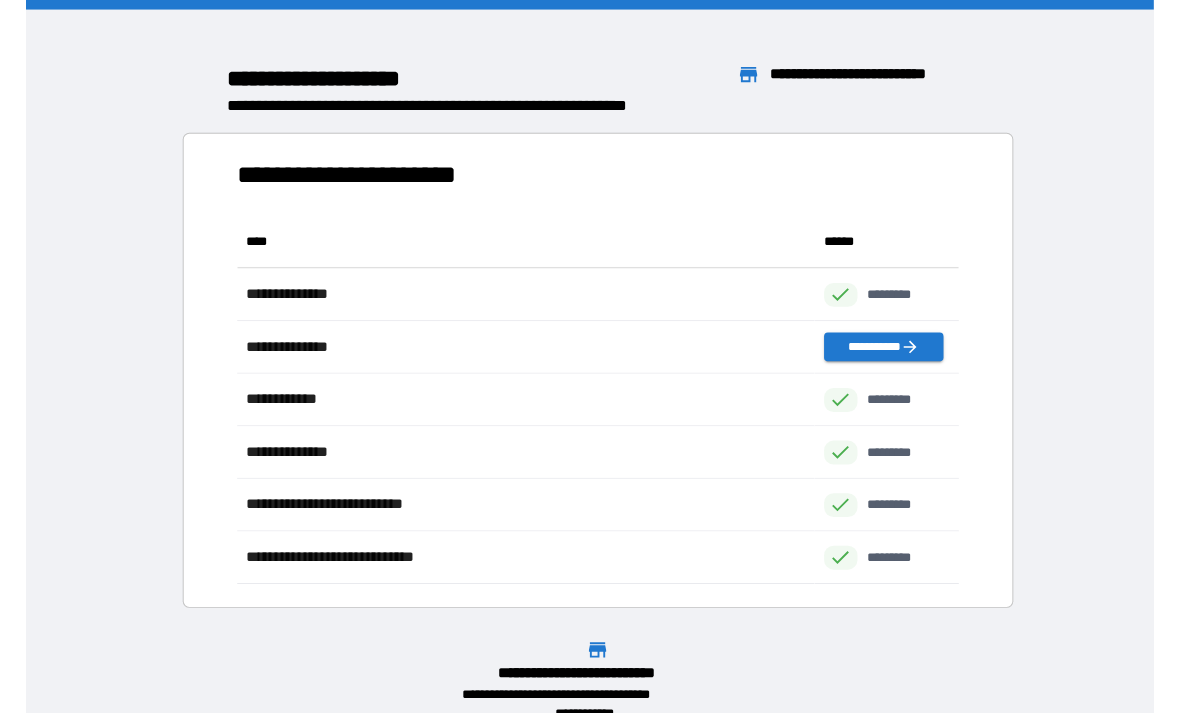 scroll, scrollTop: 31, scrollLeft: 0, axis: vertical 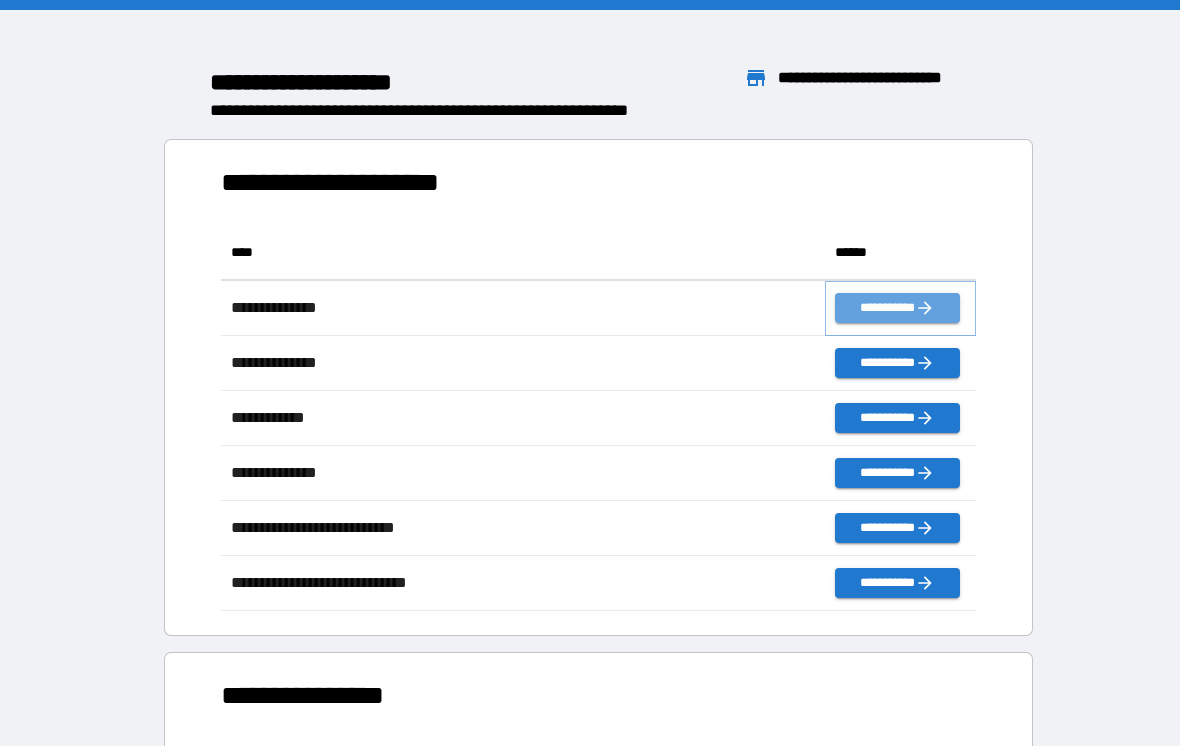 click on "**********" at bounding box center (897, 308) 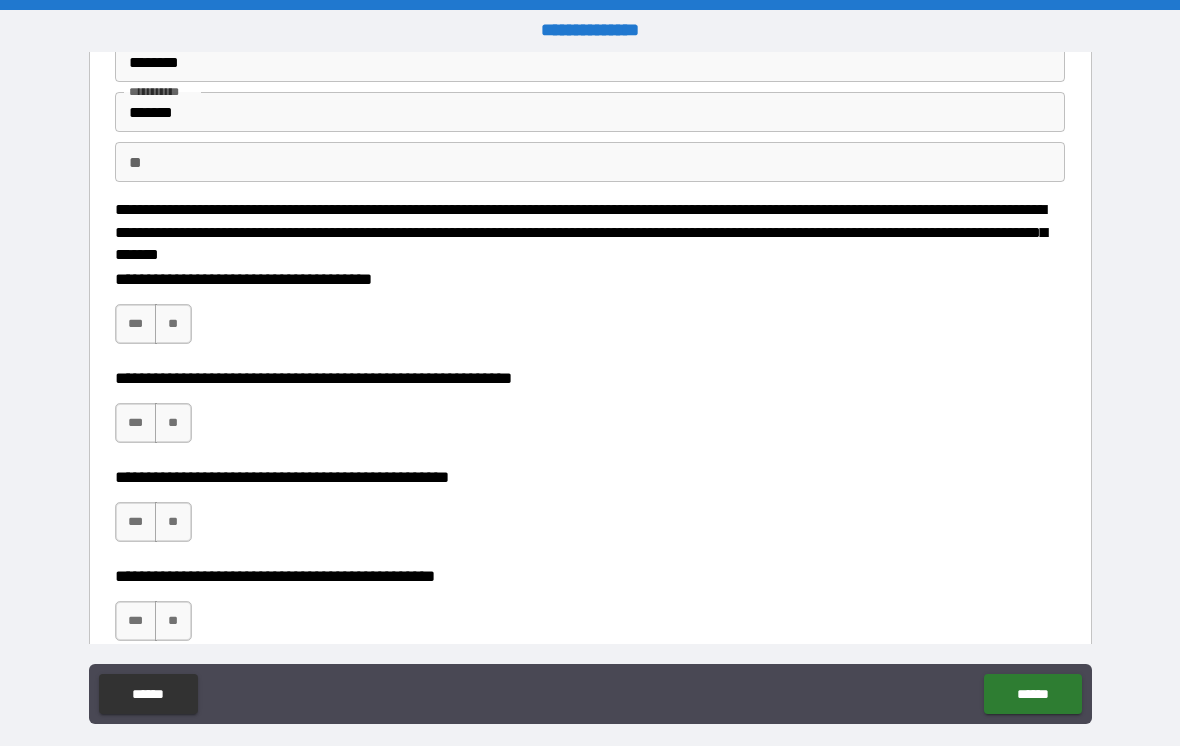 scroll, scrollTop: 104, scrollLeft: 0, axis: vertical 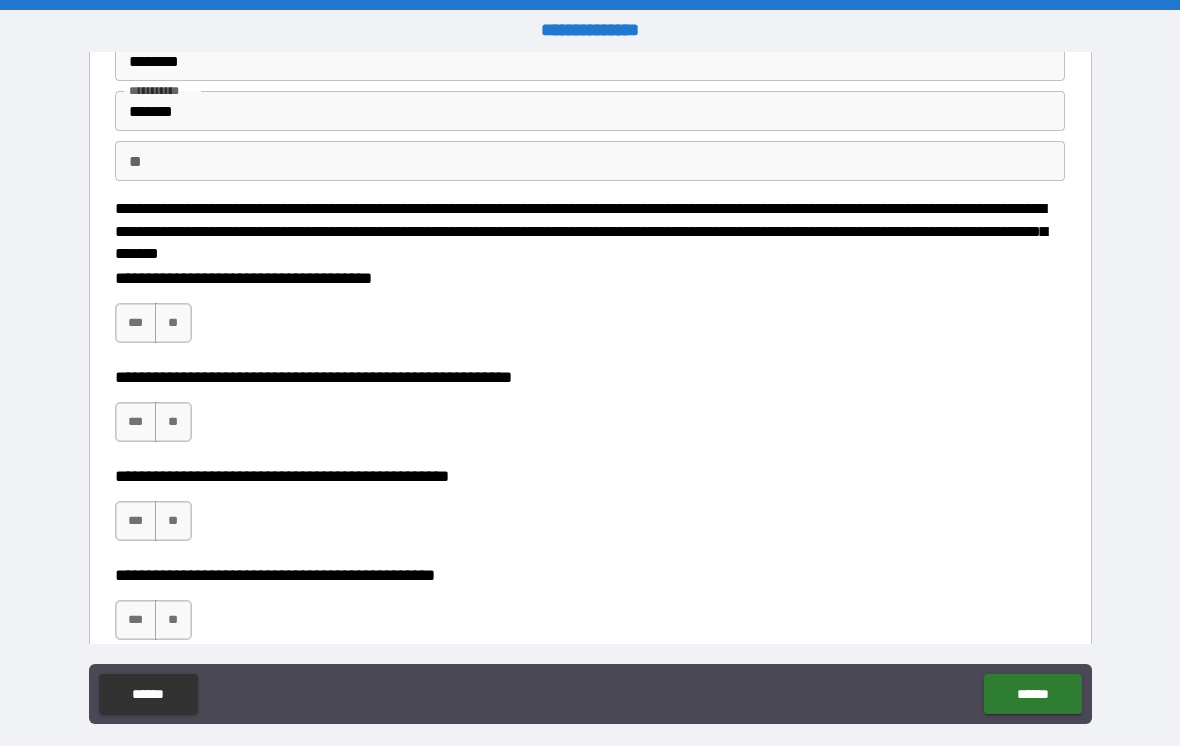 click on "**" at bounding box center (173, 323) 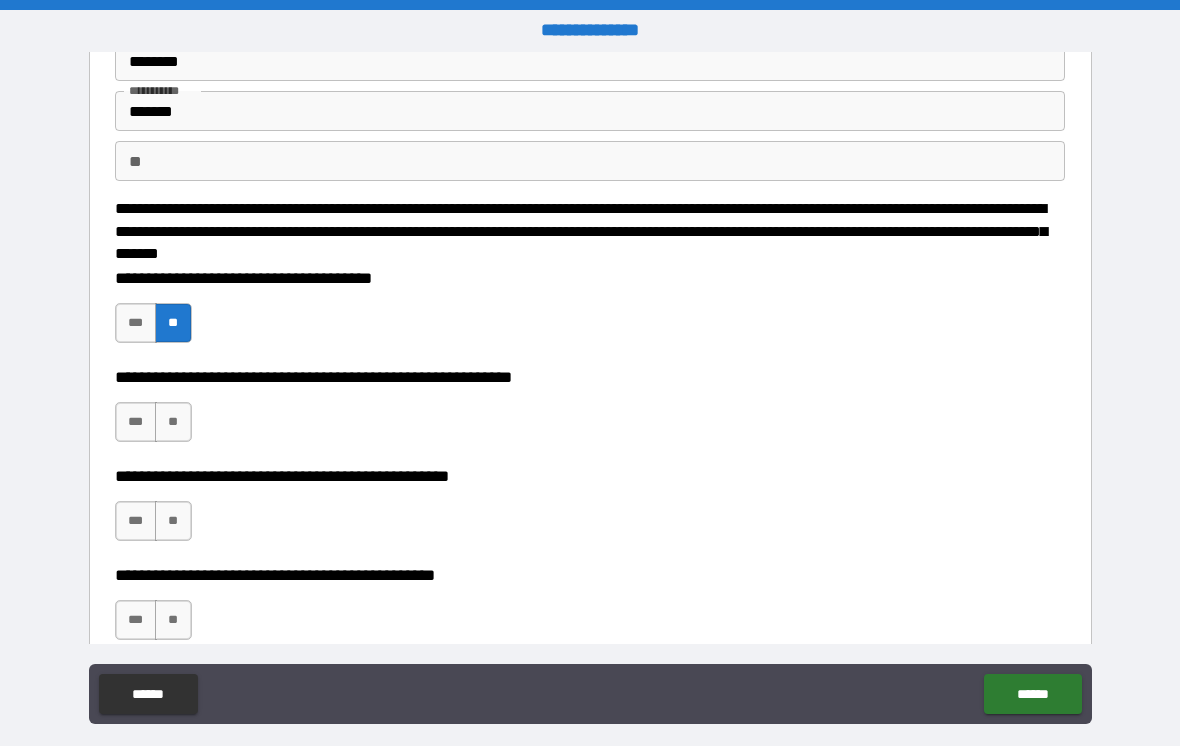 click on "**" at bounding box center [173, 422] 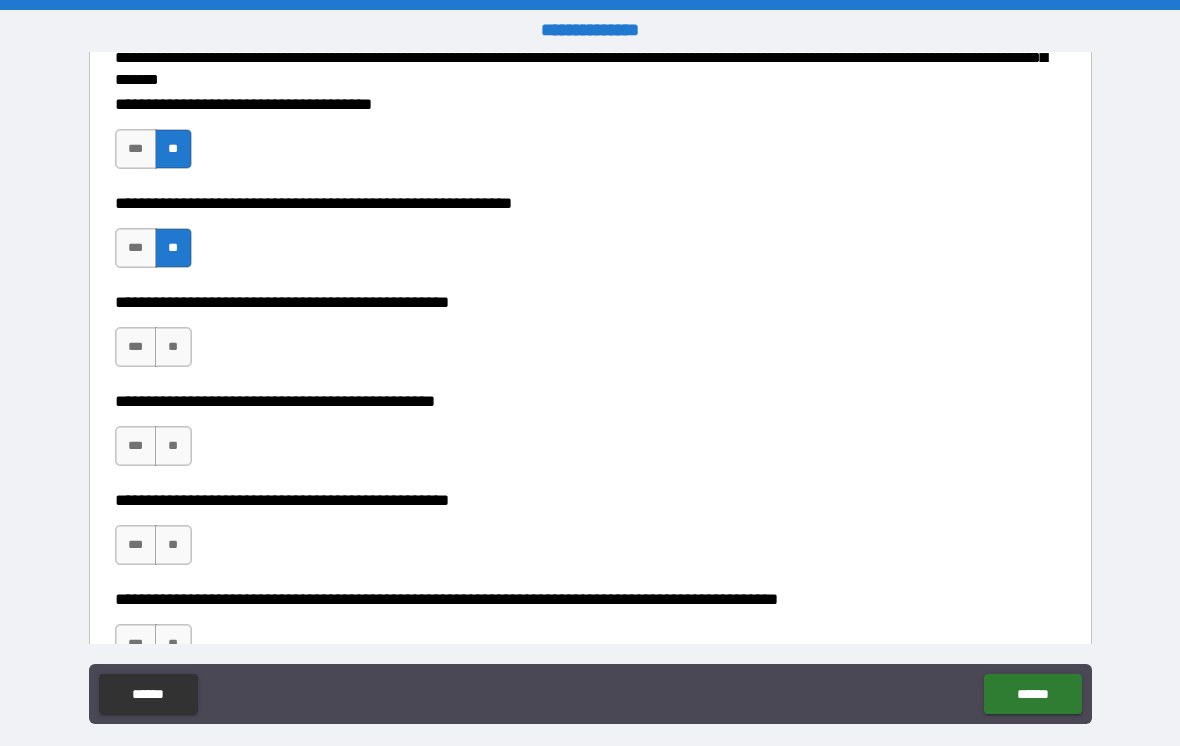 scroll, scrollTop: 281, scrollLeft: 0, axis: vertical 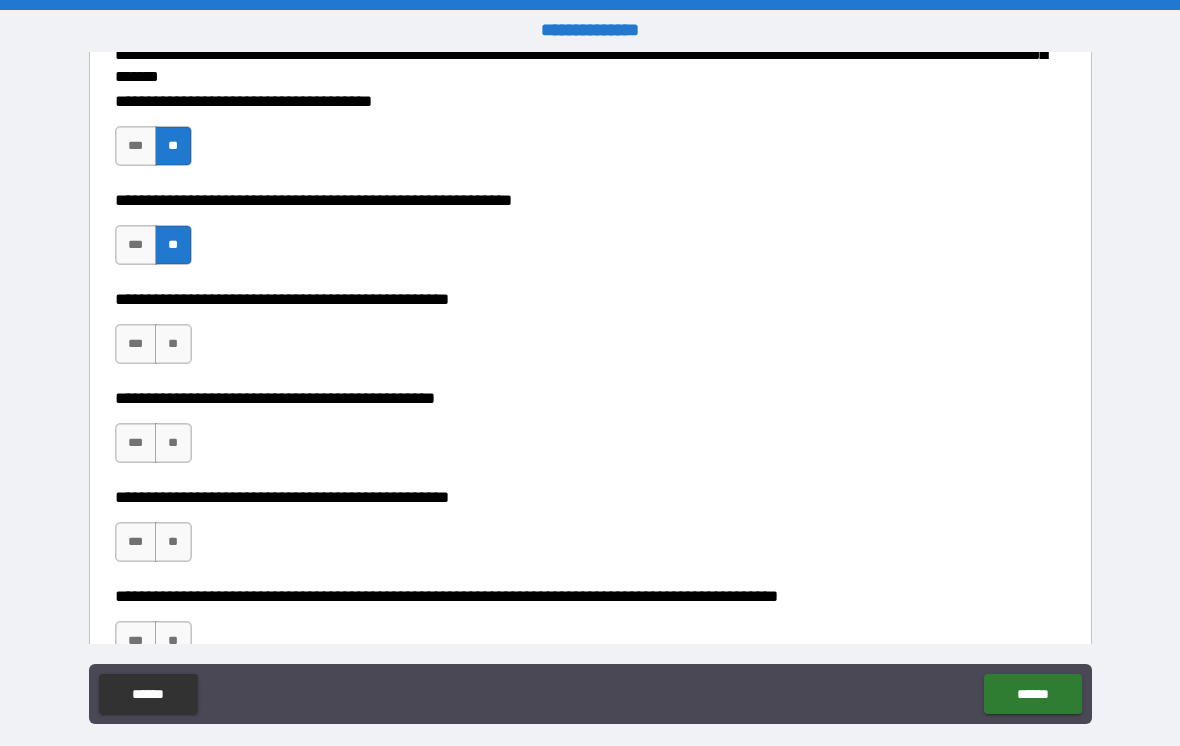 click on "**" at bounding box center [173, 344] 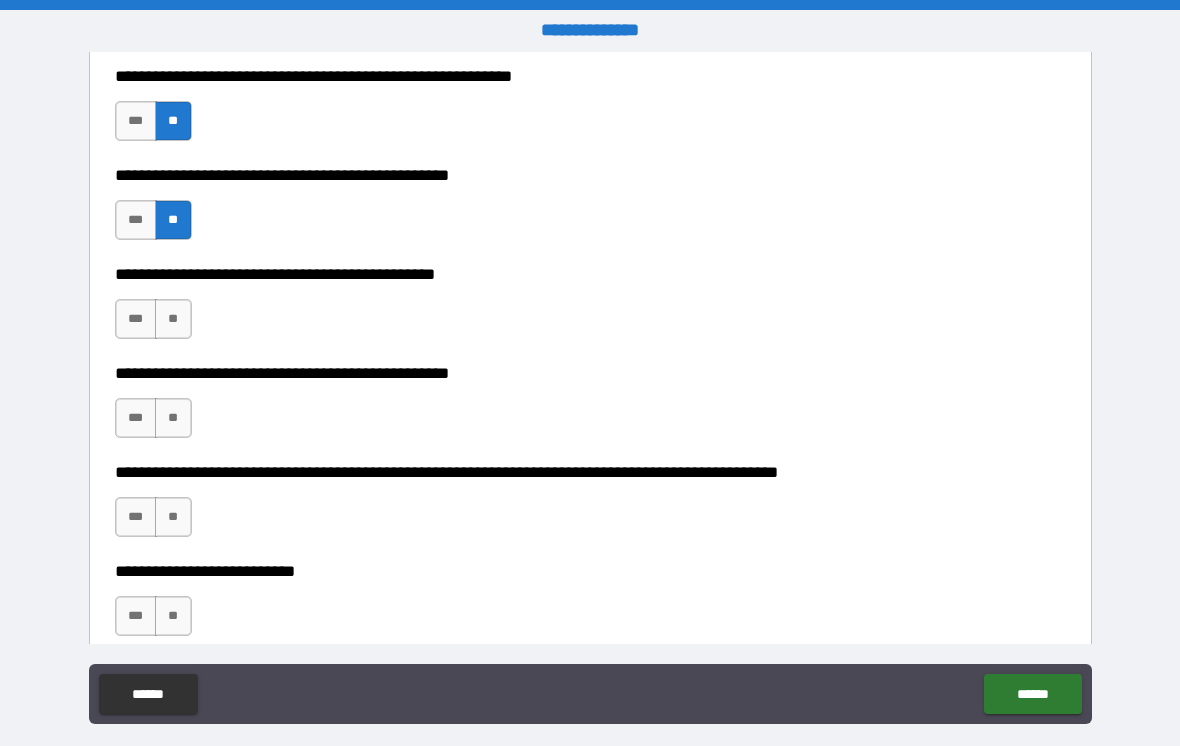 scroll, scrollTop: 406, scrollLeft: 0, axis: vertical 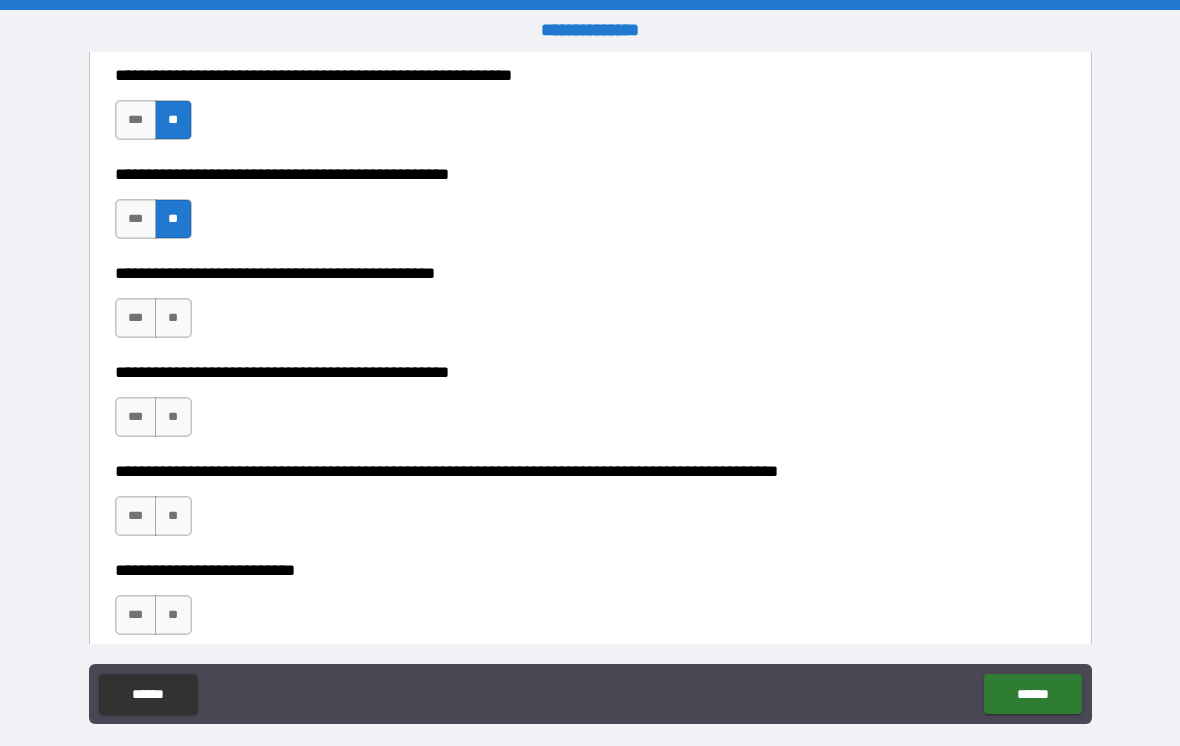 click on "**" at bounding box center [173, 318] 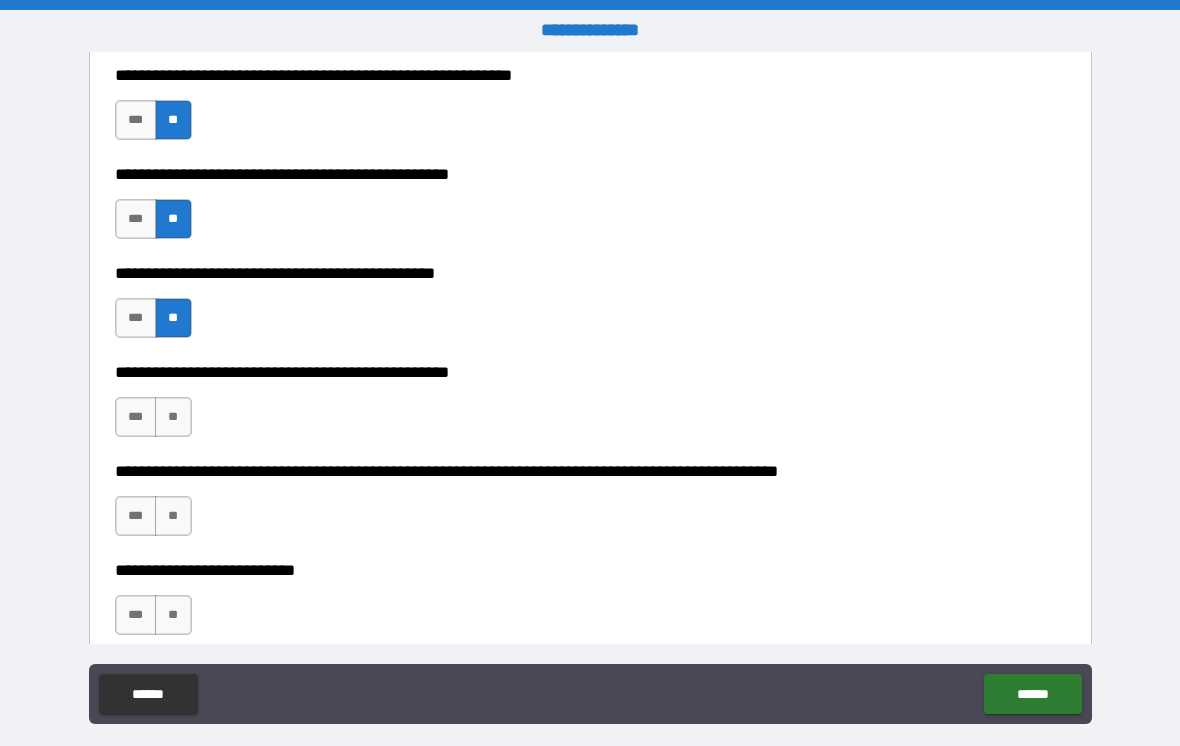 click on "**" at bounding box center [173, 417] 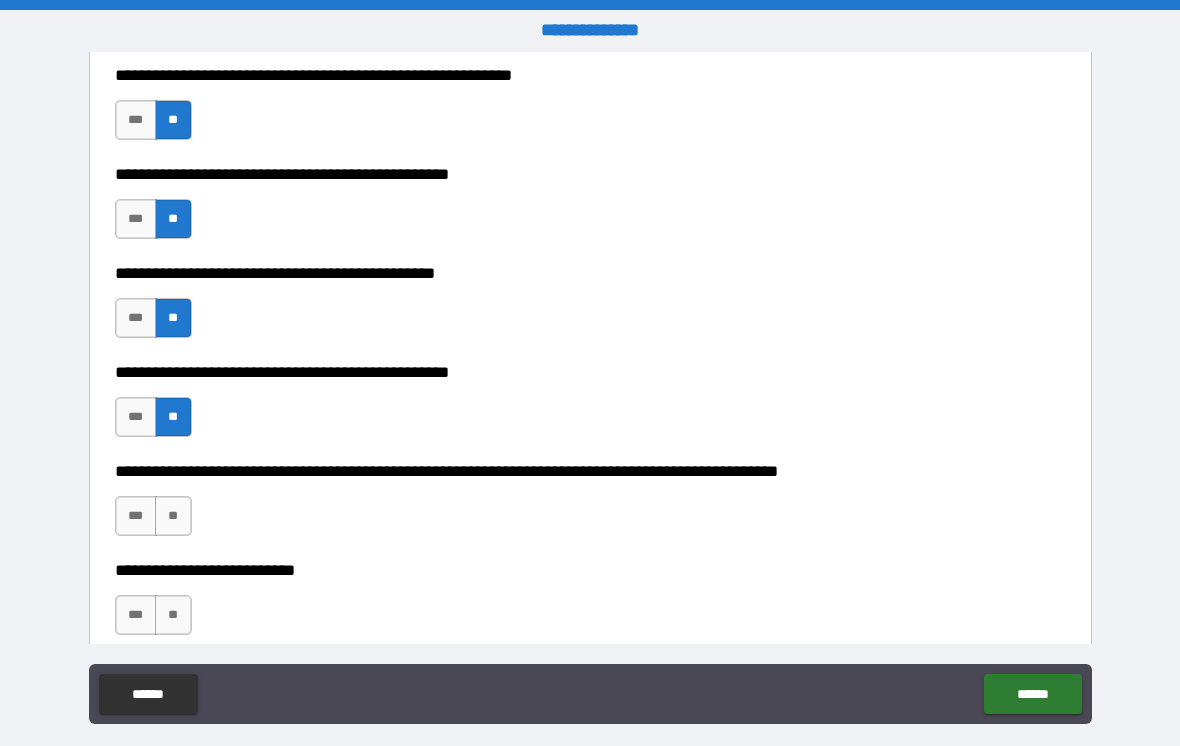click on "**" at bounding box center (173, 516) 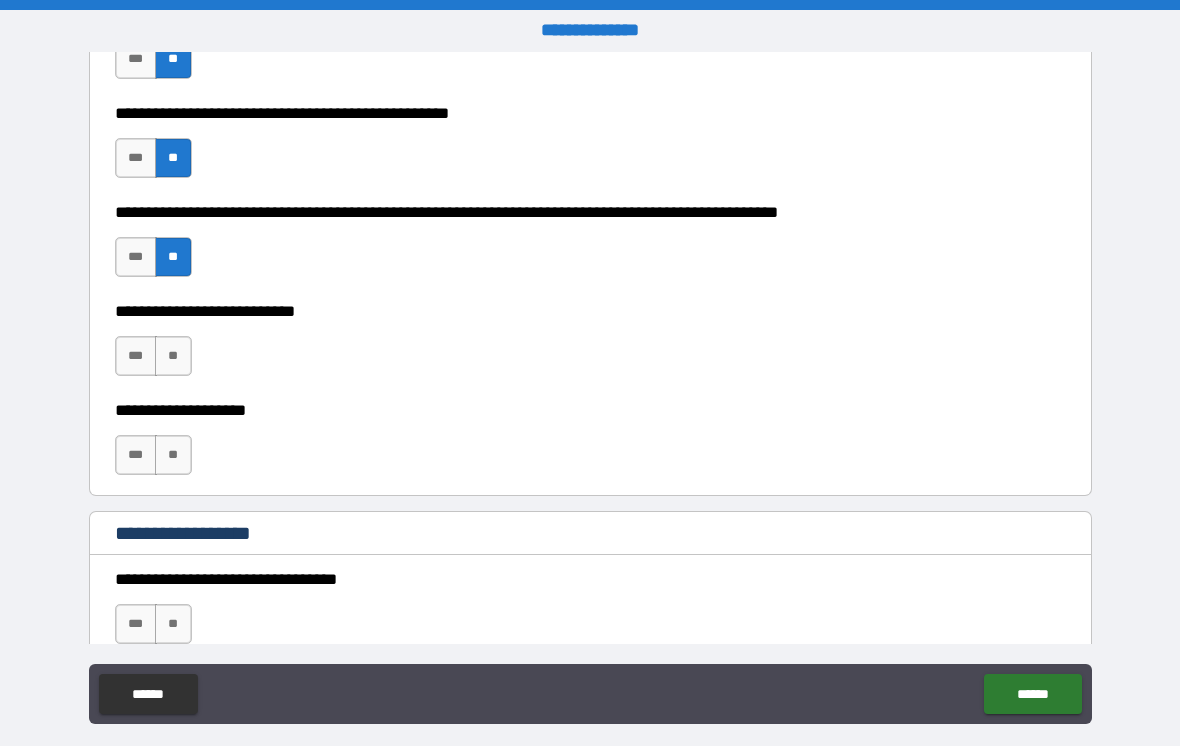 scroll, scrollTop: 666, scrollLeft: 0, axis: vertical 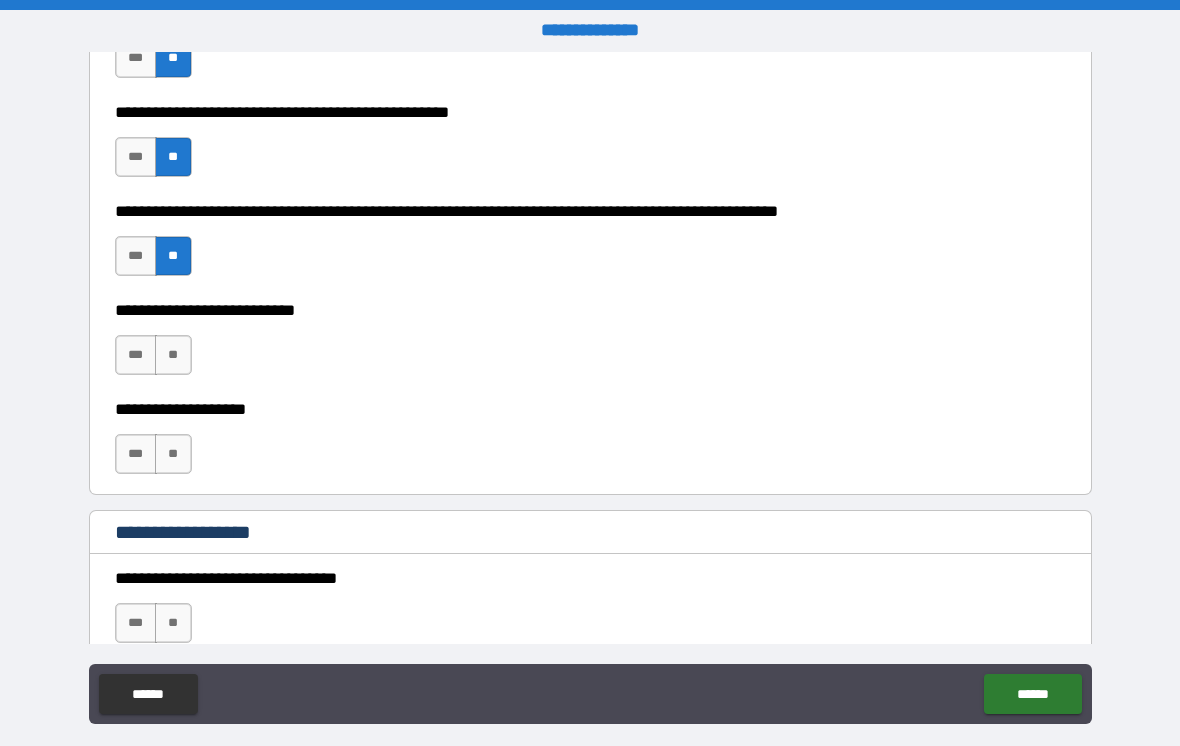 click on "**" at bounding box center (173, 355) 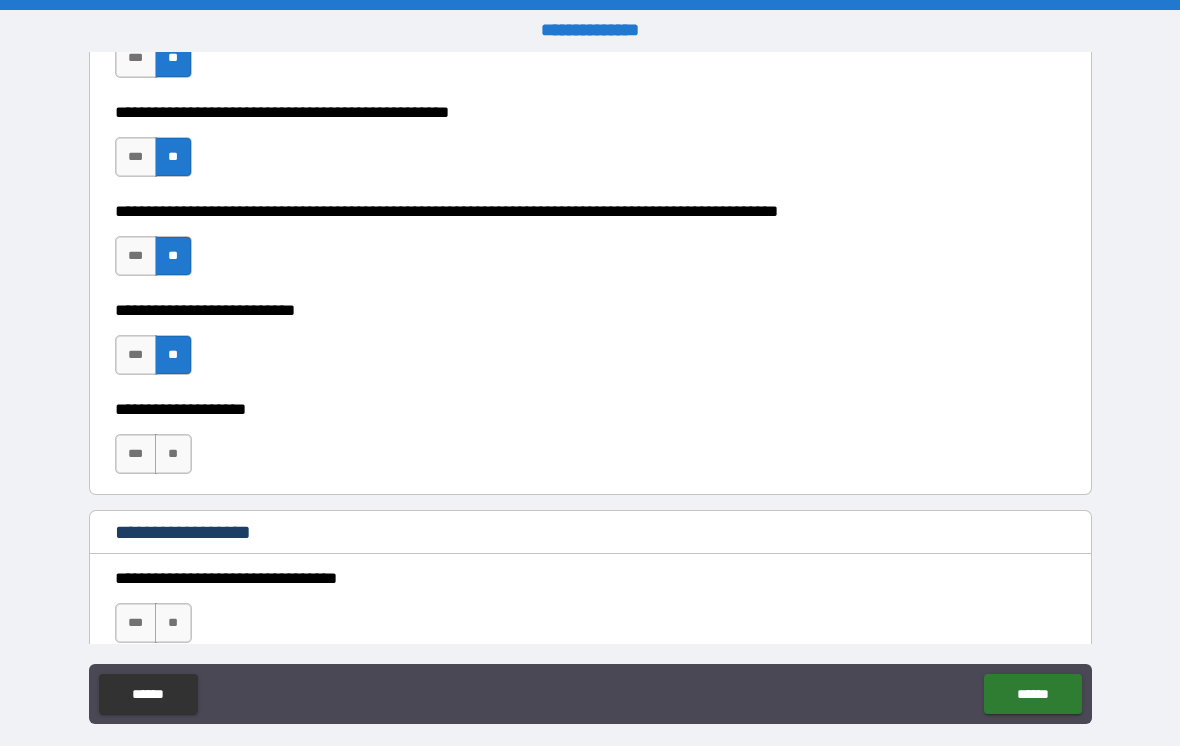 click on "**" at bounding box center [173, 454] 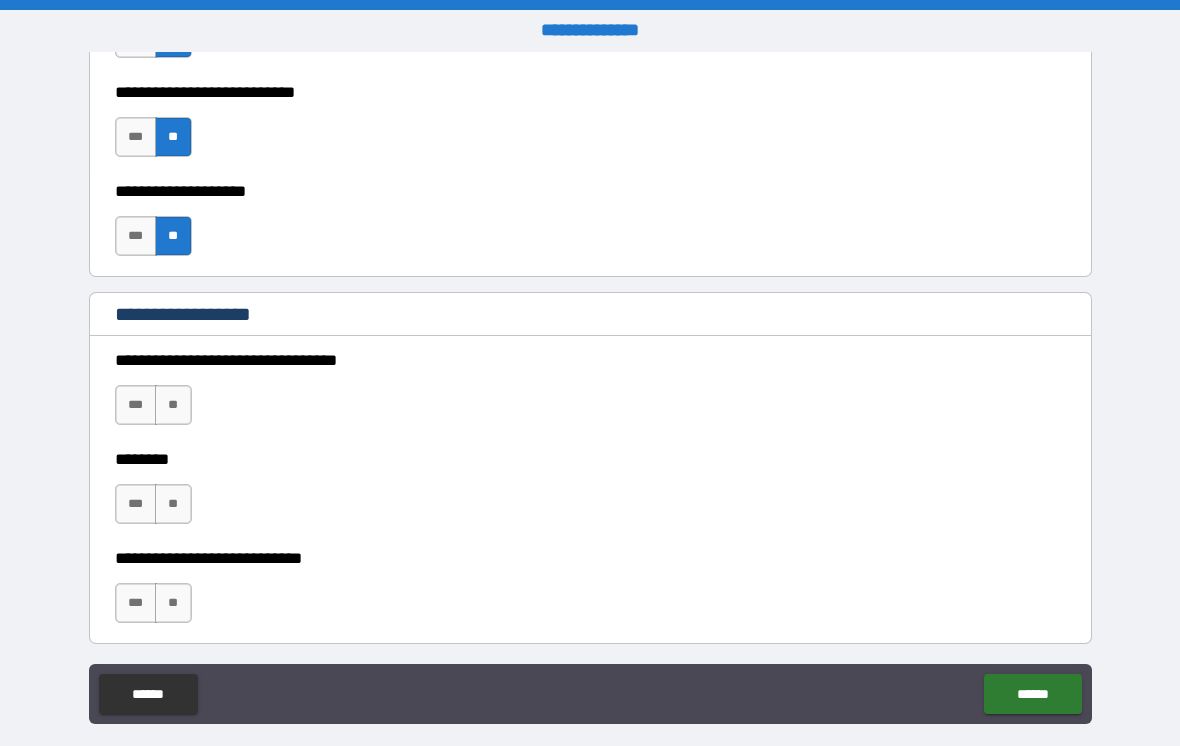 scroll, scrollTop: 908, scrollLeft: 0, axis: vertical 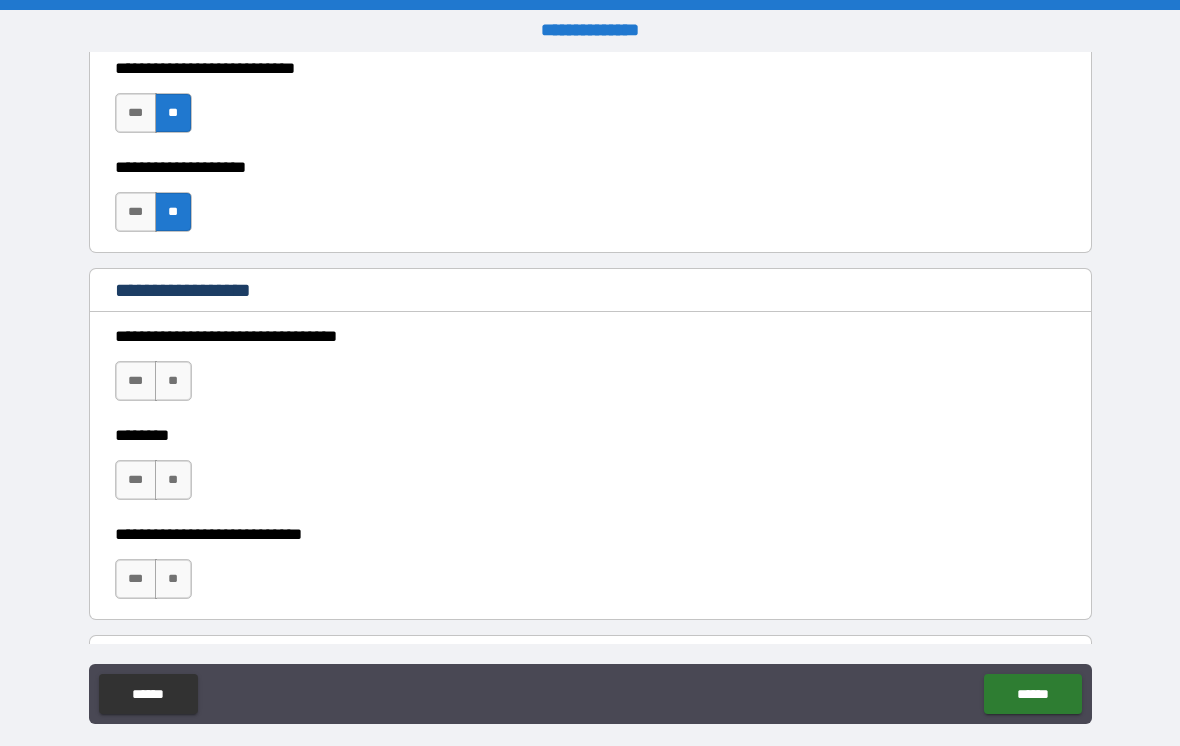 click on "**" at bounding box center [173, 381] 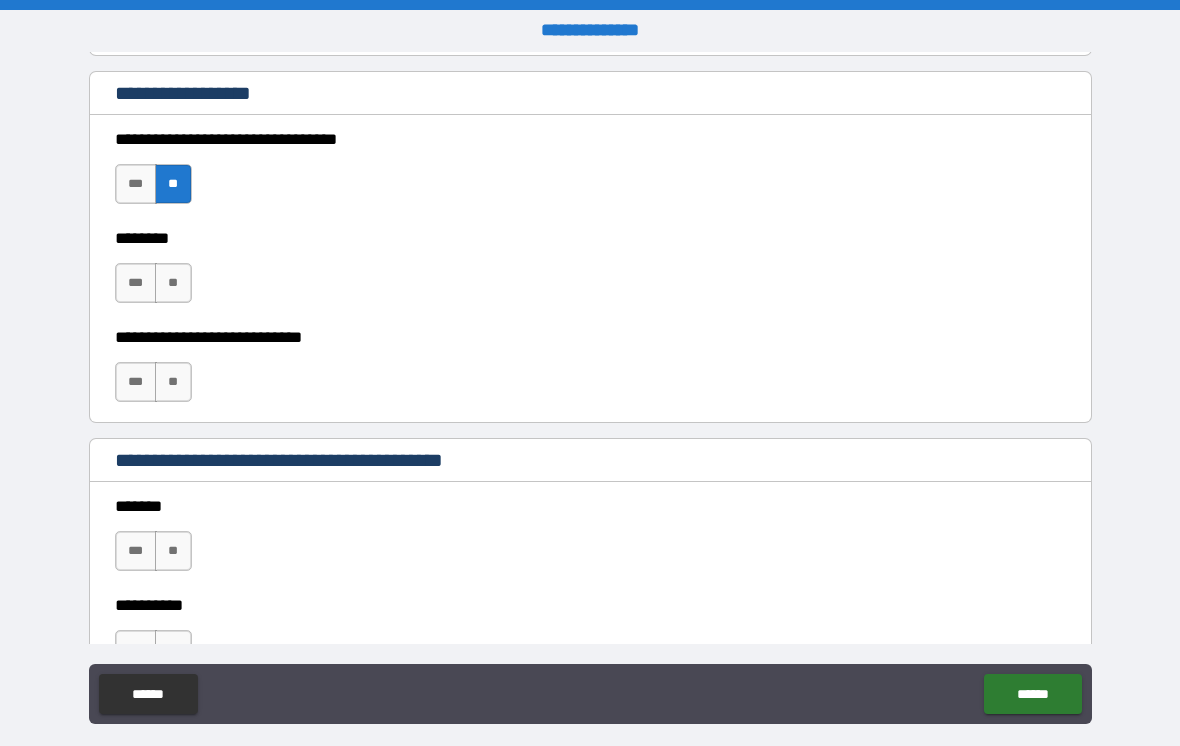 scroll, scrollTop: 1111, scrollLeft: 0, axis: vertical 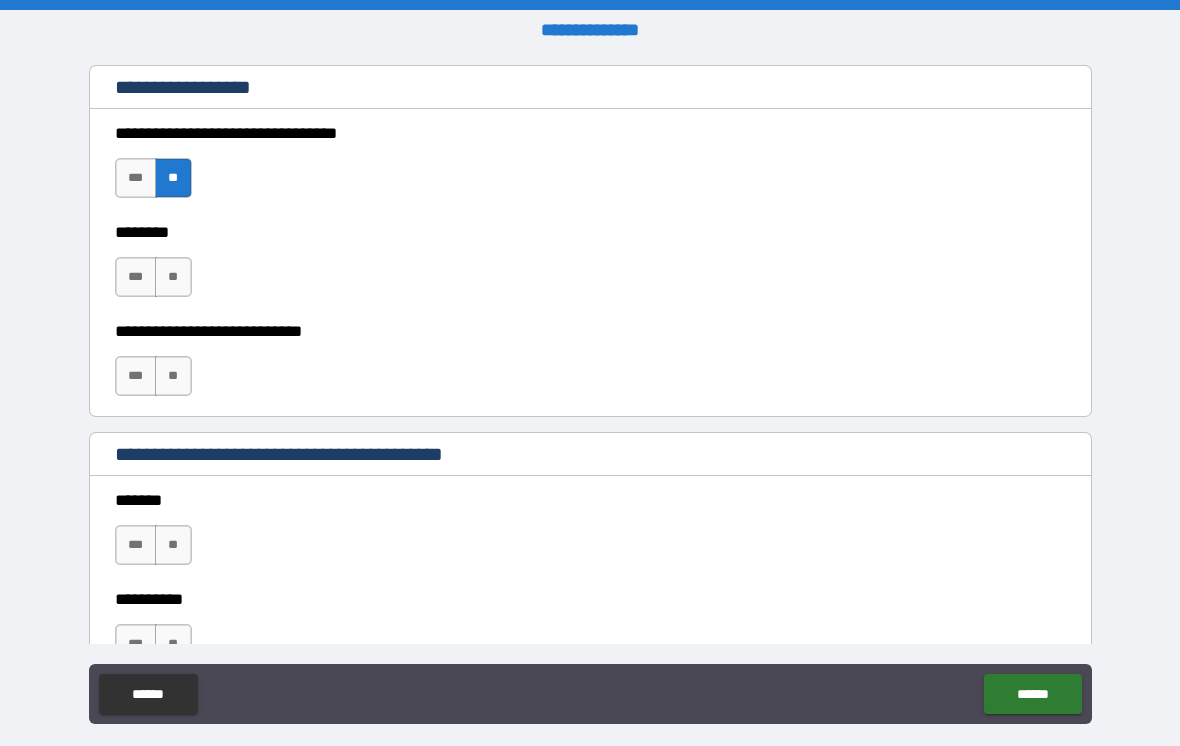 click on "**" at bounding box center (173, 277) 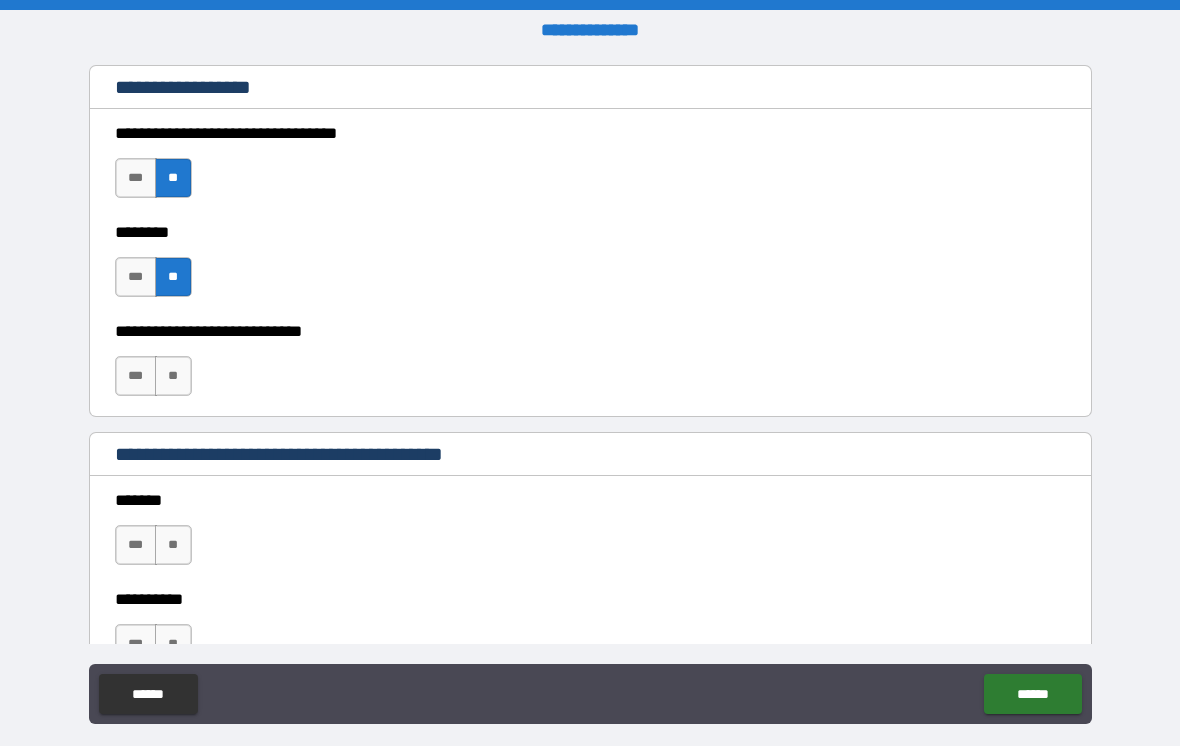click on "**" at bounding box center (173, 376) 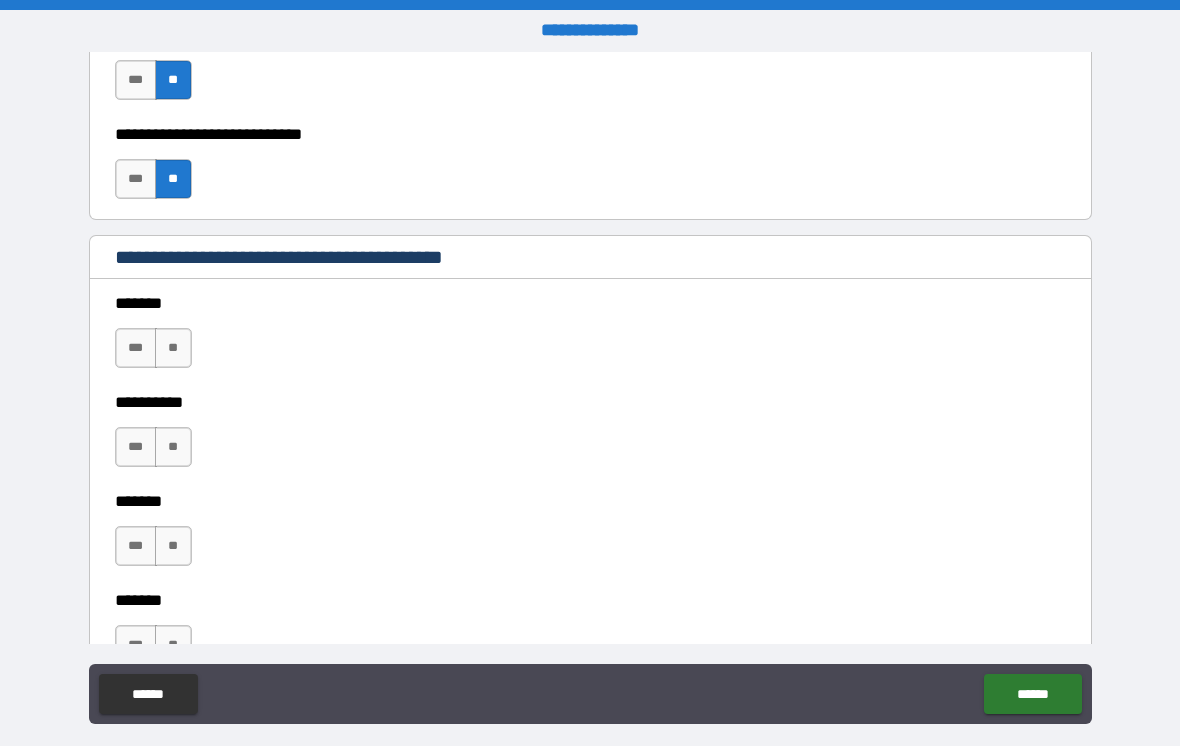 scroll, scrollTop: 1309, scrollLeft: 0, axis: vertical 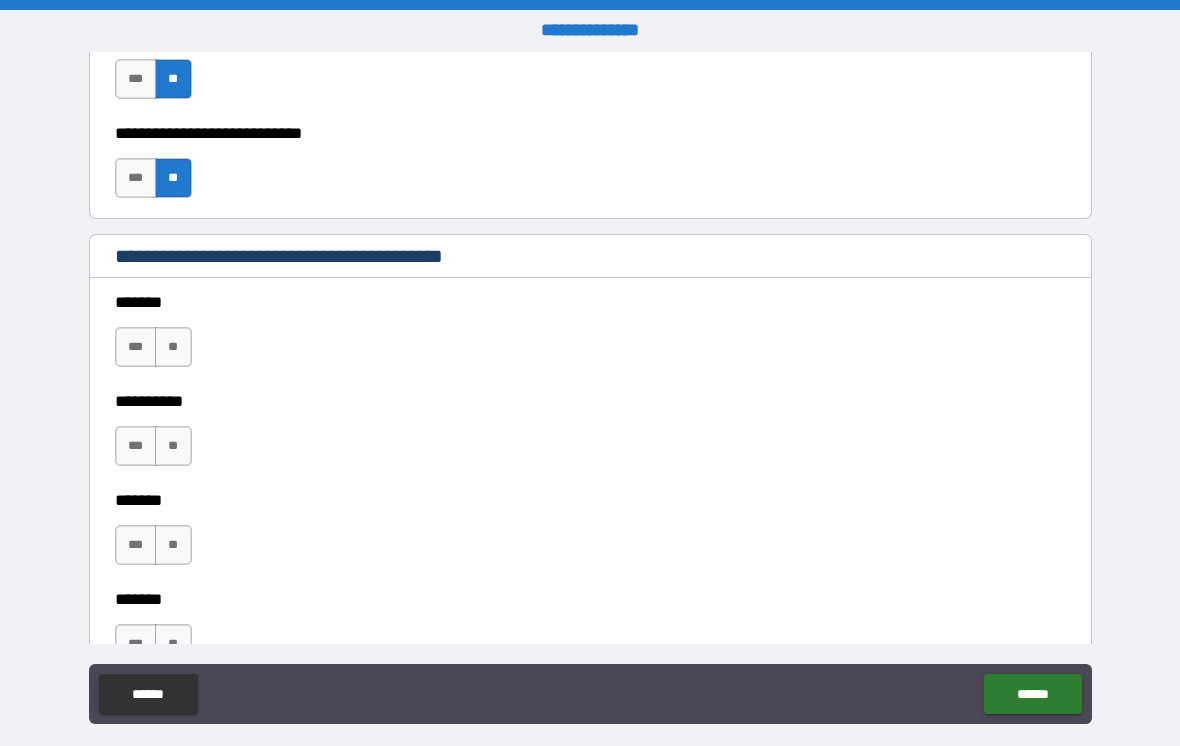 click on "**" at bounding box center [173, 347] 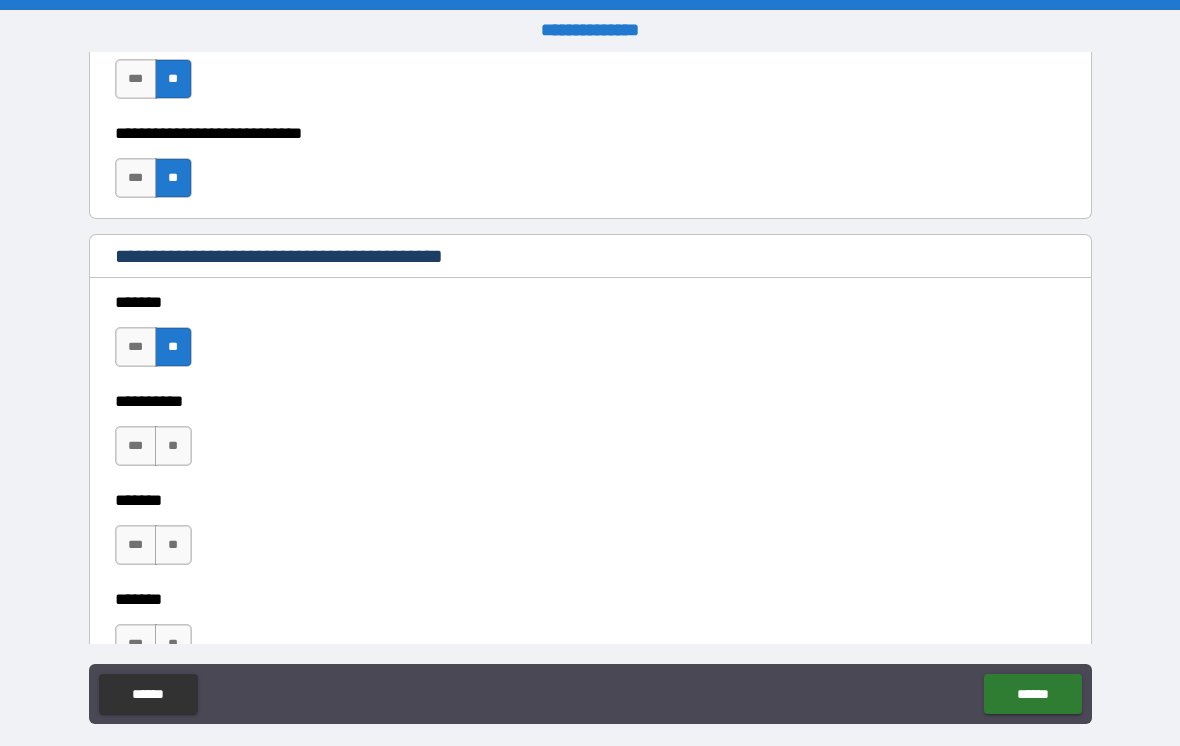 click on "**" at bounding box center [173, 446] 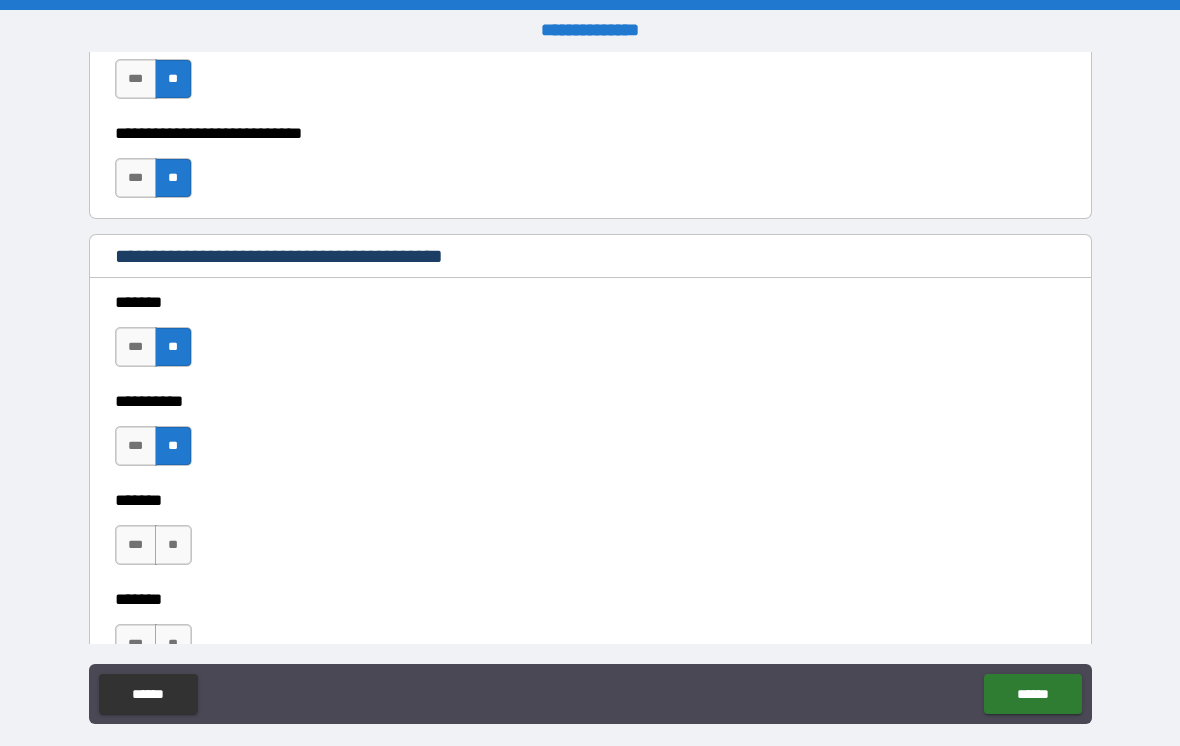 click on "**" at bounding box center [173, 545] 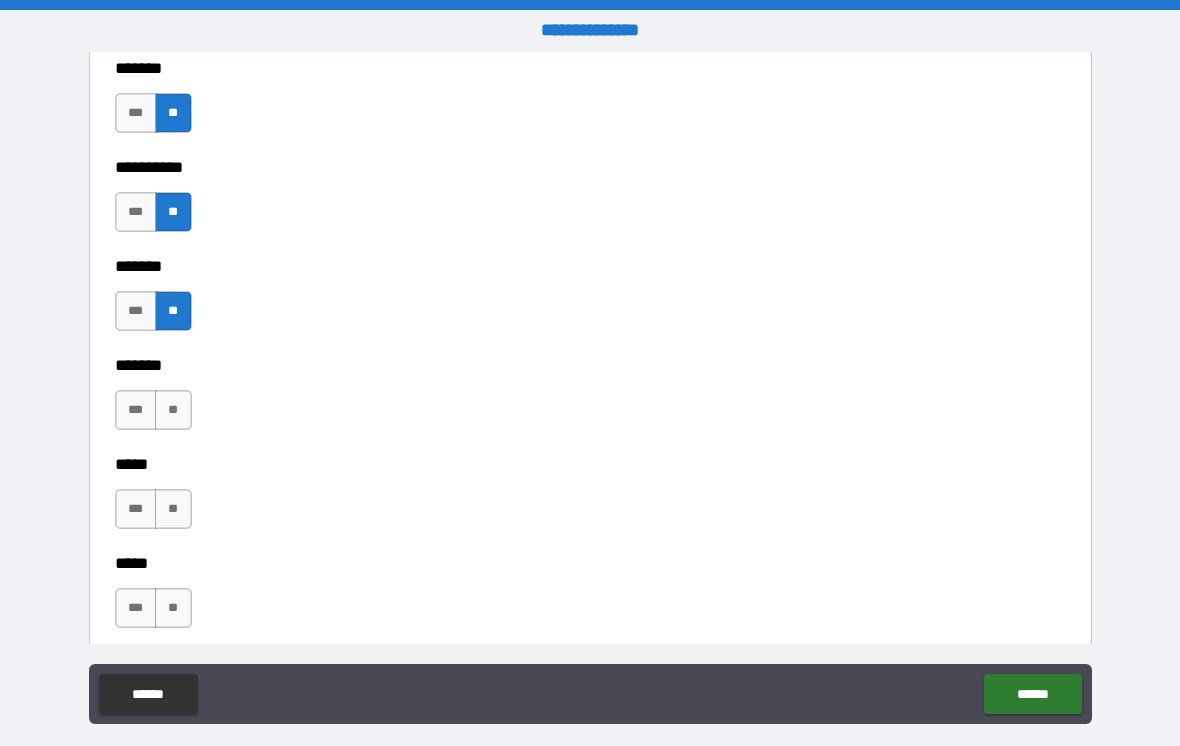 scroll, scrollTop: 1547, scrollLeft: 0, axis: vertical 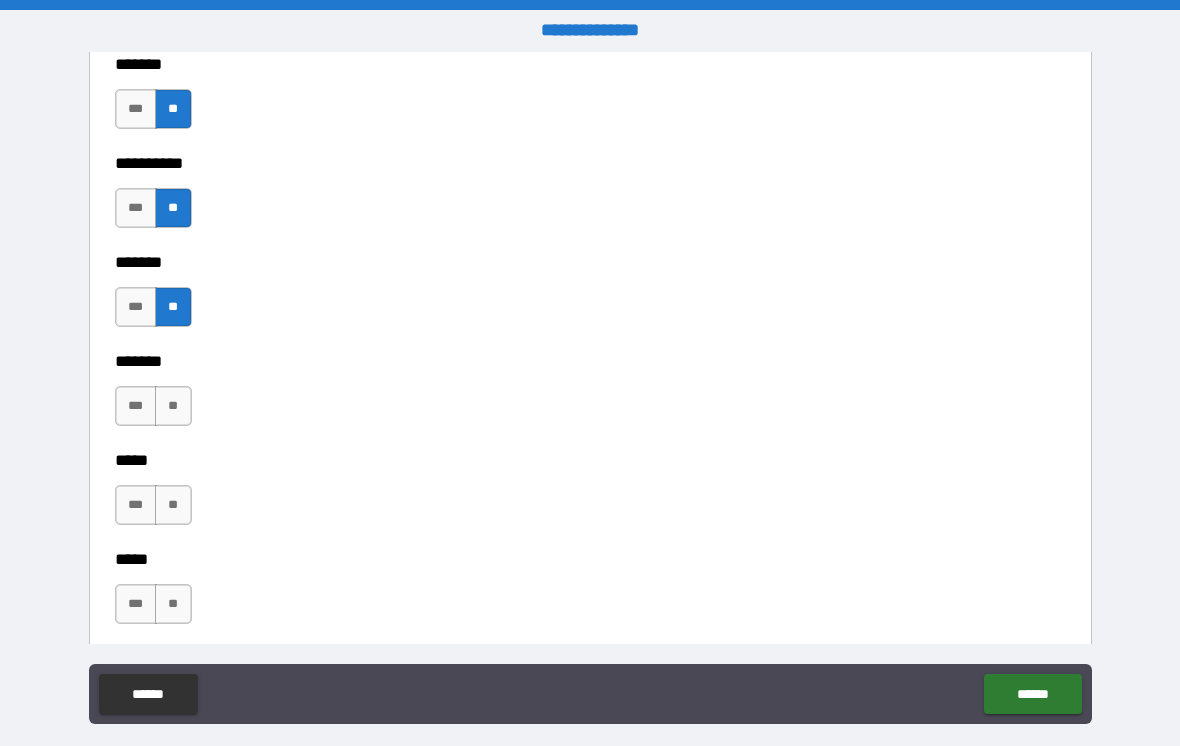 click on "**" at bounding box center (173, 406) 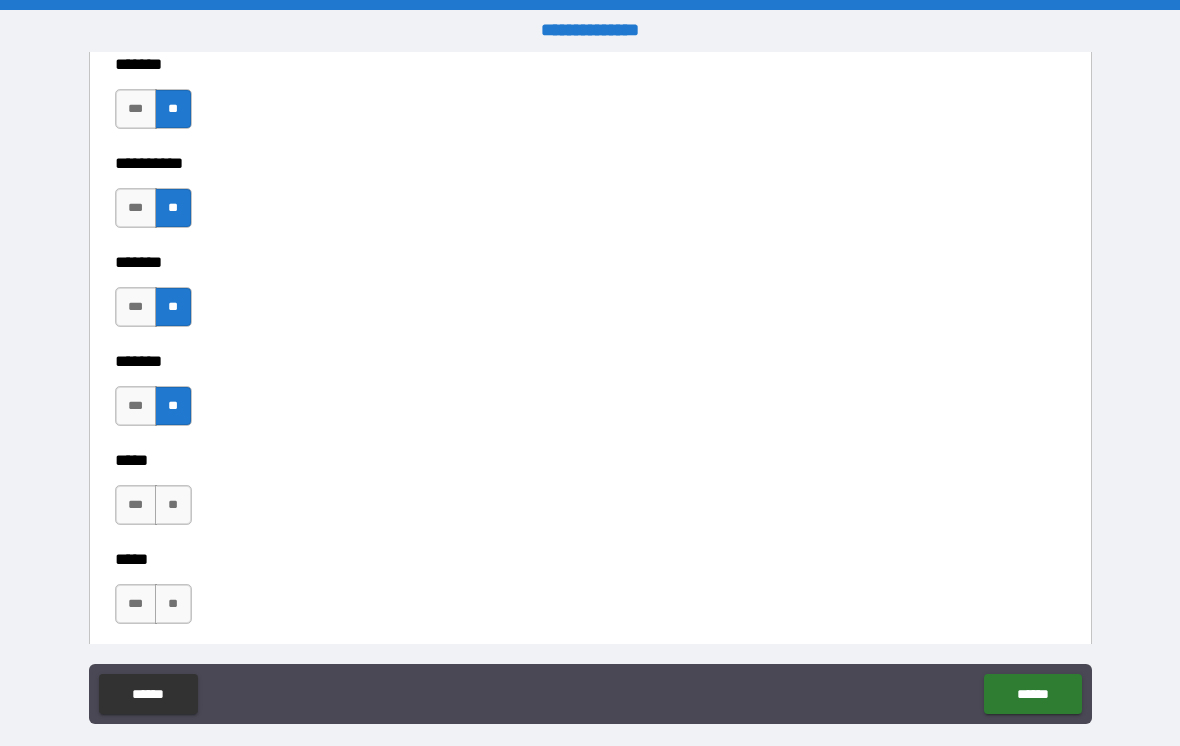 click on "**" at bounding box center [173, 505] 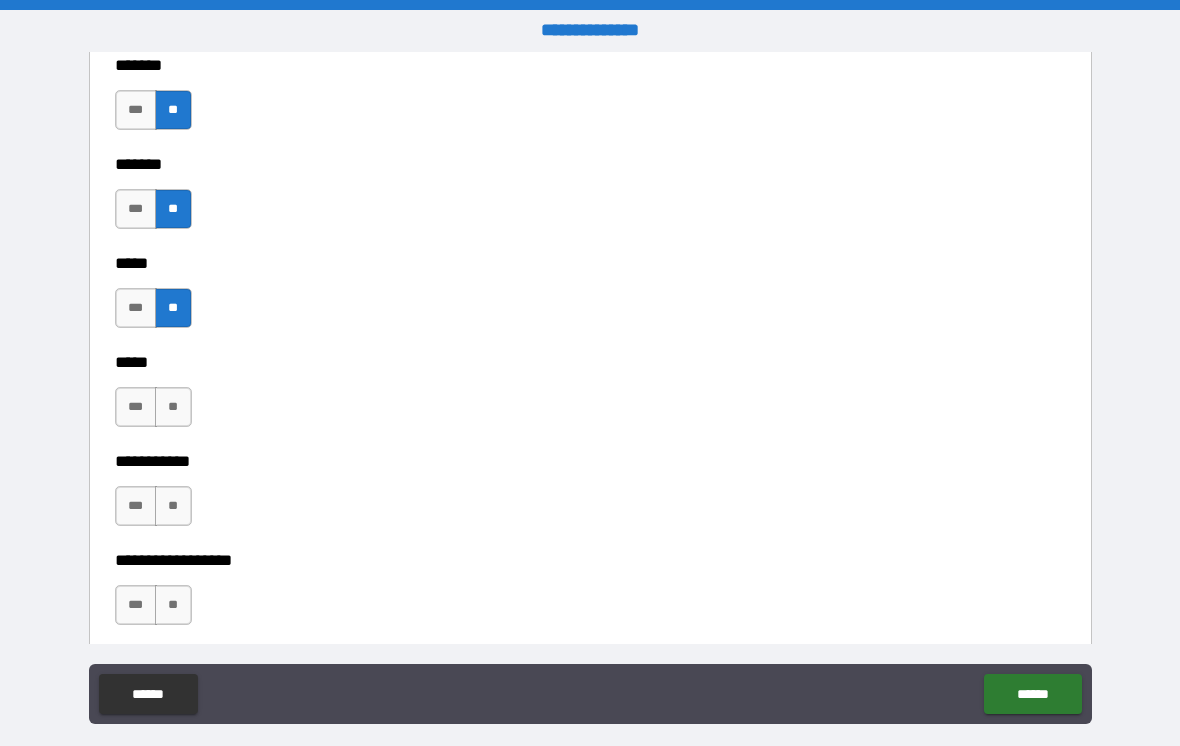 scroll, scrollTop: 1769, scrollLeft: 0, axis: vertical 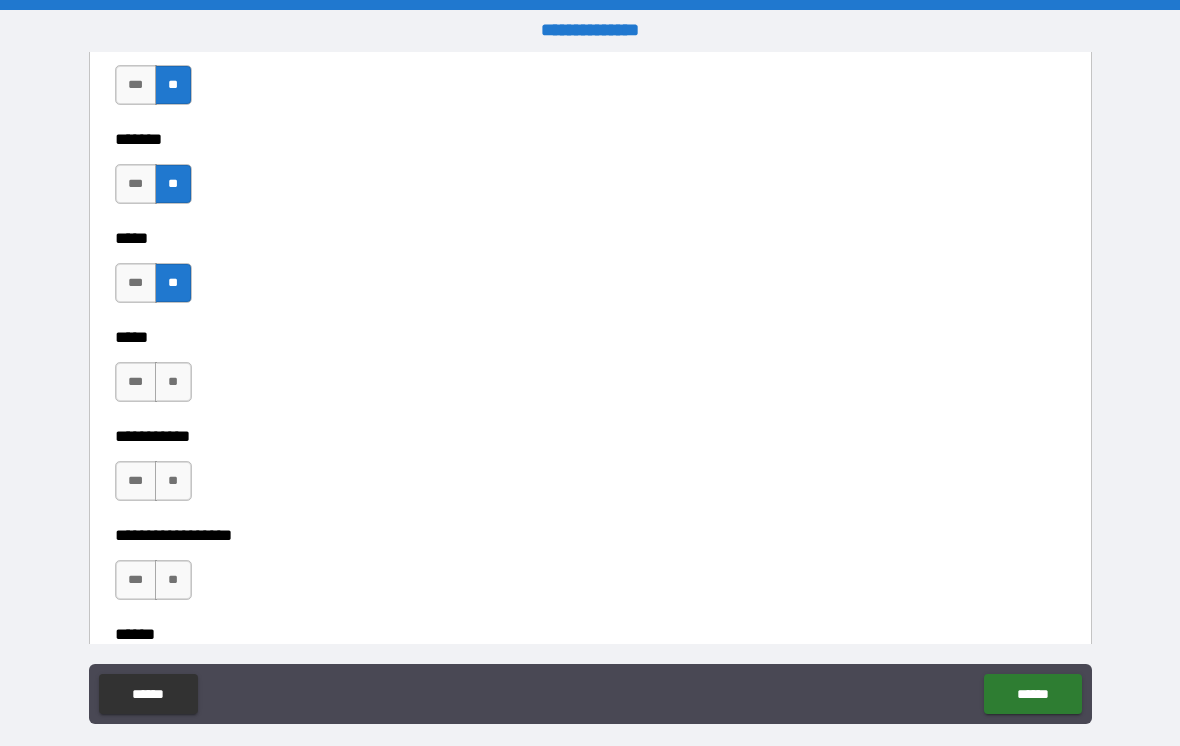 click on "**" at bounding box center [173, 382] 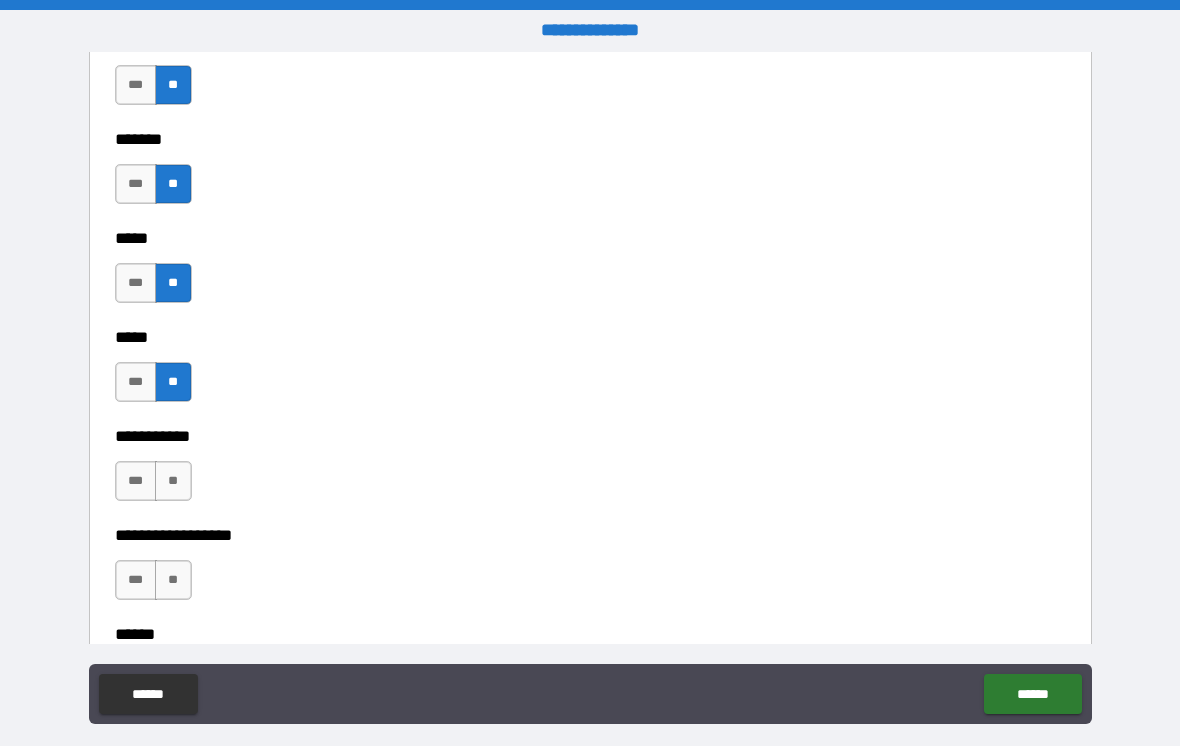 click on "**" at bounding box center [173, 481] 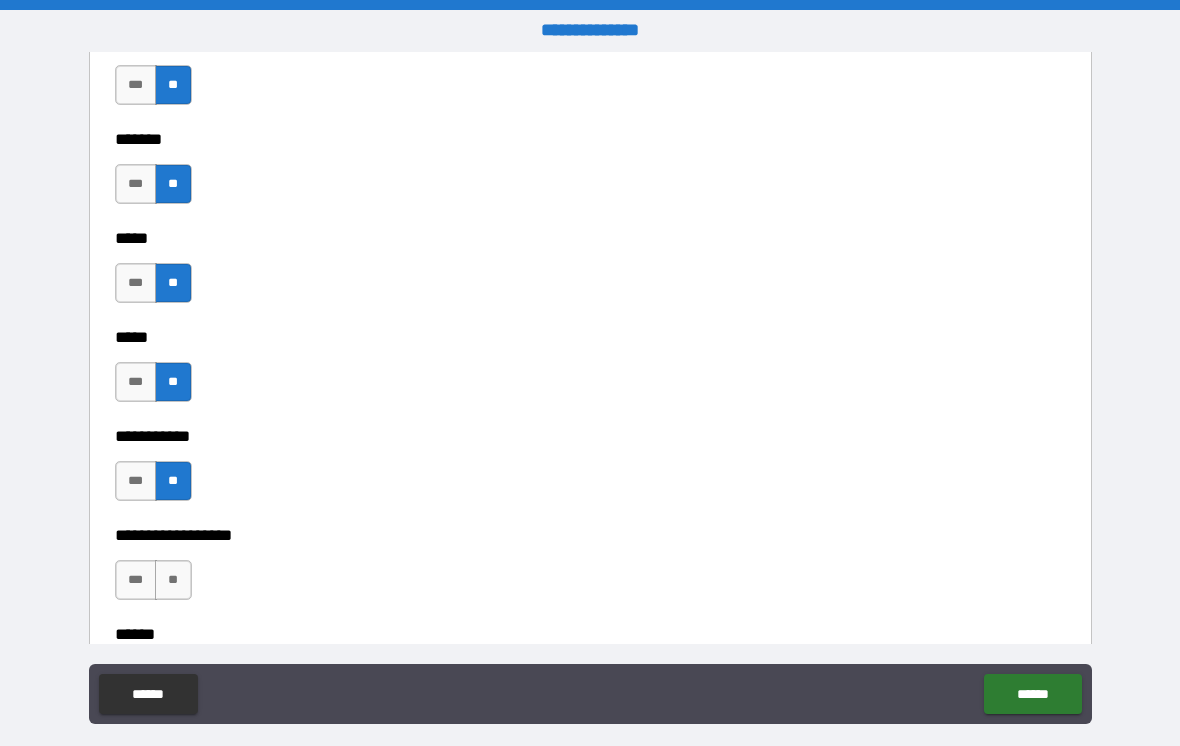click on "**" at bounding box center (173, 580) 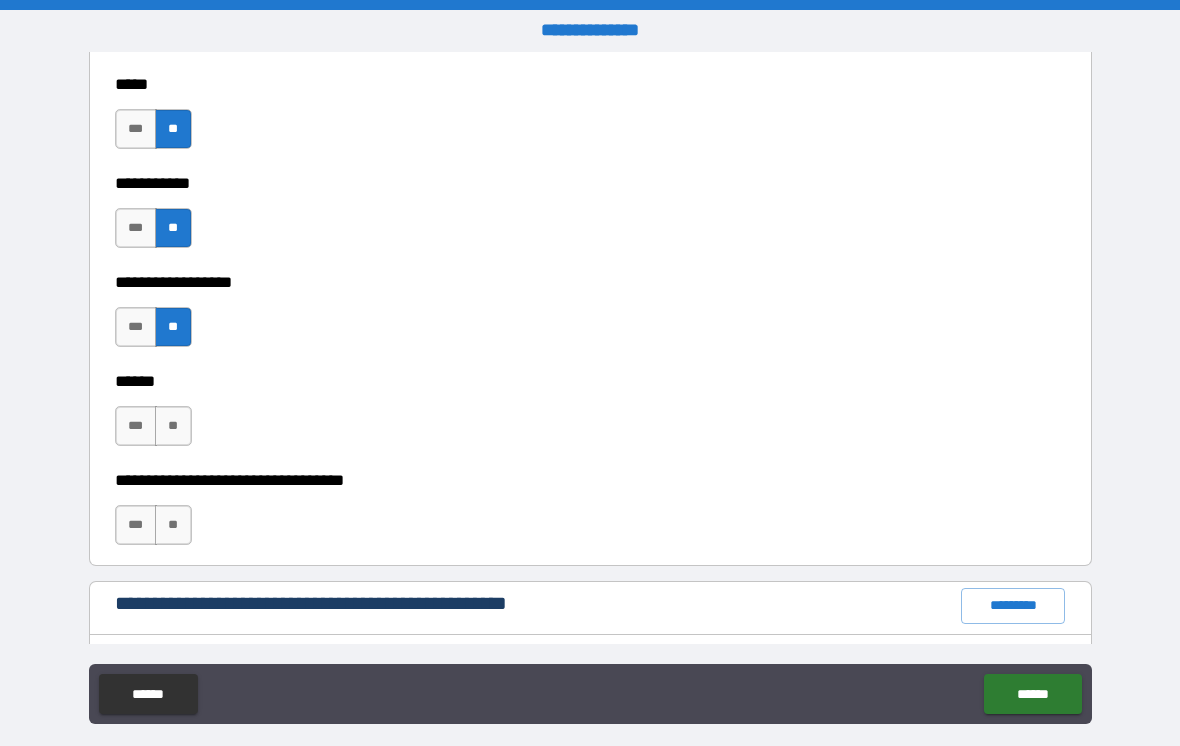 scroll, scrollTop: 2024, scrollLeft: 0, axis: vertical 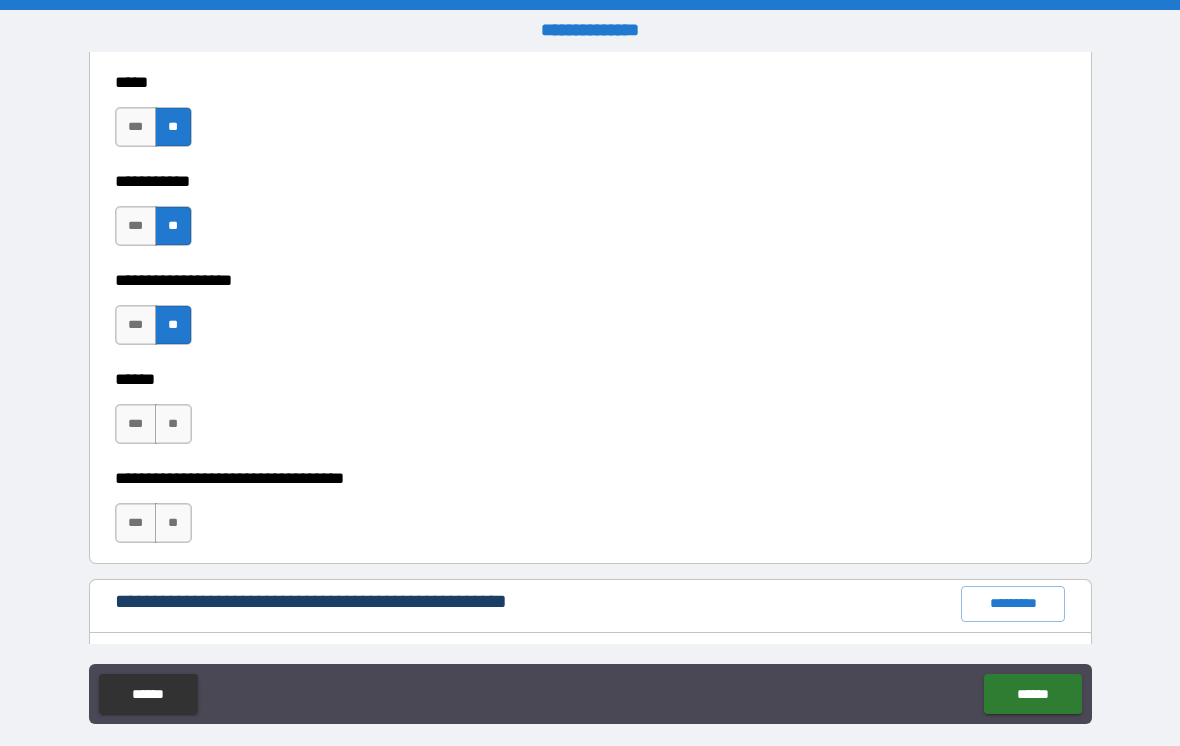 click on "**" at bounding box center (173, 424) 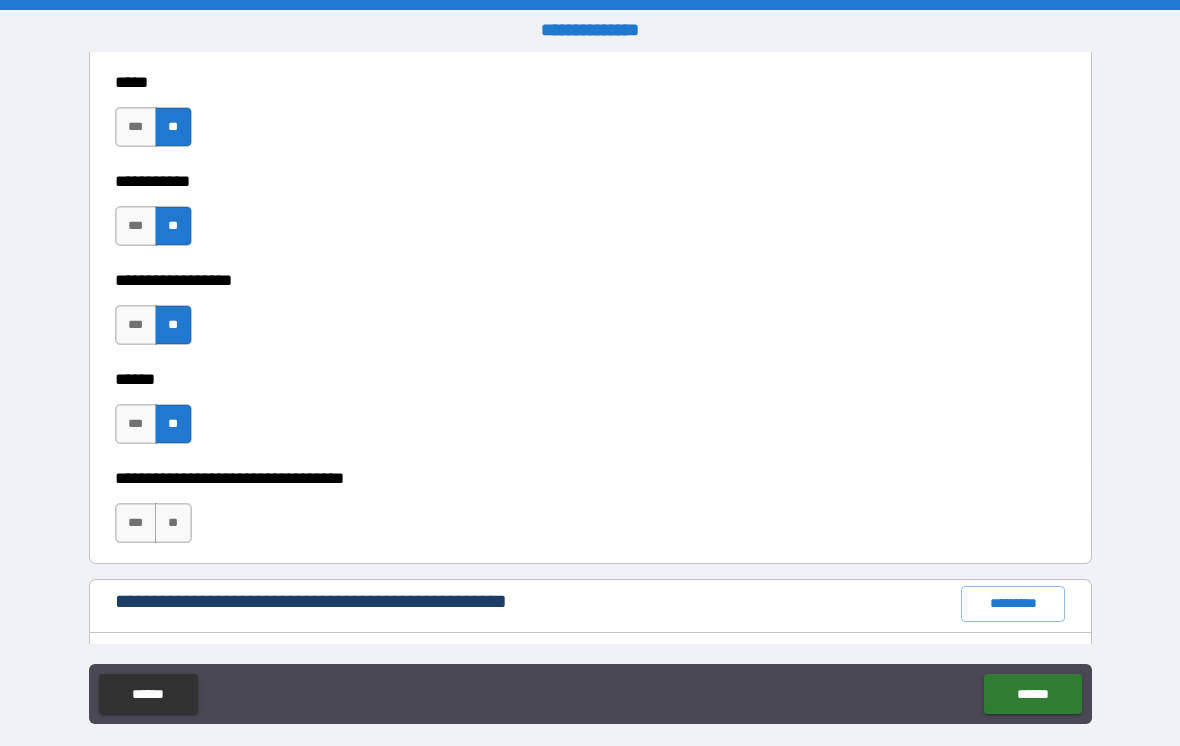 click on "**" at bounding box center [173, 523] 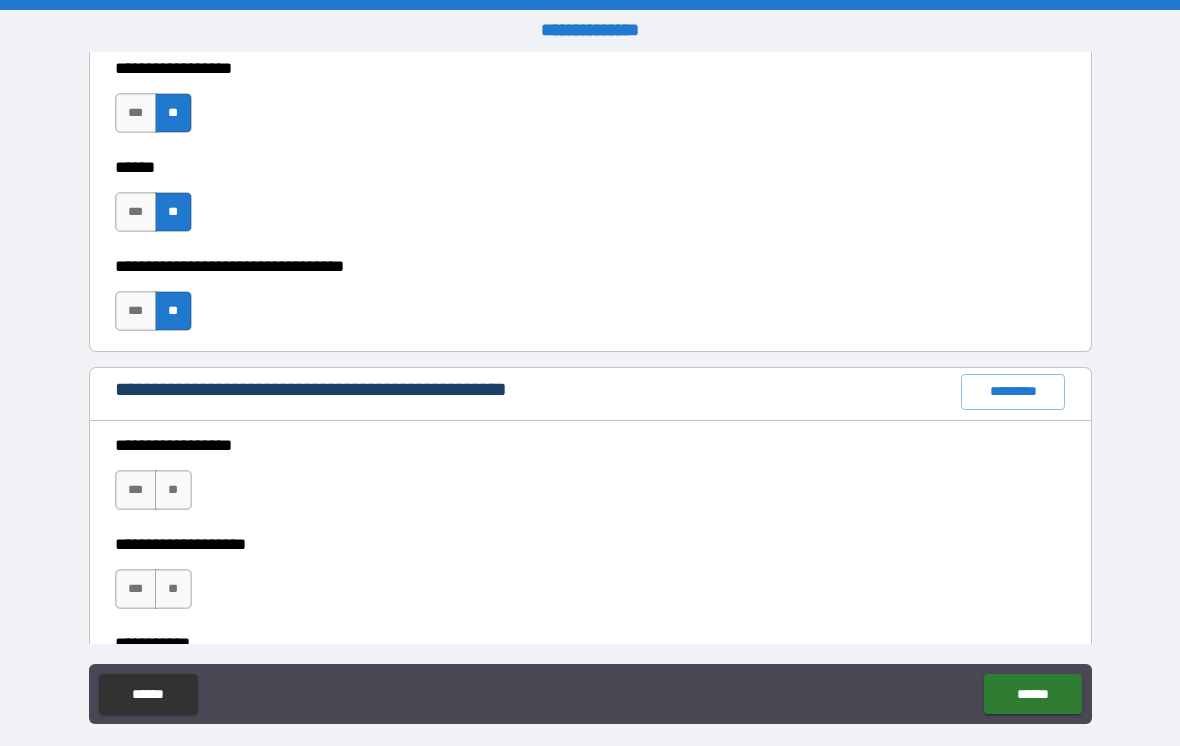 scroll, scrollTop: 2274, scrollLeft: 0, axis: vertical 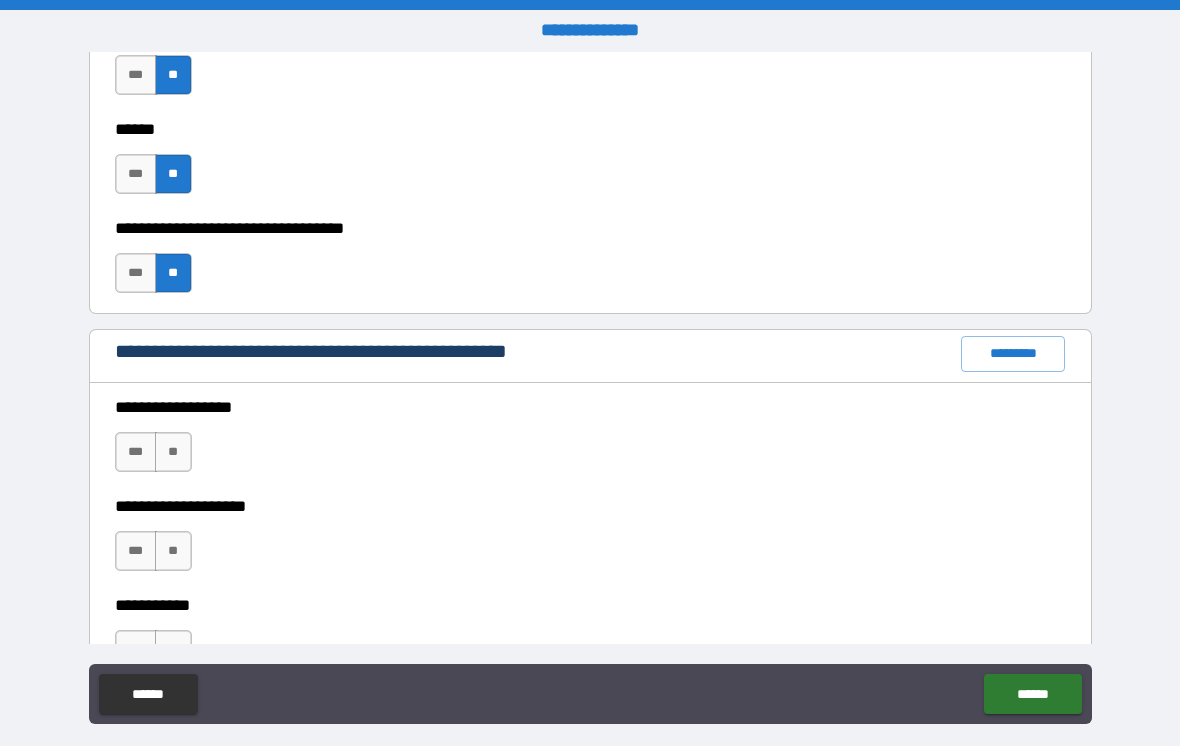 click on "**" at bounding box center (173, 452) 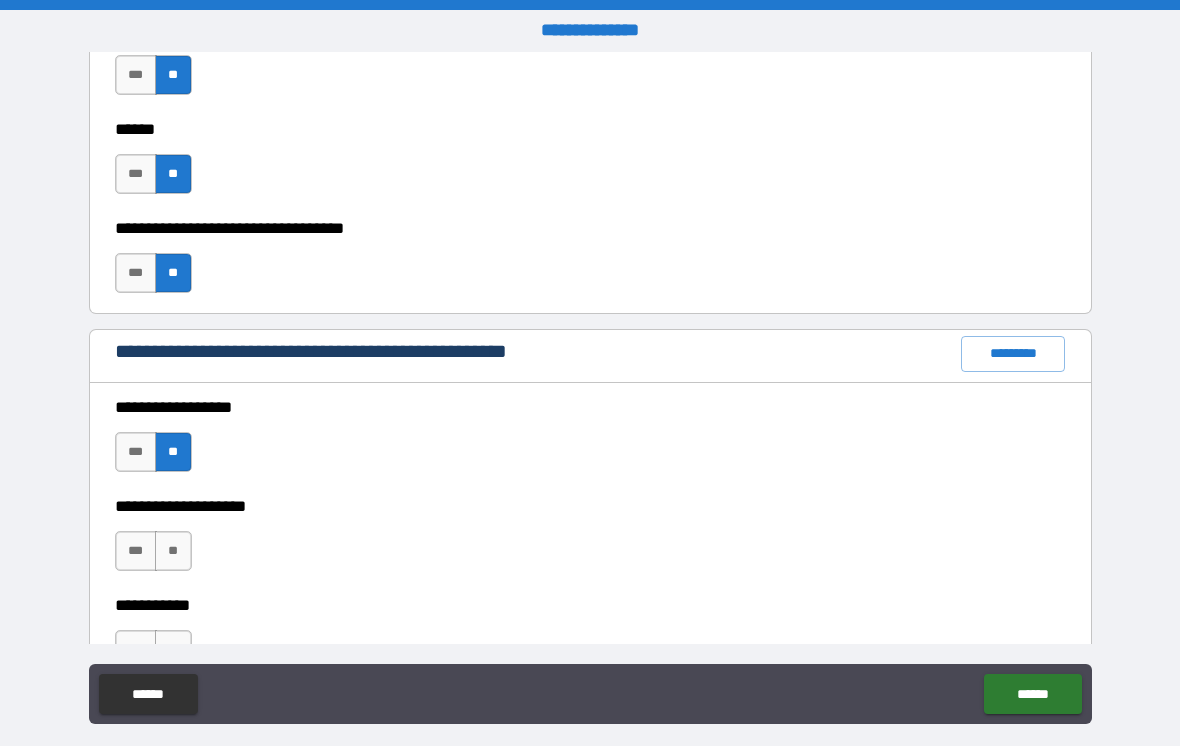 click on "**" at bounding box center [173, 551] 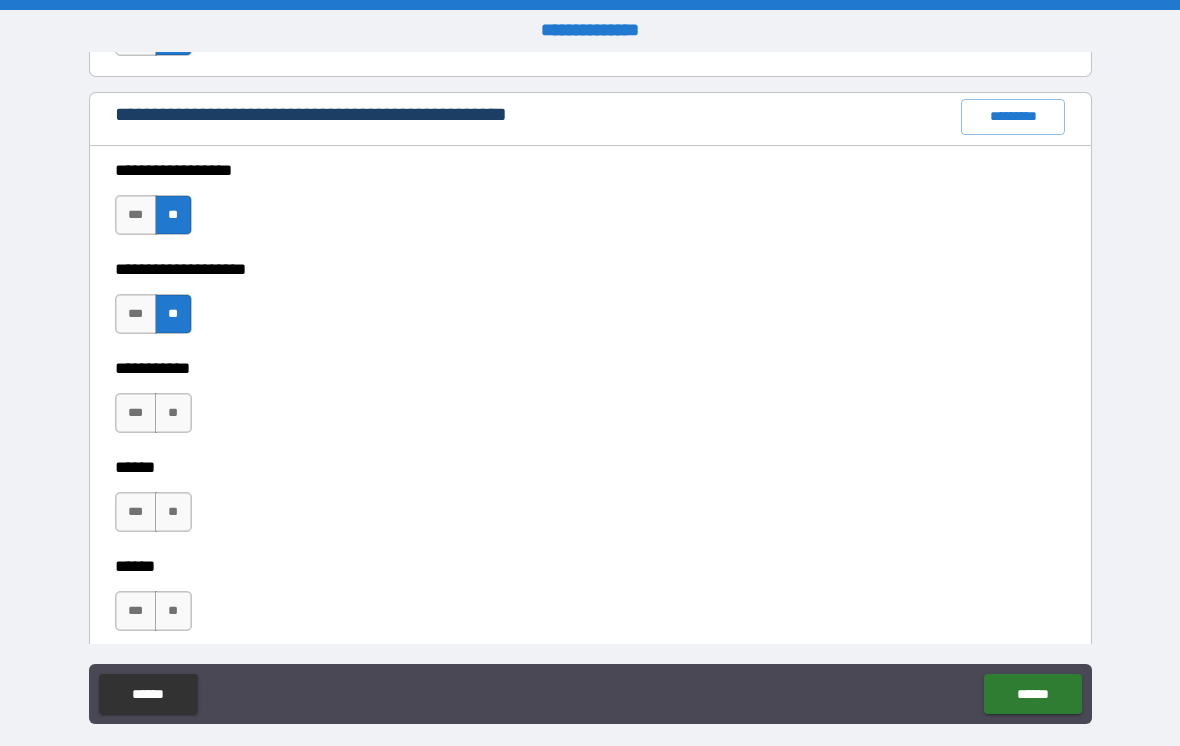 scroll, scrollTop: 2510, scrollLeft: 0, axis: vertical 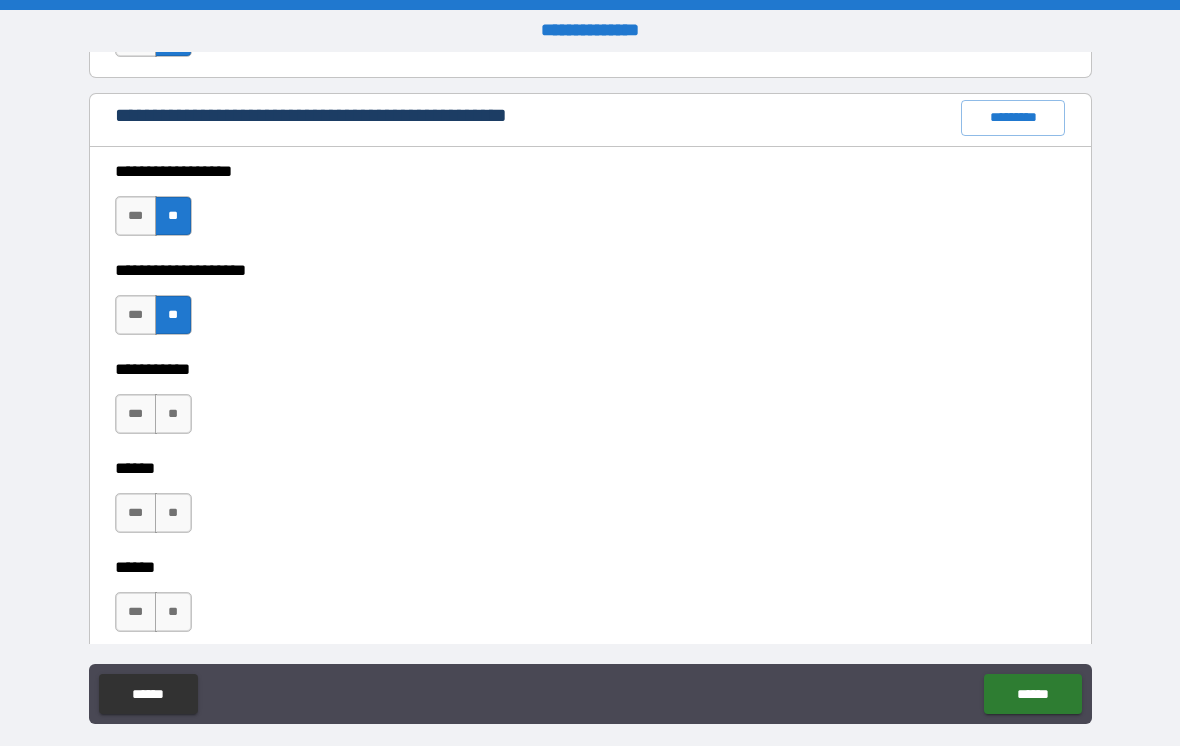 click on "**" at bounding box center [173, 414] 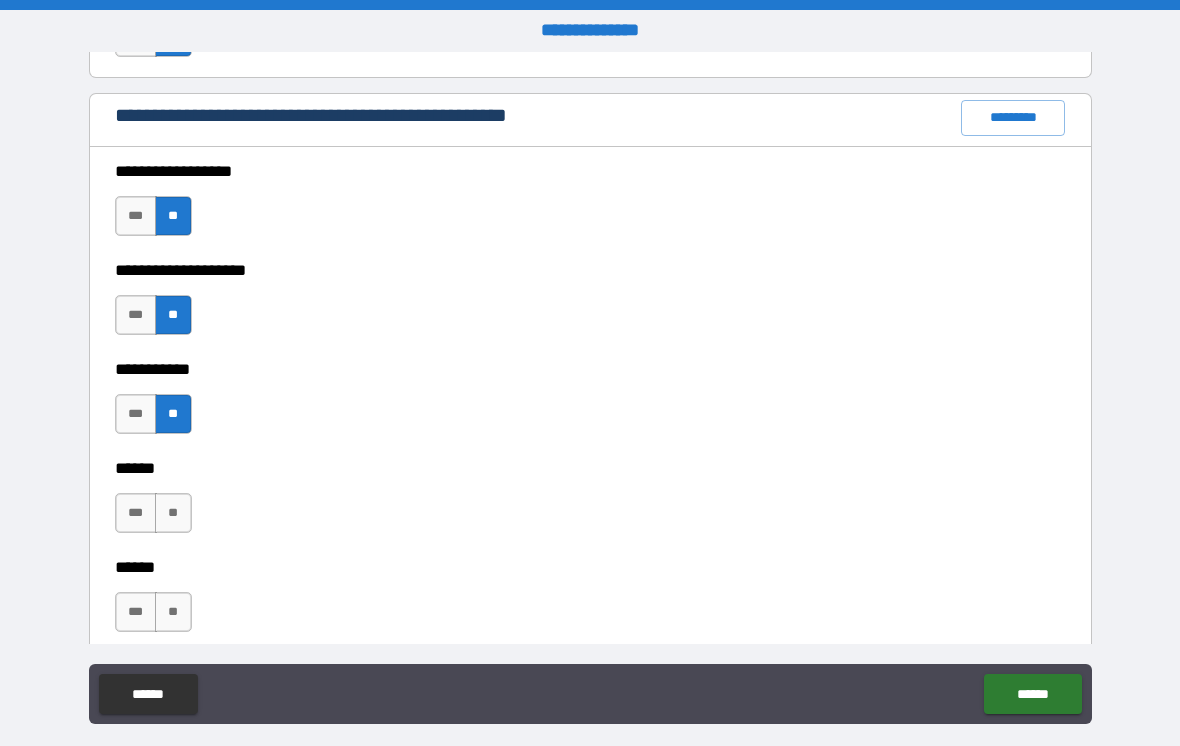 click on "**" at bounding box center [173, 513] 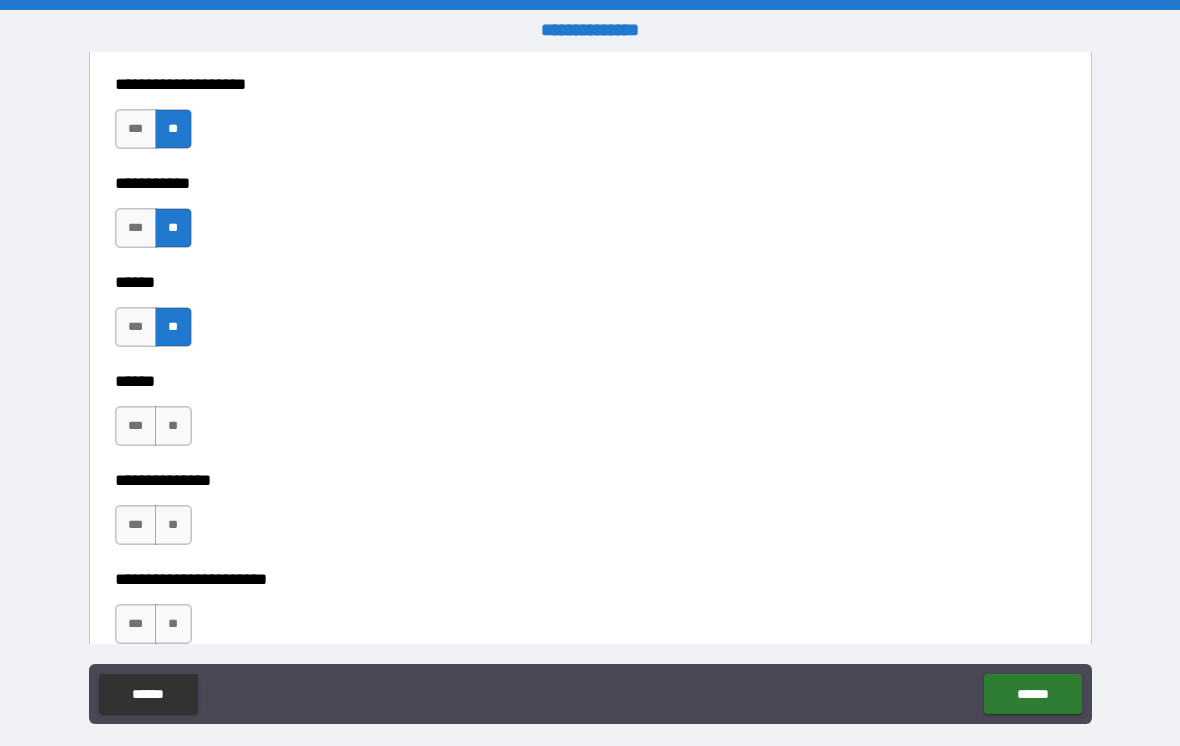 scroll, scrollTop: 2716, scrollLeft: 0, axis: vertical 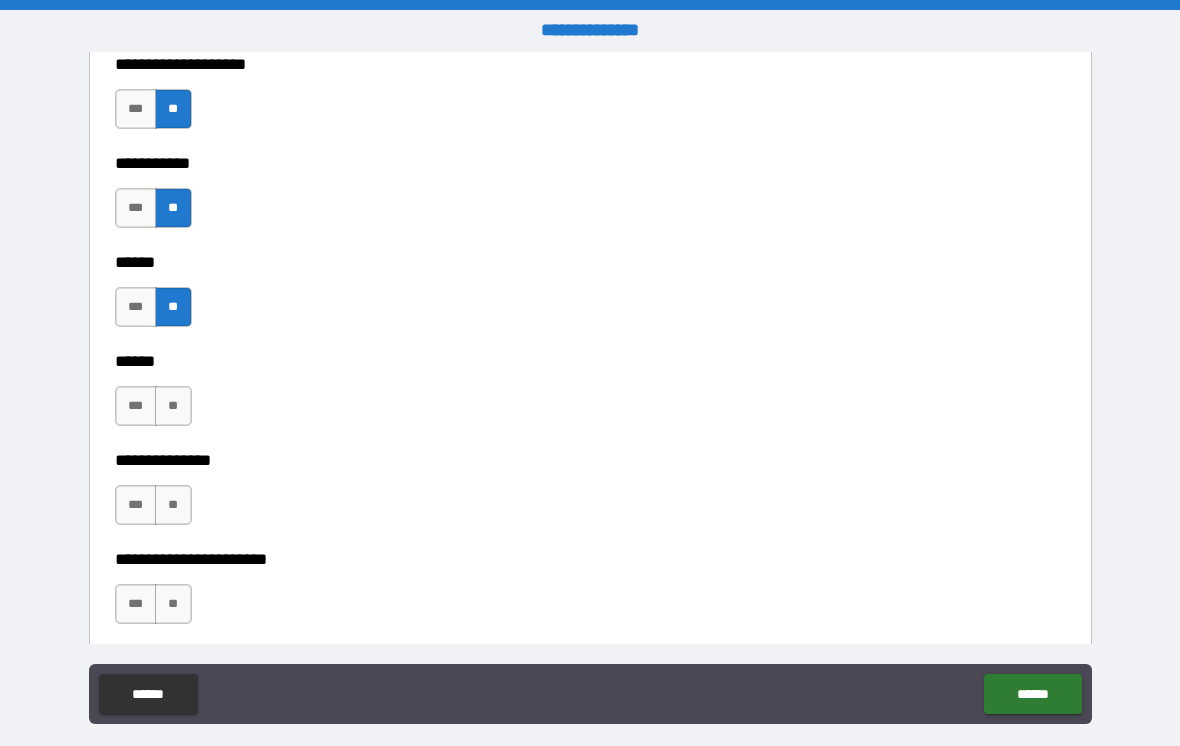 click on "**" at bounding box center (173, 406) 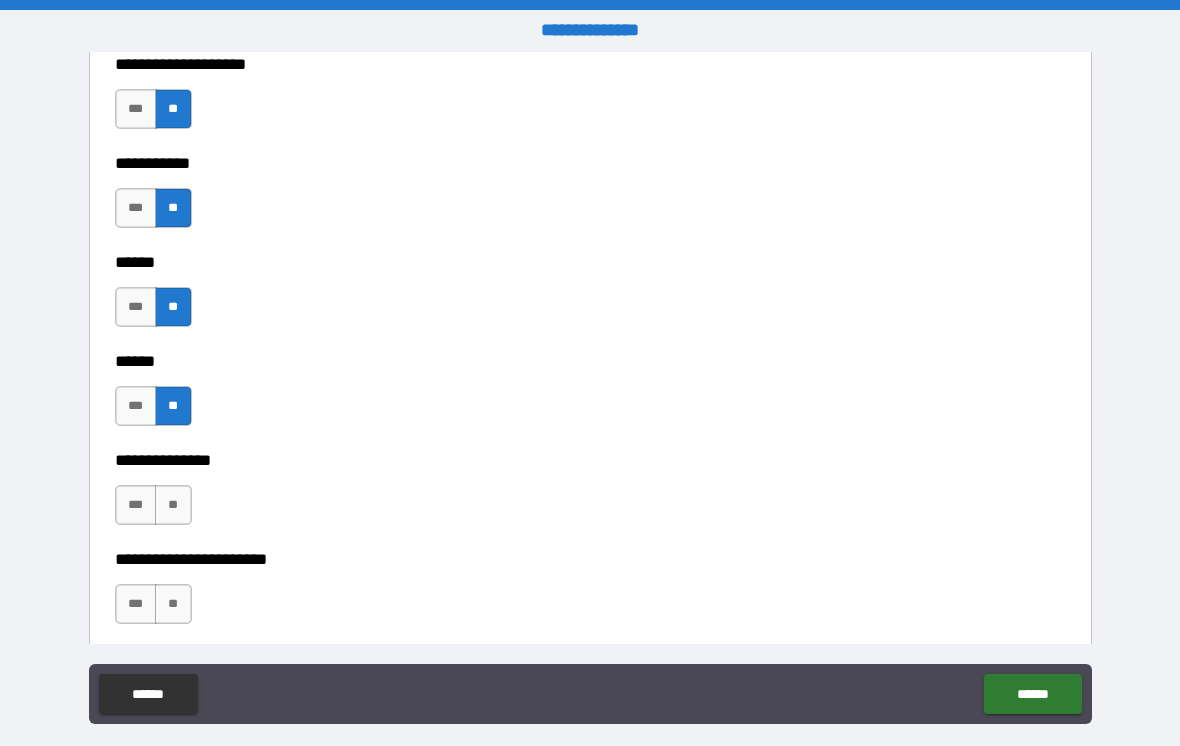 click on "**" at bounding box center (173, 505) 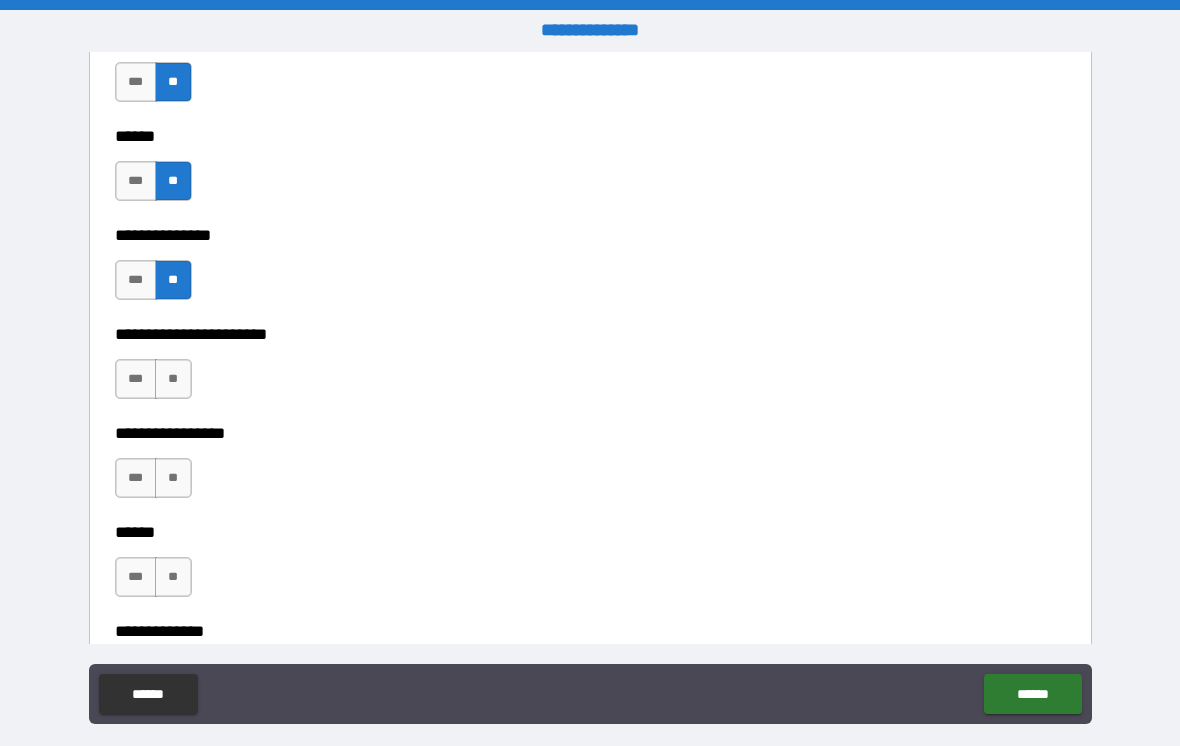 scroll, scrollTop: 2952, scrollLeft: 0, axis: vertical 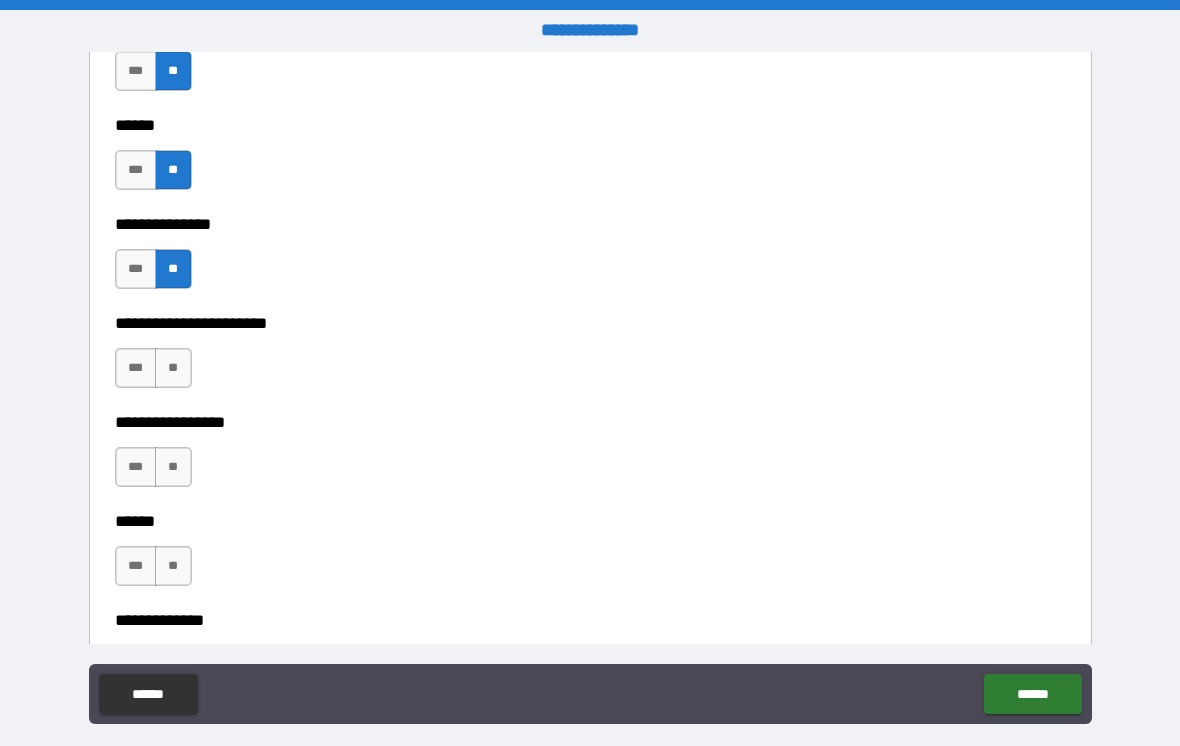click on "**" at bounding box center [173, 368] 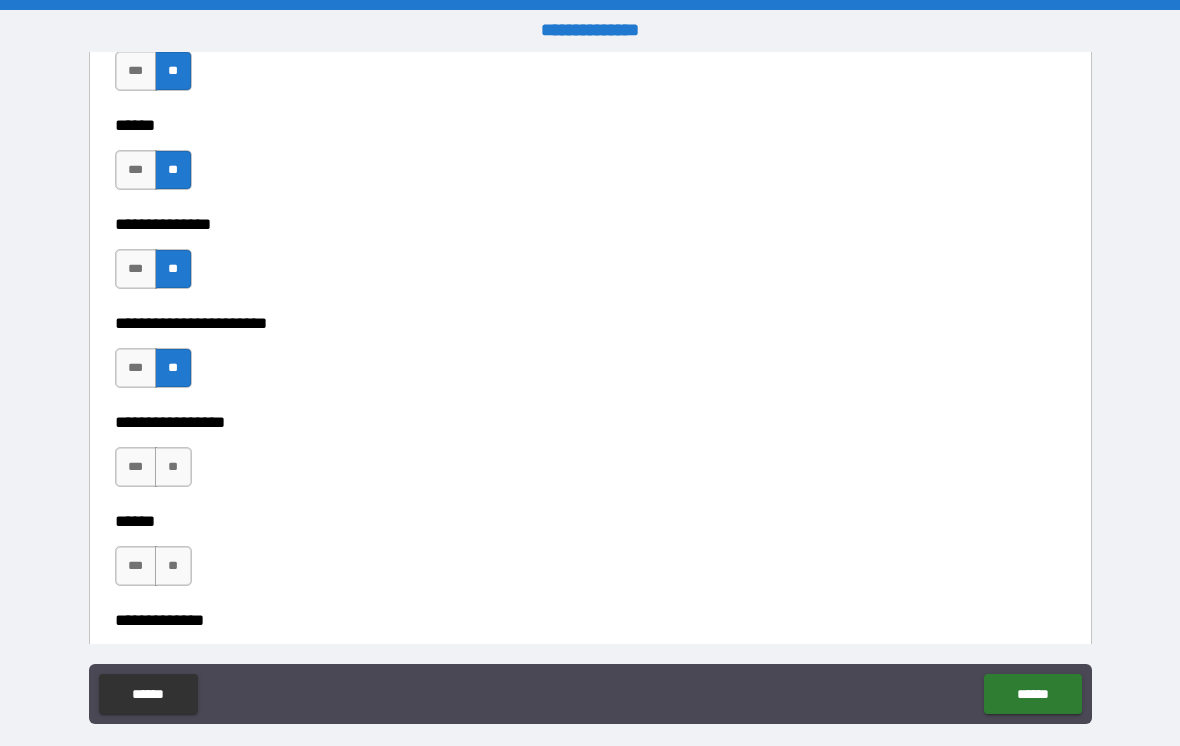 click on "**" at bounding box center (173, 467) 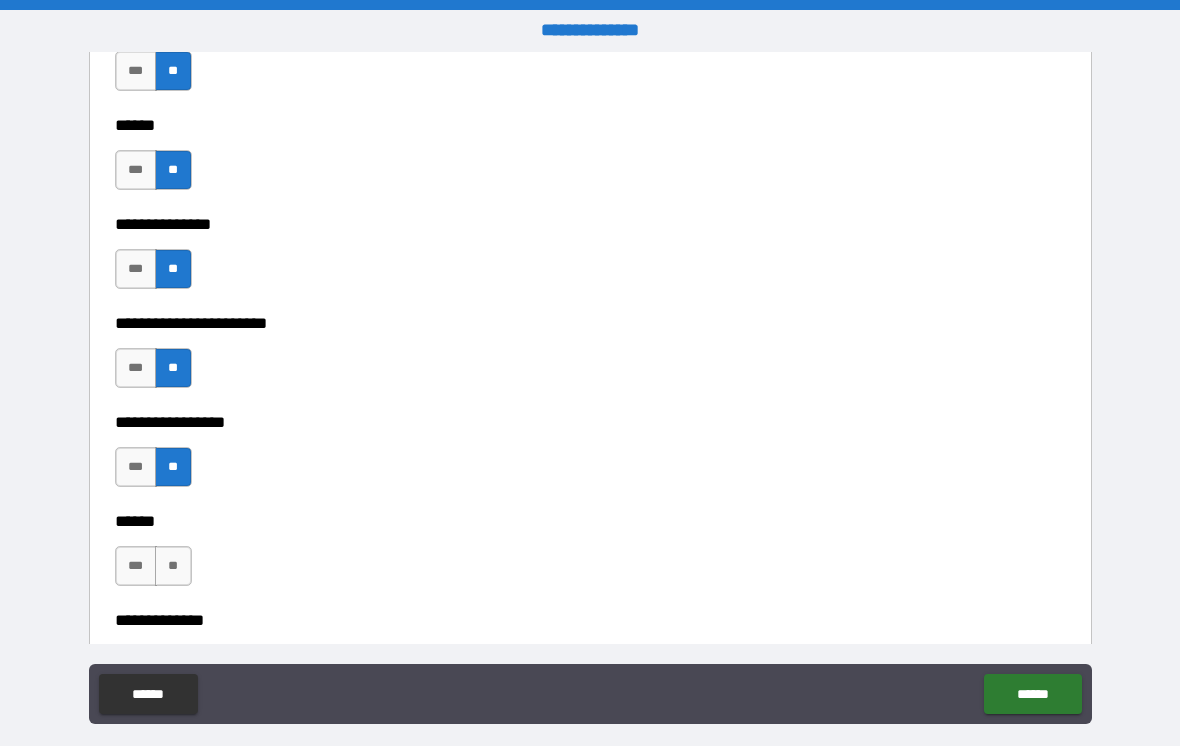 click on "**" at bounding box center (173, 566) 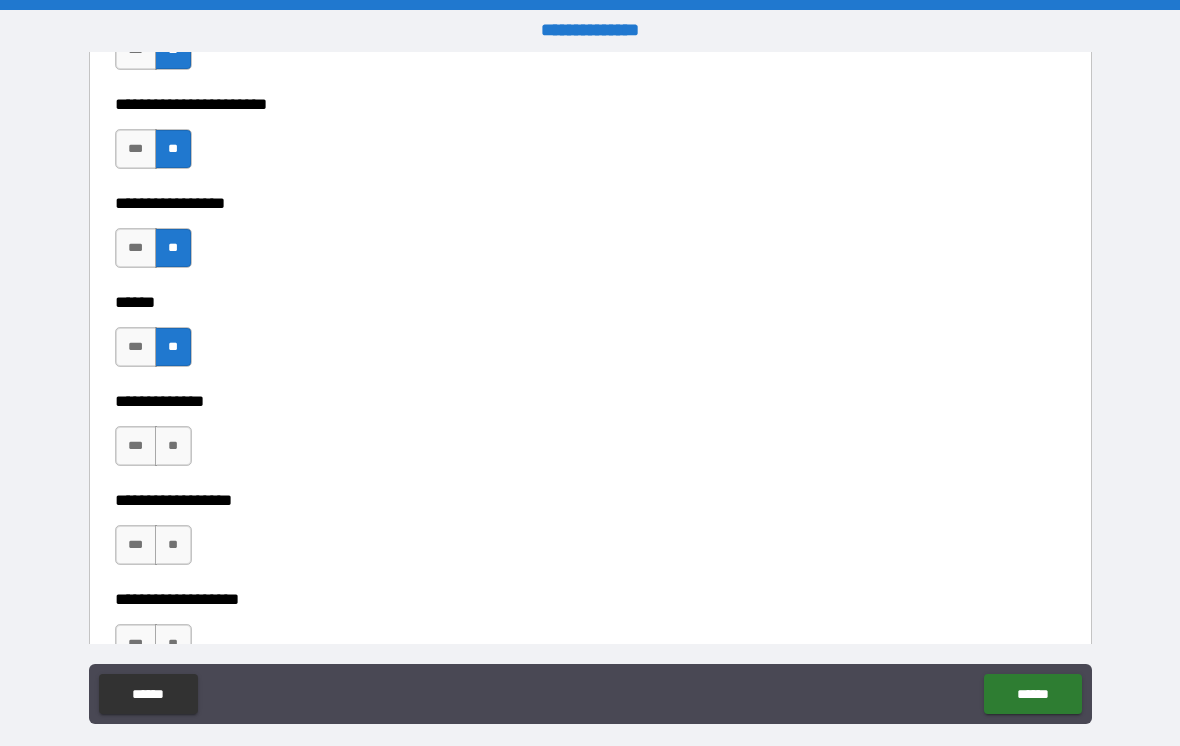 scroll, scrollTop: 3181, scrollLeft: 0, axis: vertical 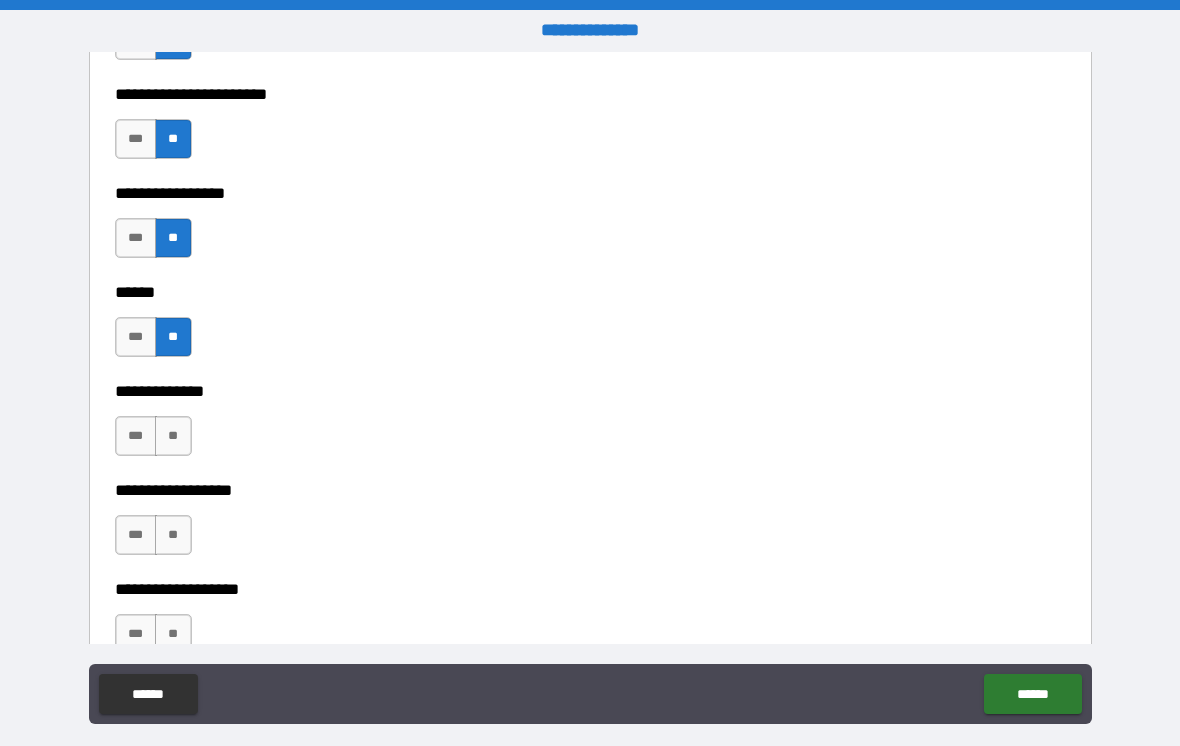 click on "**" at bounding box center [173, 436] 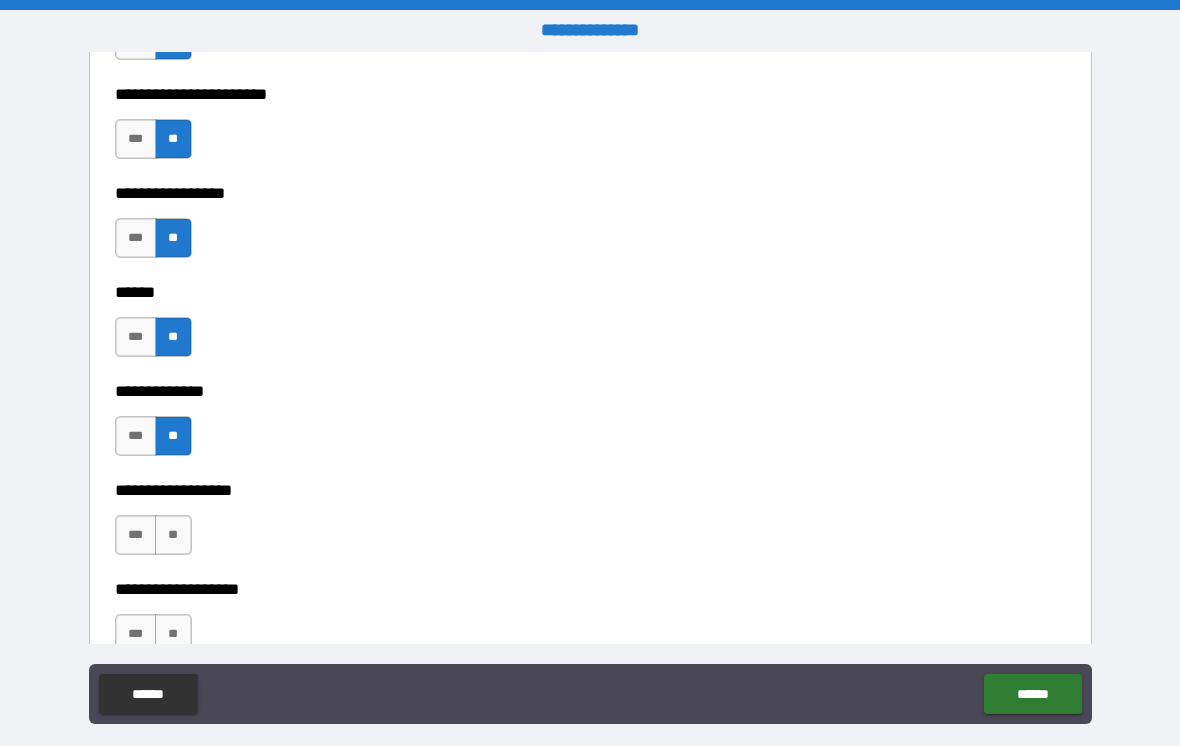 click on "**" at bounding box center (173, 535) 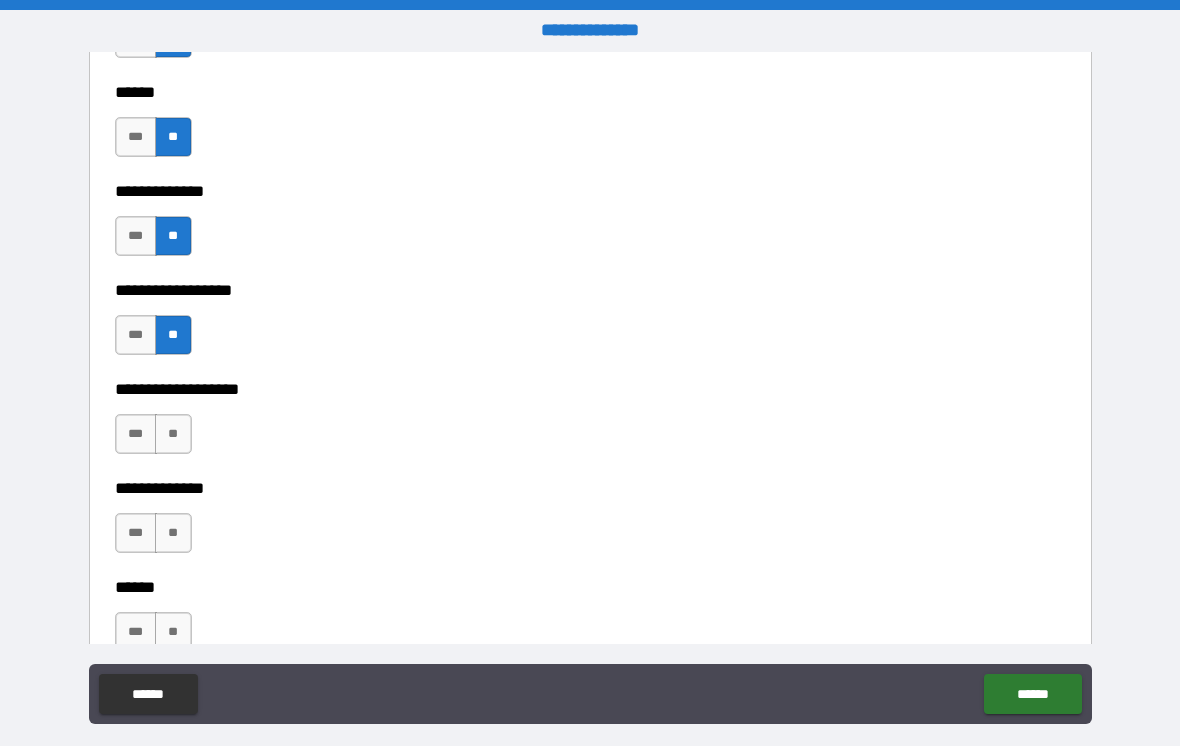 scroll, scrollTop: 3385, scrollLeft: 0, axis: vertical 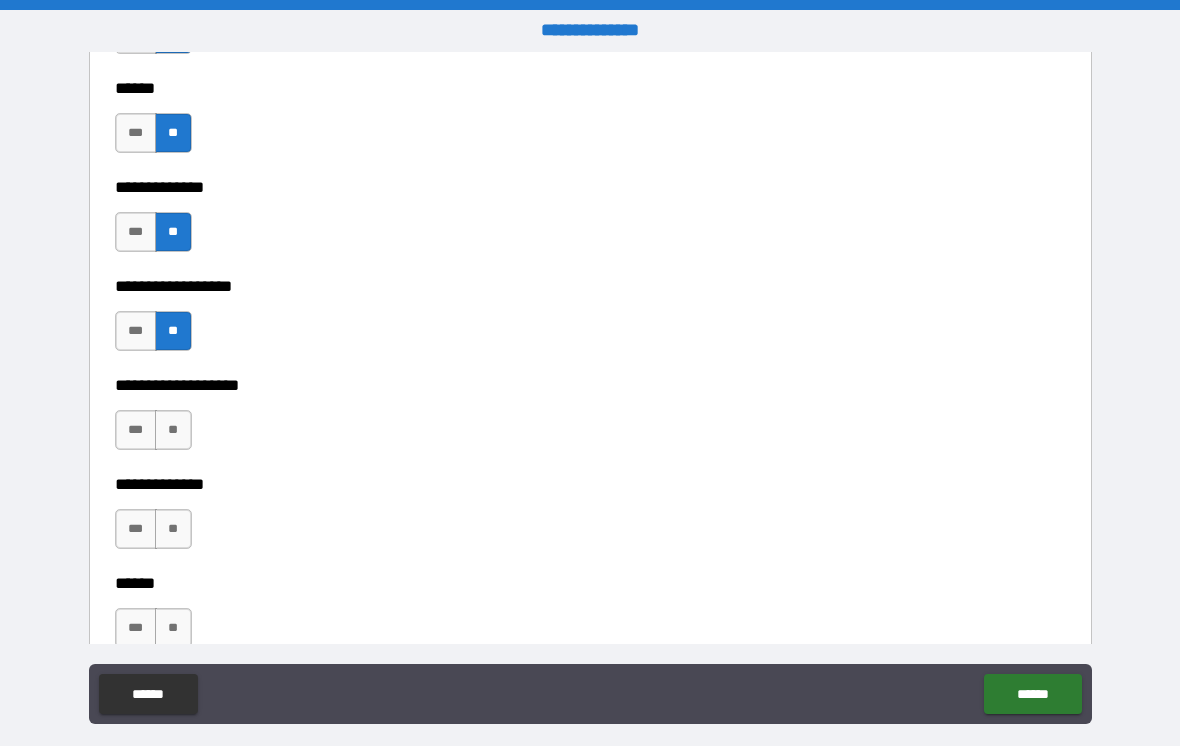 click on "**" at bounding box center (173, 430) 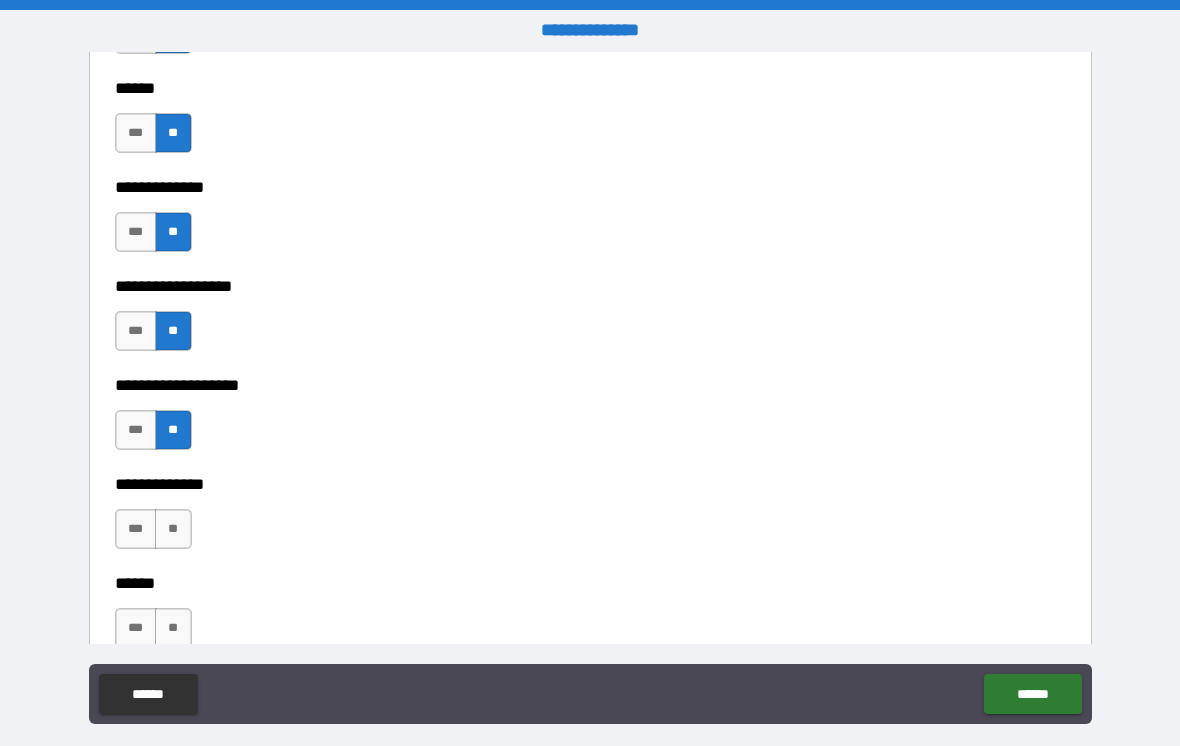 click on "**" at bounding box center [173, 529] 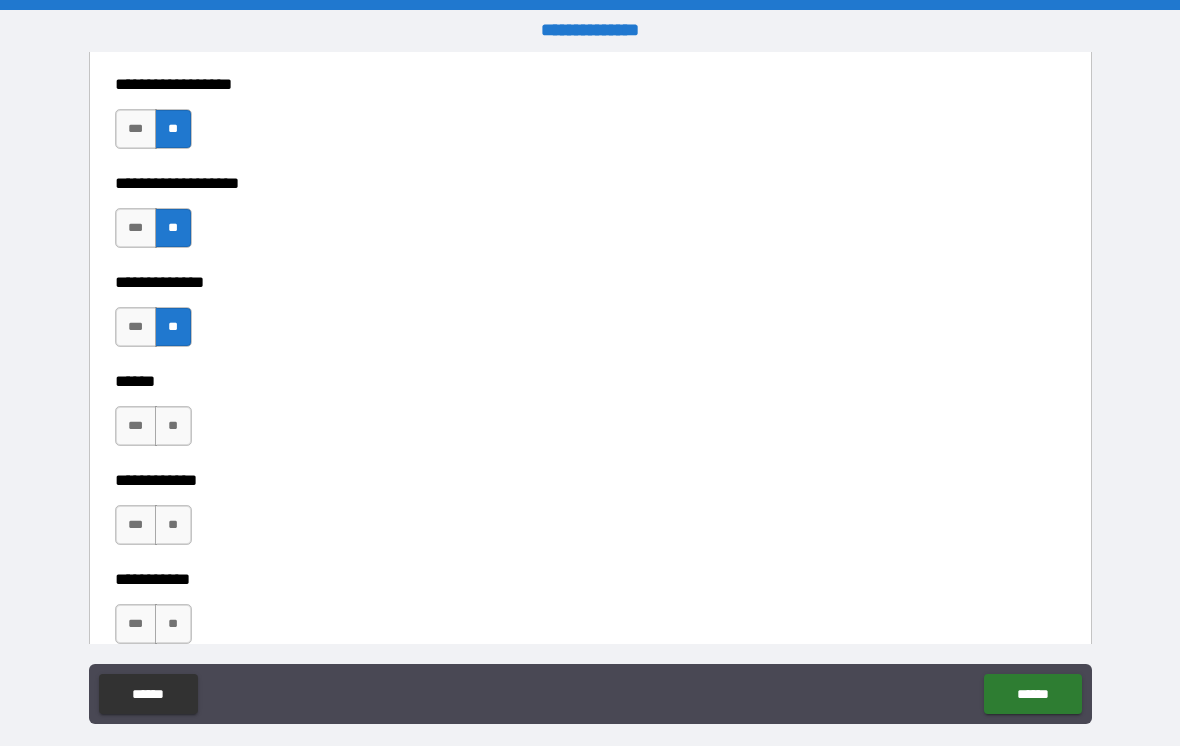 scroll, scrollTop: 3596, scrollLeft: 0, axis: vertical 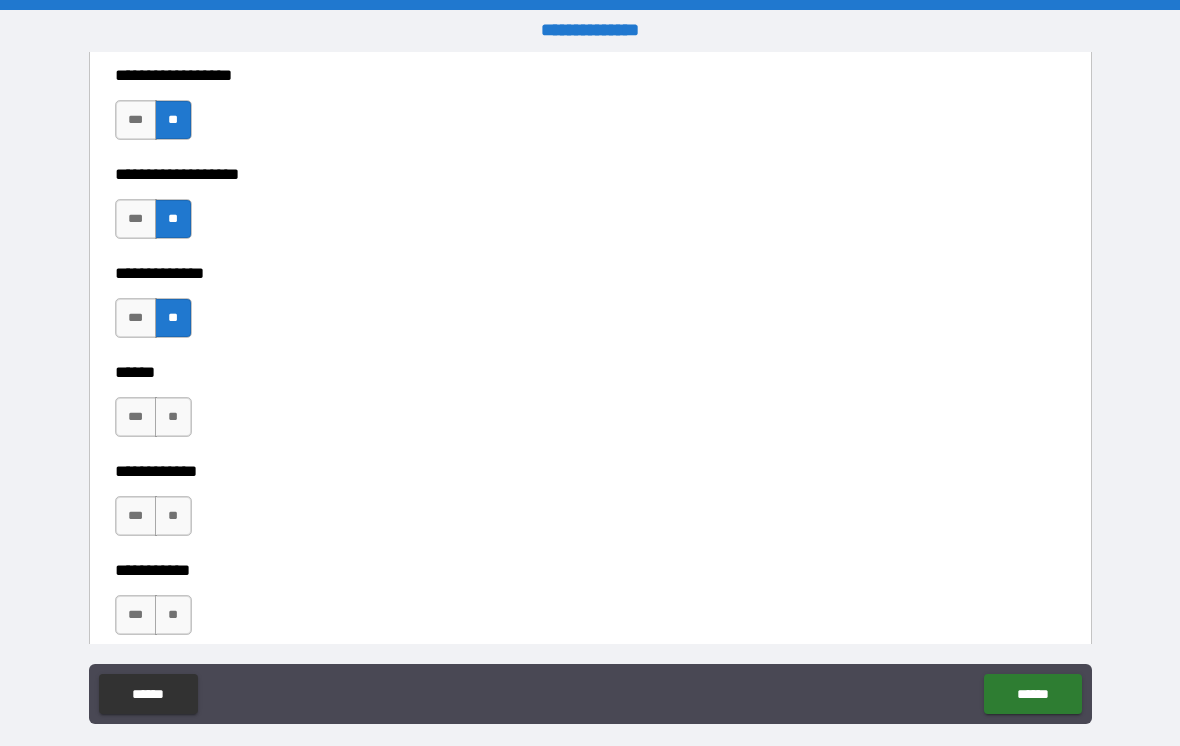 click on "**" at bounding box center [173, 417] 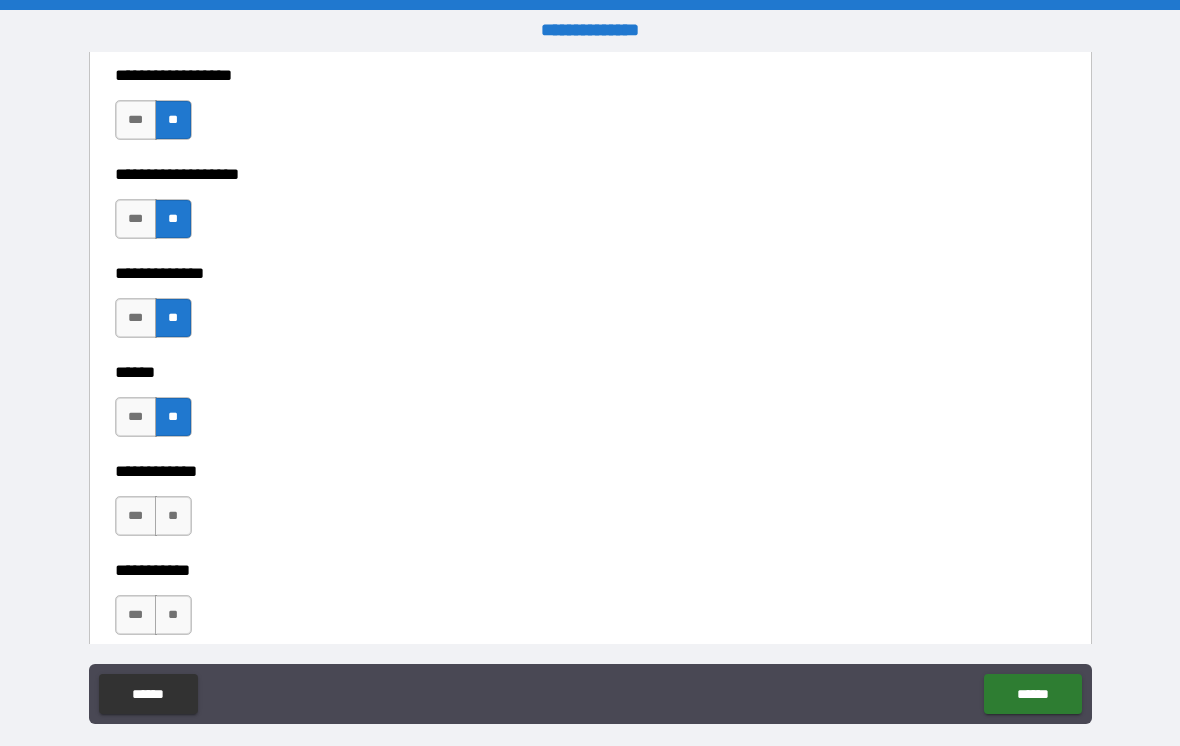 click on "**" at bounding box center (173, 516) 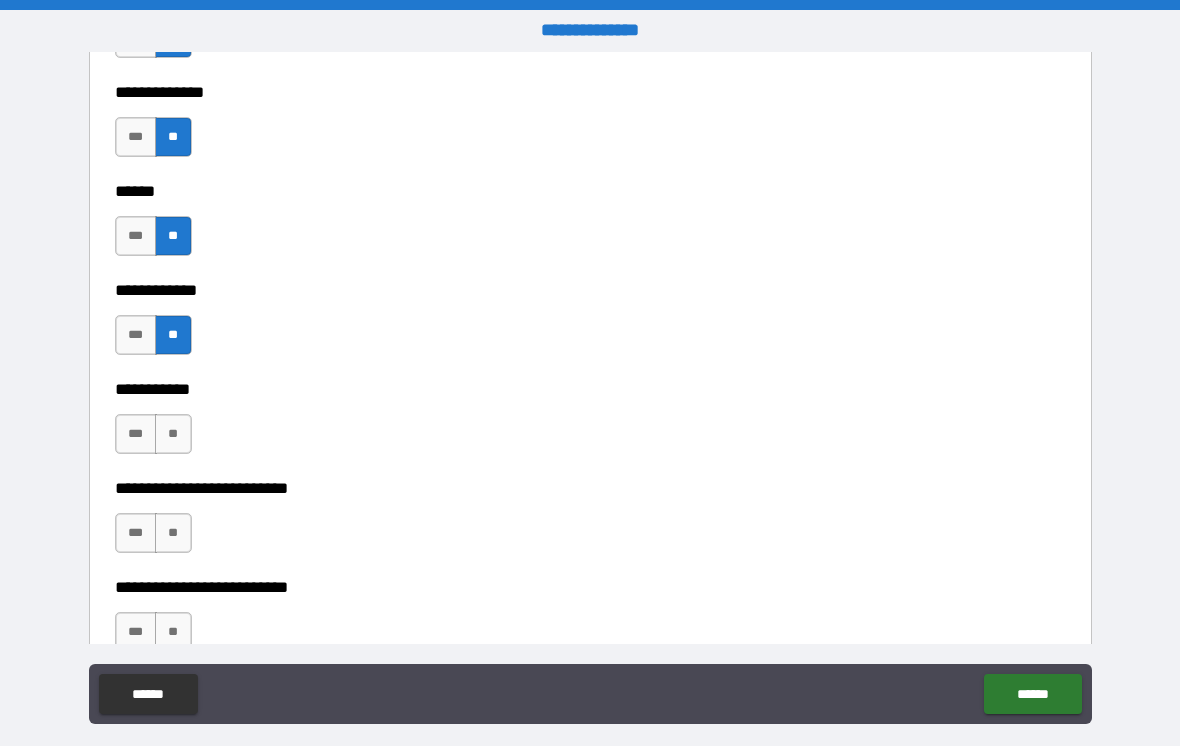 scroll, scrollTop: 3791, scrollLeft: 0, axis: vertical 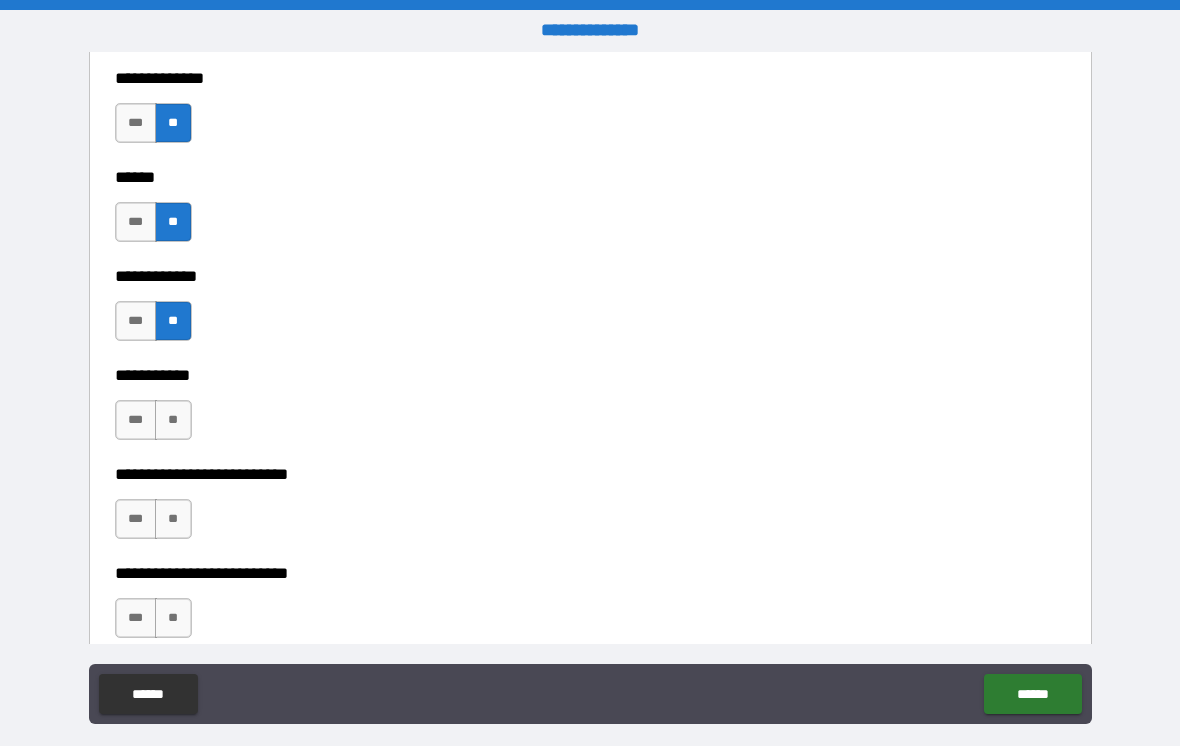 click on "**" at bounding box center (173, 420) 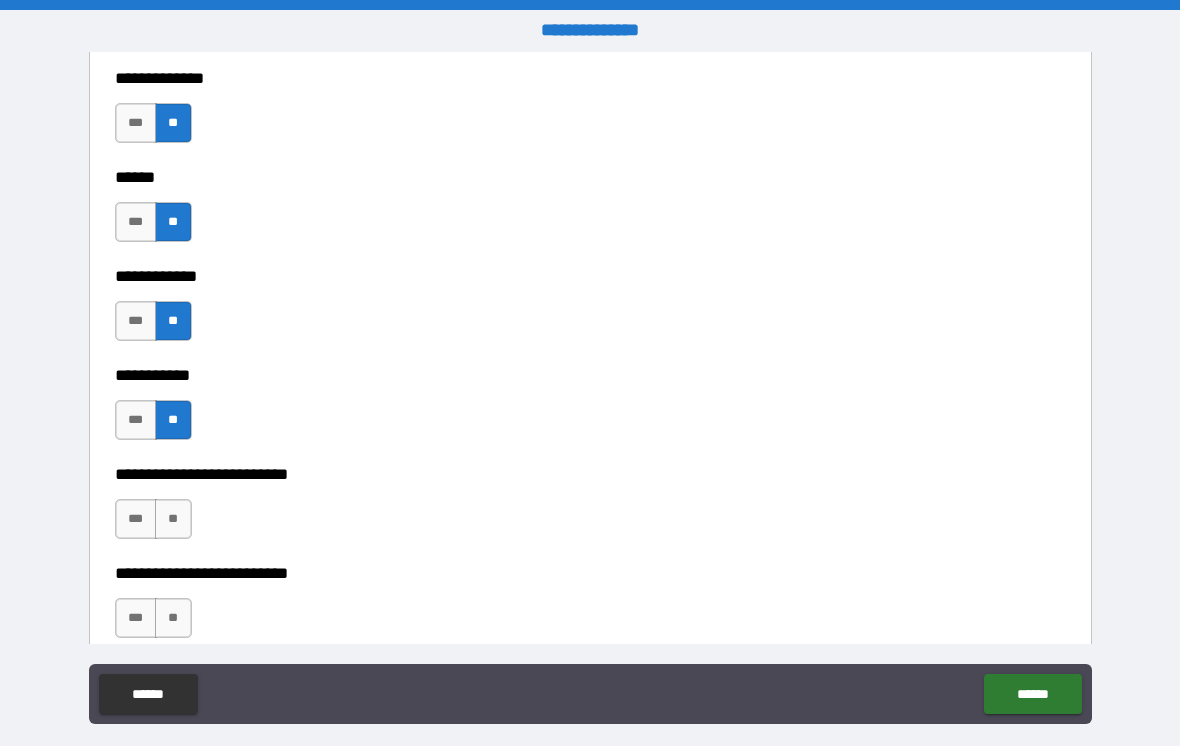 click on "**" at bounding box center [173, 519] 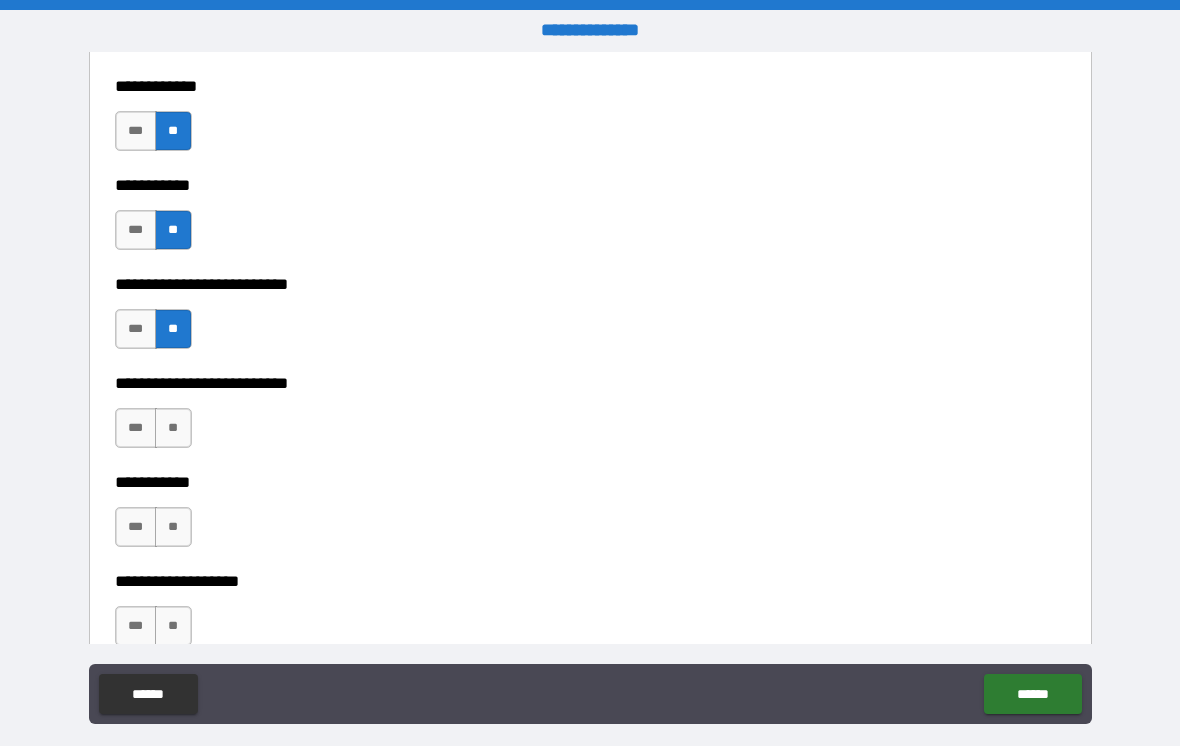 scroll, scrollTop: 3982, scrollLeft: 0, axis: vertical 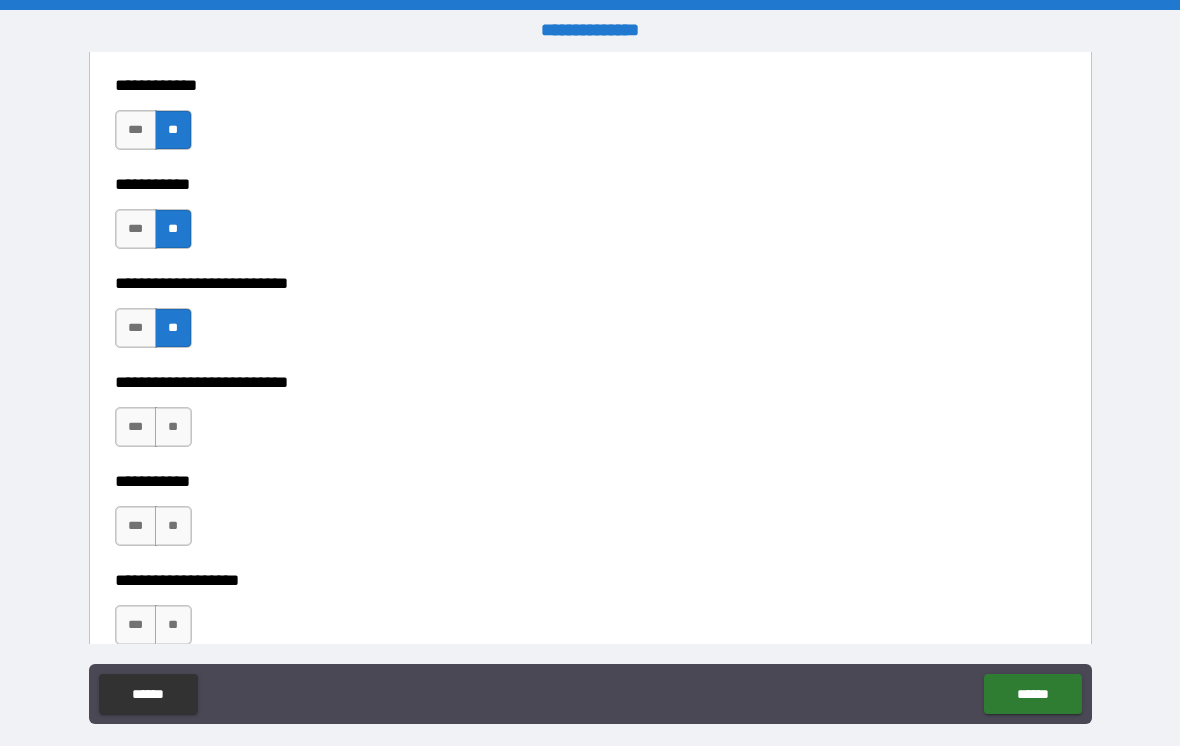 click on "**" at bounding box center [173, 427] 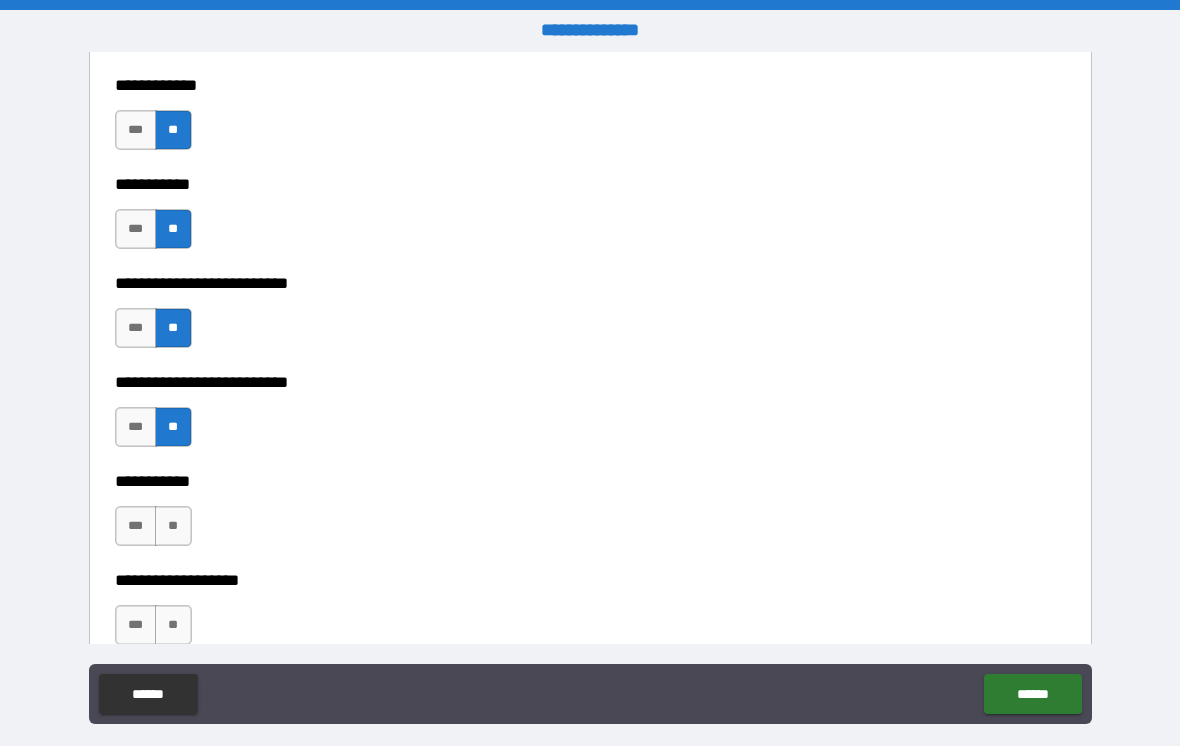 click on "**" at bounding box center [173, 526] 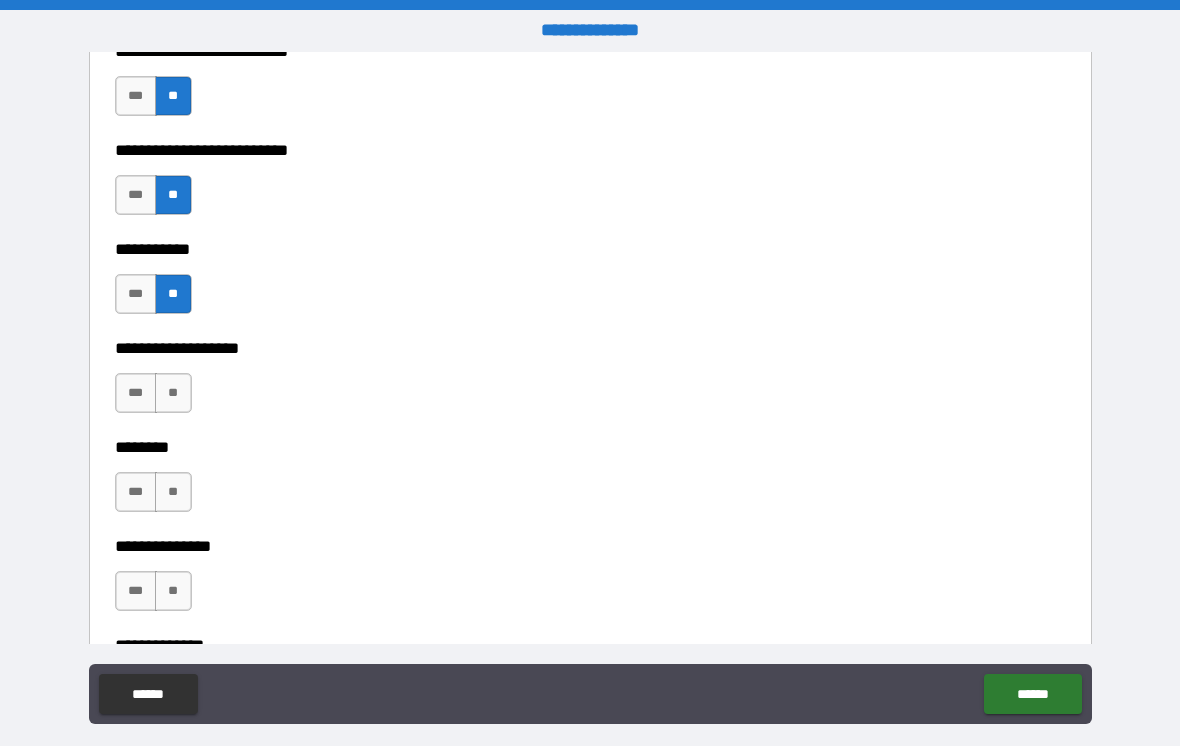 scroll, scrollTop: 4217, scrollLeft: 0, axis: vertical 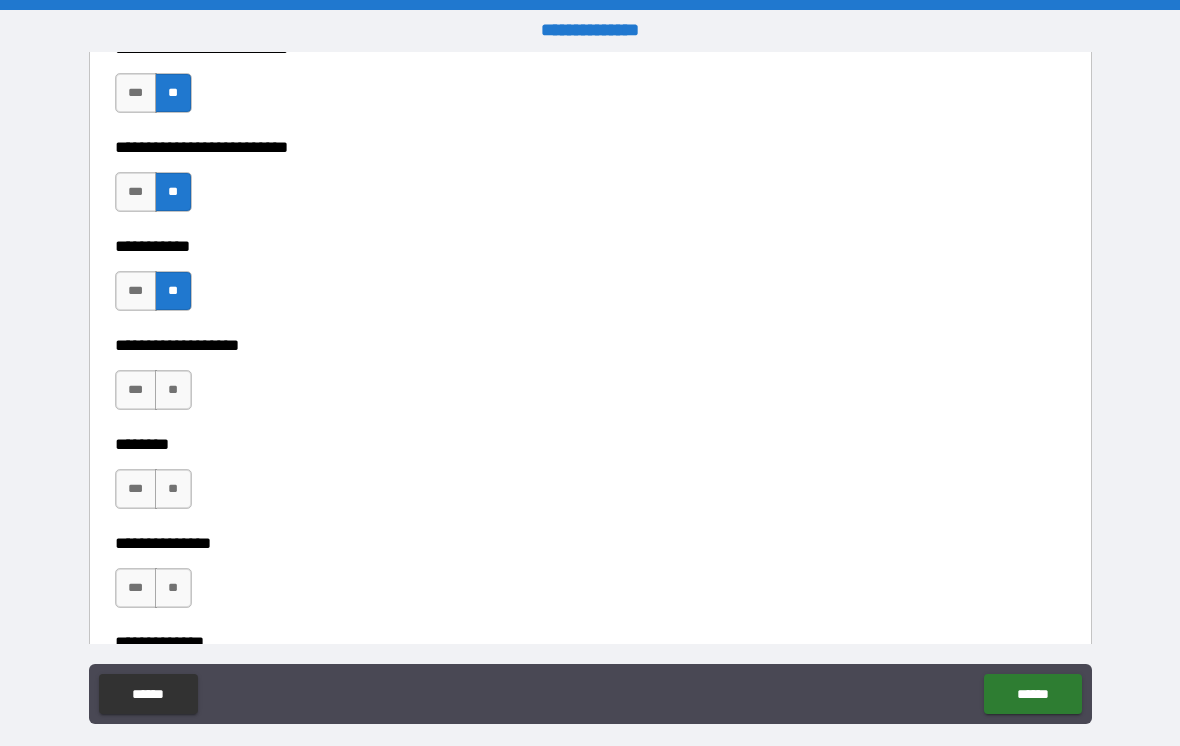 click on "**" at bounding box center [173, 390] 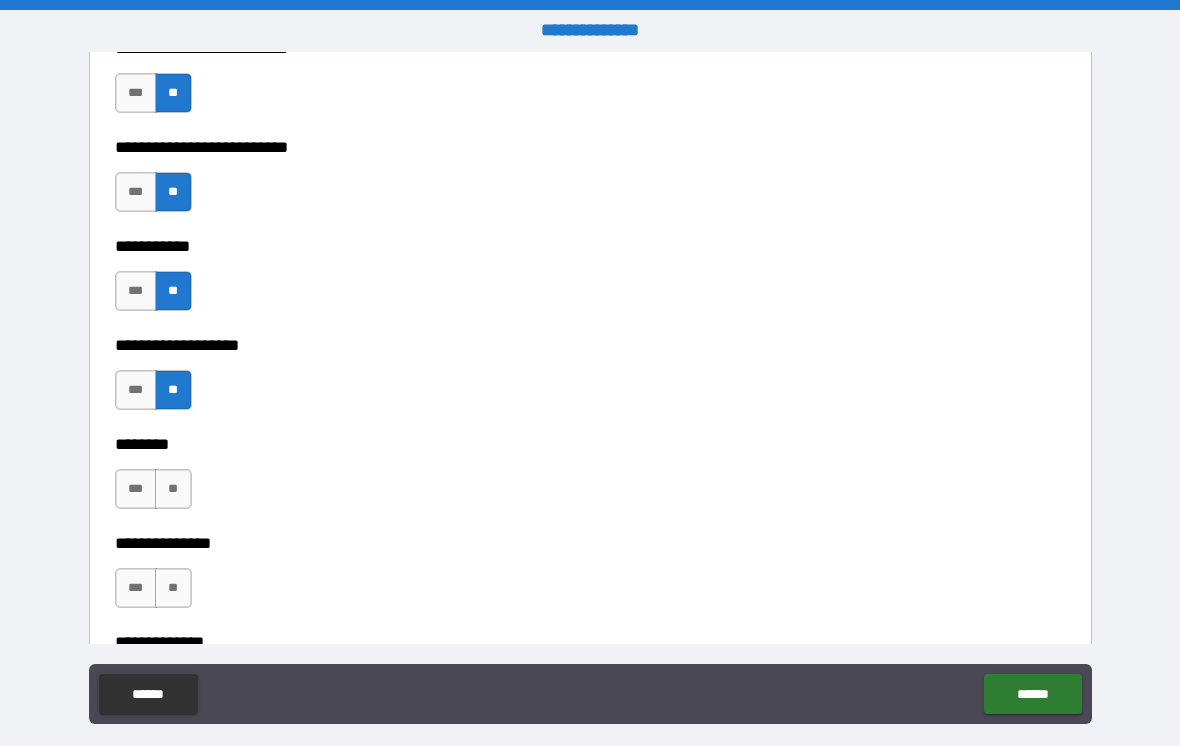 click on "**" at bounding box center (173, 489) 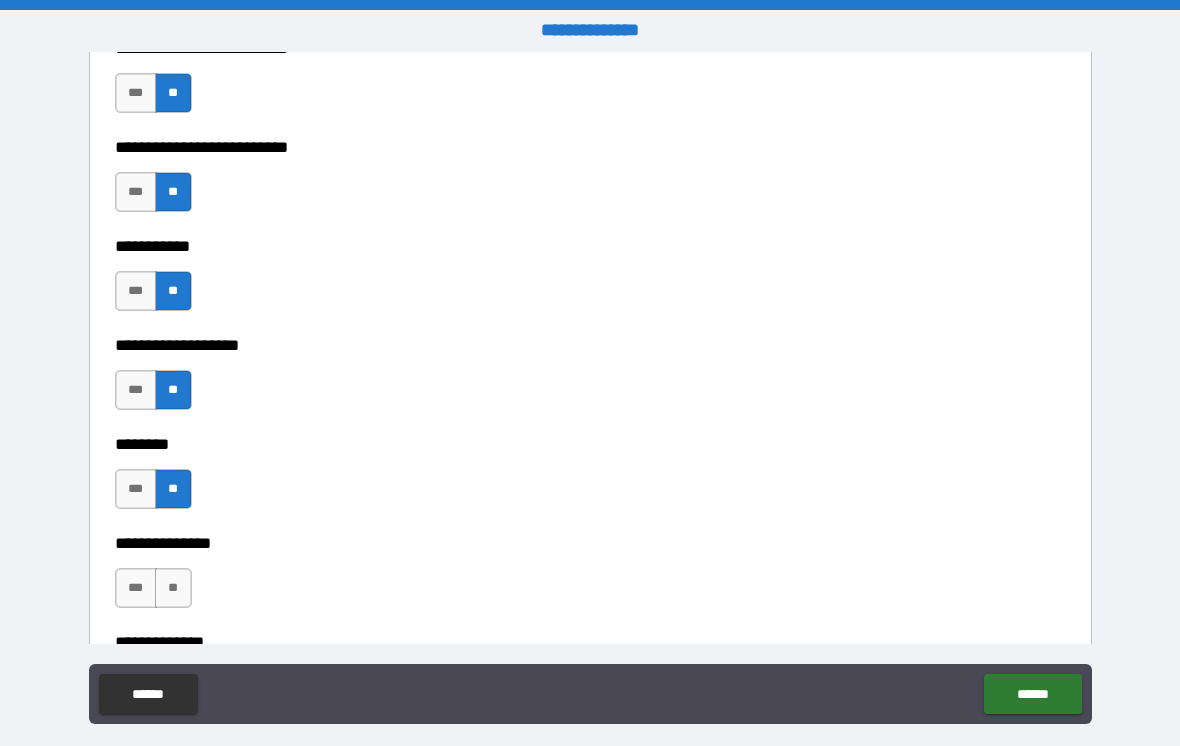 click on "**" at bounding box center (173, 588) 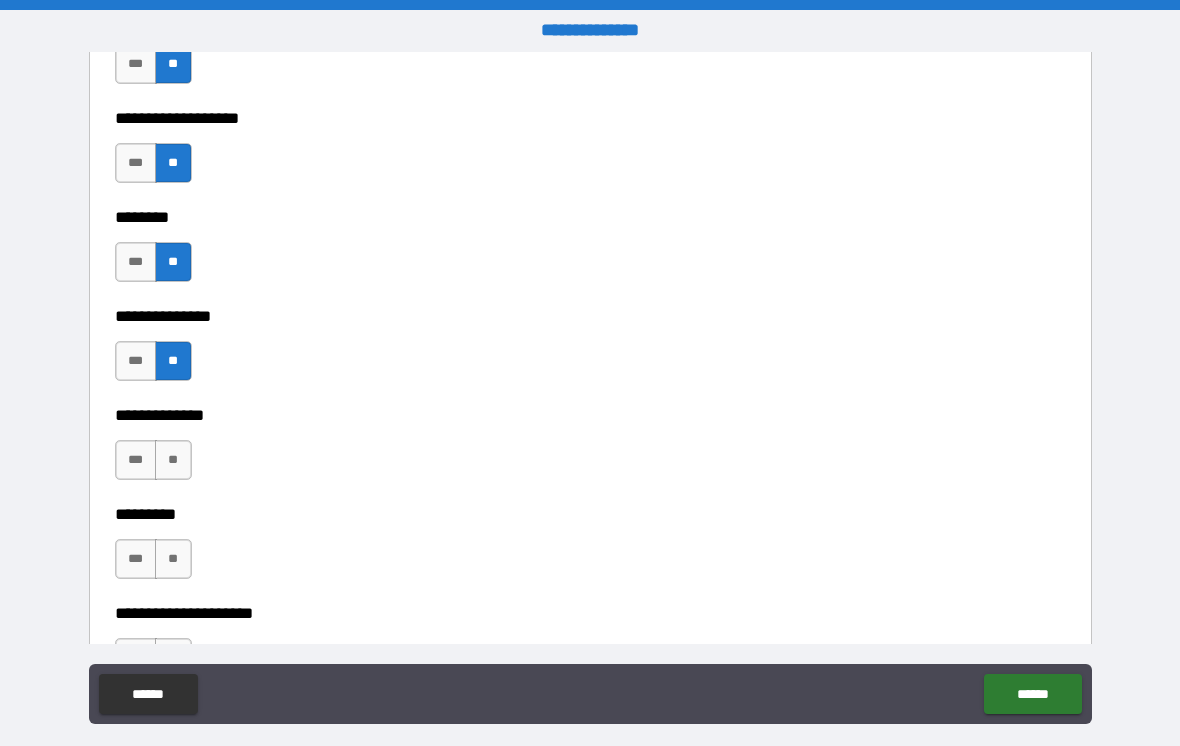 scroll, scrollTop: 4447, scrollLeft: 0, axis: vertical 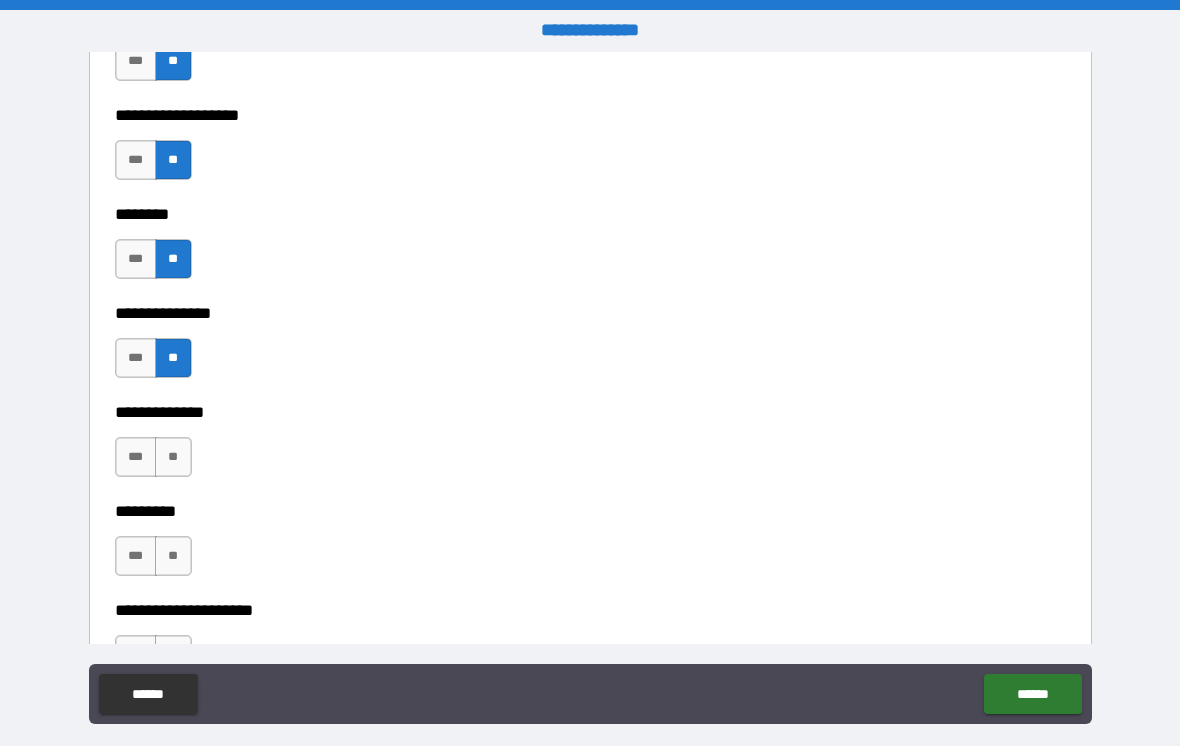 click on "**" at bounding box center (173, 457) 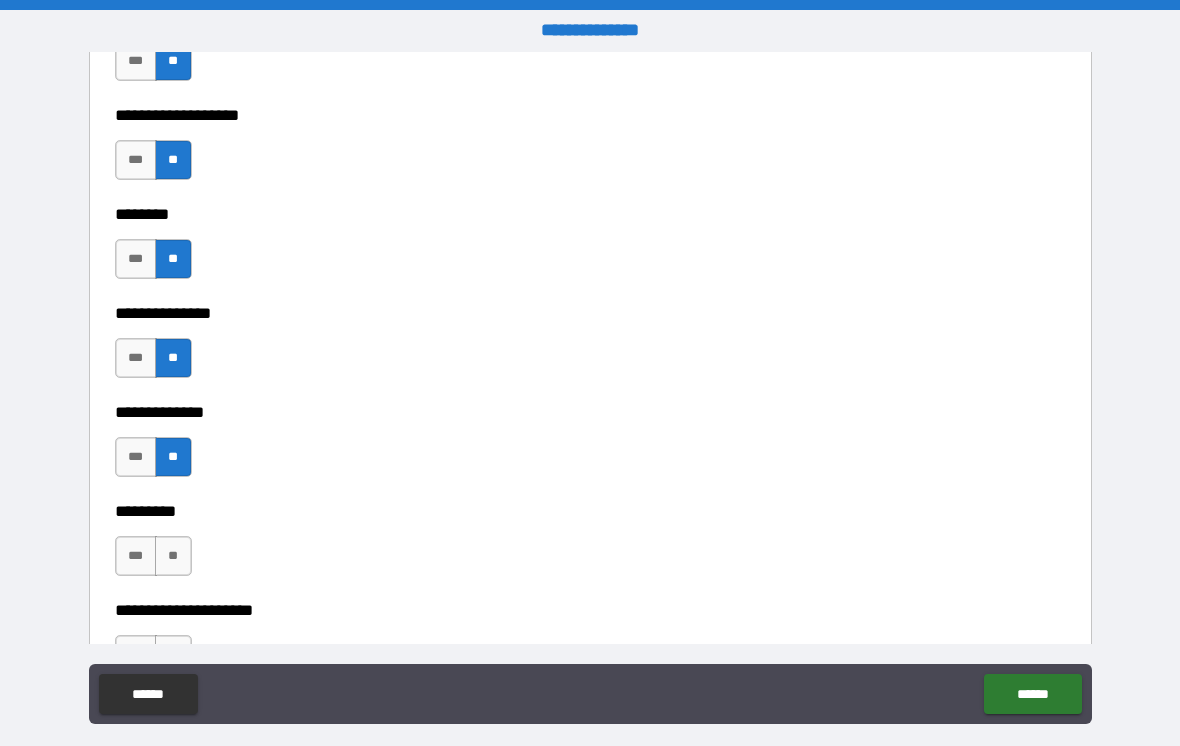 click on "**" at bounding box center (173, 556) 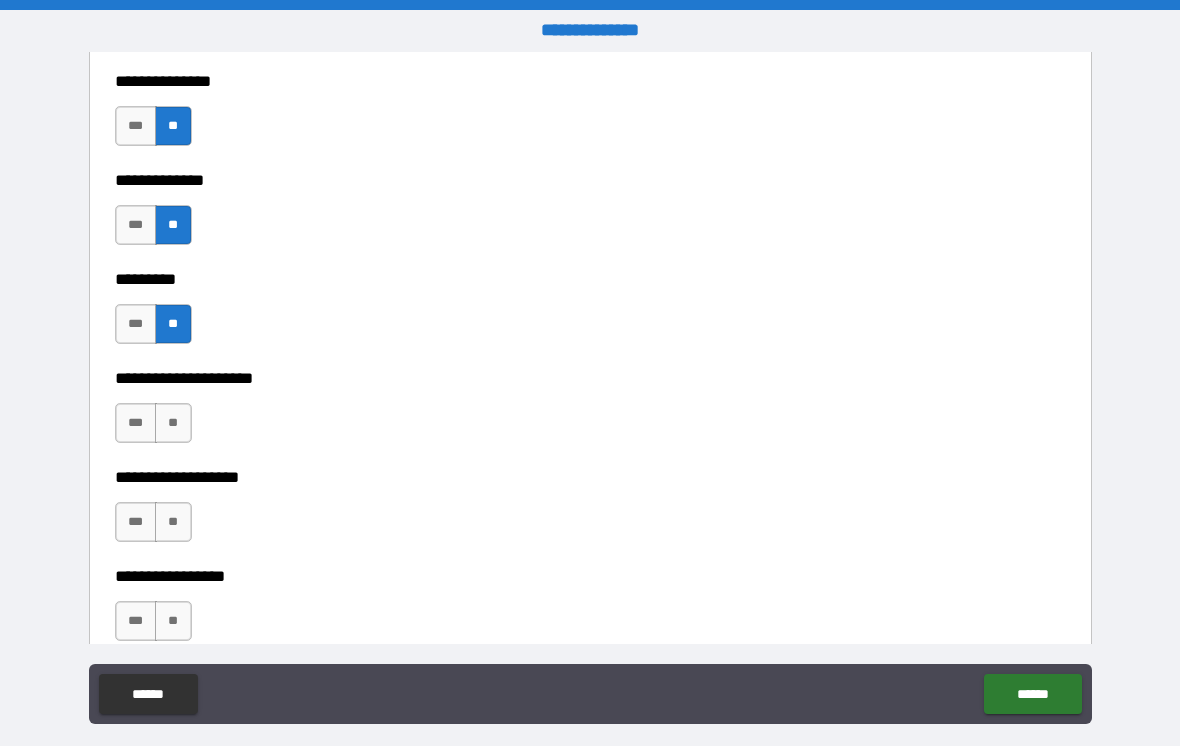 scroll, scrollTop: 4683, scrollLeft: 0, axis: vertical 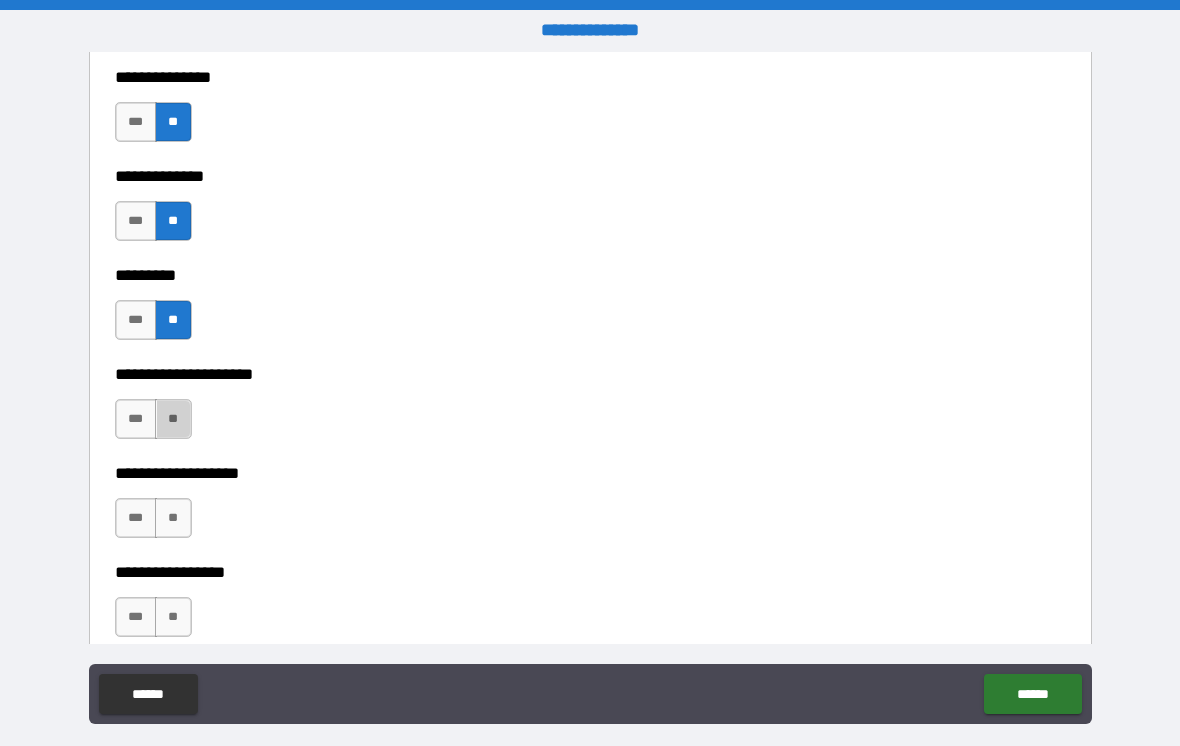 click on "**" at bounding box center (173, 419) 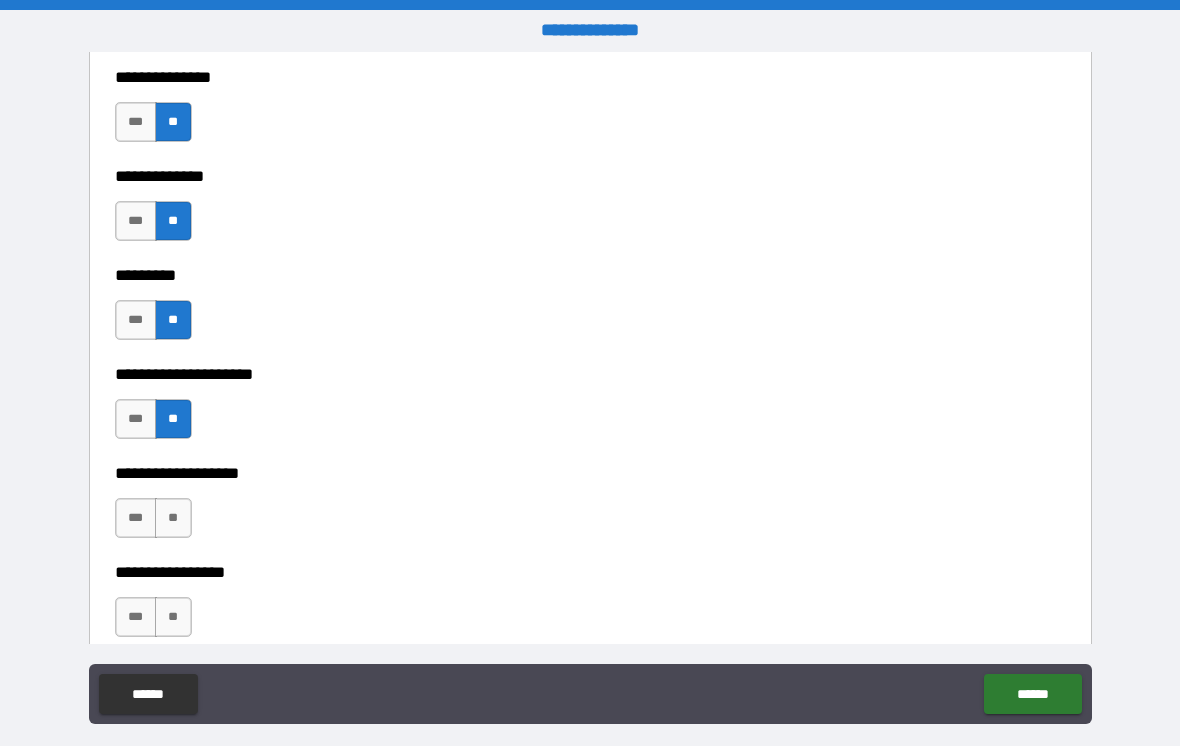 click on "**" at bounding box center (173, 518) 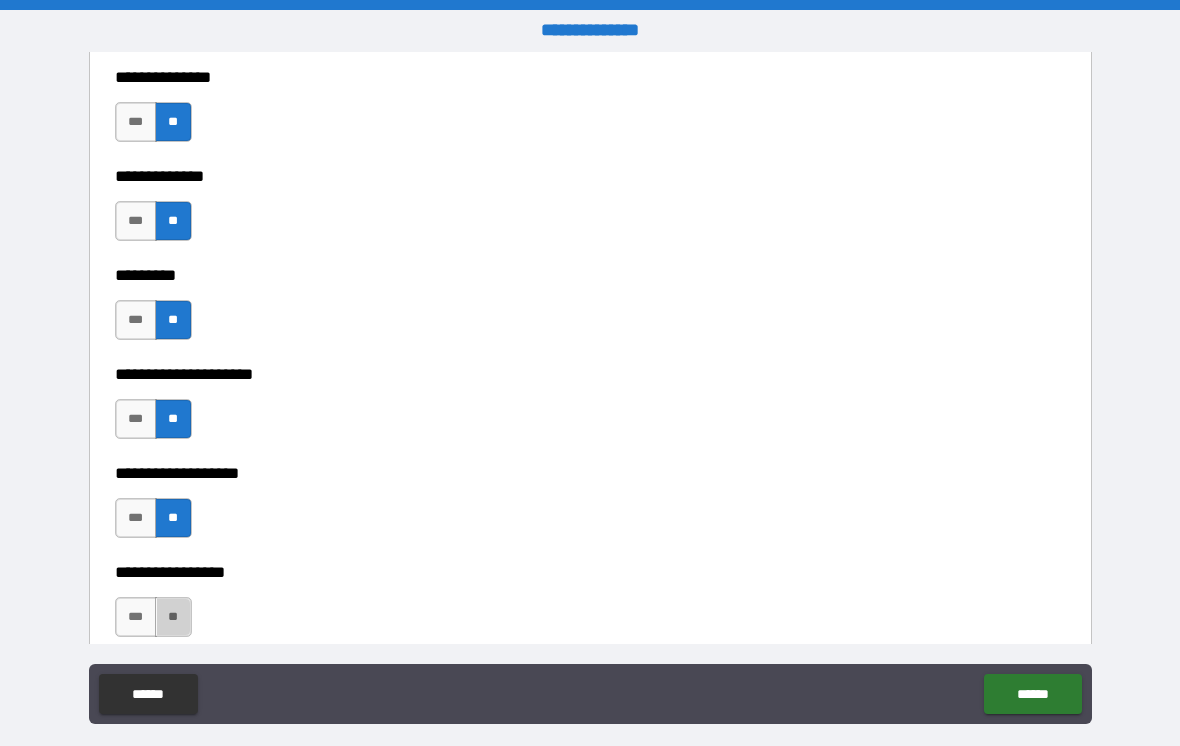 click on "**" at bounding box center (173, 617) 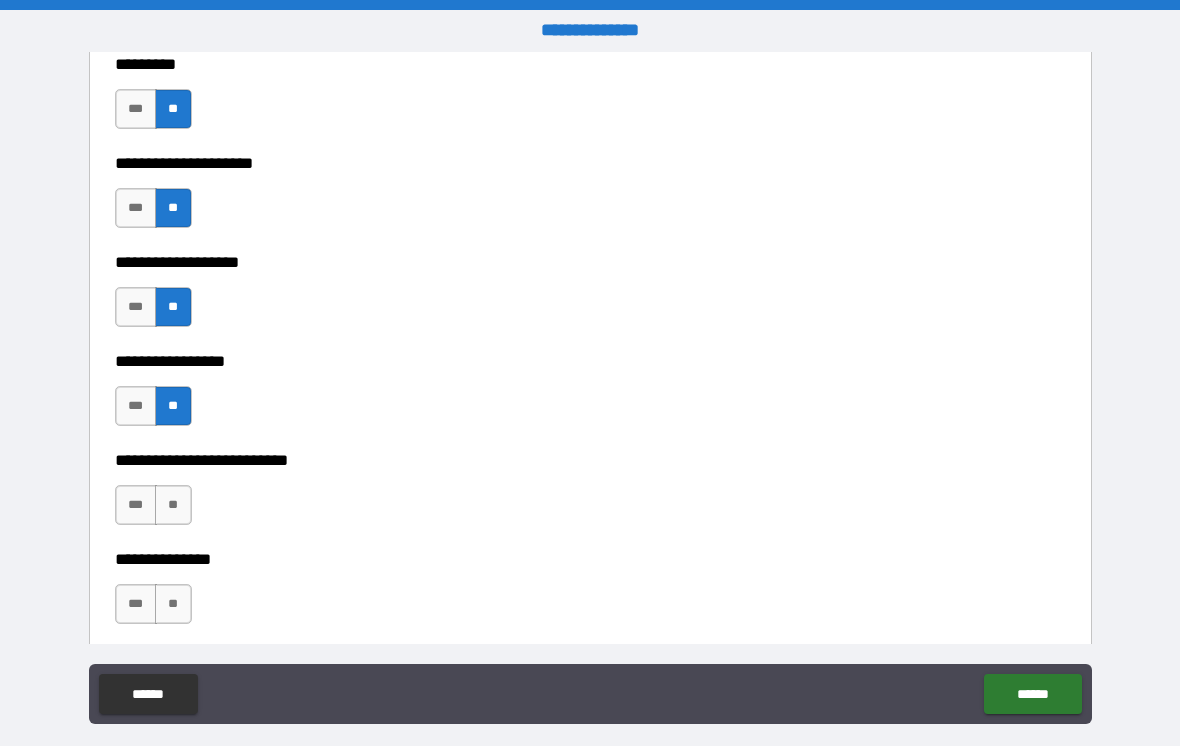 scroll, scrollTop: 4922, scrollLeft: 0, axis: vertical 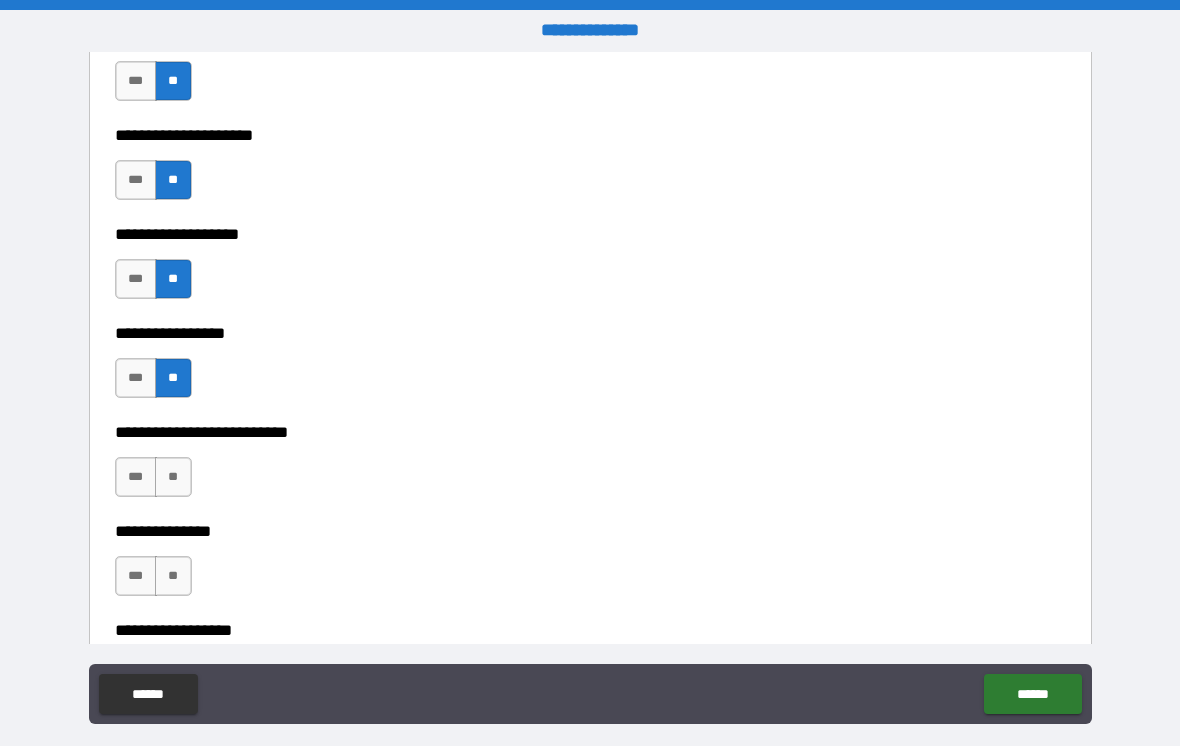 click on "**" at bounding box center (173, 477) 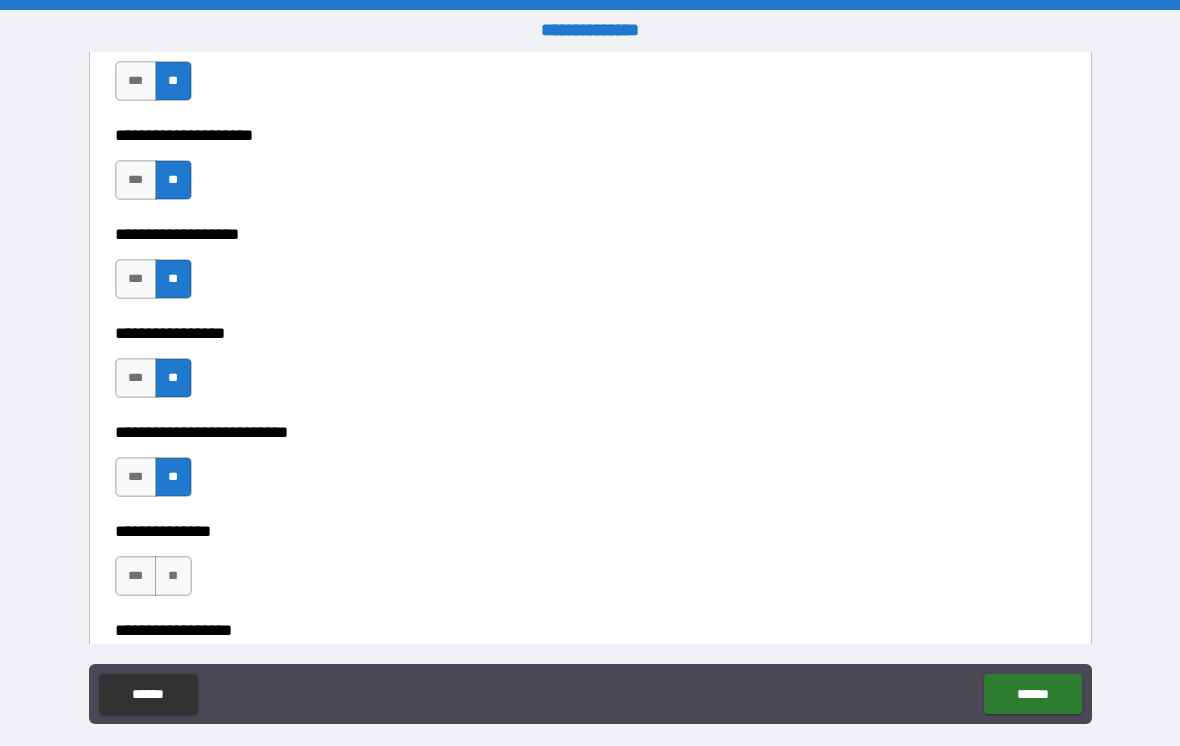 click on "**" at bounding box center [173, 576] 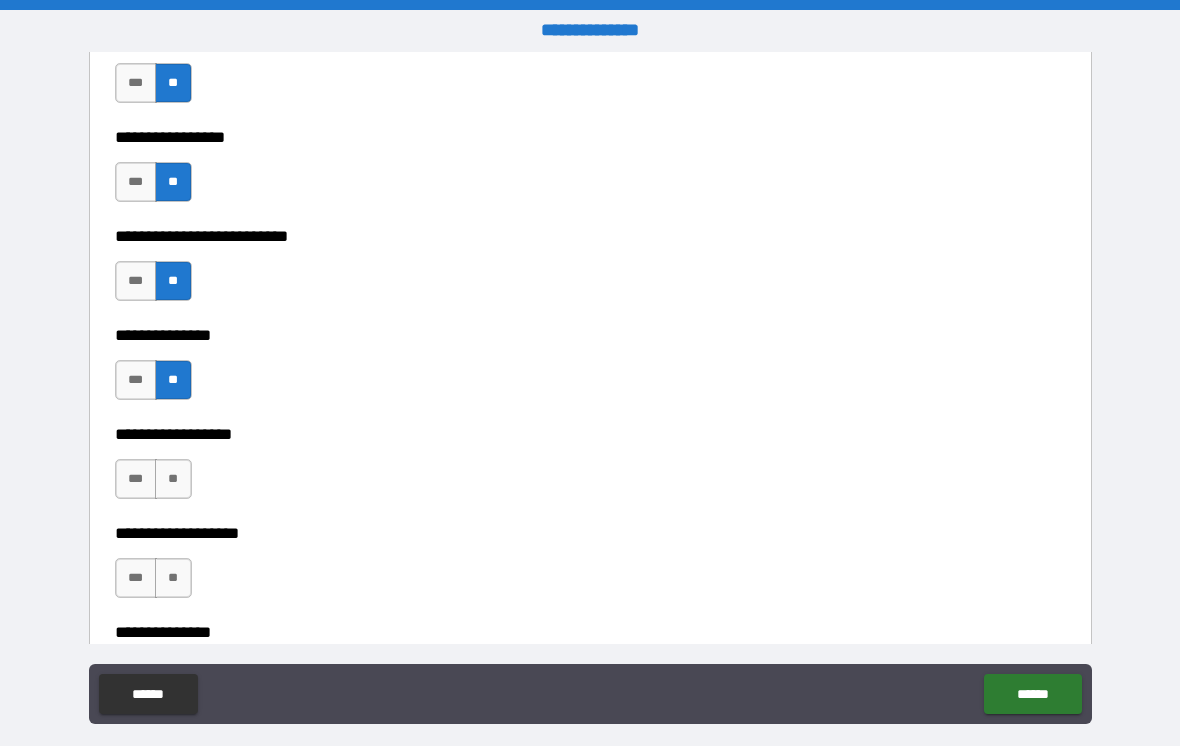 scroll, scrollTop: 5123, scrollLeft: 0, axis: vertical 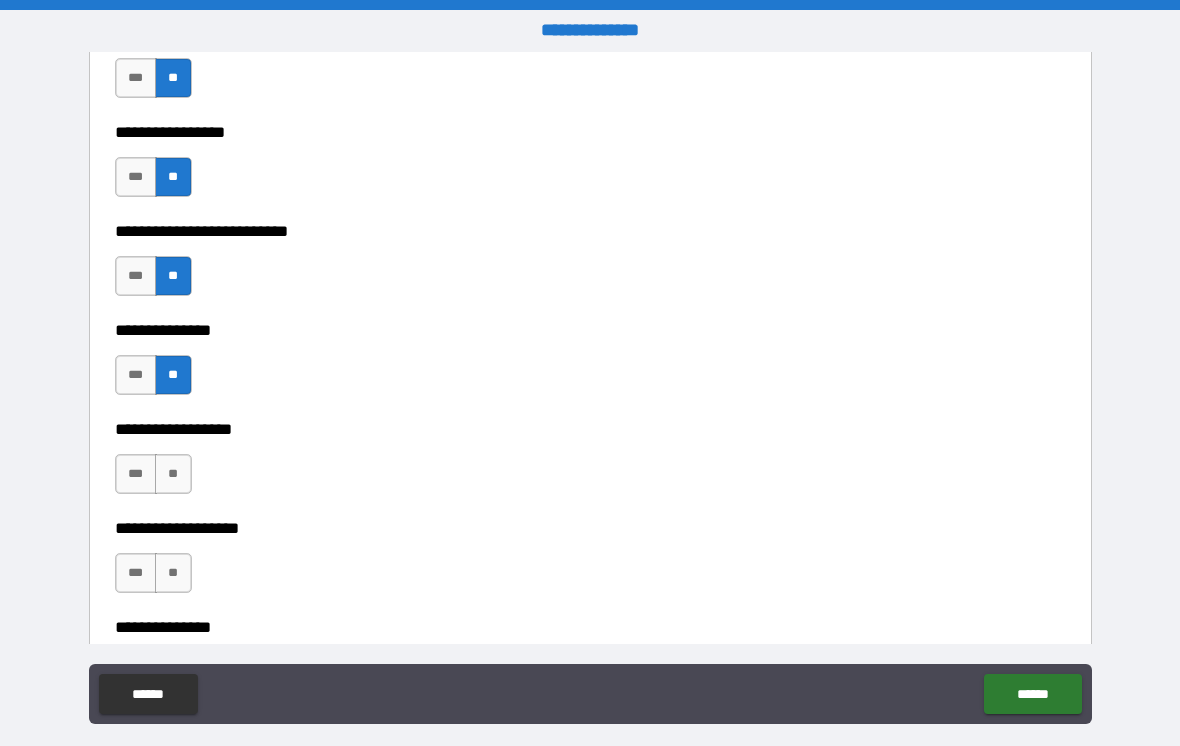click on "**" at bounding box center [173, 474] 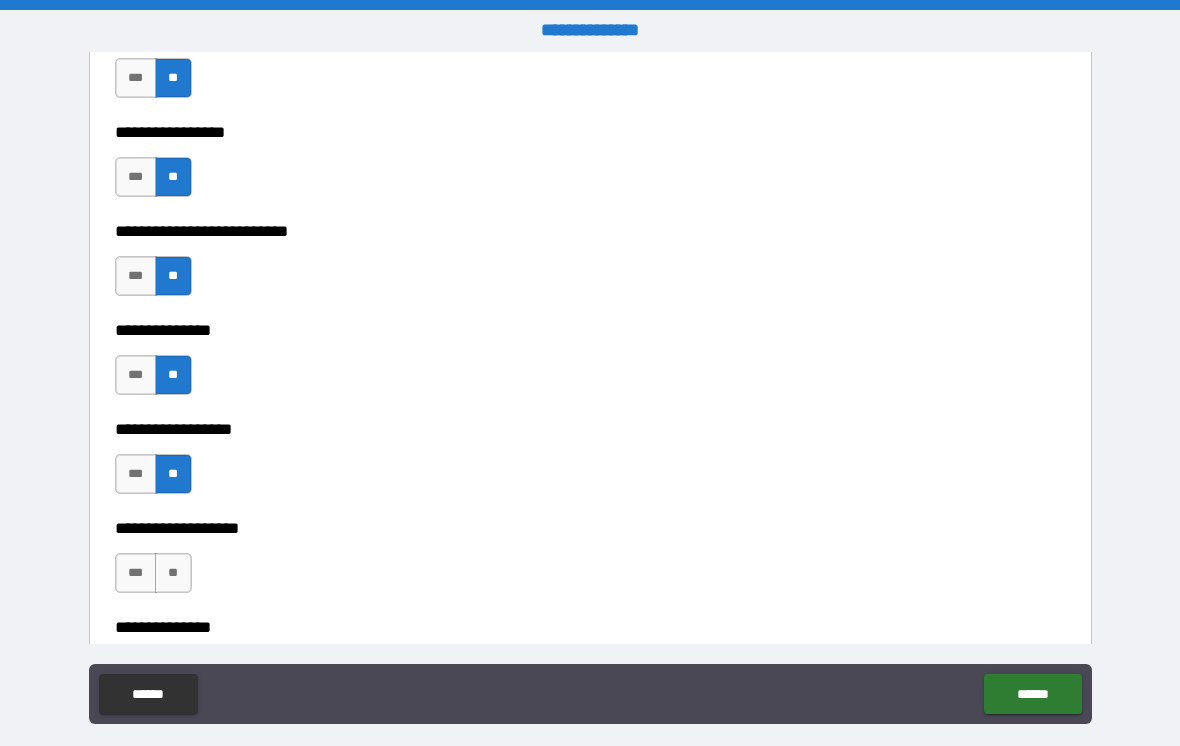 click on "**" at bounding box center [173, 573] 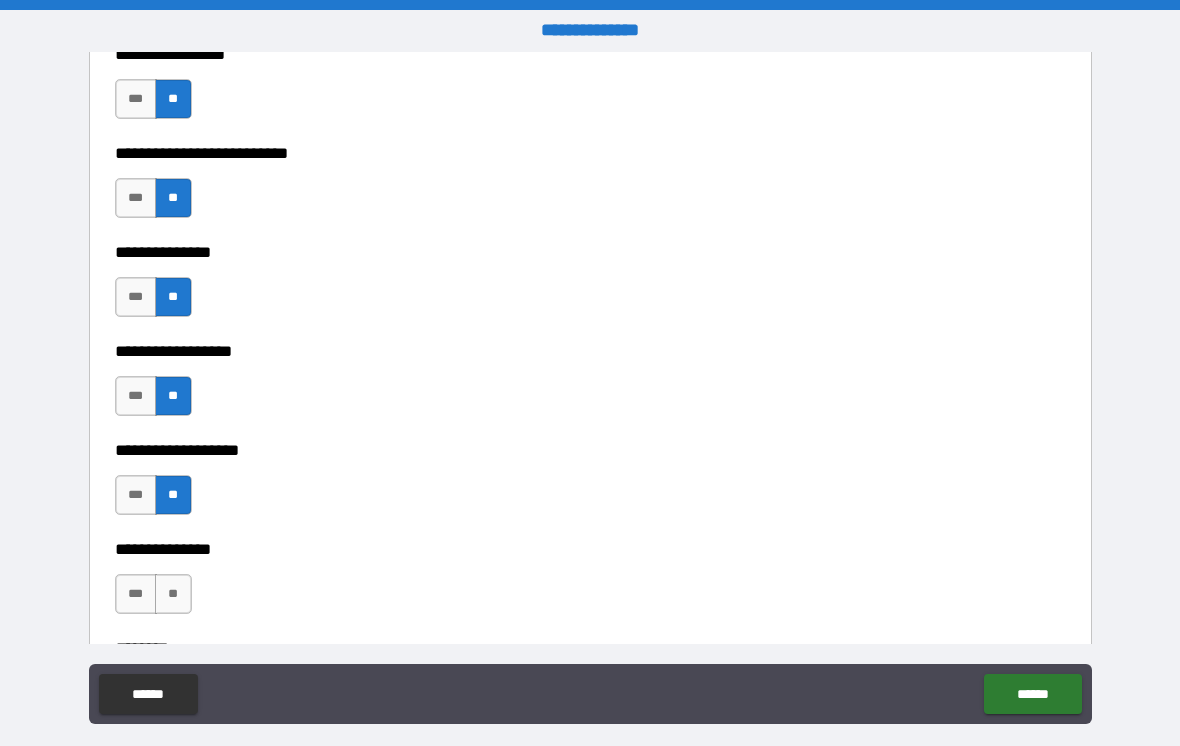 scroll, scrollTop: 5335, scrollLeft: 0, axis: vertical 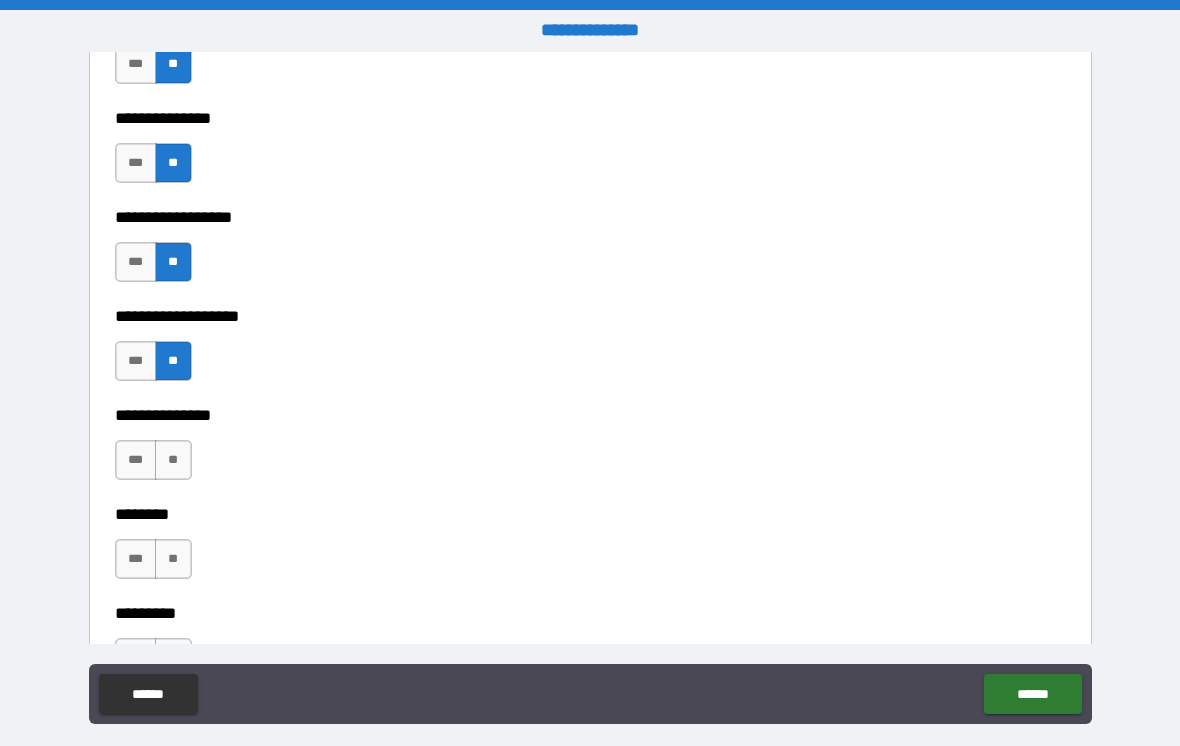 click on "**" at bounding box center (173, 460) 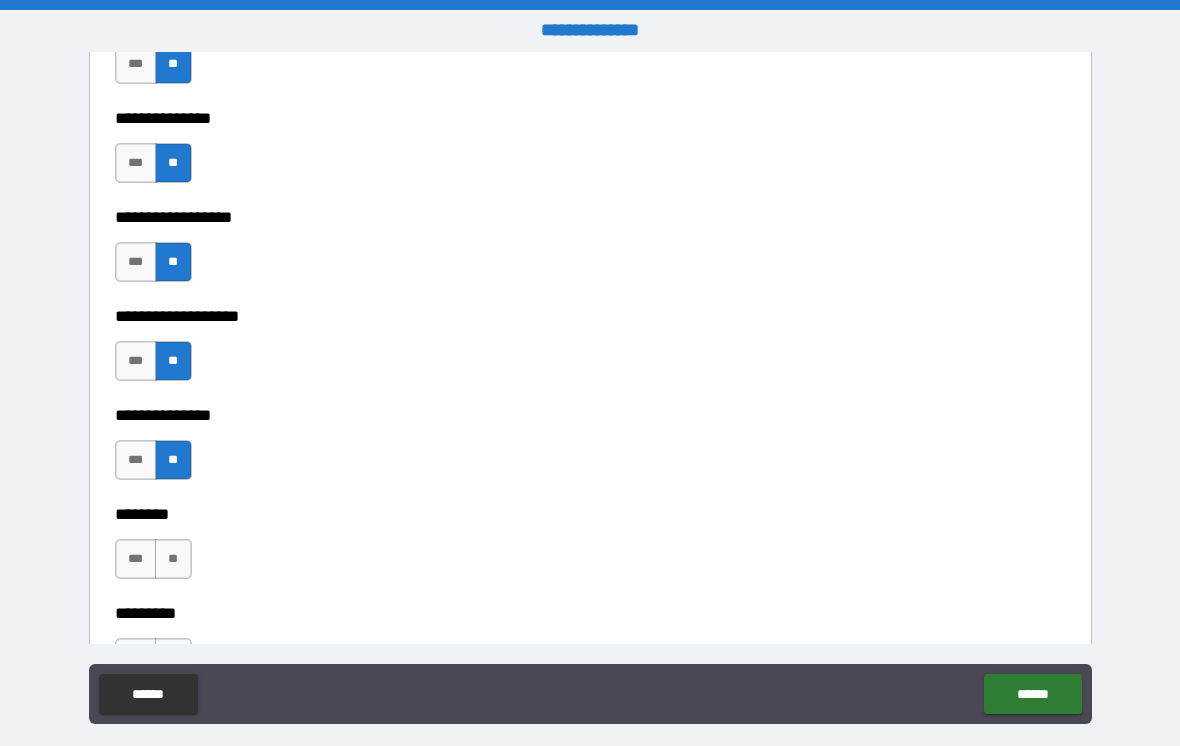 click on "**" at bounding box center [173, 559] 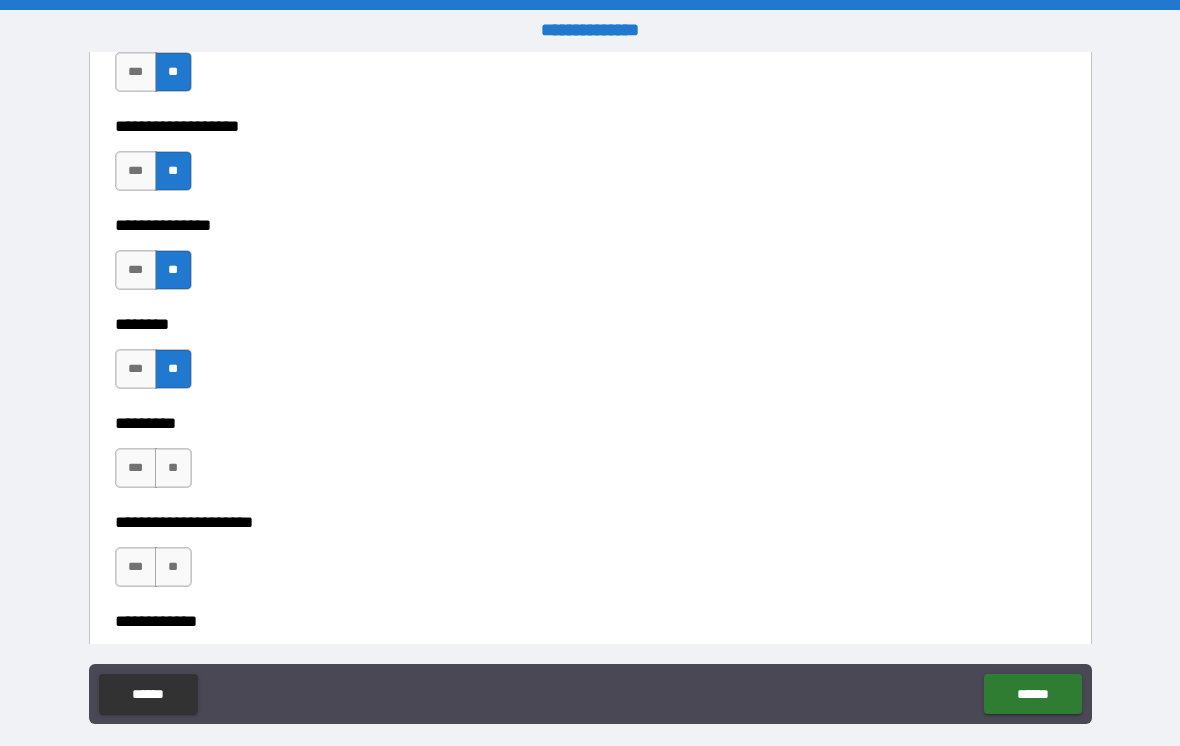 scroll, scrollTop: 5536, scrollLeft: 0, axis: vertical 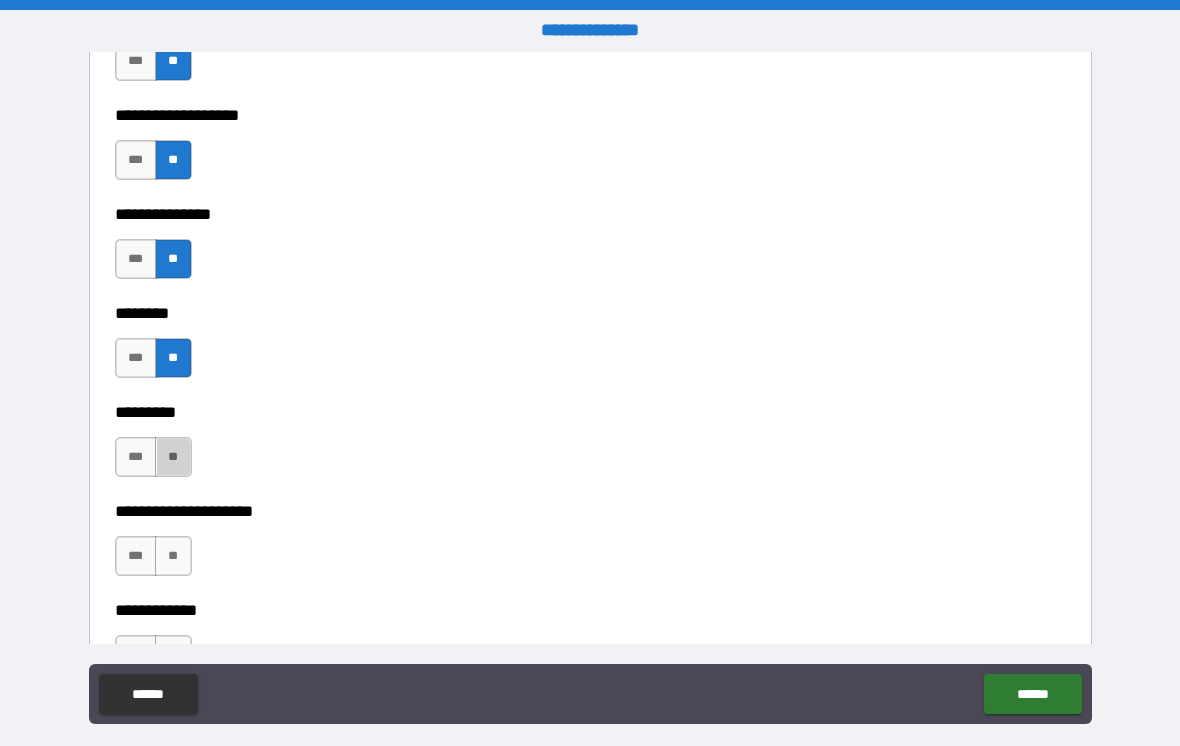 click on "**" at bounding box center (173, 457) 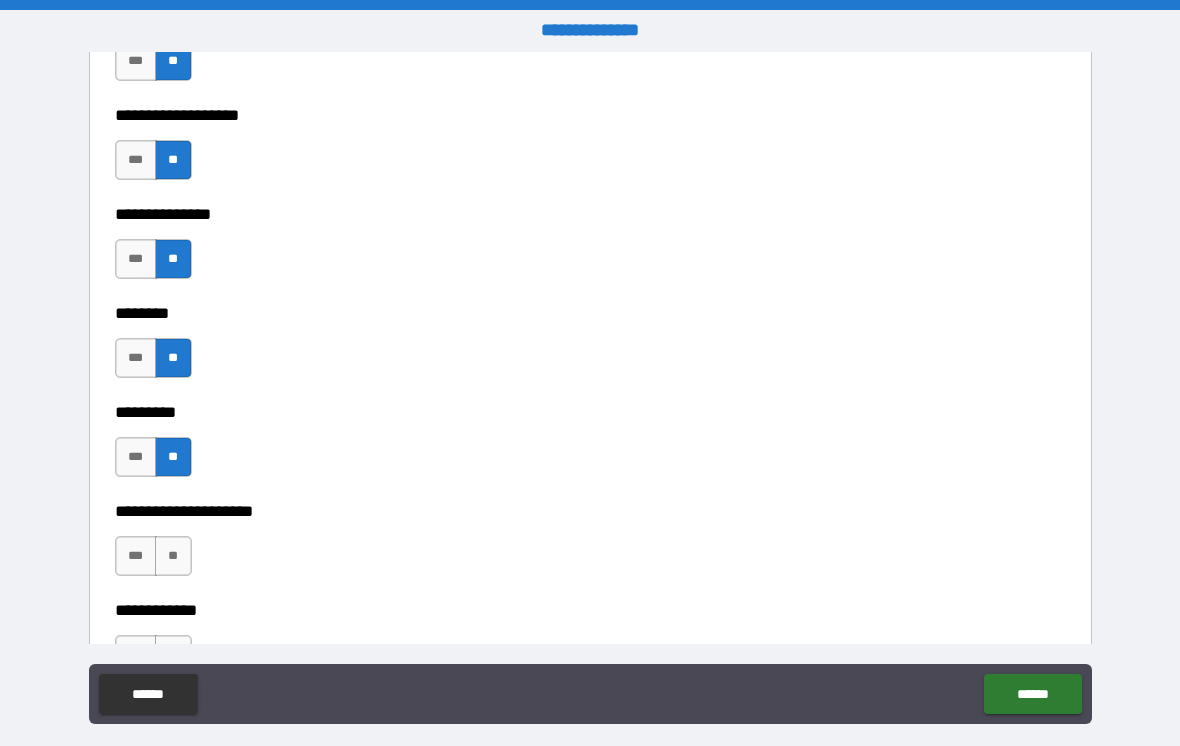 click on "**" at bounding box center [173, 556] 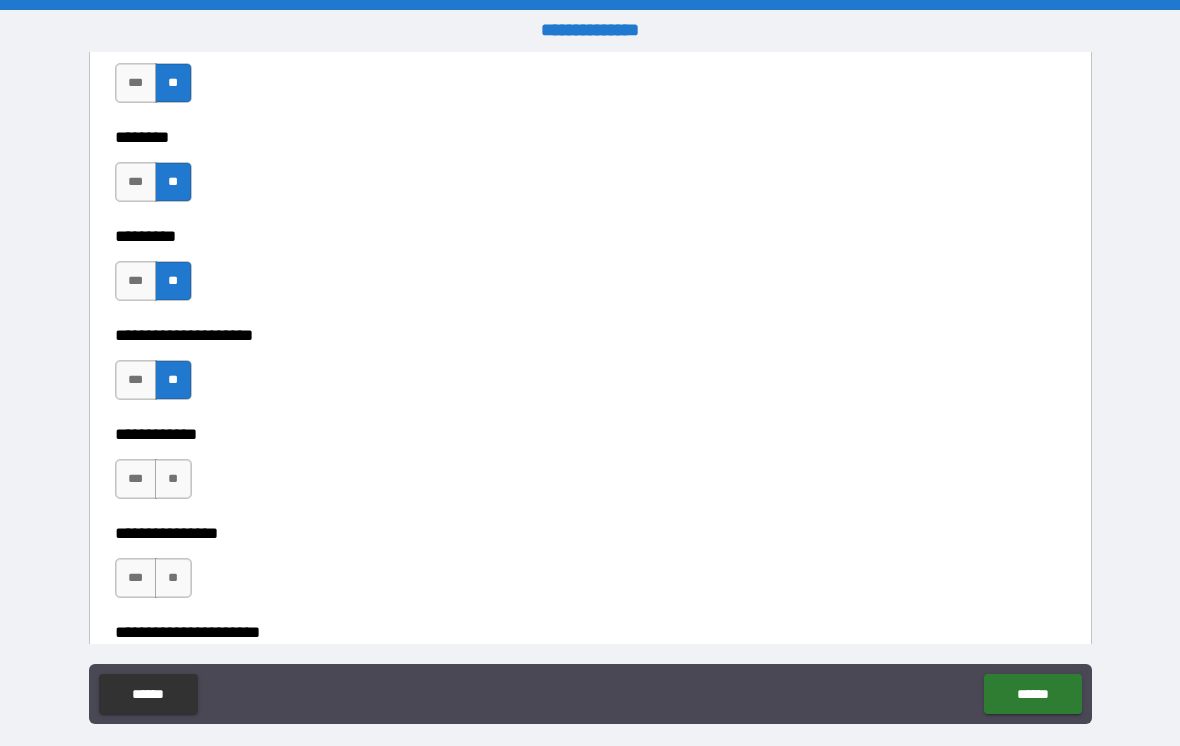 scroll, scrollTop: 5715, scrollLeft: 0, axis: vertical 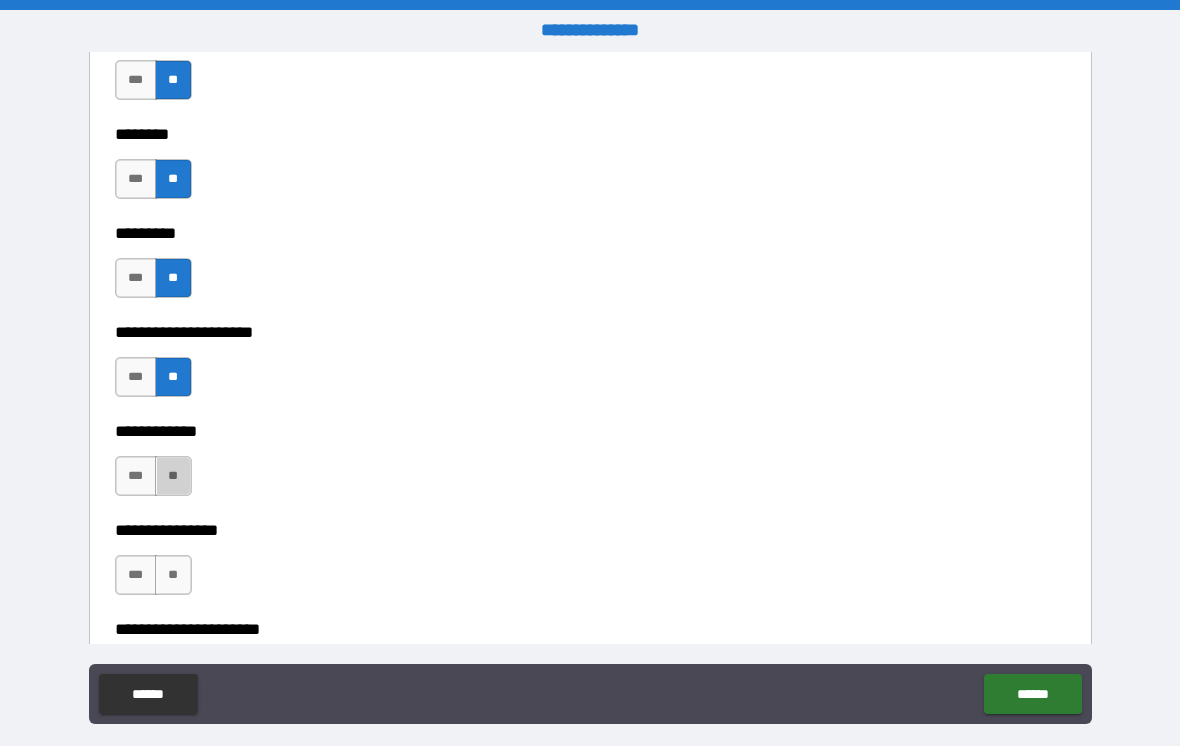 click on "**" at bounding box center [173, 476] 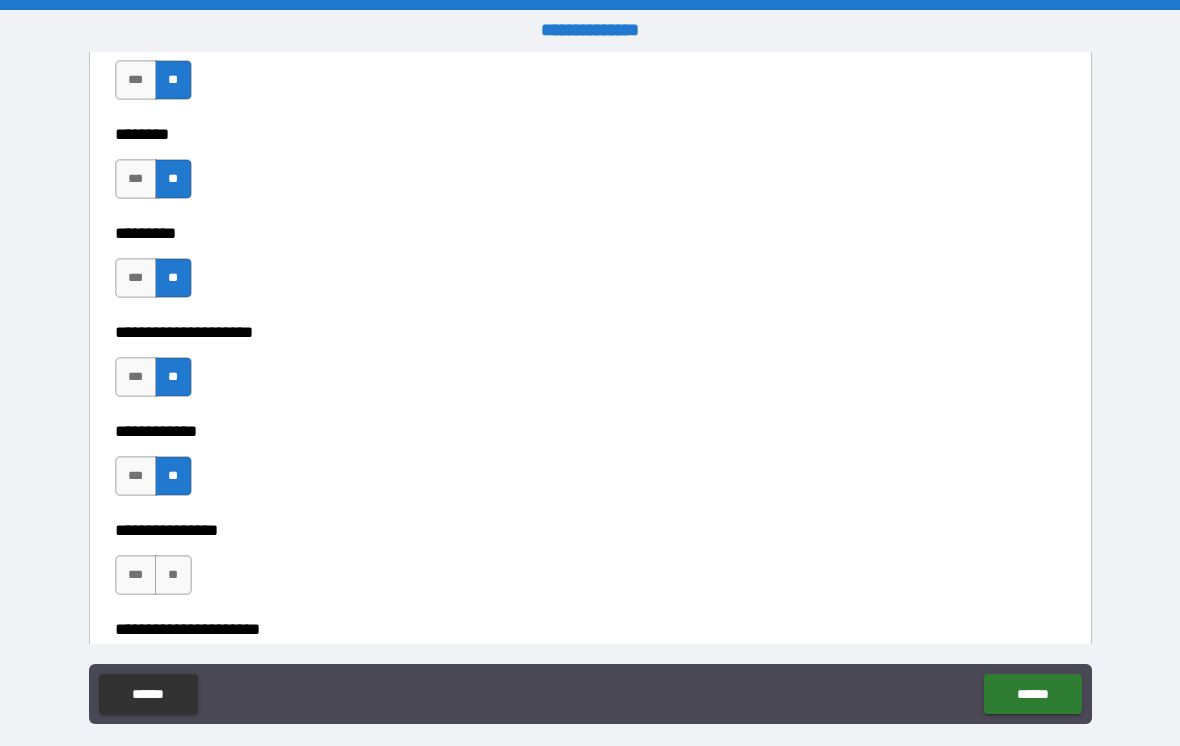 click on "**" at bounding box center (173, 575) 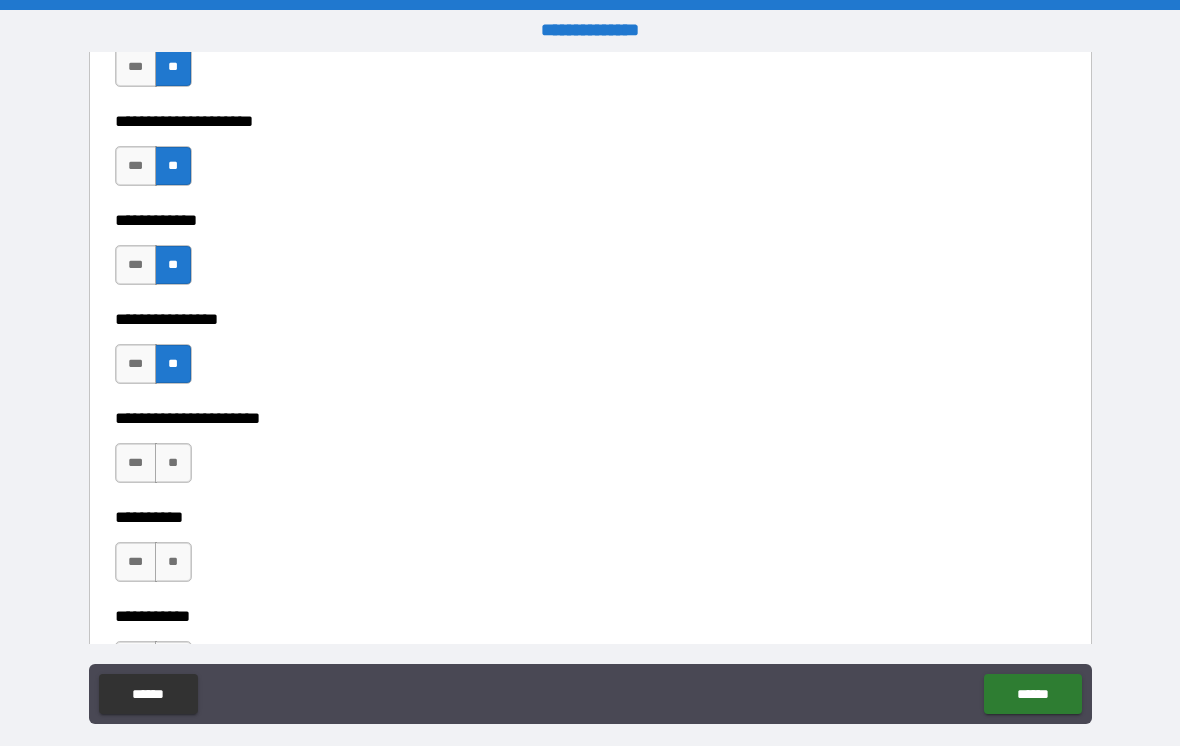 scroll, scrollTop: 5927, scrollLeft: 0, axis: vertical 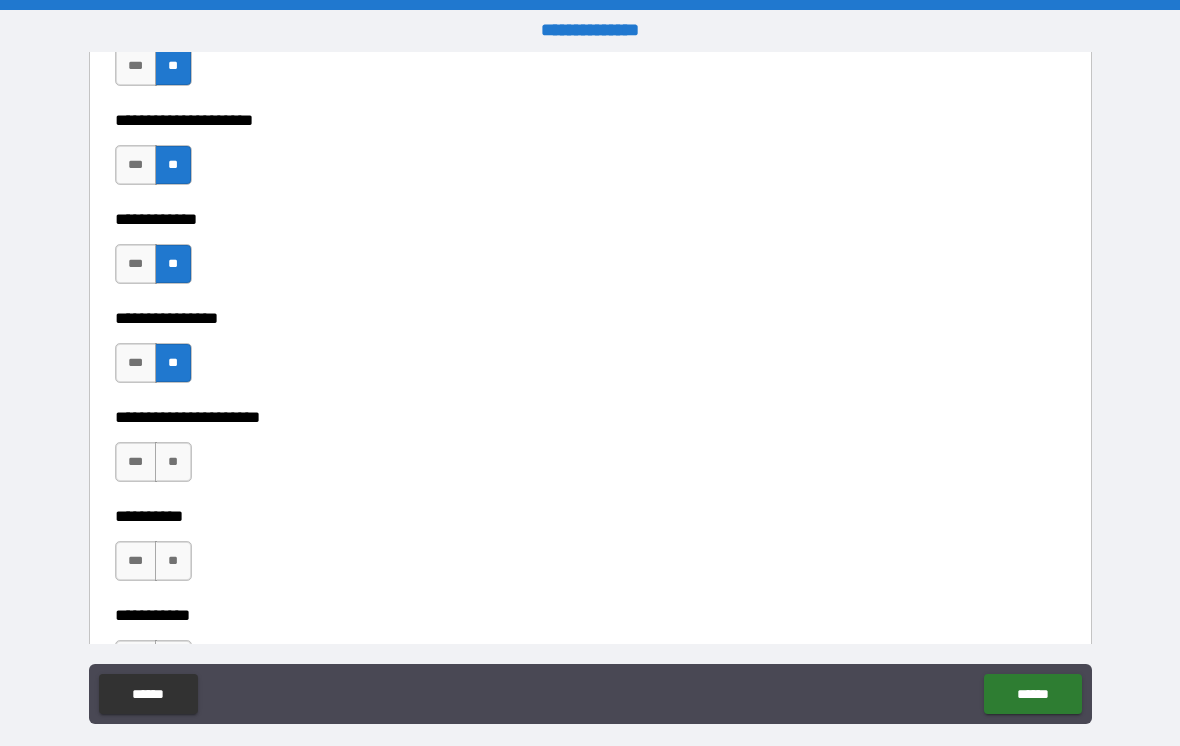 click on "**" at bounding box center [173, 462] 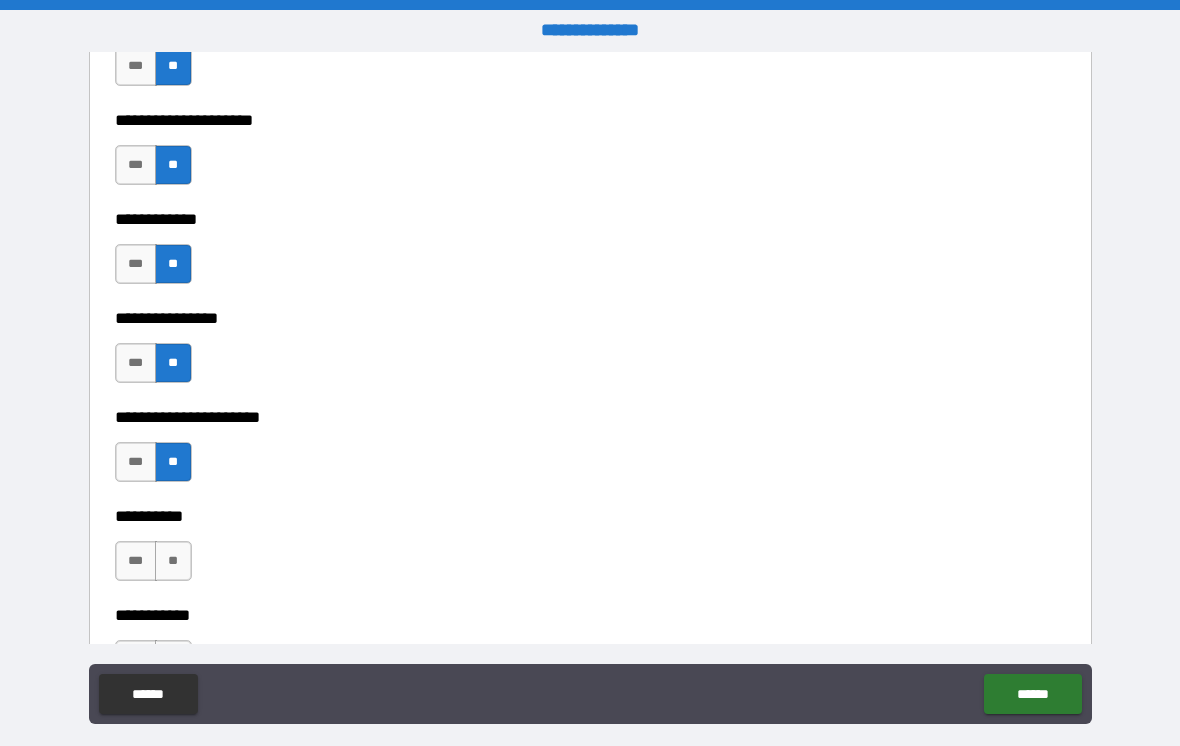 click on "**" at bounding box center [173, 561] 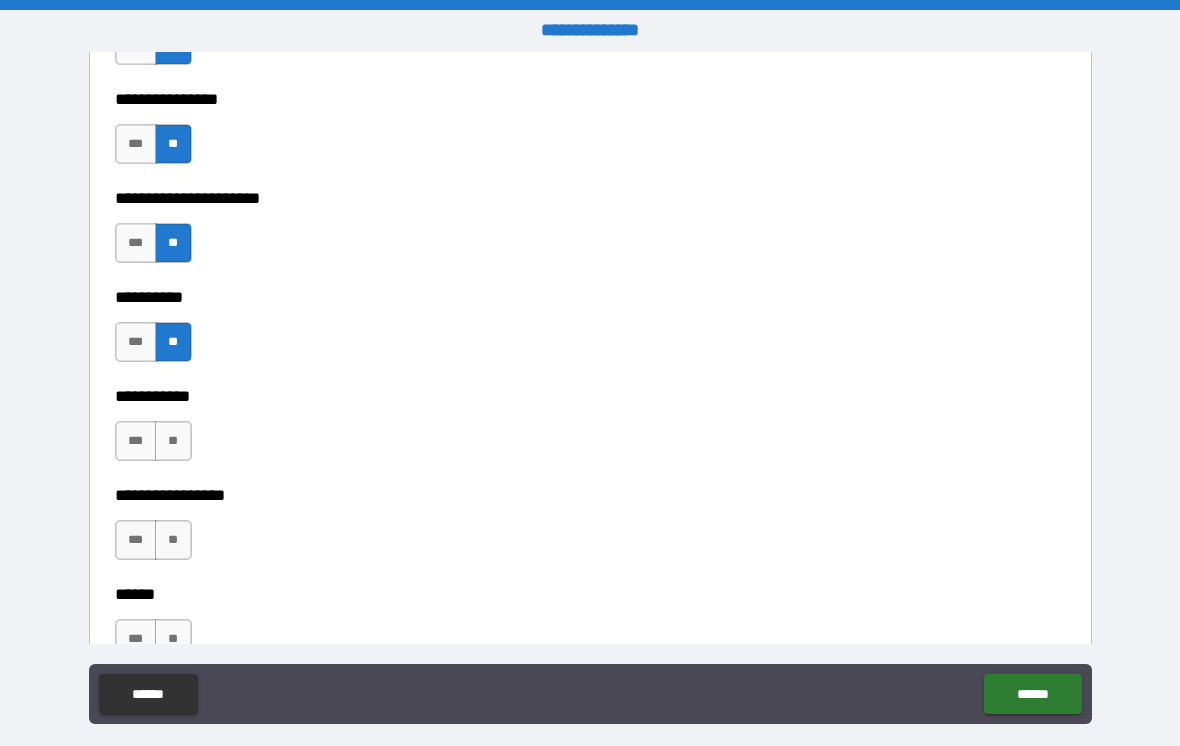 scroll, scrollTop: 6161, scrollLeft: 0, axis: vertical 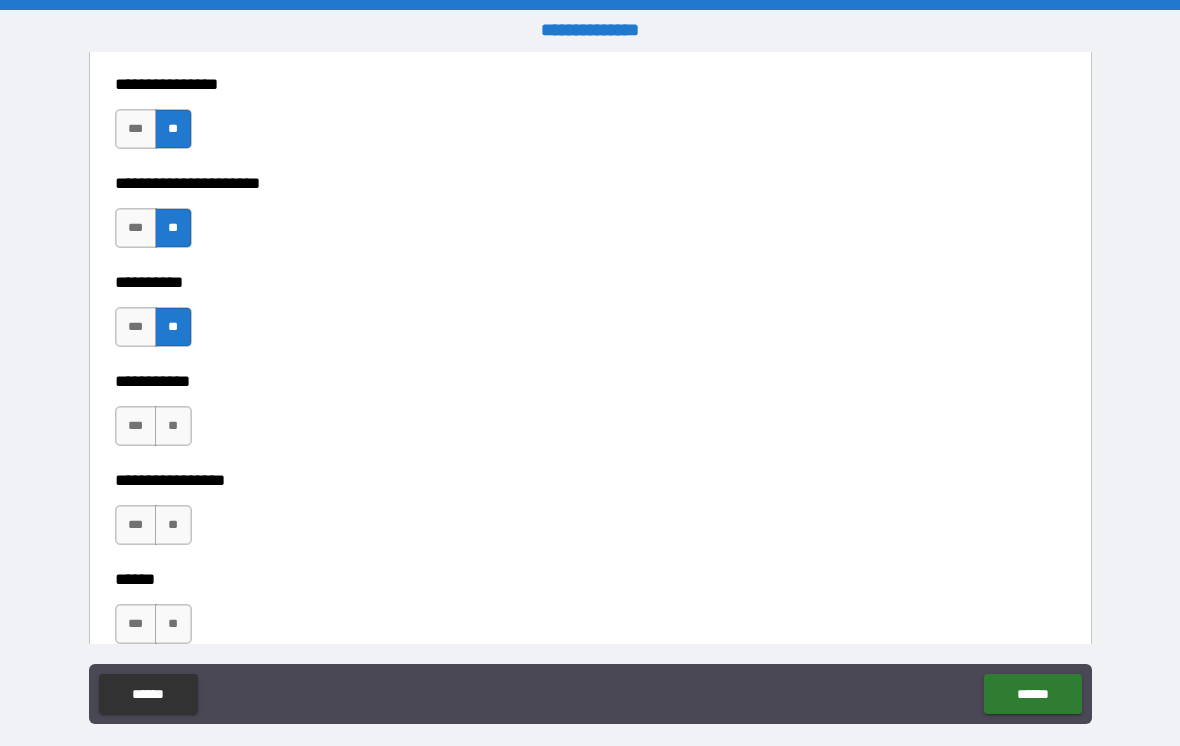 click on "**" at bounding box center (173, 426) 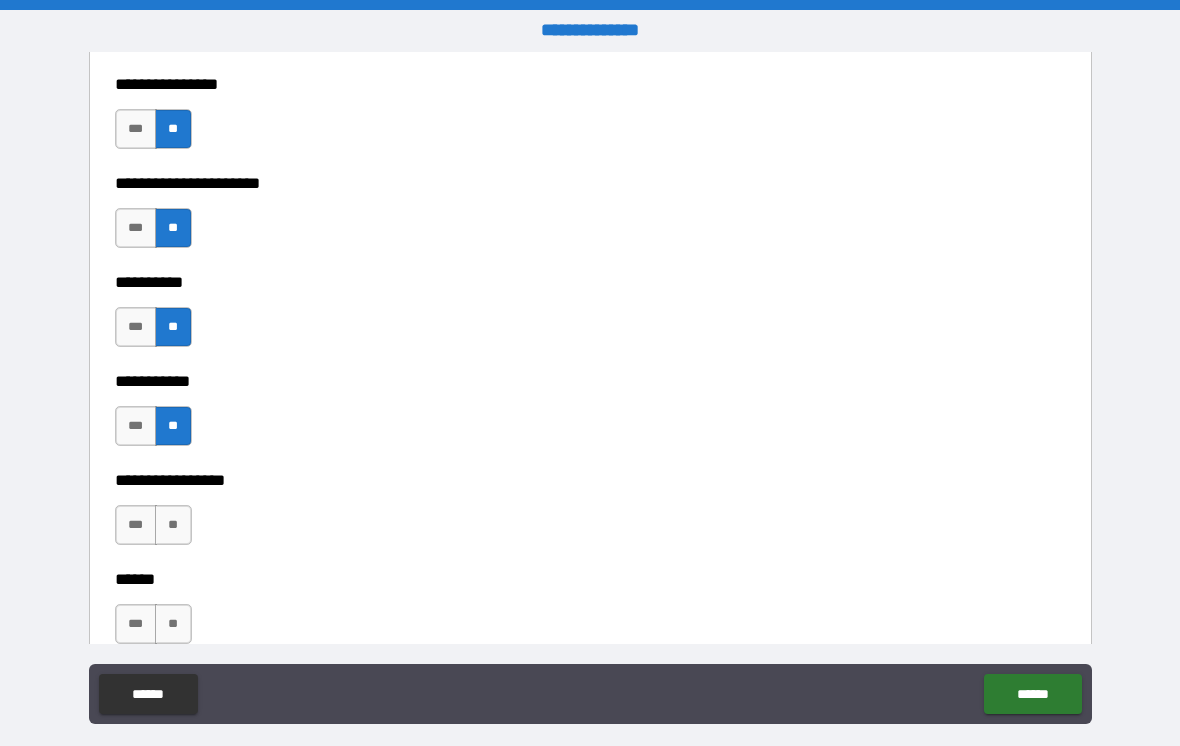 click on "**" at bounding box center (173, 525) 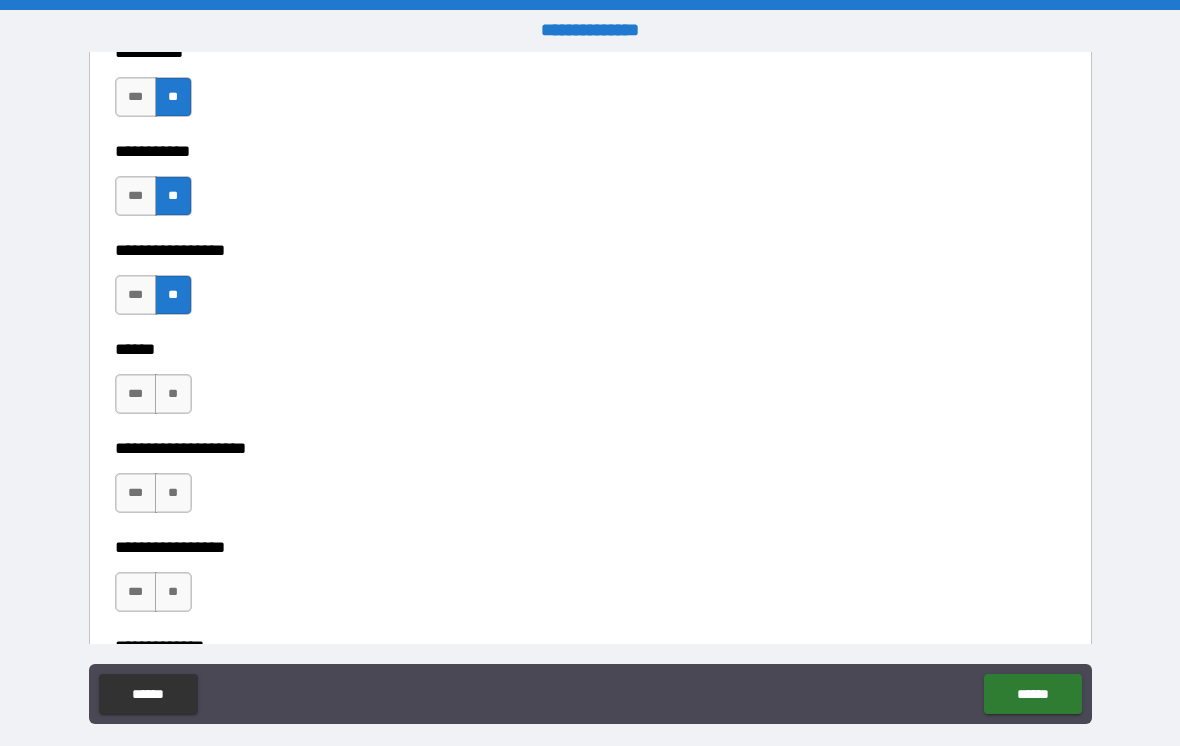 scroll, scrollTop: 6393, scrollLeft: 0, axis: vertical 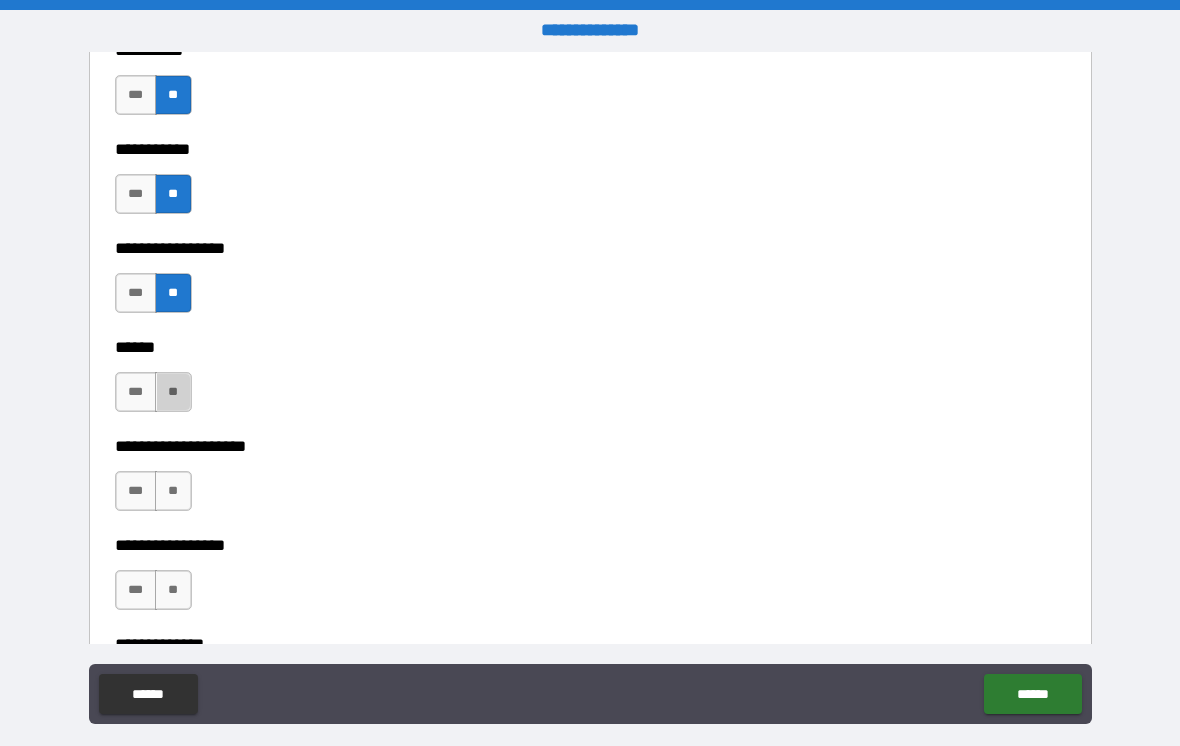click on "**" at bounding box center (173, 392) 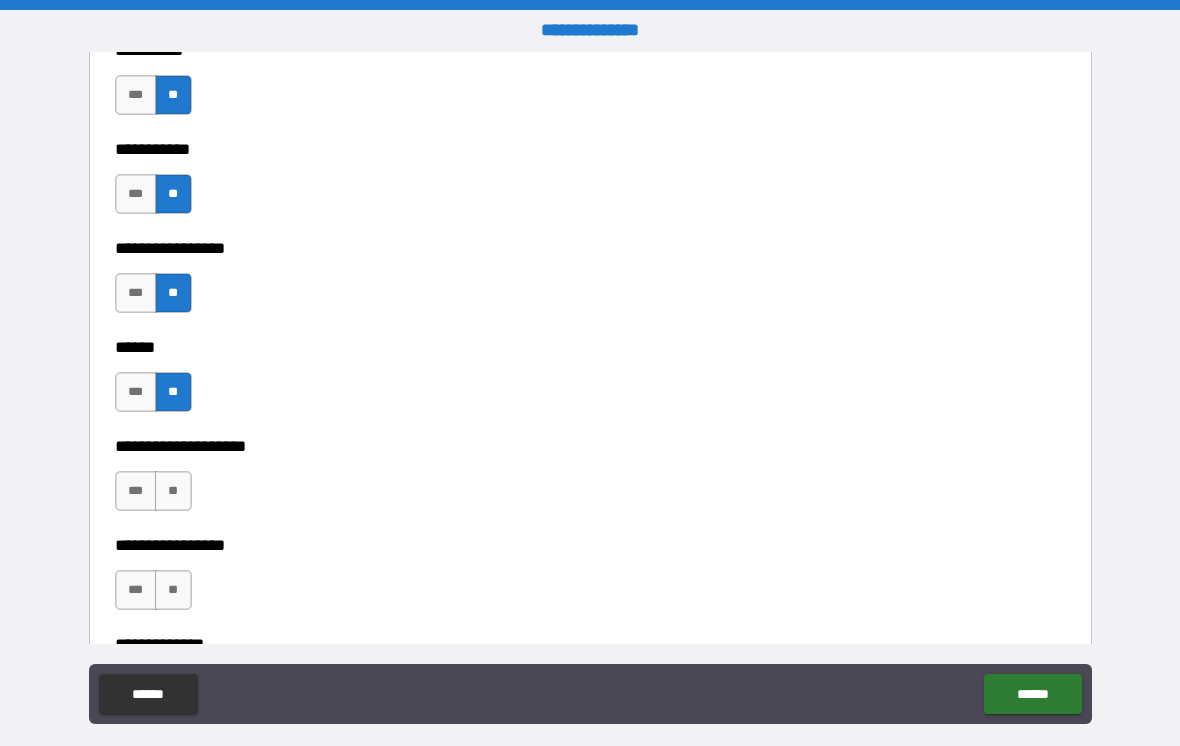 click on "**" at bounding box center [173, 491] 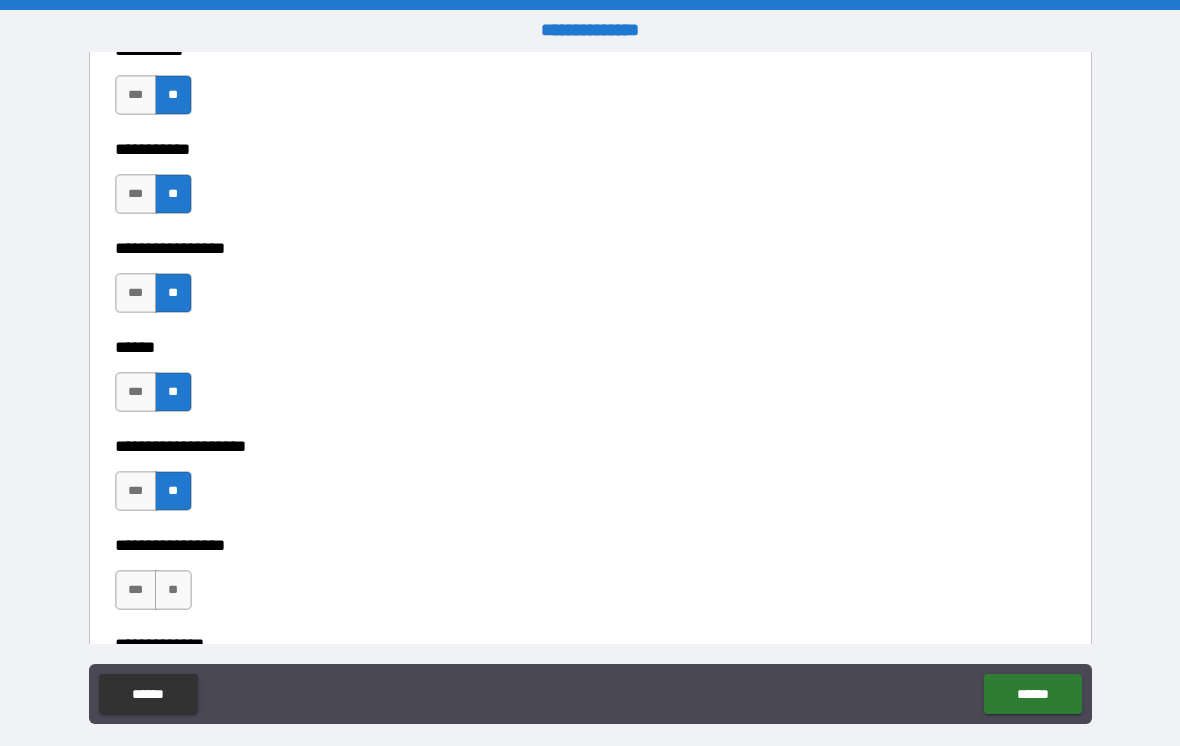 click on "**********" at bounding box center [590, 531] 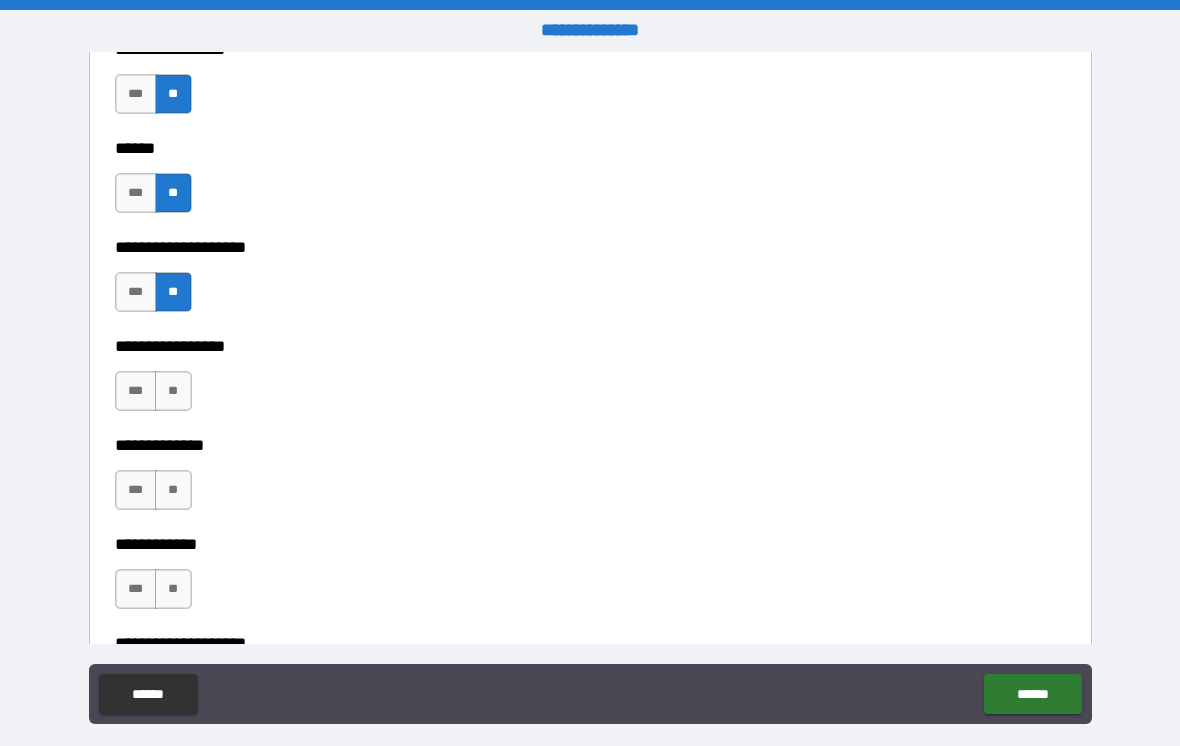 scroll, scrollTop: 6601, scrollLeft: 0, axis: vertical 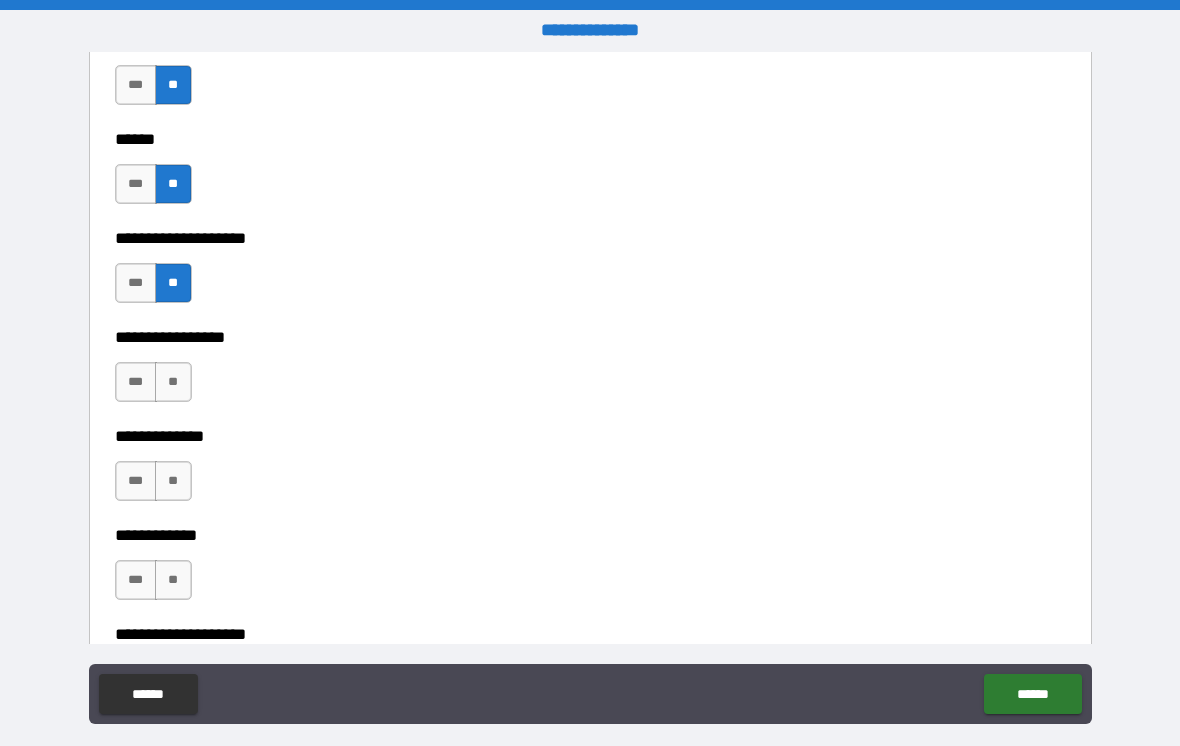 click on "**" at bounding box center (173, 382) 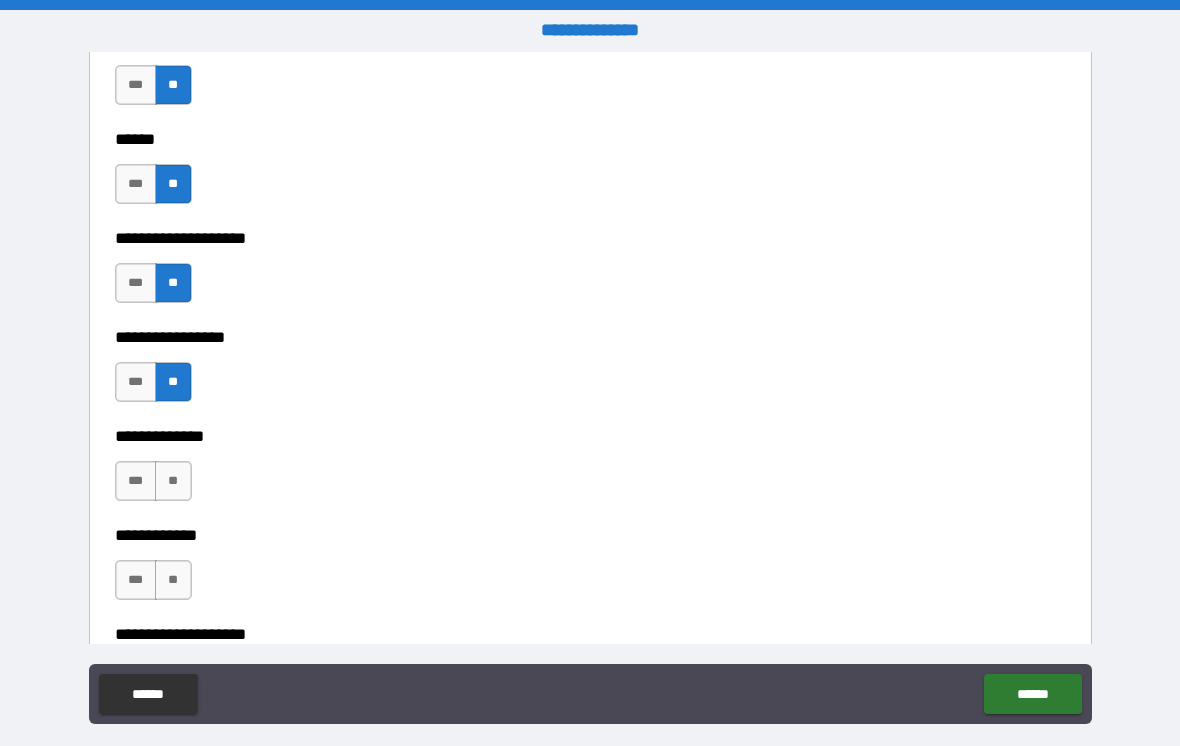 click on "**" at bounding box center [173, 481] 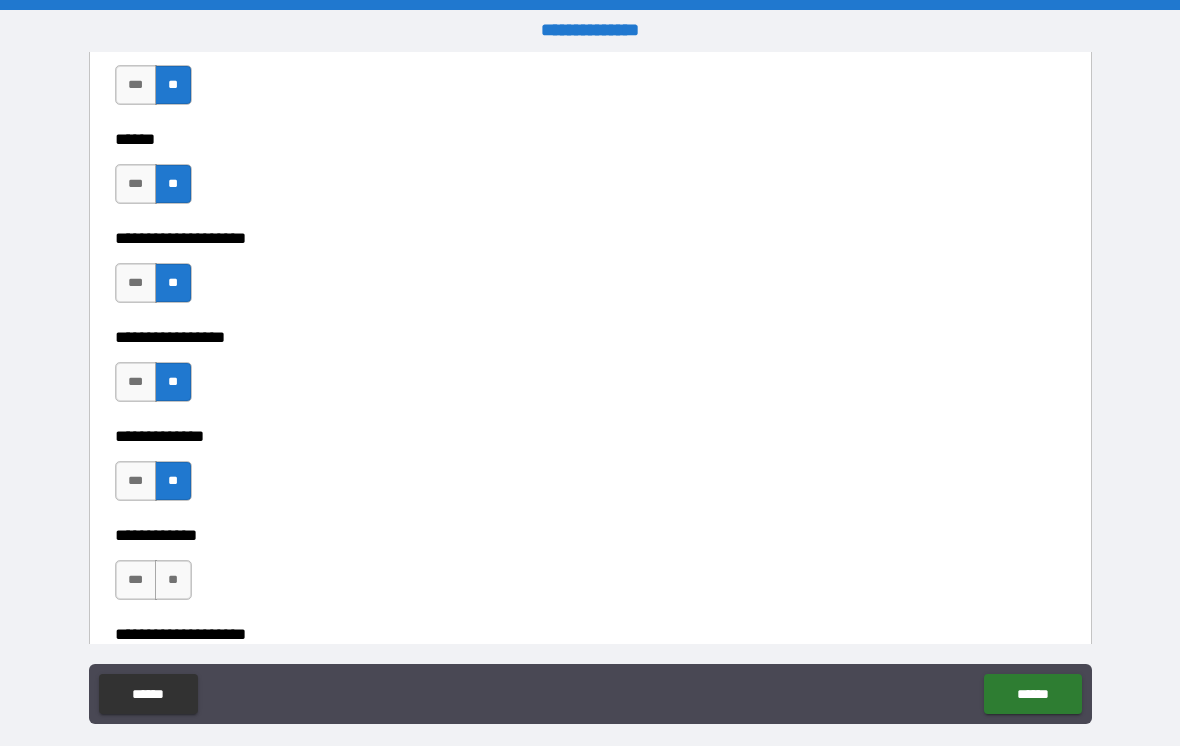 click on "**" at bounding box center [173, 580] 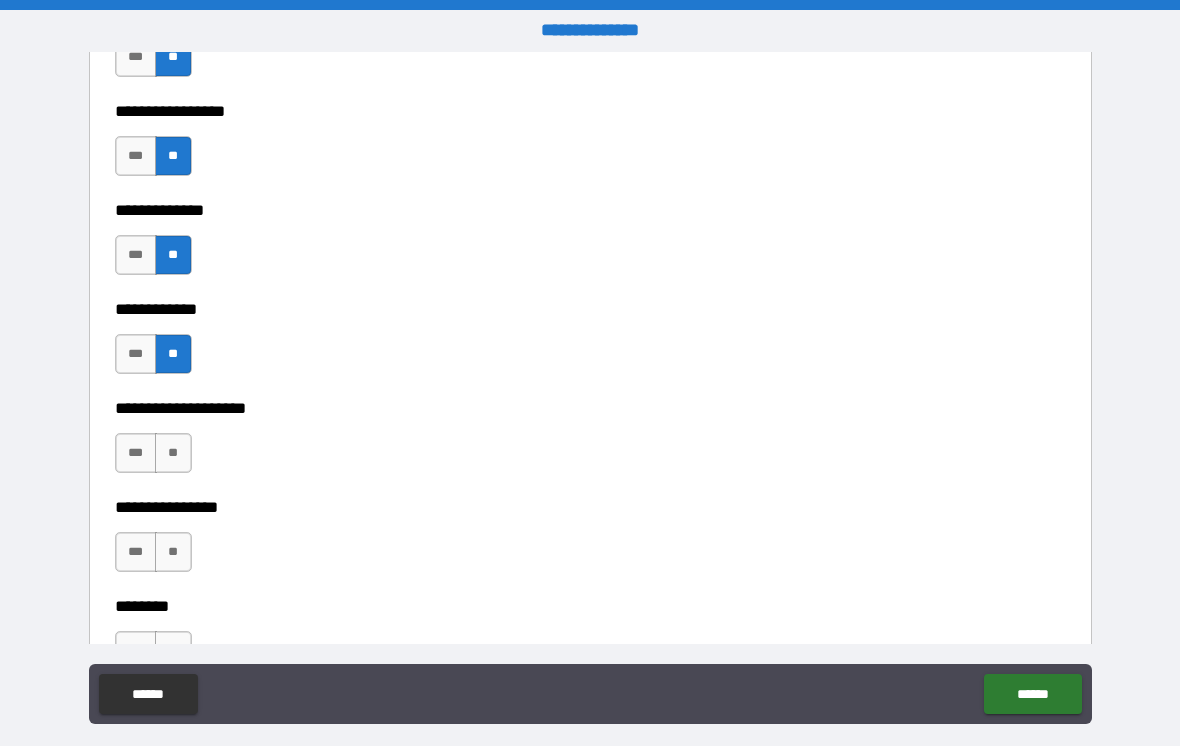 scroll, scrollTop: 6853, scrollLeft: 0, axis: vertical 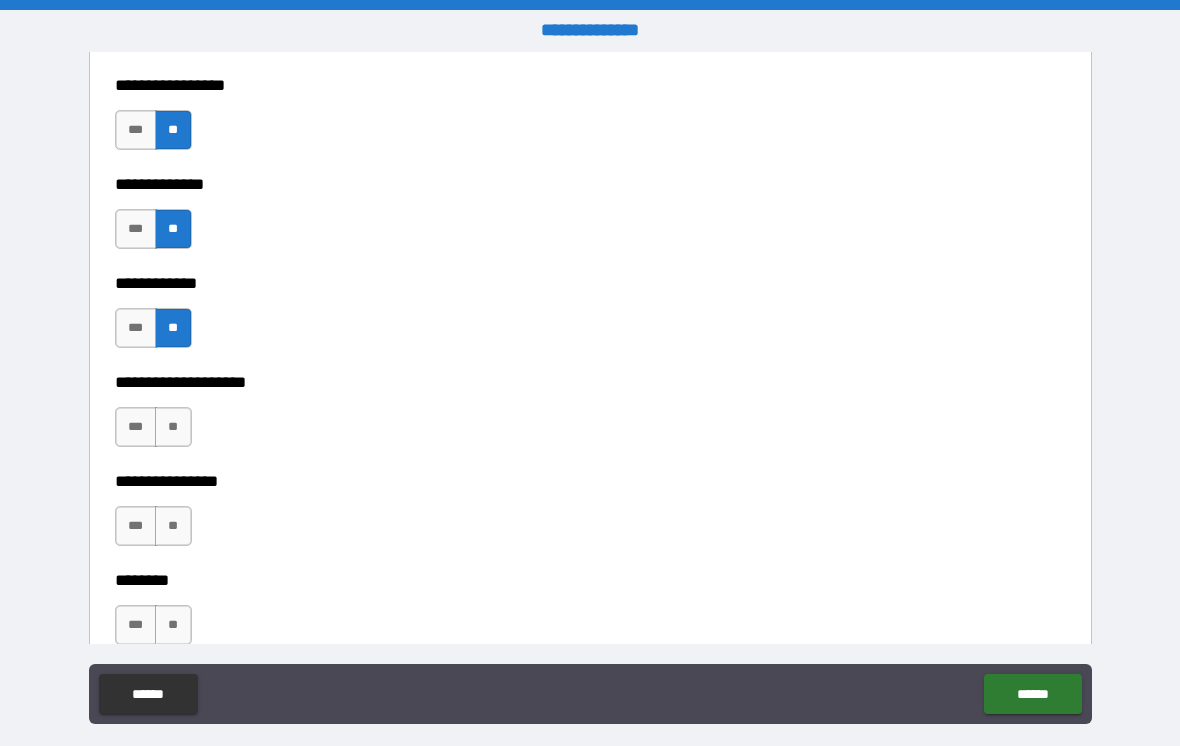 click on "**" at bounding box center (173, 427) 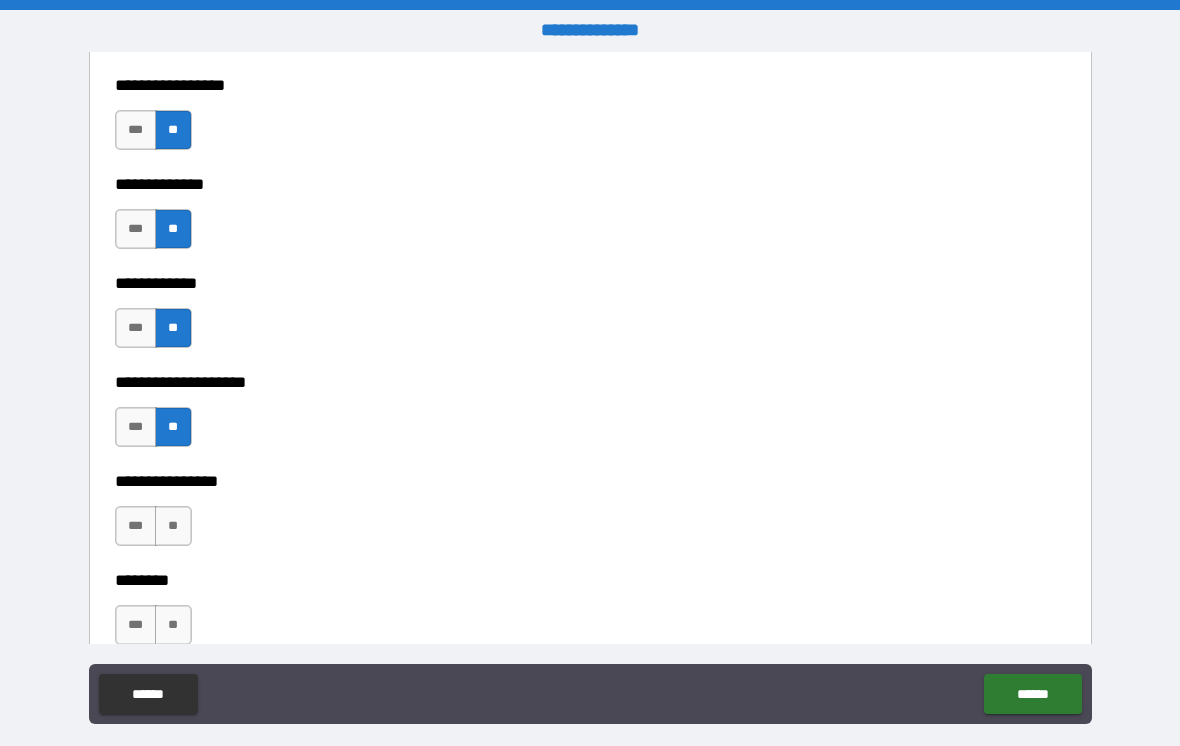 click on "**" at bounding box center (173, 526) 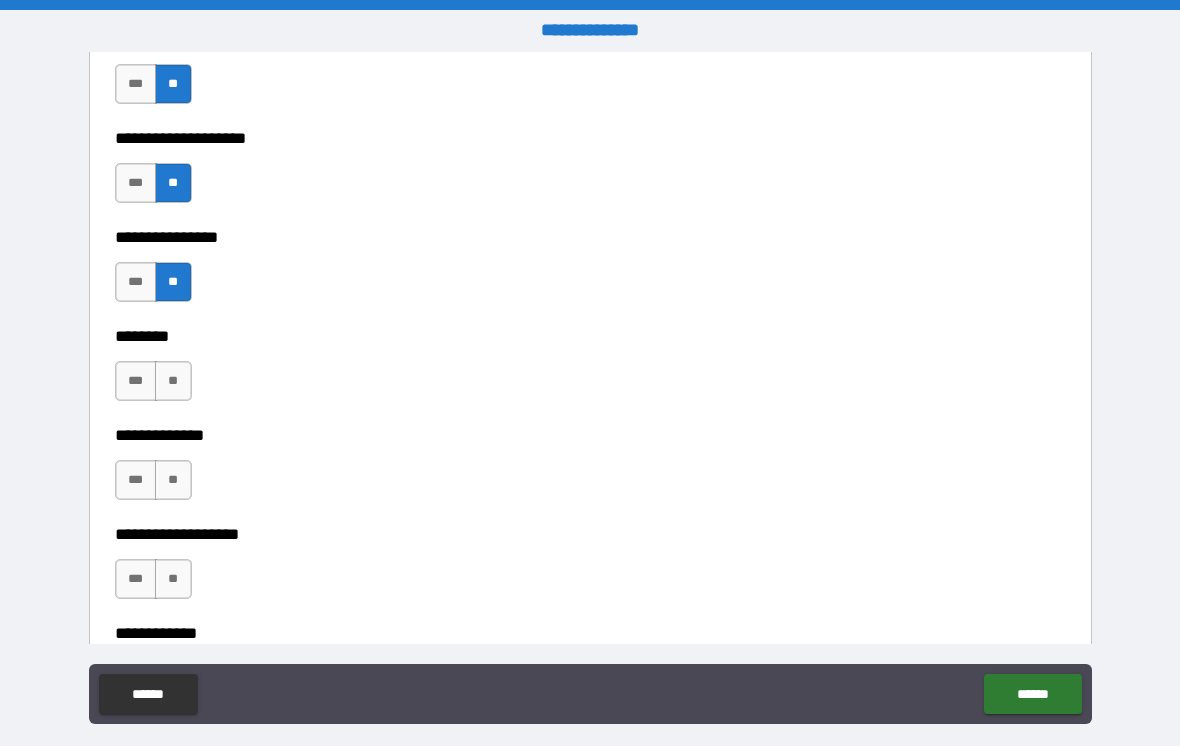 scroll, scrollTop: 7098, scrollLeft: 0, axis: vertical 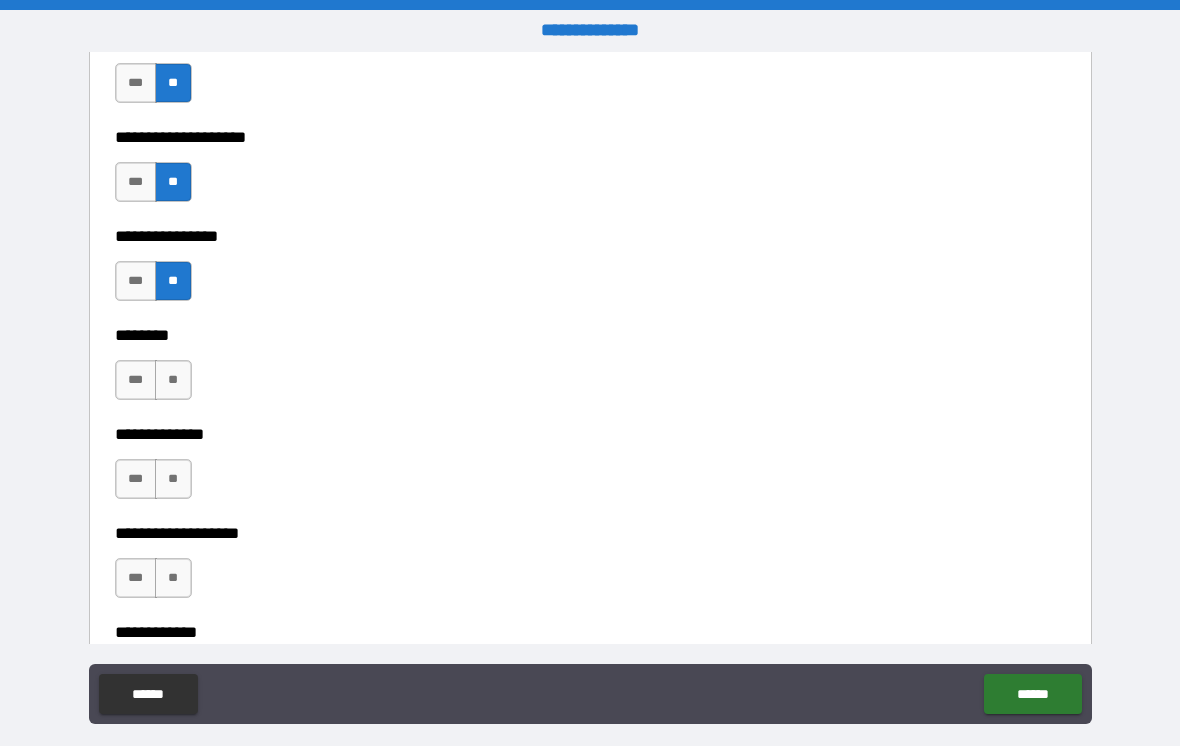 click on "**" at bounding box center [173, 380] 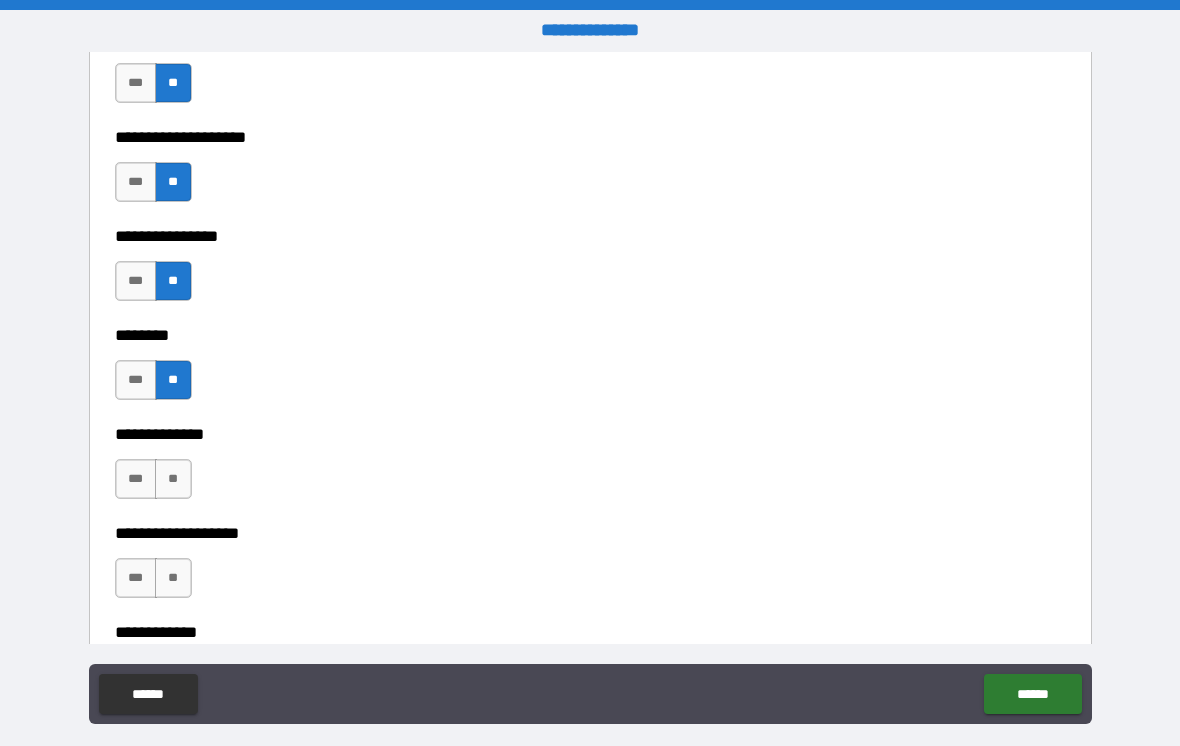 click on "**" at bounding box center (173, 479) 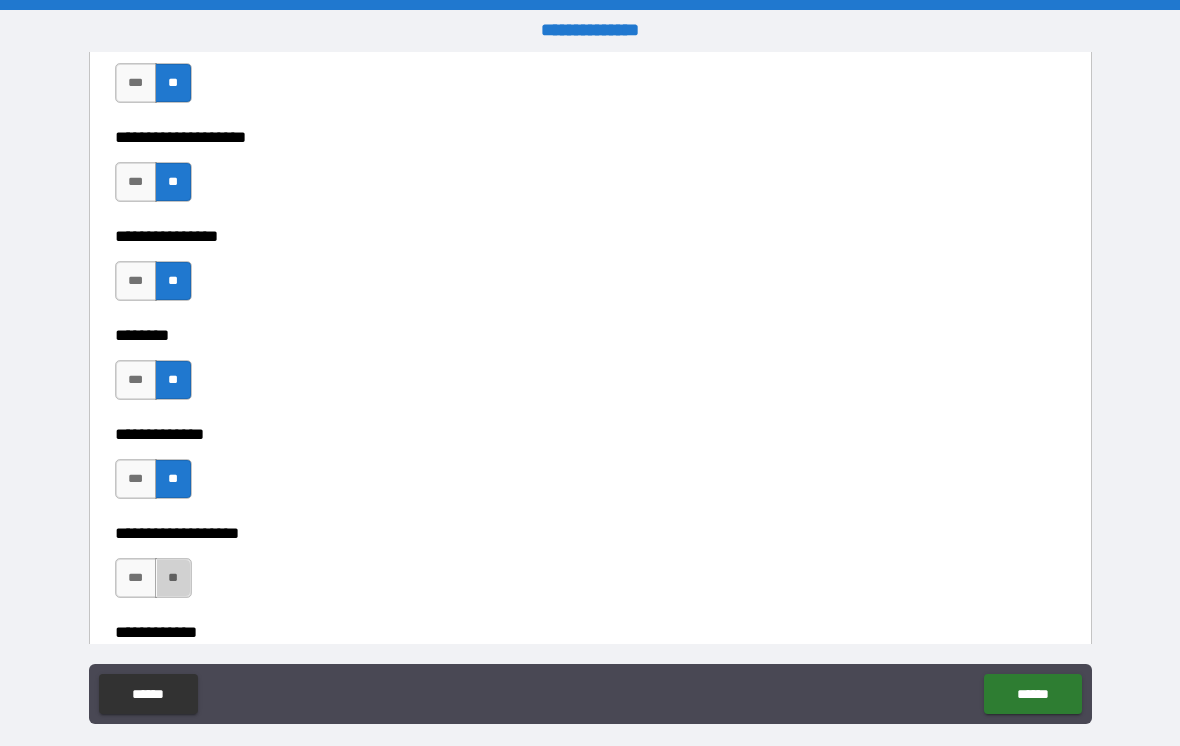 click on "**" at bounding box center [173, 578] 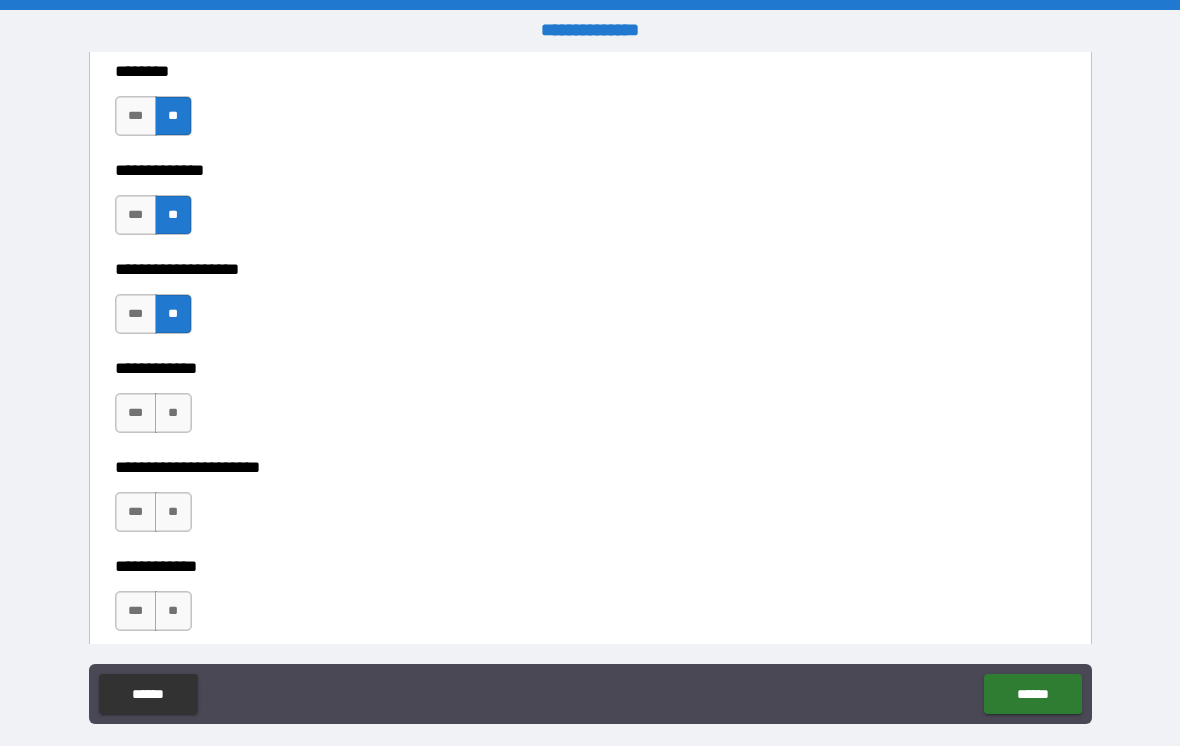 scroll, scrollTop: 7368, scrollLeft: 0, axis: vertical 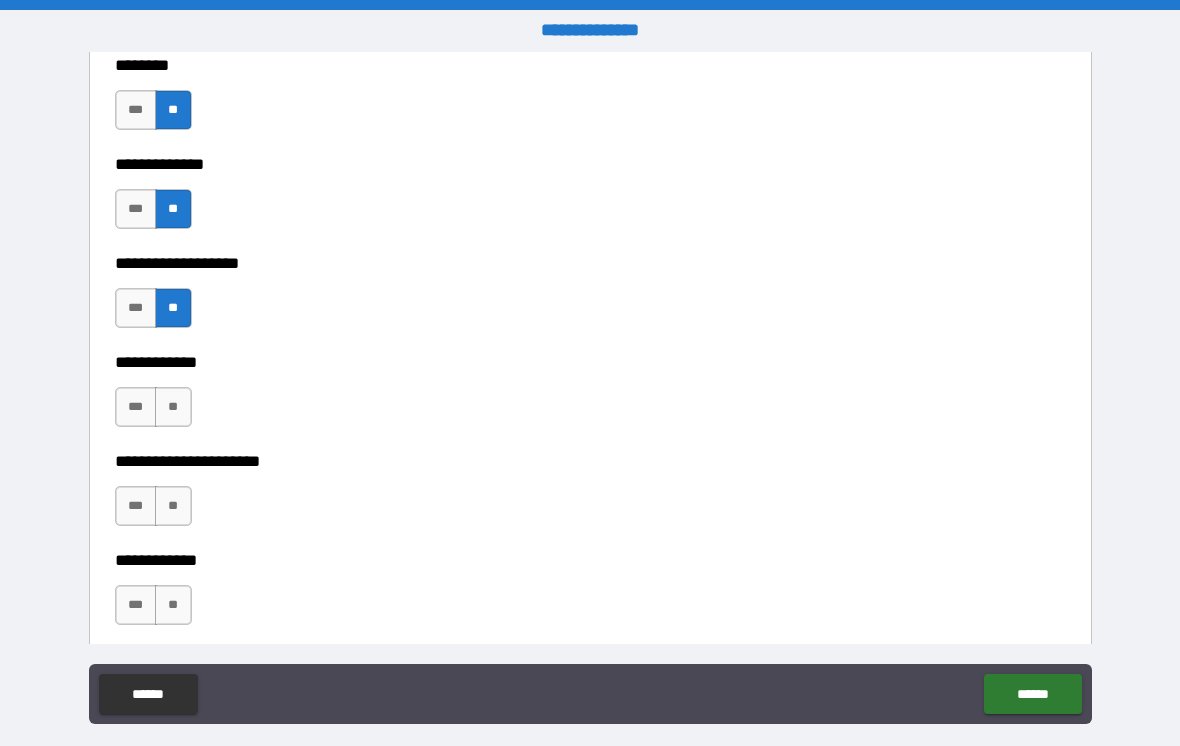 click on "**" at bounding box center (173, 407) 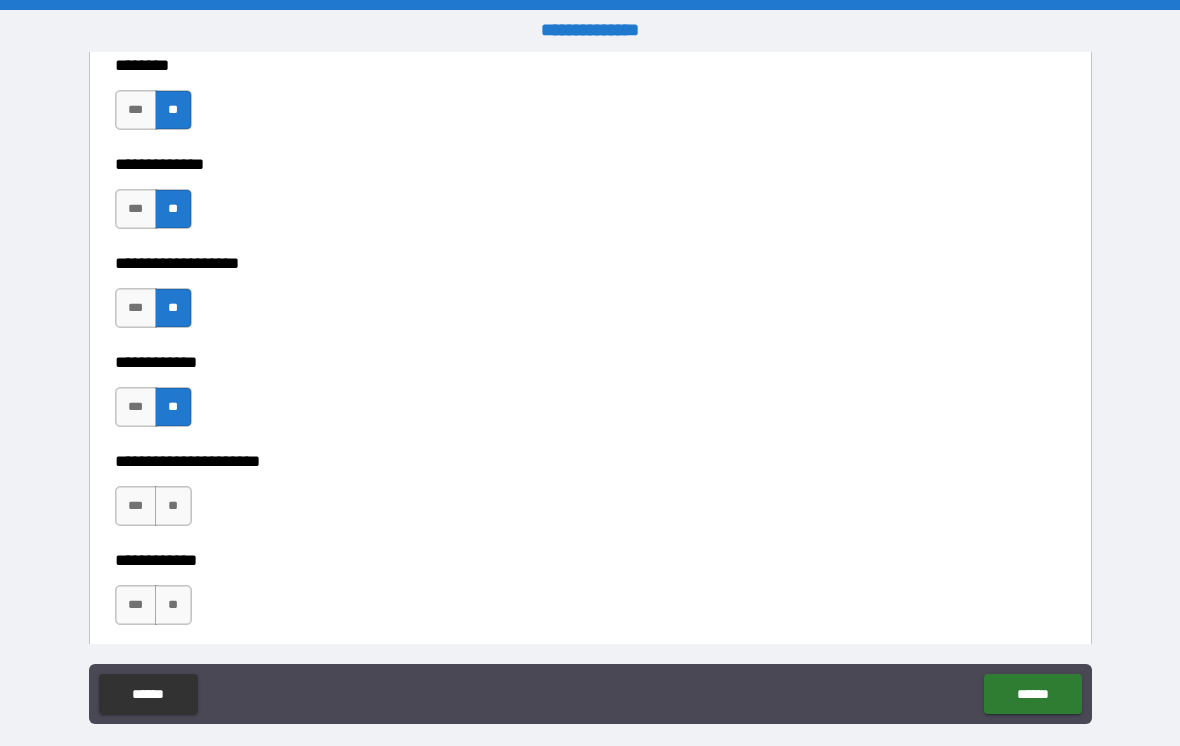 click on "**" at bounding box center [173, 506] 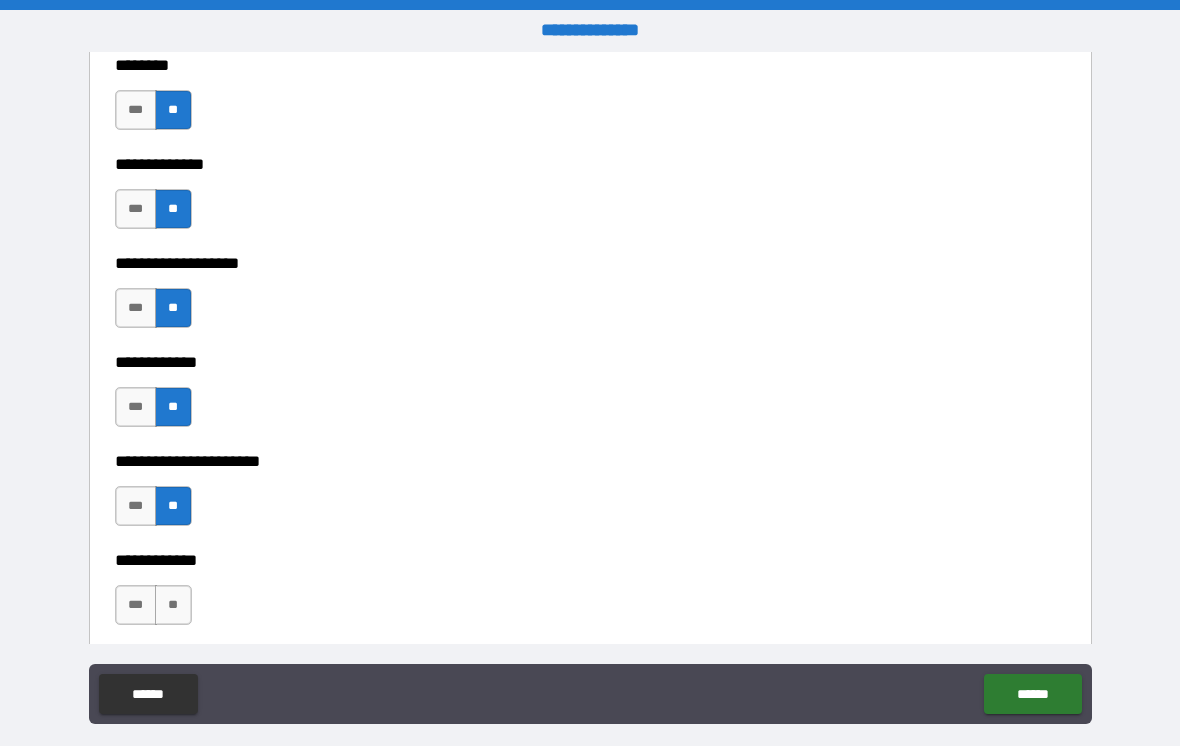 click on "**" at bounding box center (173, 605) 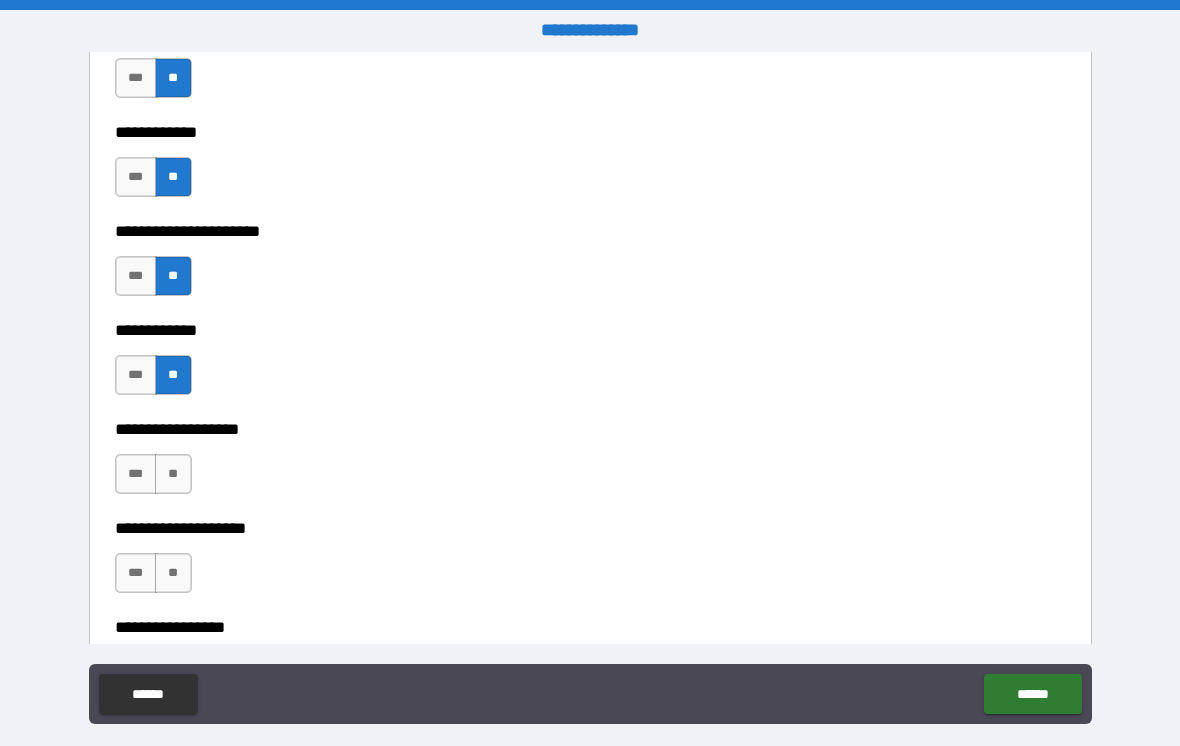 scroll, scrollTop: 7599, scrollLeft: 0, axis: vertical 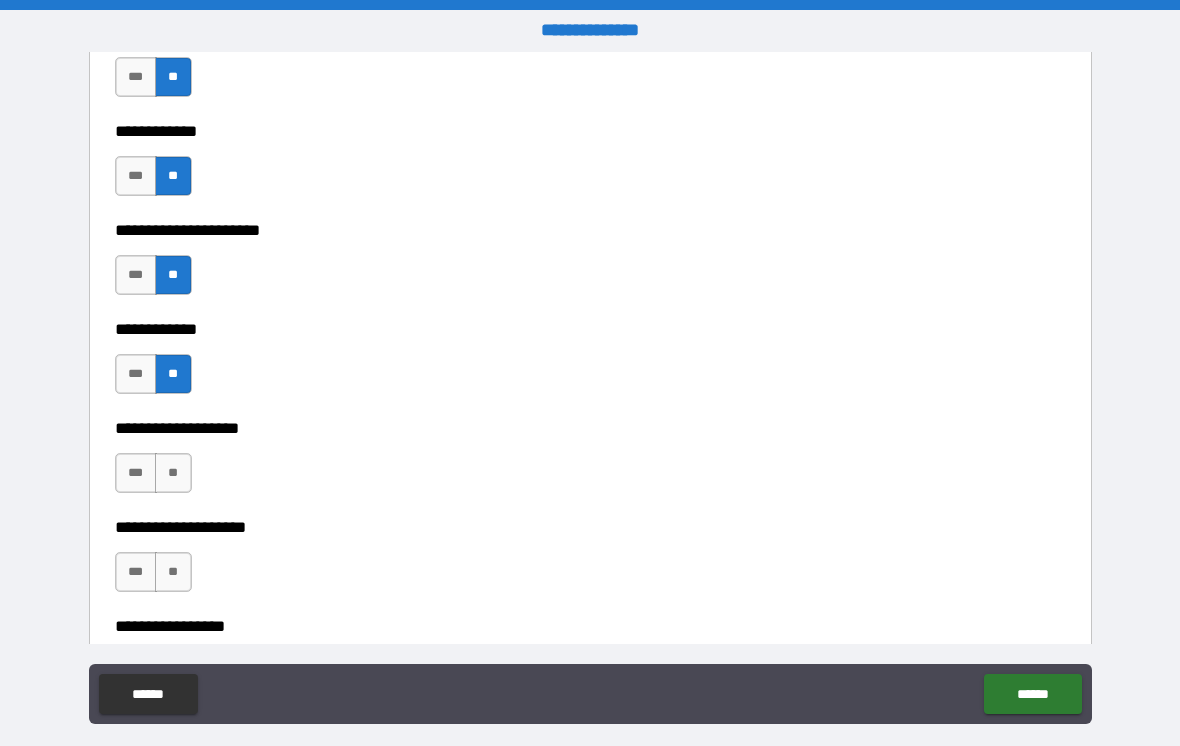 click on "**" at bounding box center [173, 473] 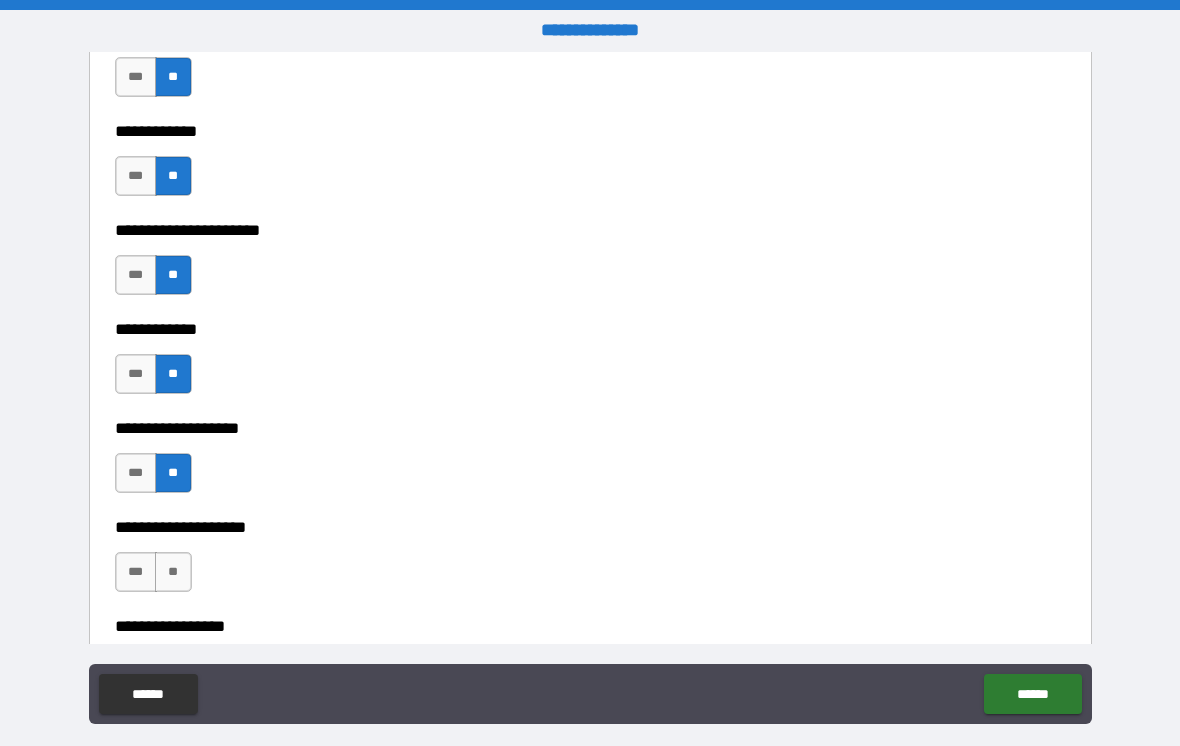 click on "**" at bounding box center (173, 572) 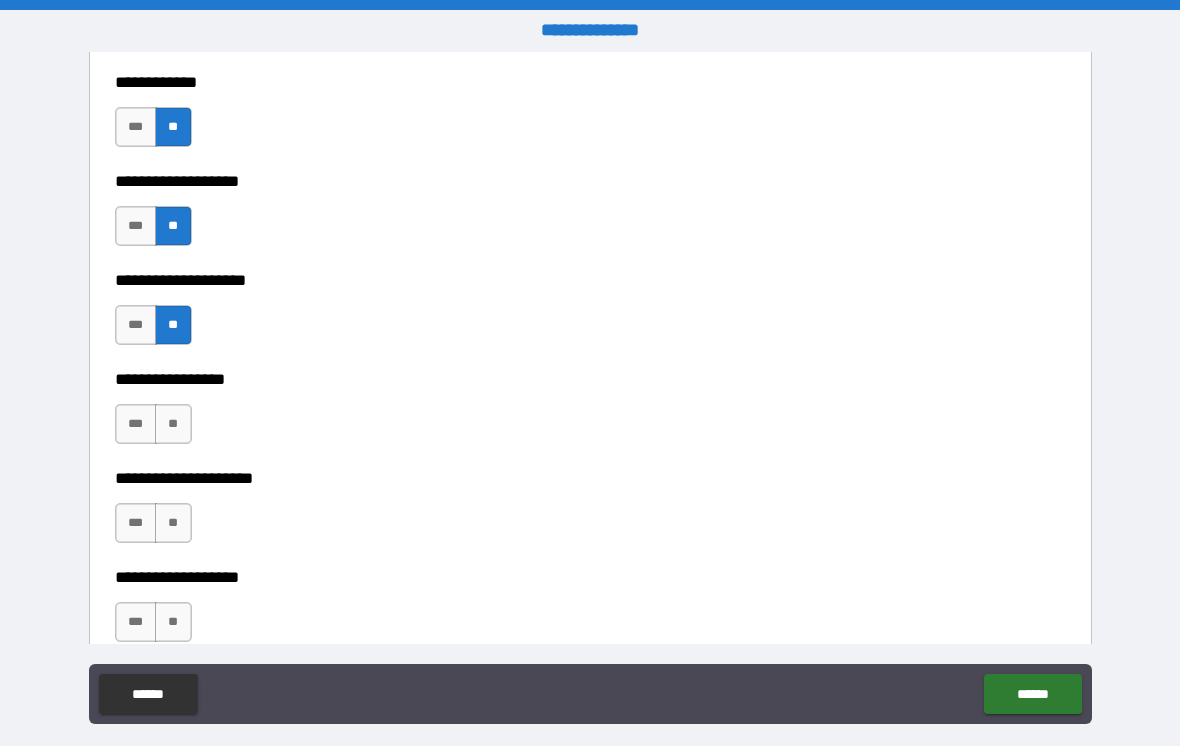 scroll, scrollTop: 7852, scrollLeft: 0, axis: vertical 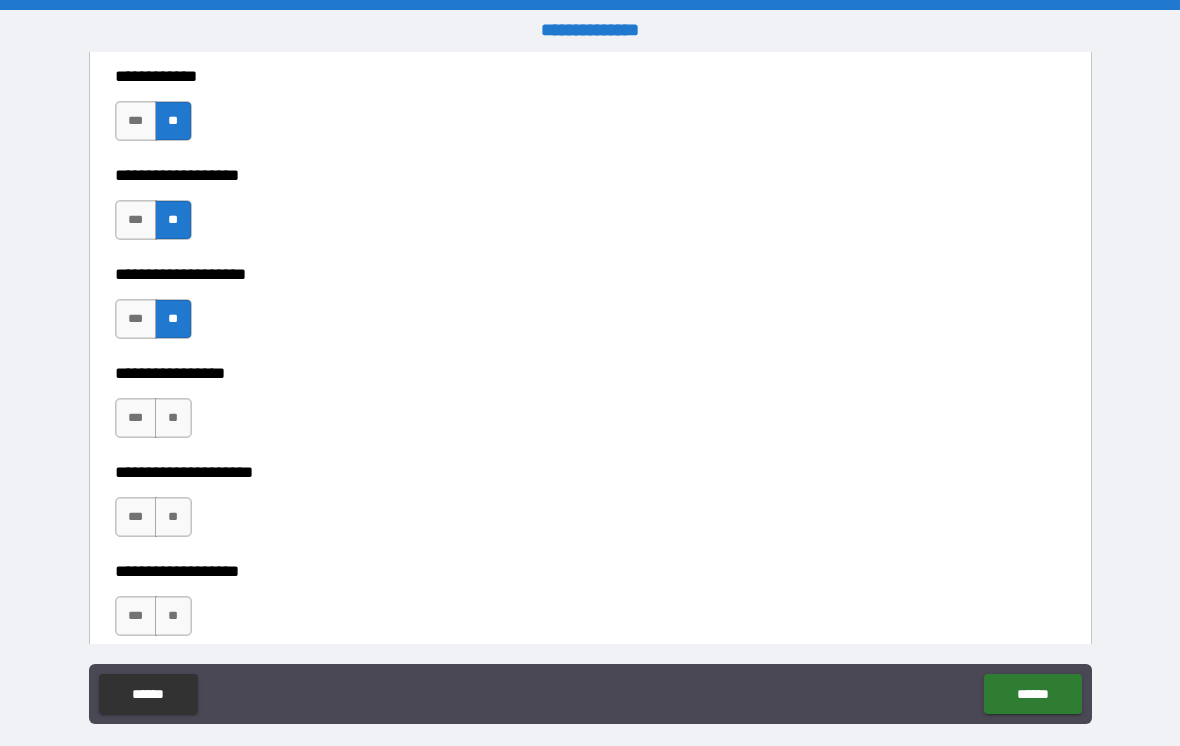 click on "**" at bounding box center [173, 418] 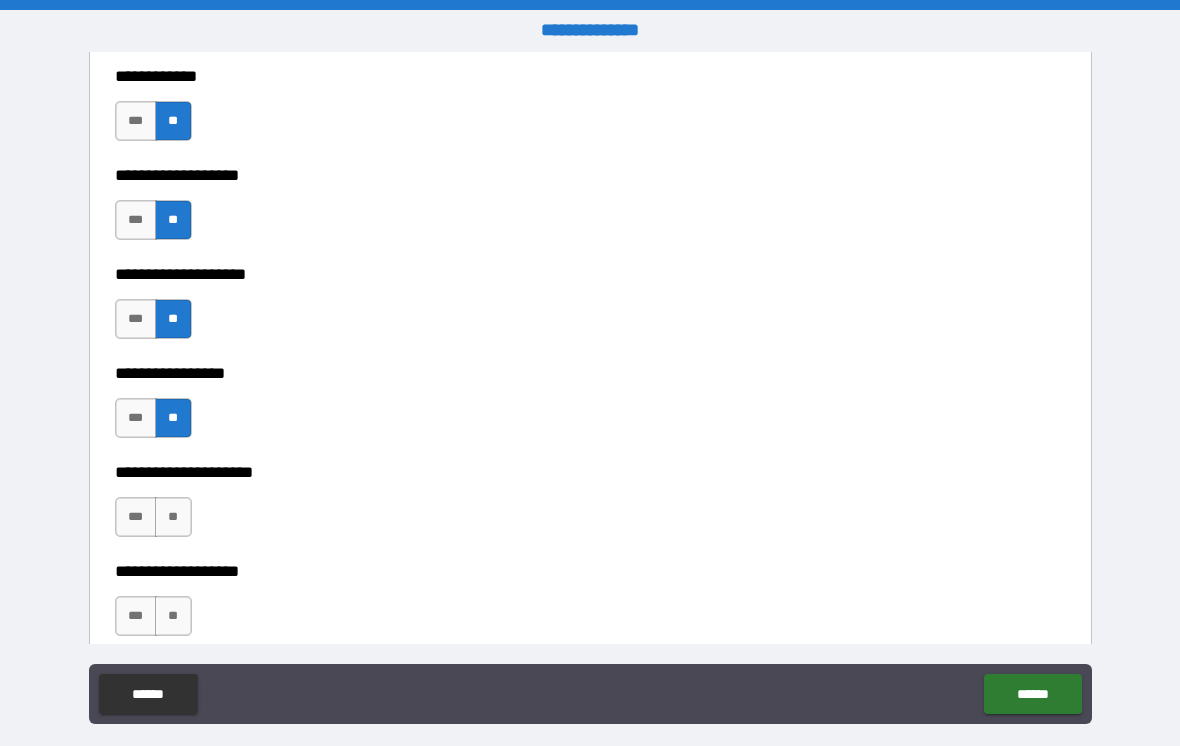 click on "**" at bounding box center [173, 517] 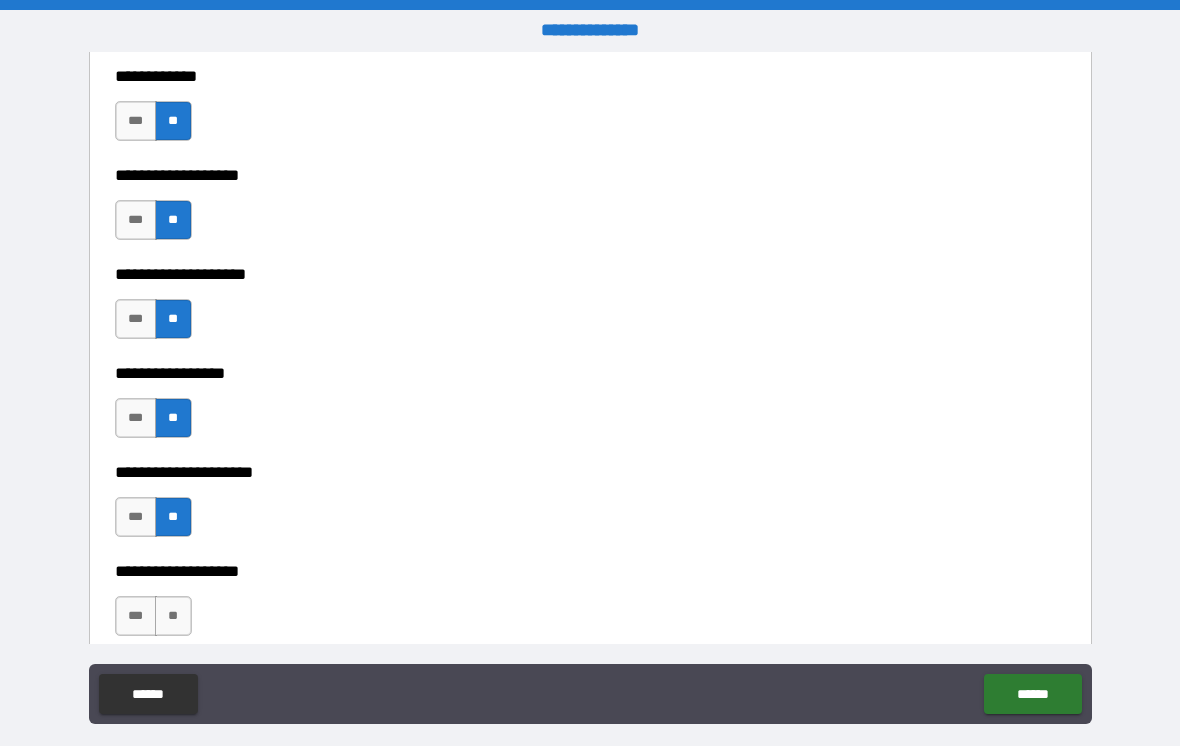 click on "**********" at bounding box center (590, 656) 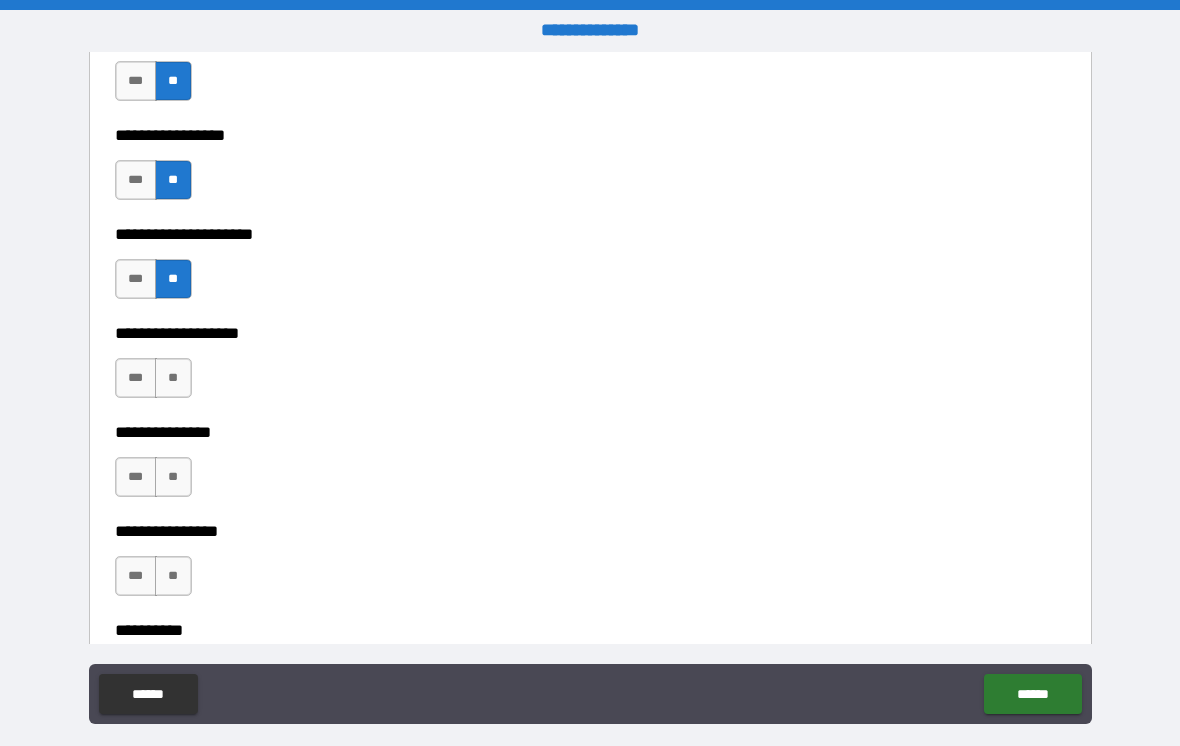scroll, scrollTop: 8100, scrollLeft: 0, axis: vertical 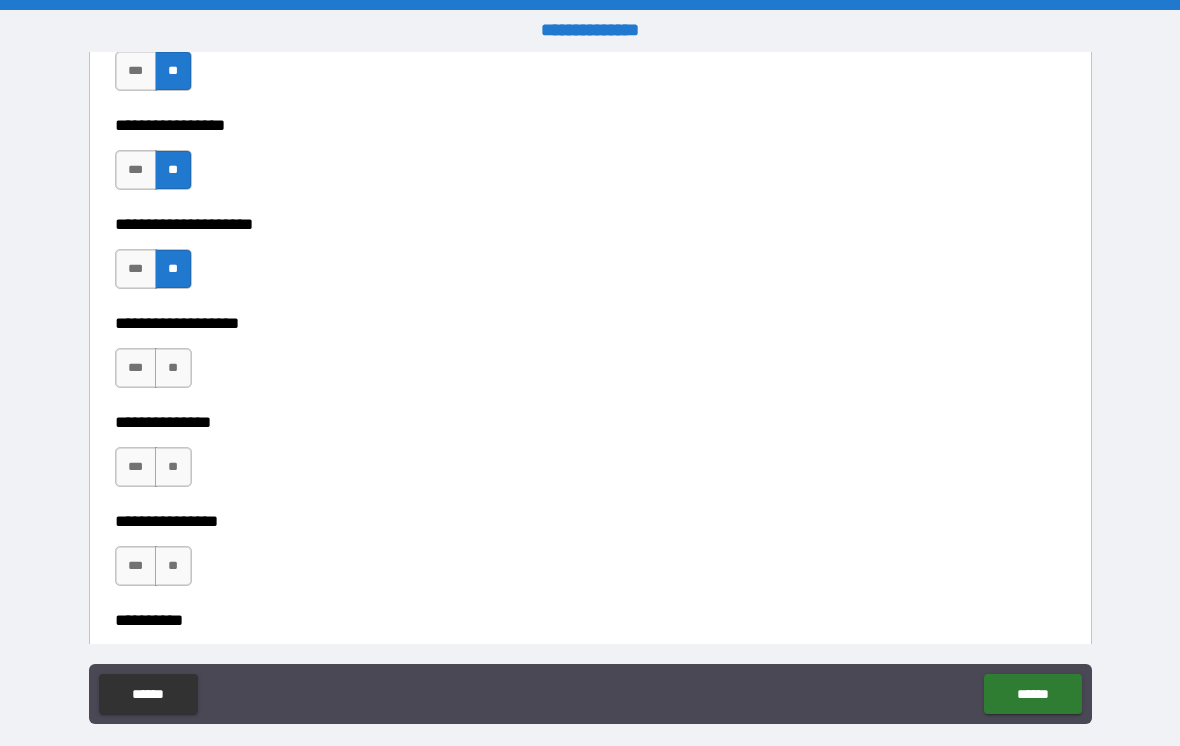 click on "**" at bounding box center (173, 368) 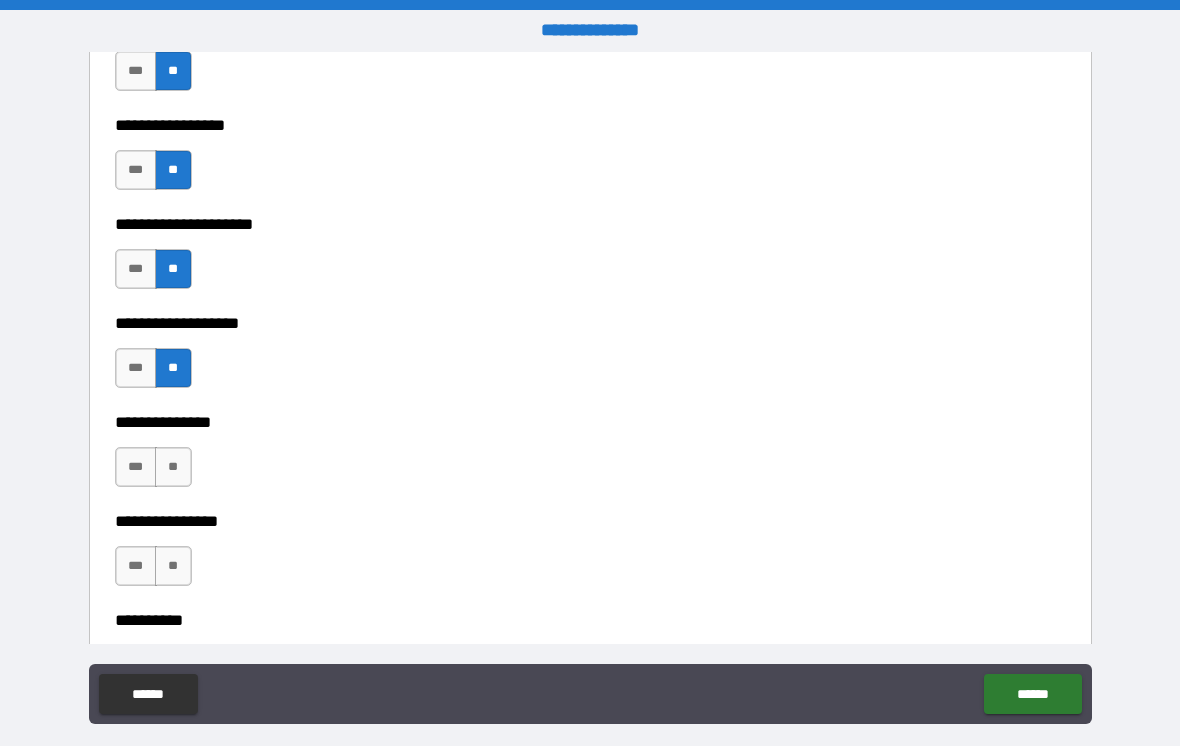 click on "**" at bounding box center (173, 467) 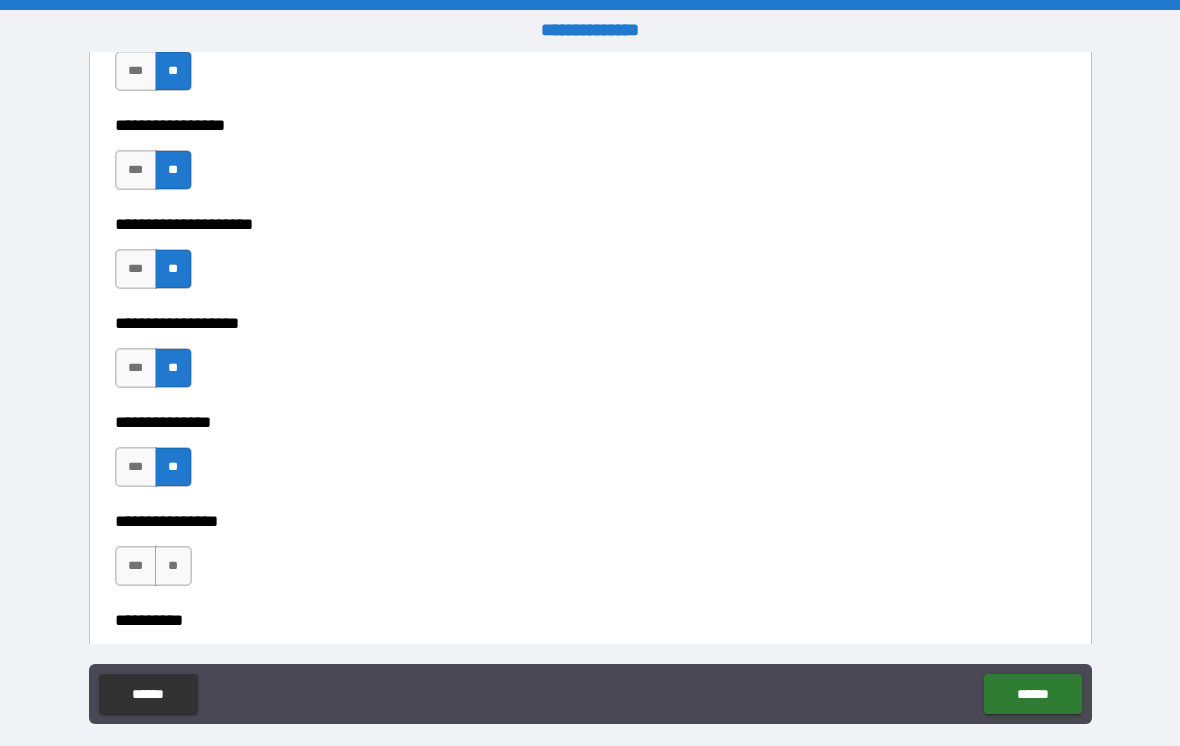 click on "**" at bounding box center [173, 566] 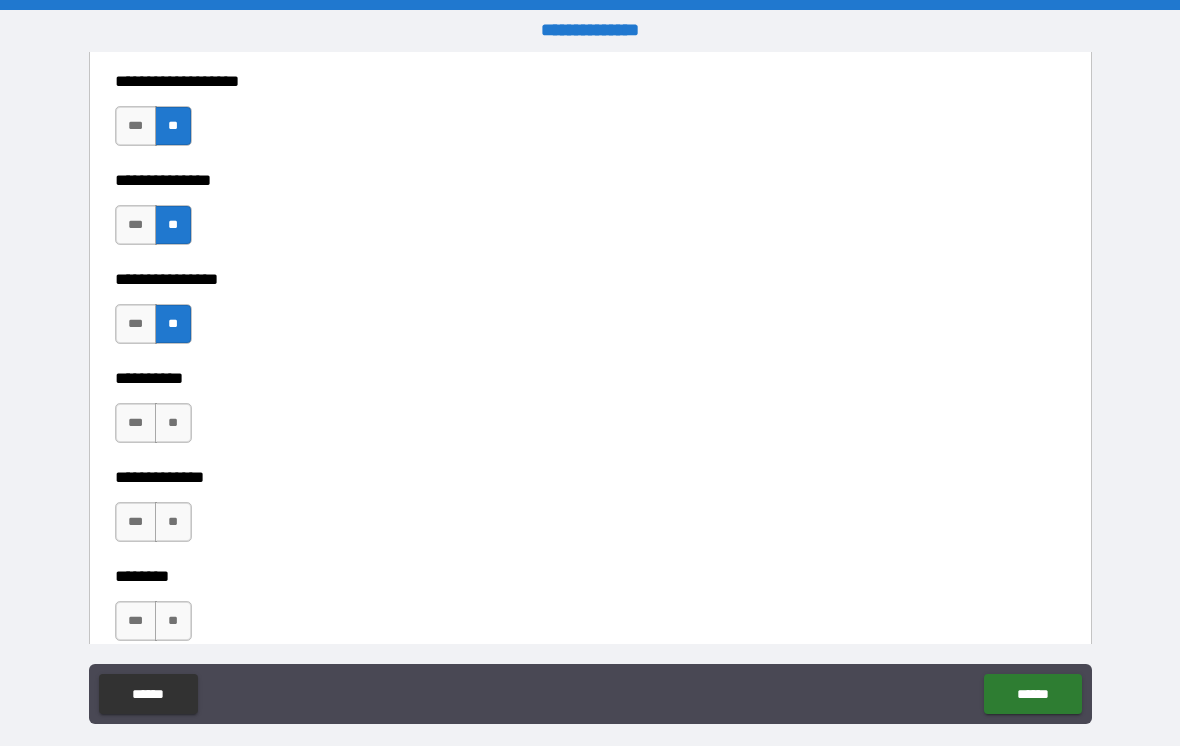 scroll, scrollTop: 8353, scrollLeft: 0, axis: vertical 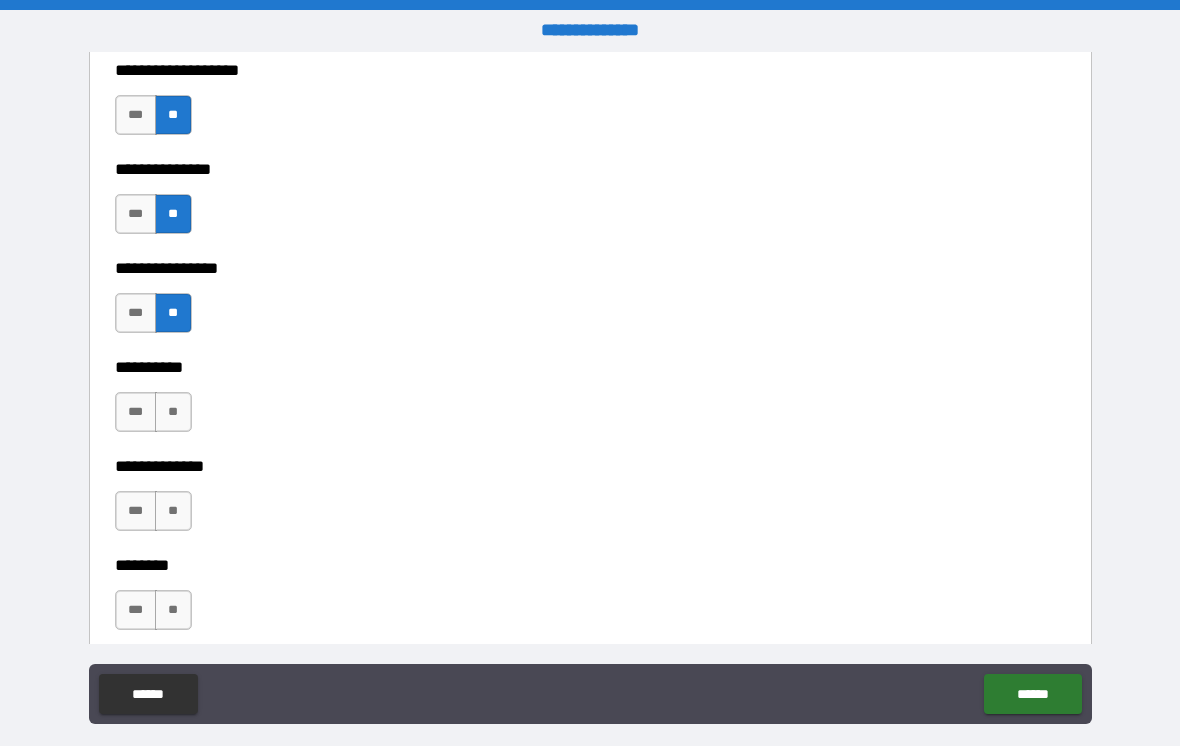click on "**" at bounding box center [173, 412] 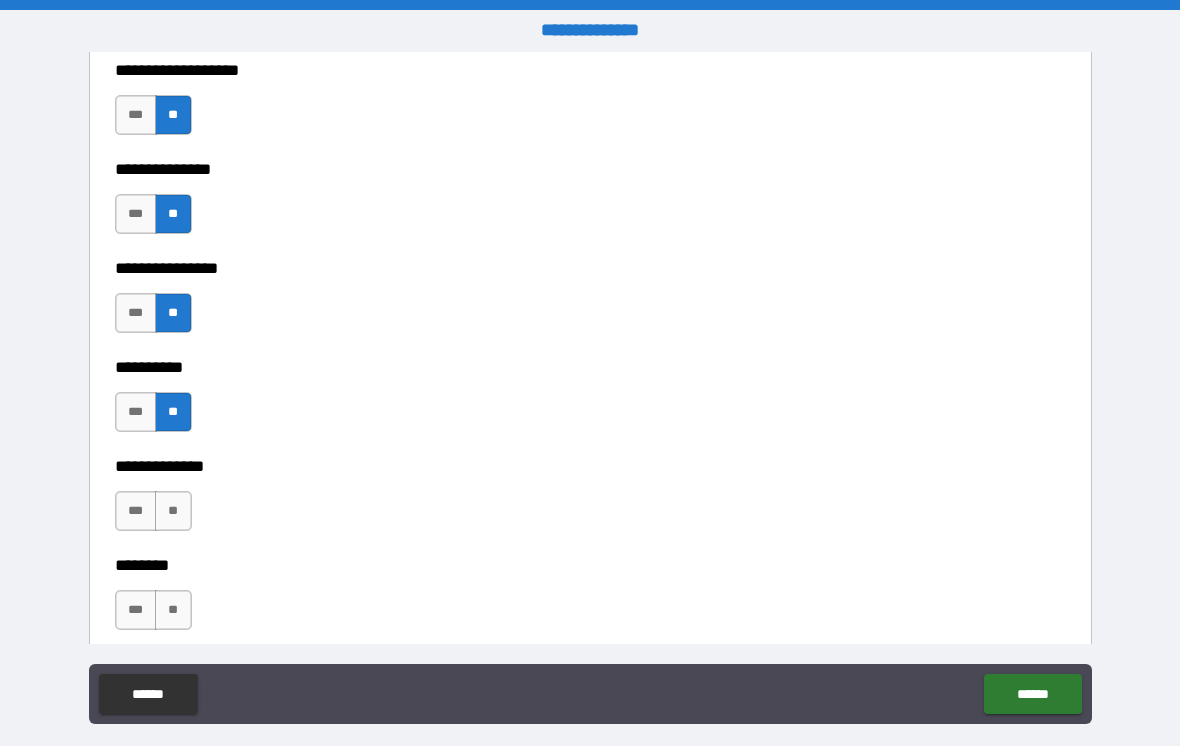 click on "**" at bounding box center [173, 511] 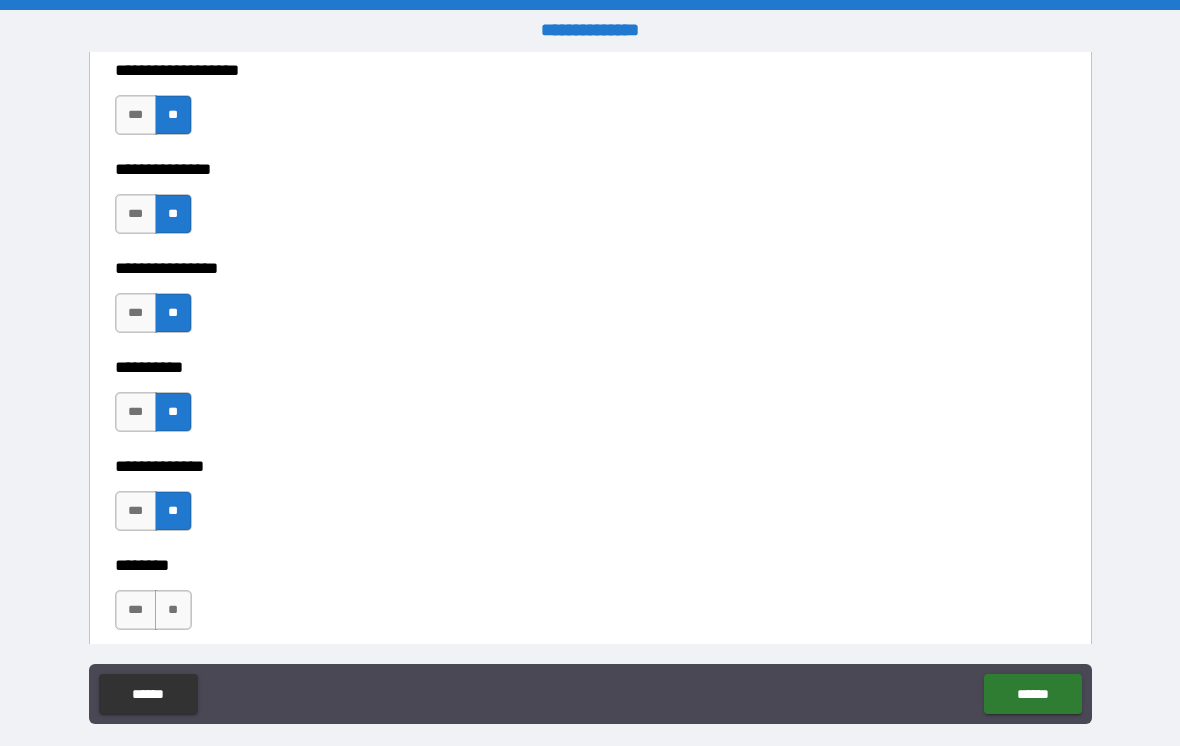 click on "**" at bounding box center (173, 610) 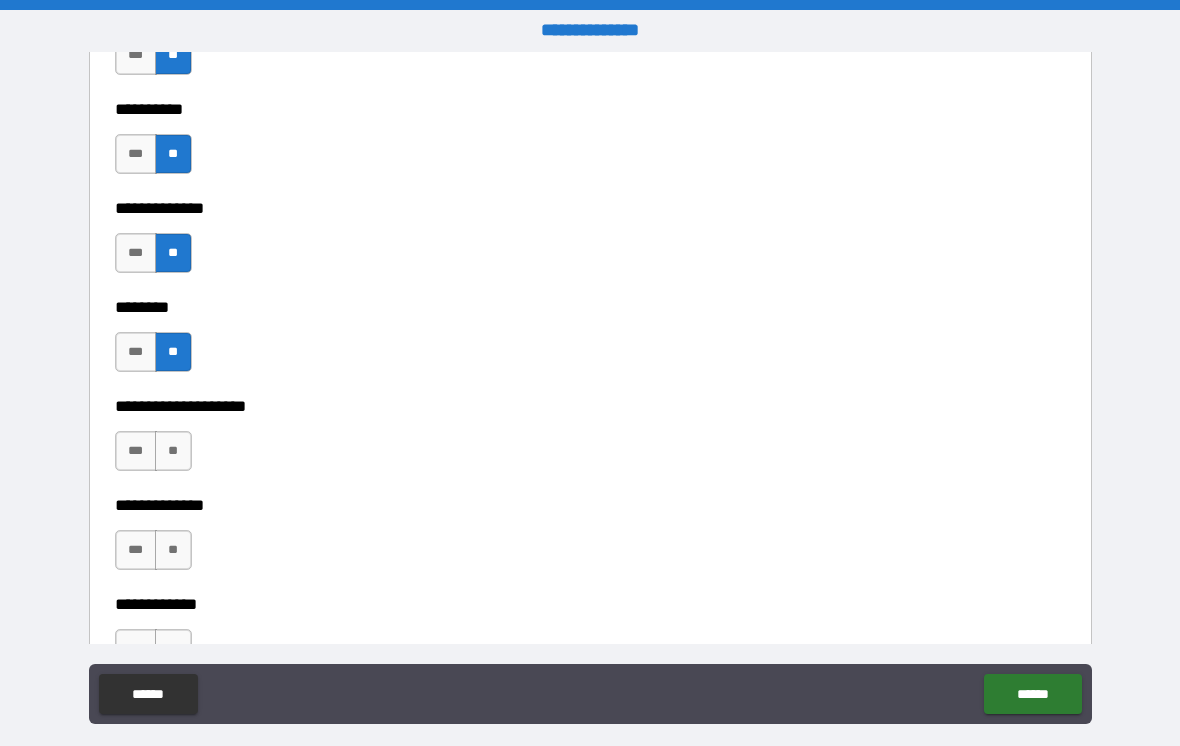 scroll, scrollTop: 8624, scrollLeft: 0, axis: vertical 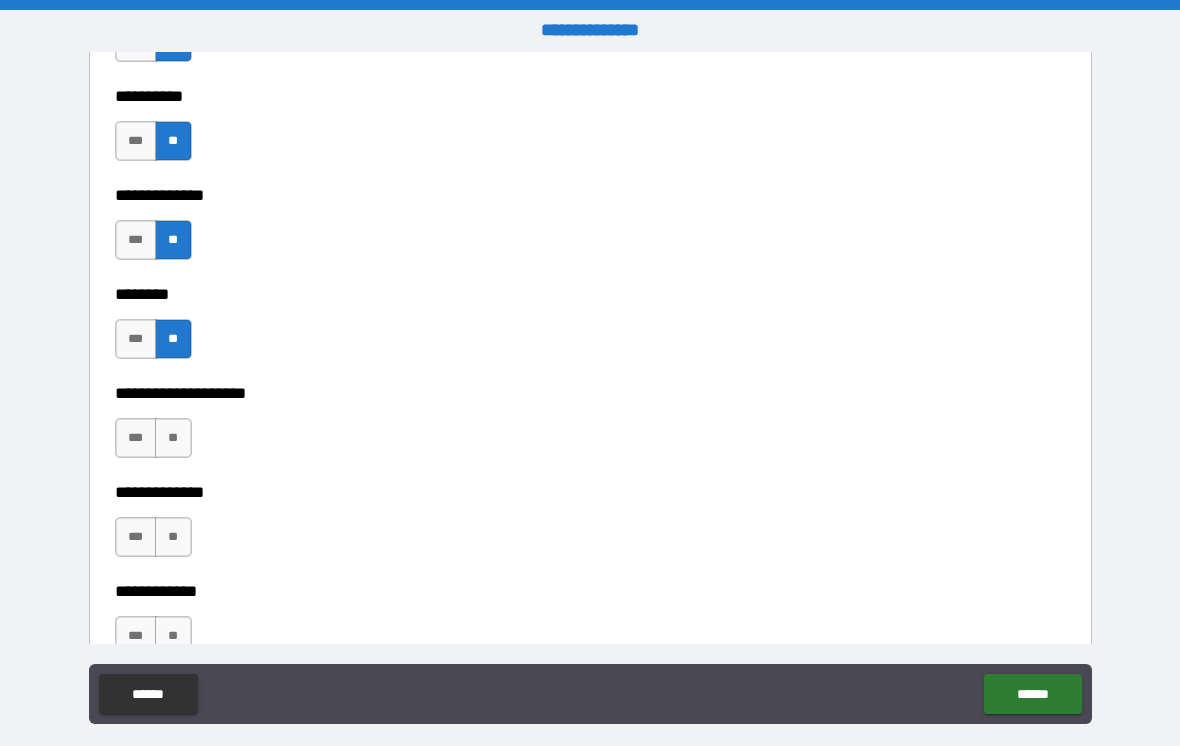 click on "**" at bounding box center [173, 438] 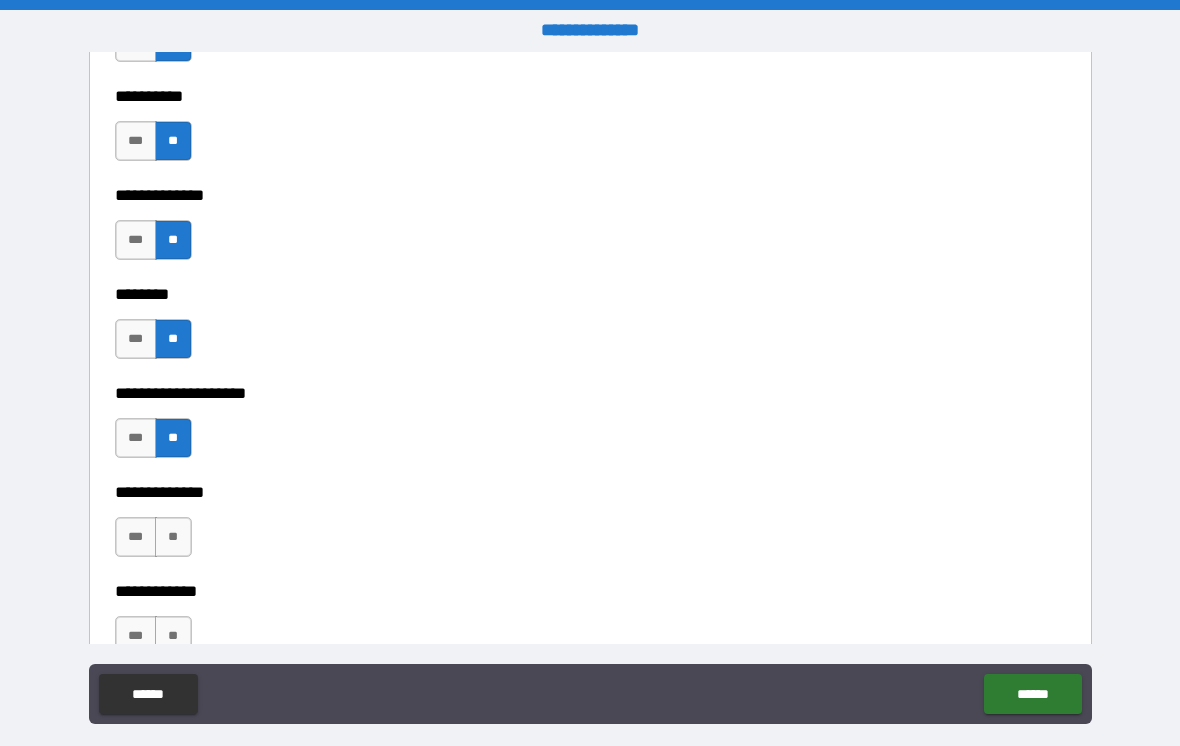 click on "**" at bounding box center (173, 537) 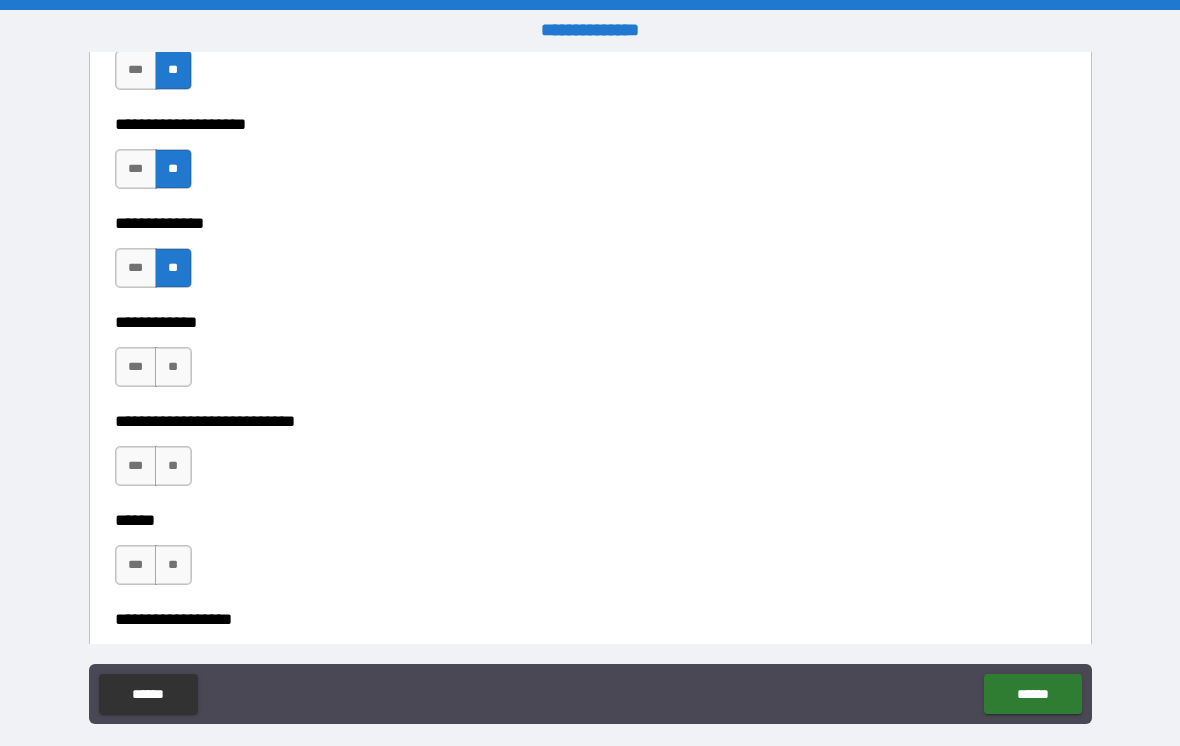 scroll, scrollTop: 8895, scrollLeft: 0, axis: vertical 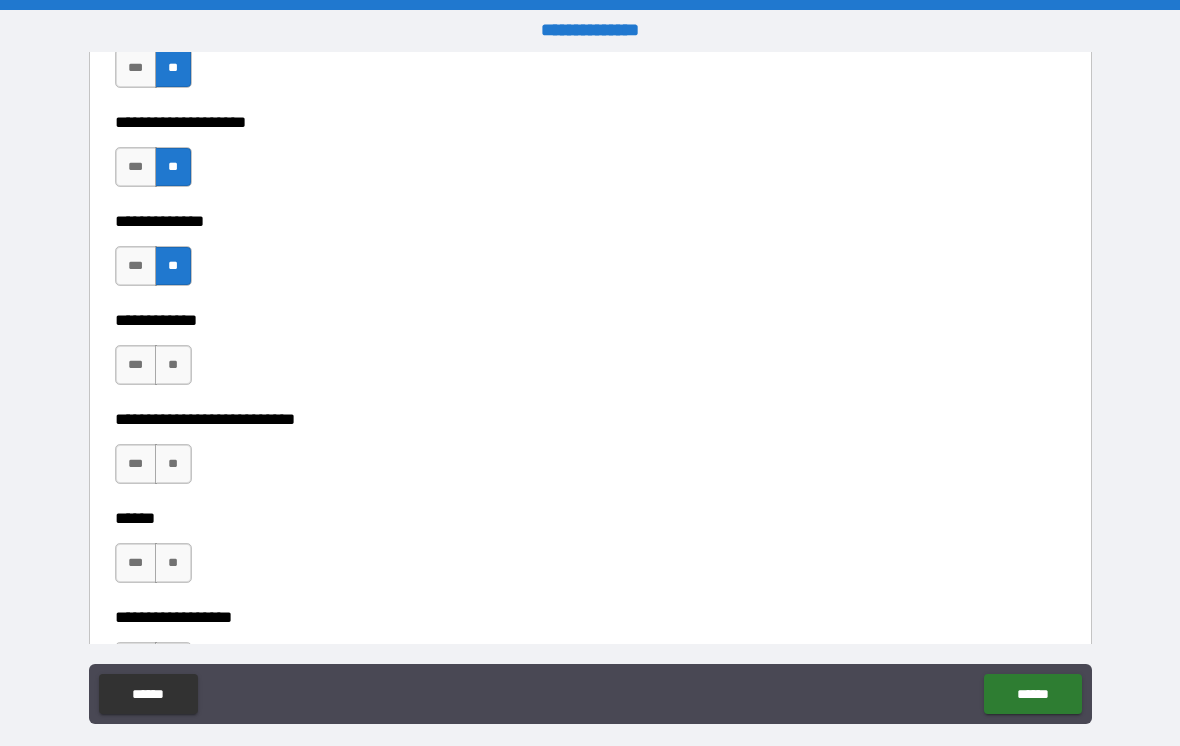 click on "**" at bounding box center [173, 365] 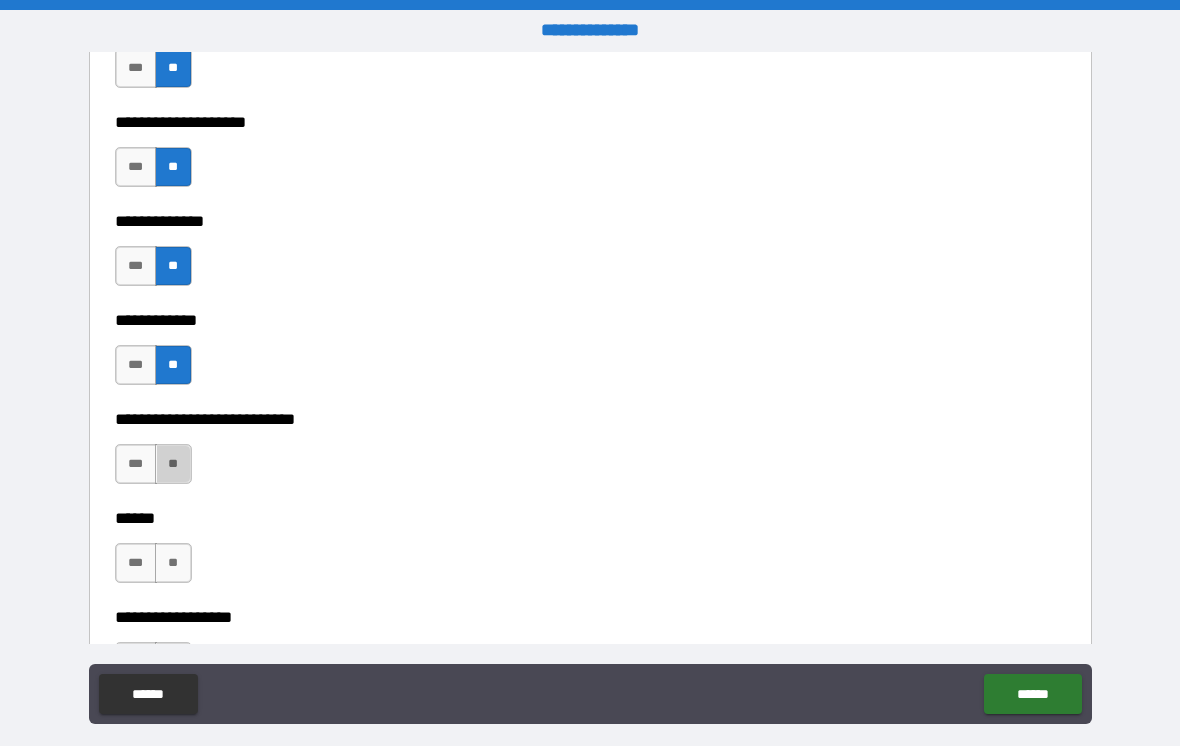 click on "**" at bounding box center [173, 464] 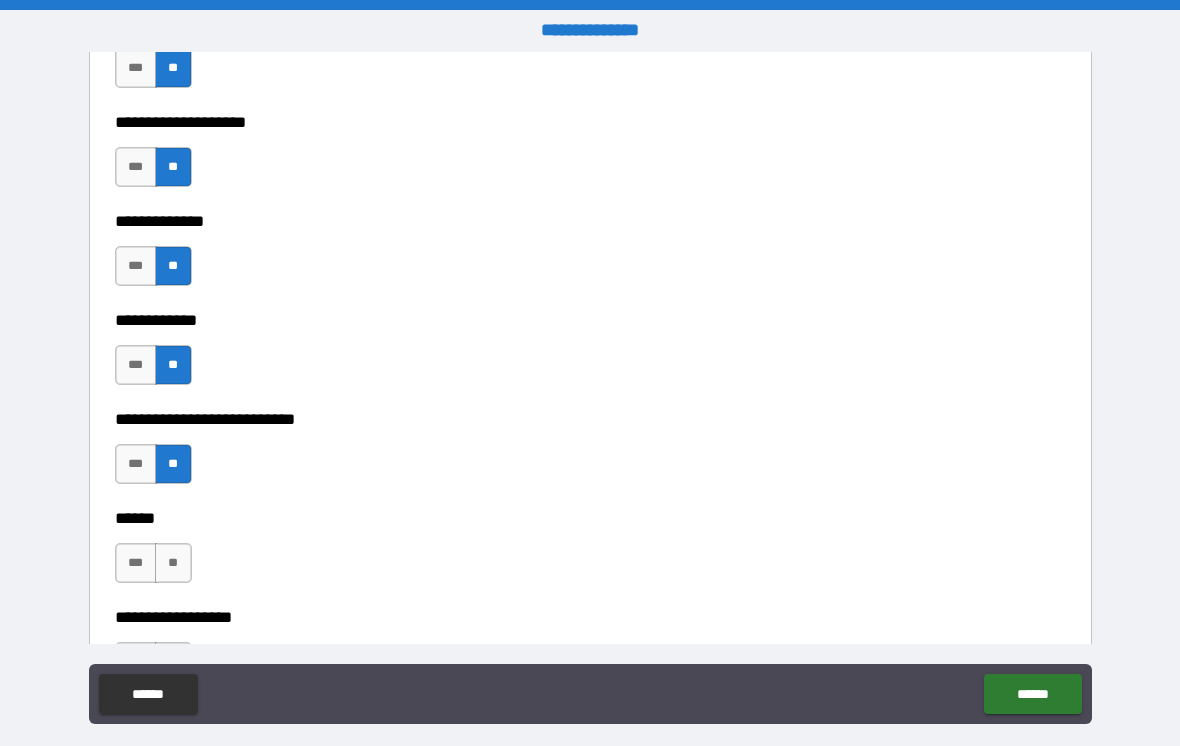 click on "**" at bounding box center (173, 563) 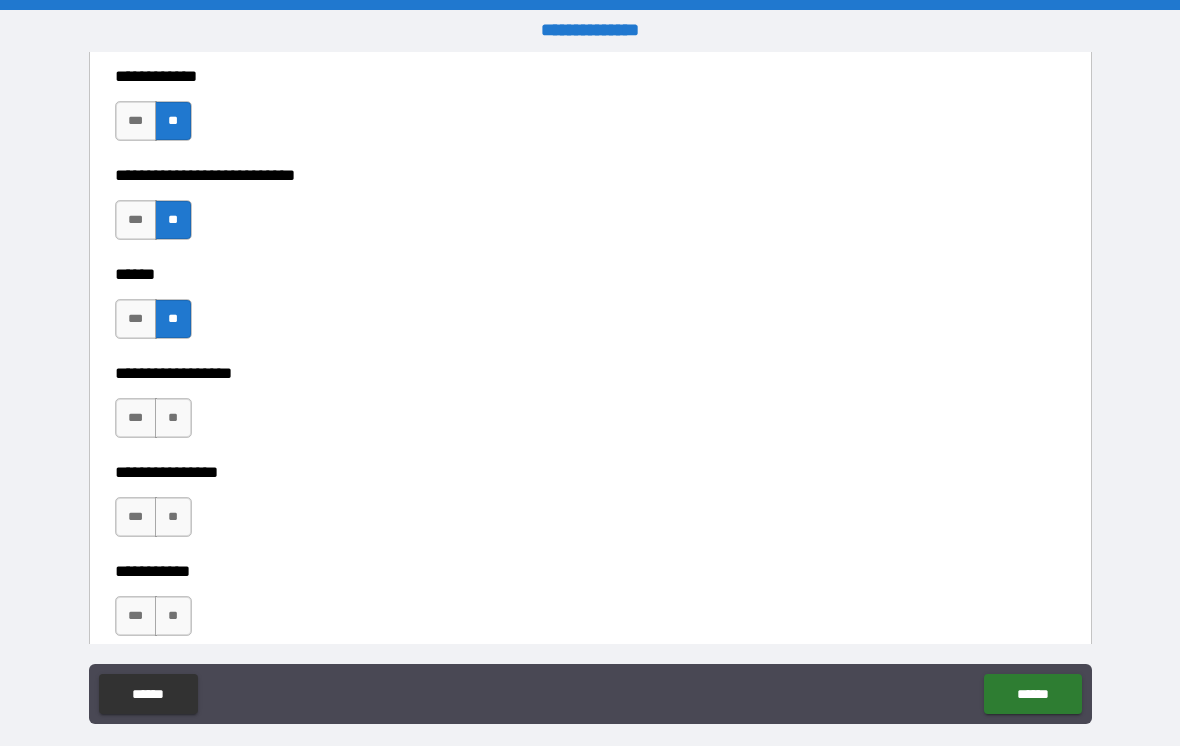 scroll, scrollTop: 9147, scrollLeft: 0, axis: vertical 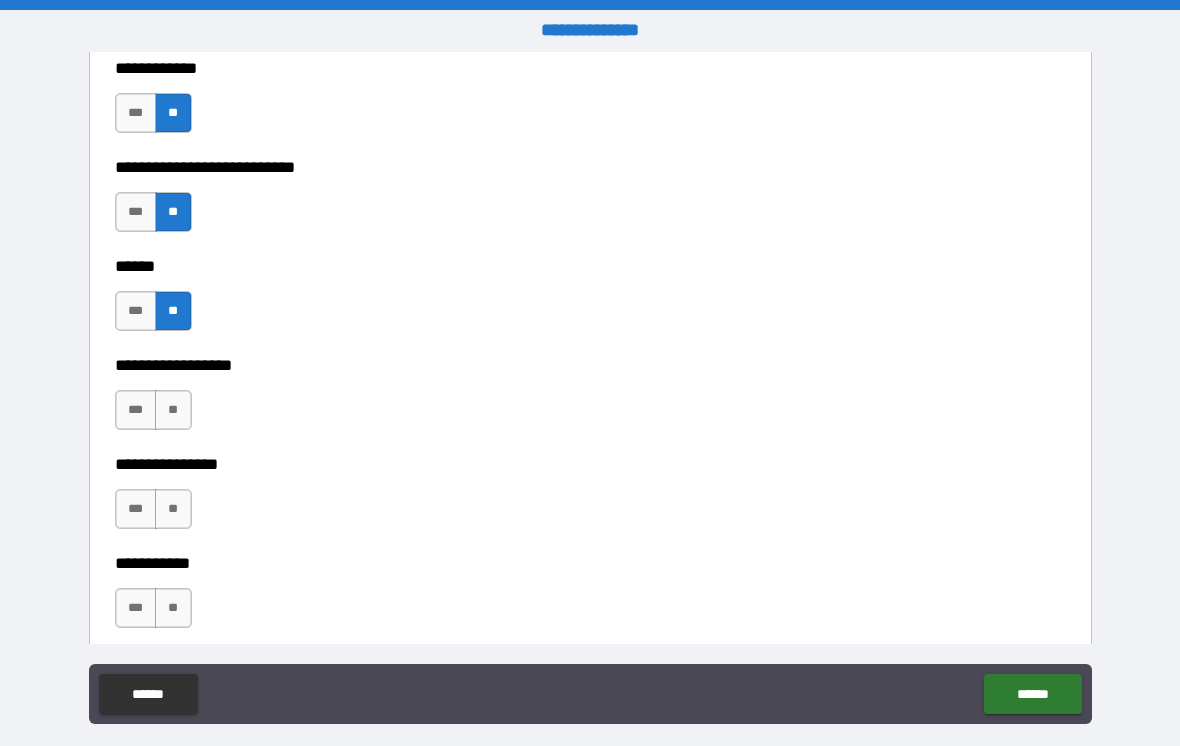 click on "**" at bounding box center (173, 410) 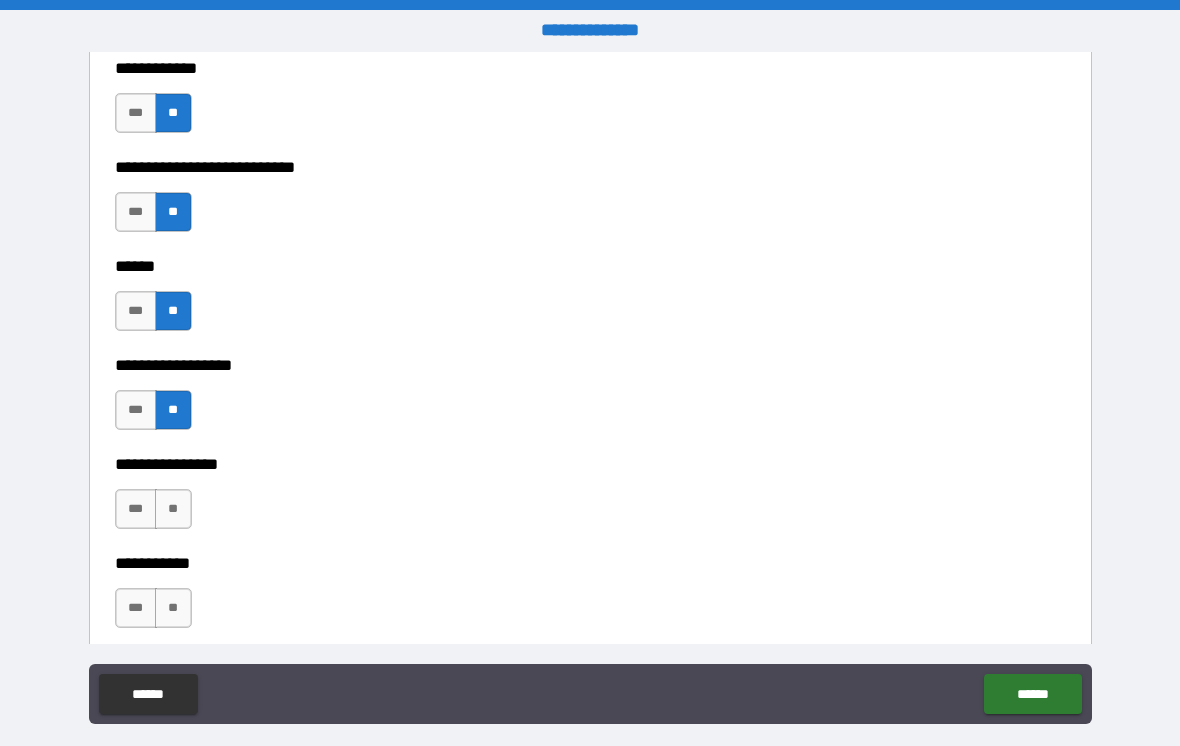 click on "**" at bounding box center [173, 509] 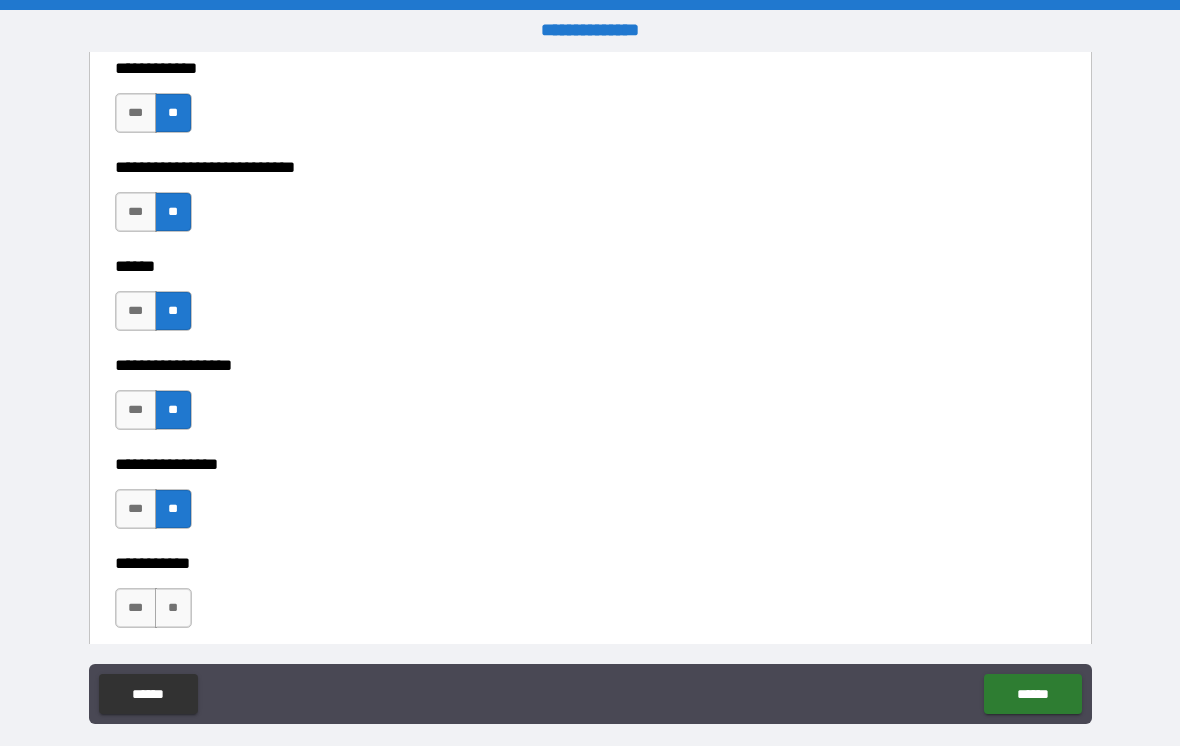 click on "**" at bounding box center [173, 608] 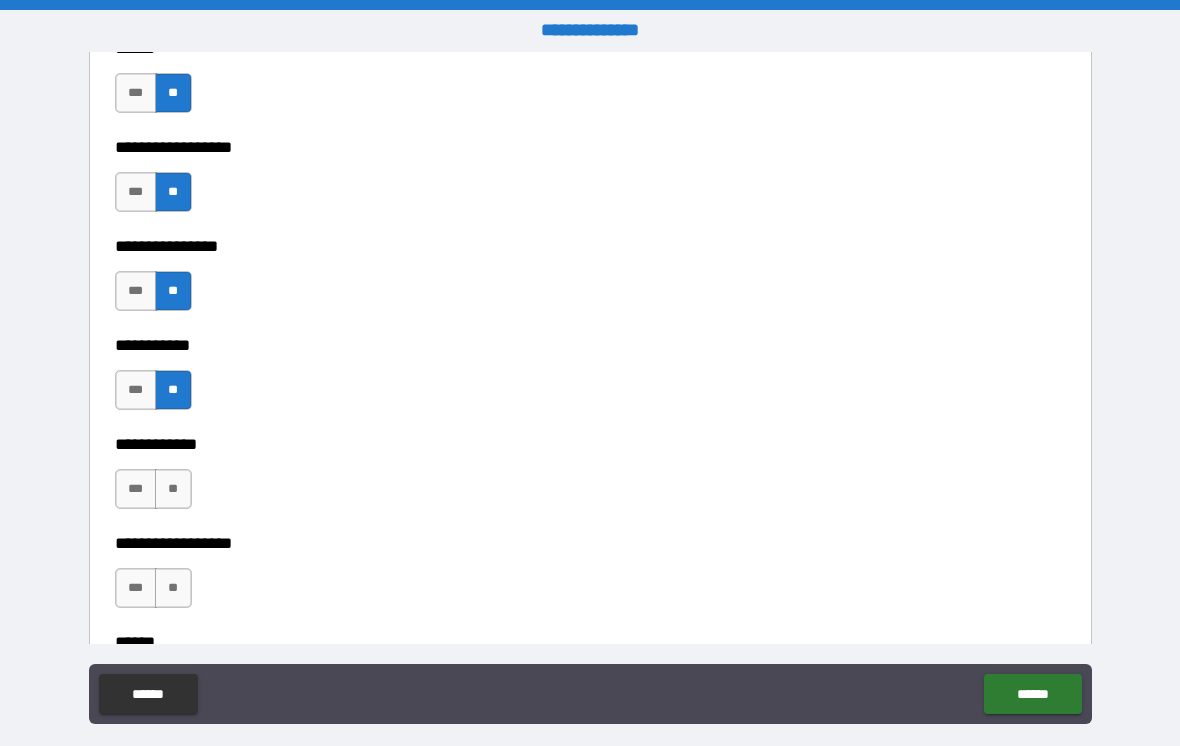 scroll, scrollTop: 9414, scrollLeft: 0, axis: vertical 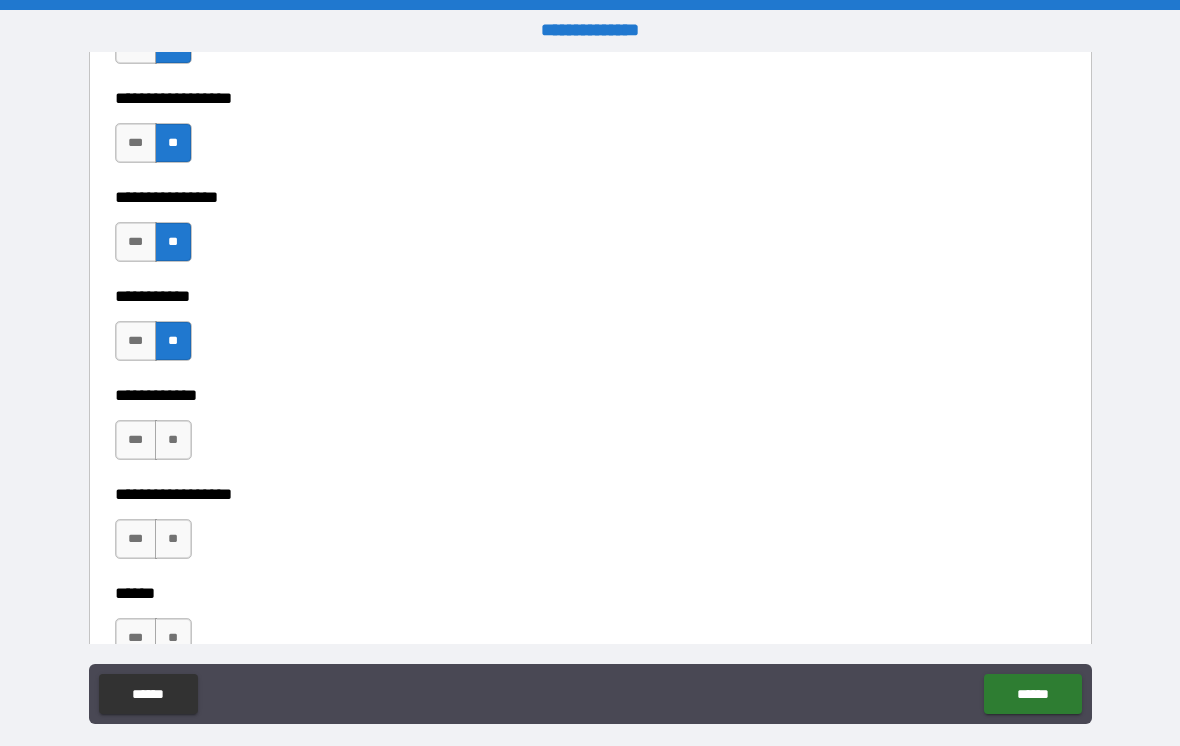 click on "**" at bounding box center (173, 440) 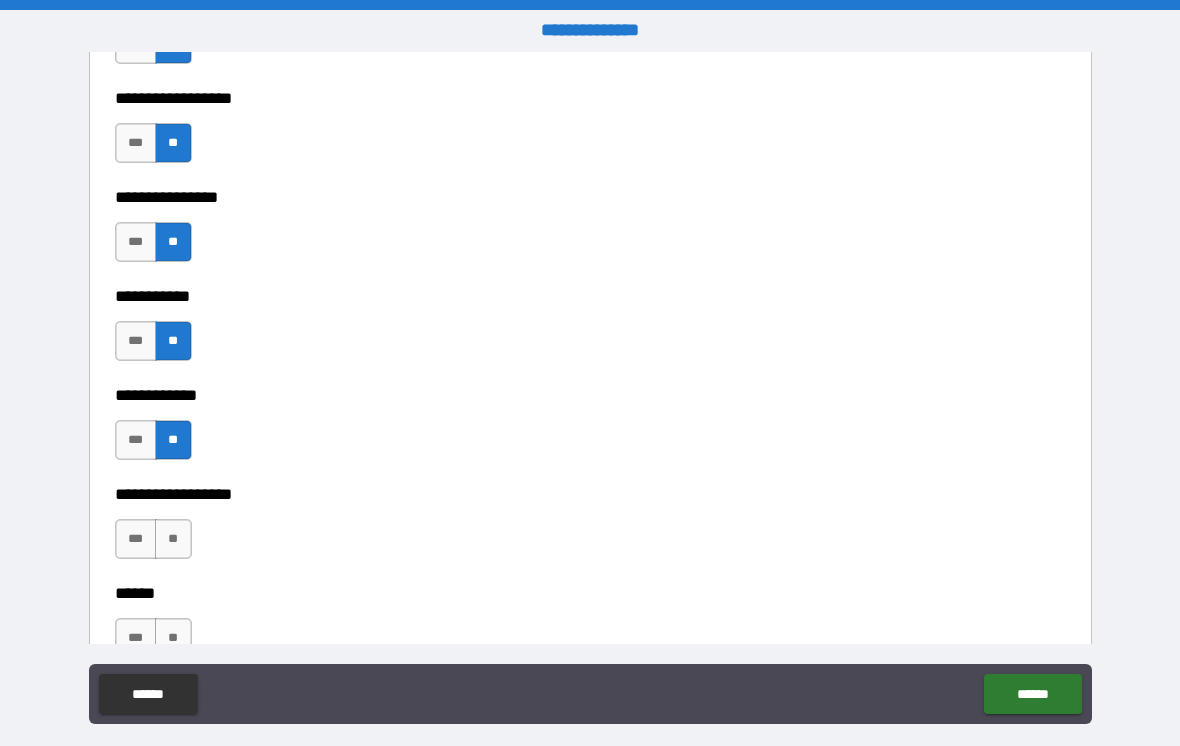 click on "**" at bounding box center (173, 539) 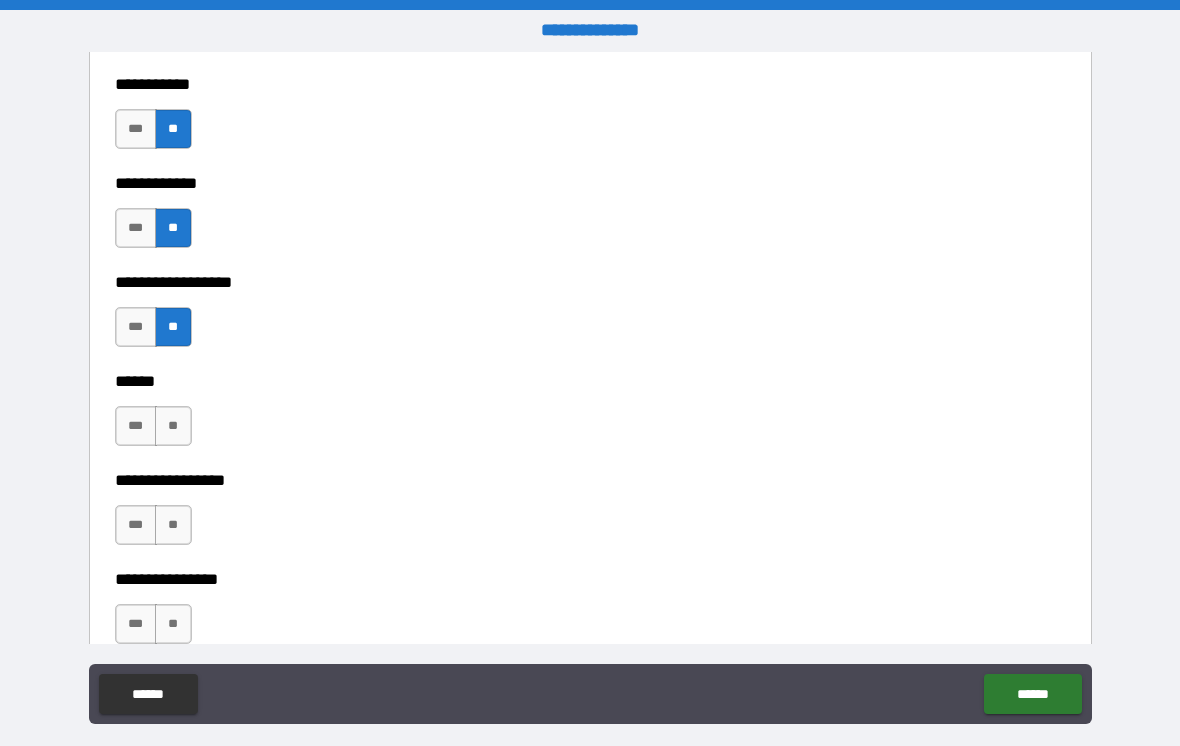 scroll, scrollTop: 9663, scrollLeft: 0, axis: vertical 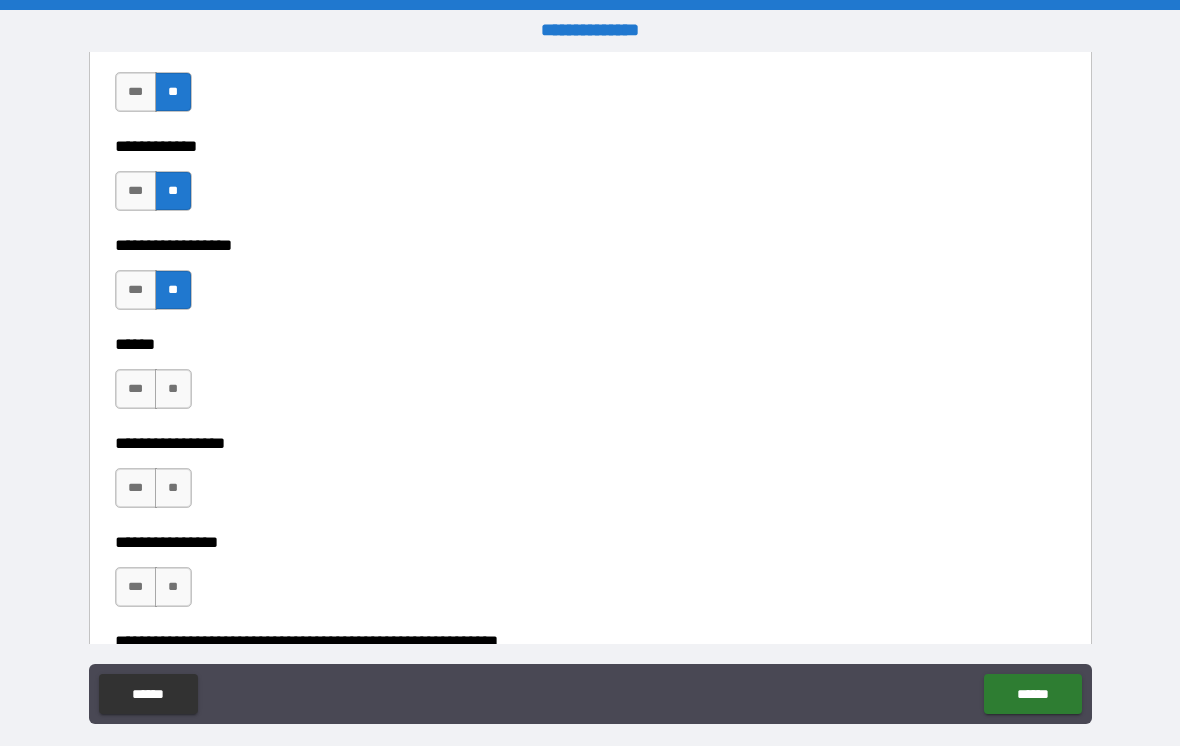 click on "**" at bounding box center (173, 389) 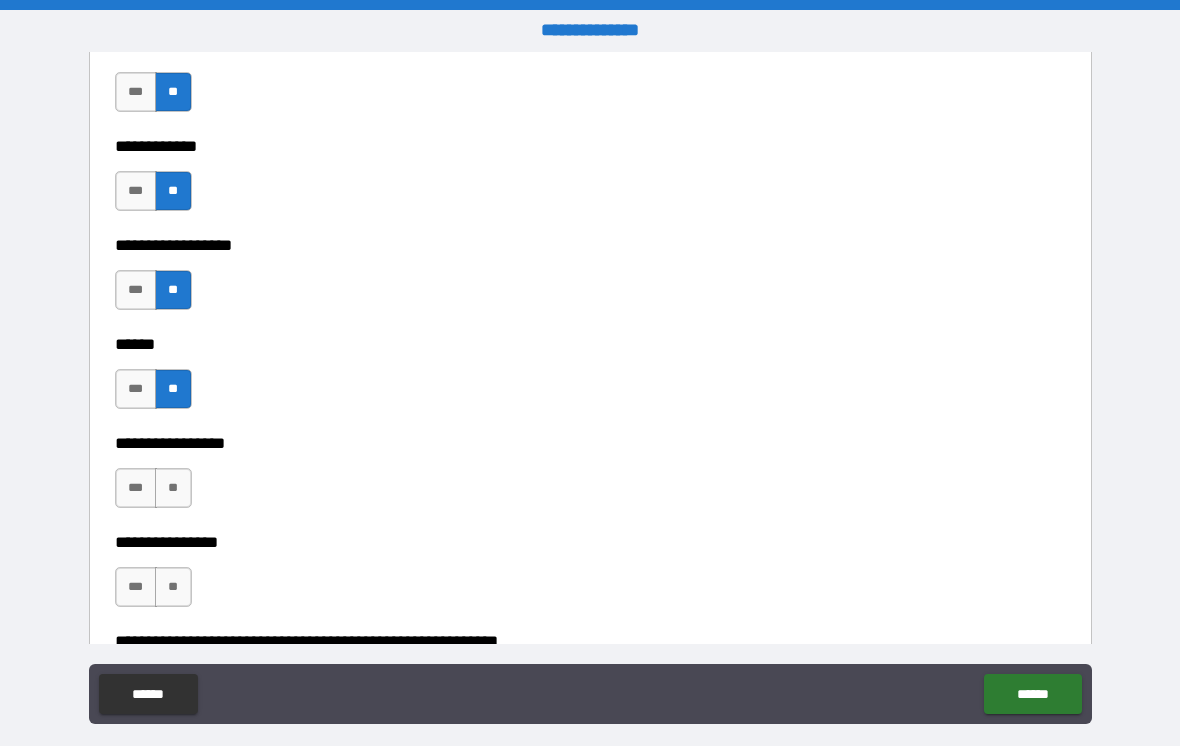 click on "**" at bounding box center [173, 488] 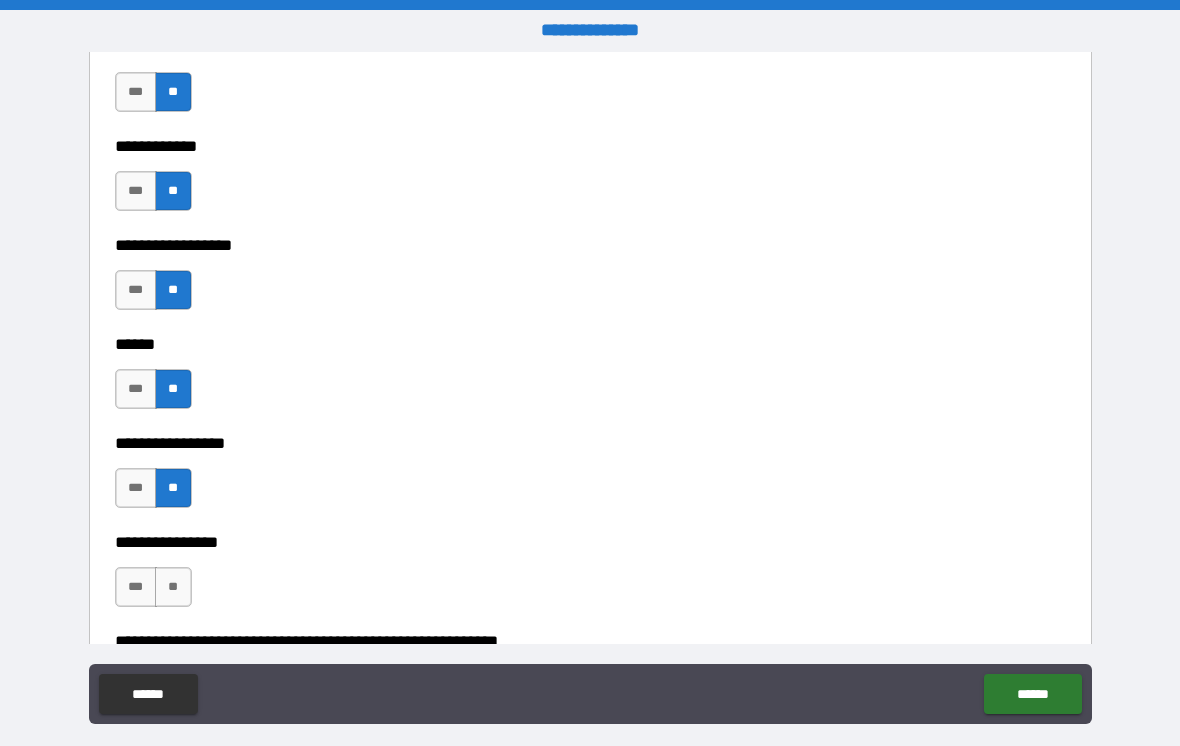 click on "**" at bounding box center (173, 587) 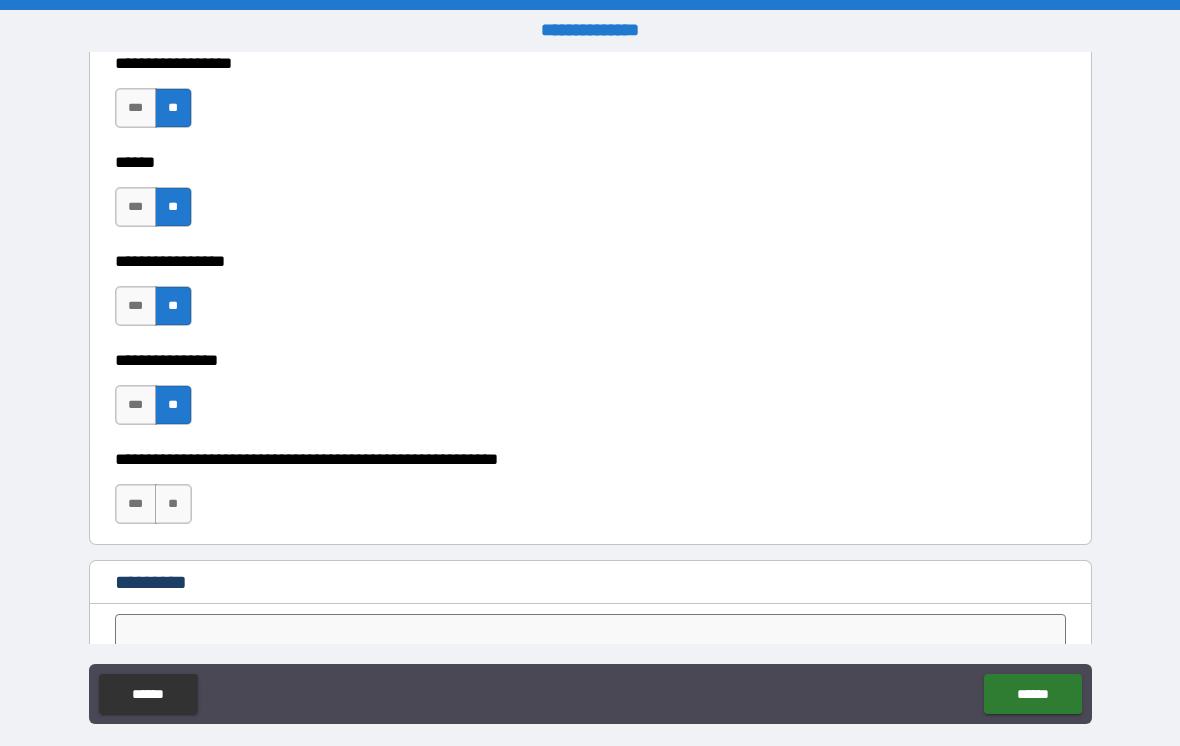 scroll, scrollTop: 9854, scrollLeft: 0, axis: vertical 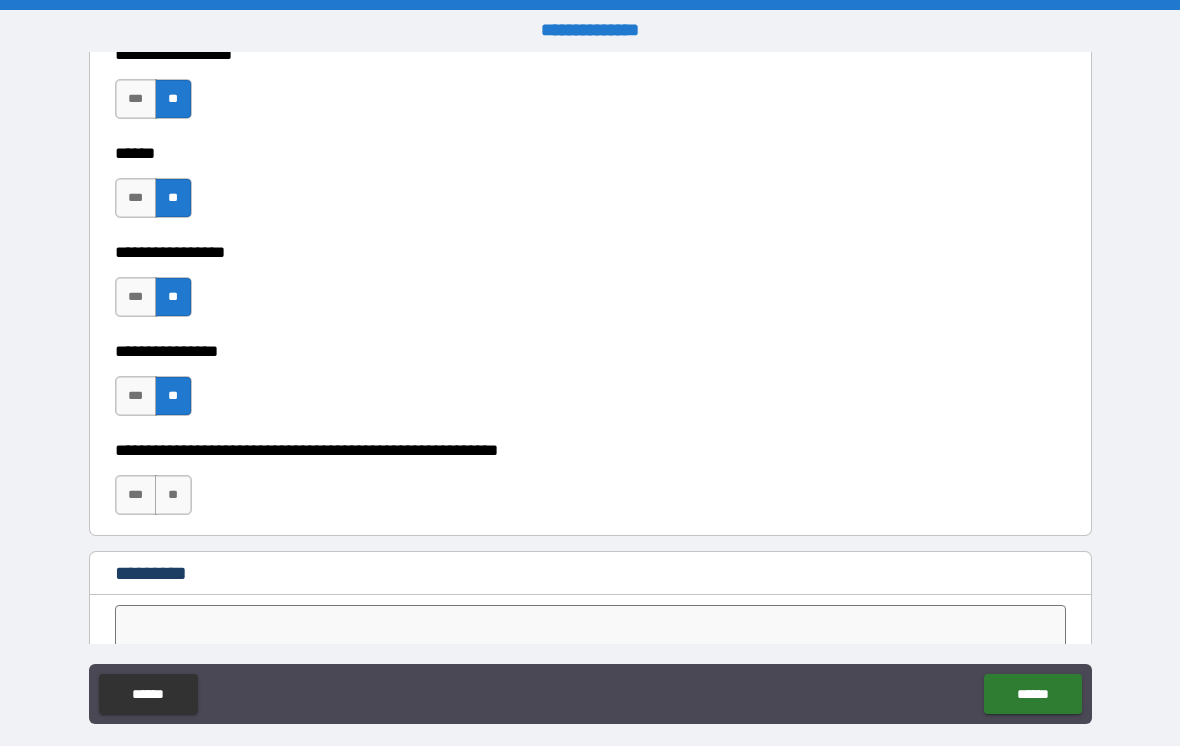 click on "**" at bounding box center (173, 495) 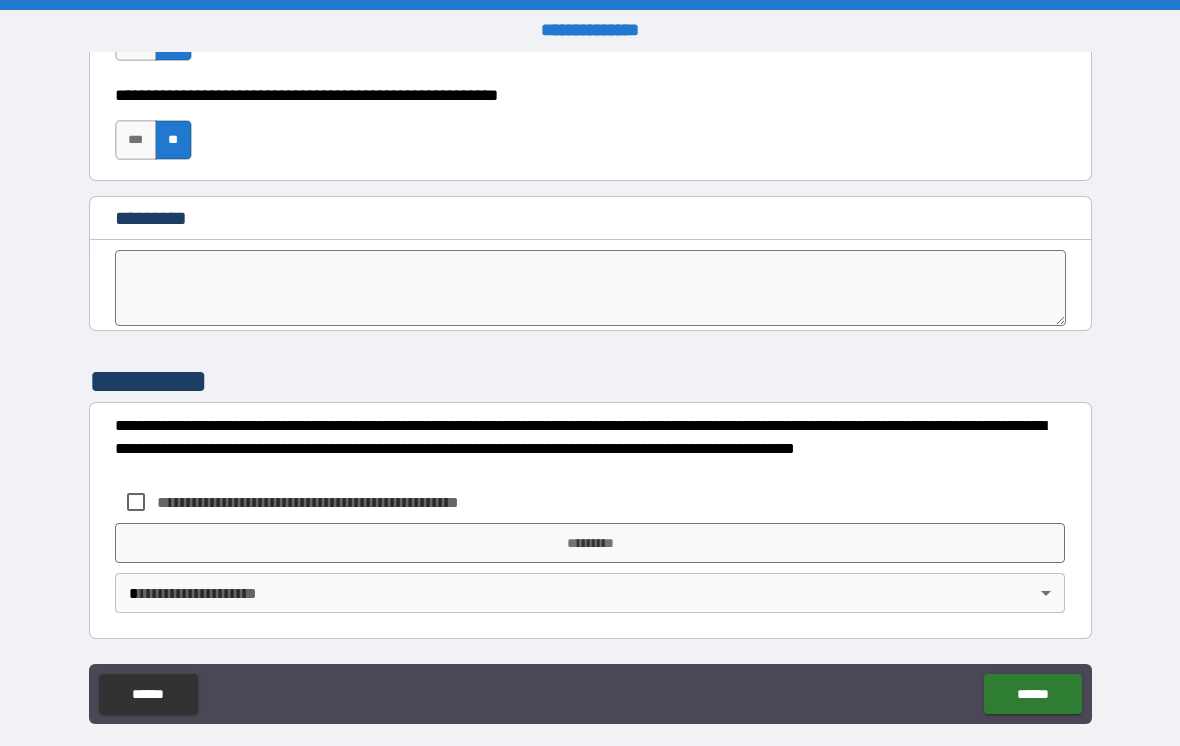 scroll, scrollTop: 10209, scrollLeft: 0, axis: vertical 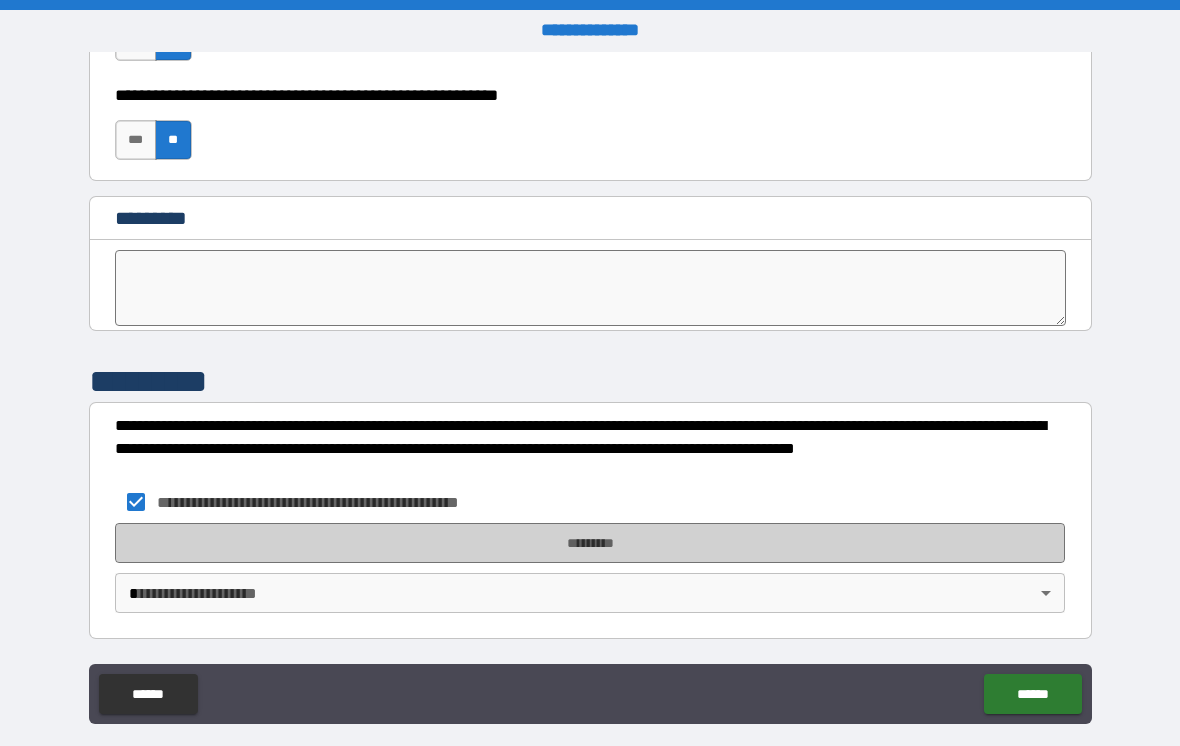 click on "*********" at bounding box center [590, 543] 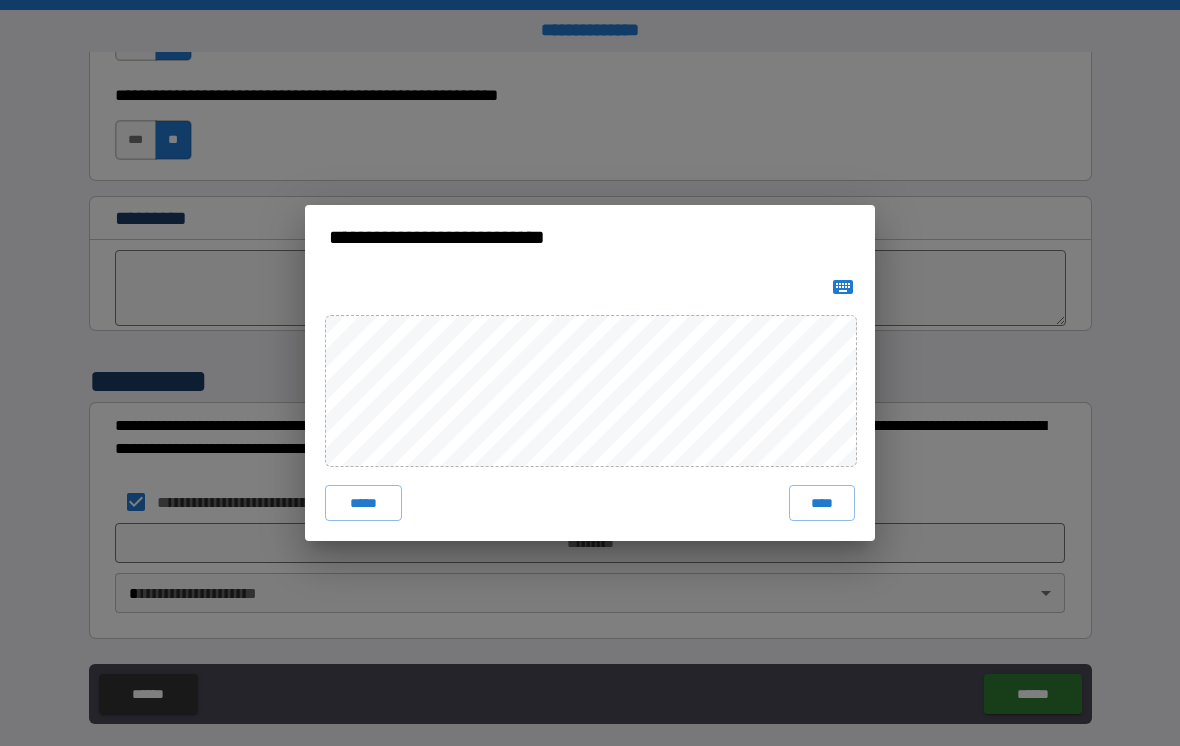 click on "****" at bounding box center (822, 503) 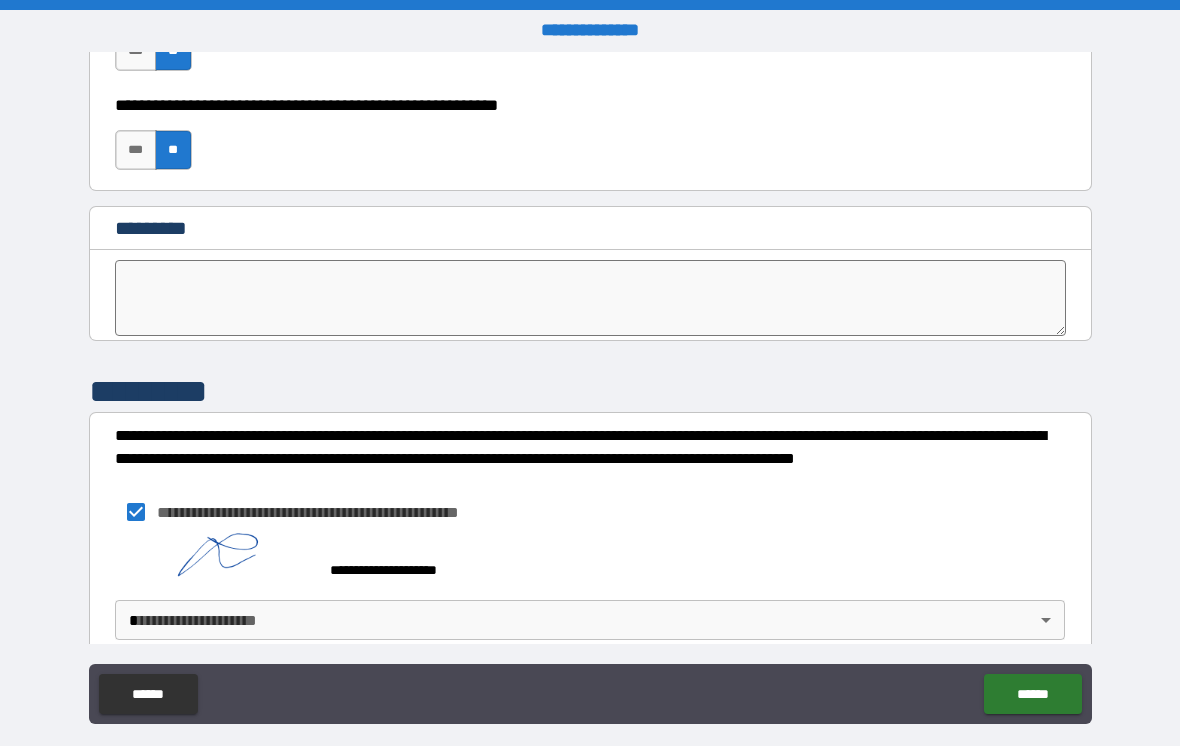 click on "**********" at bounding box center [590, 388] 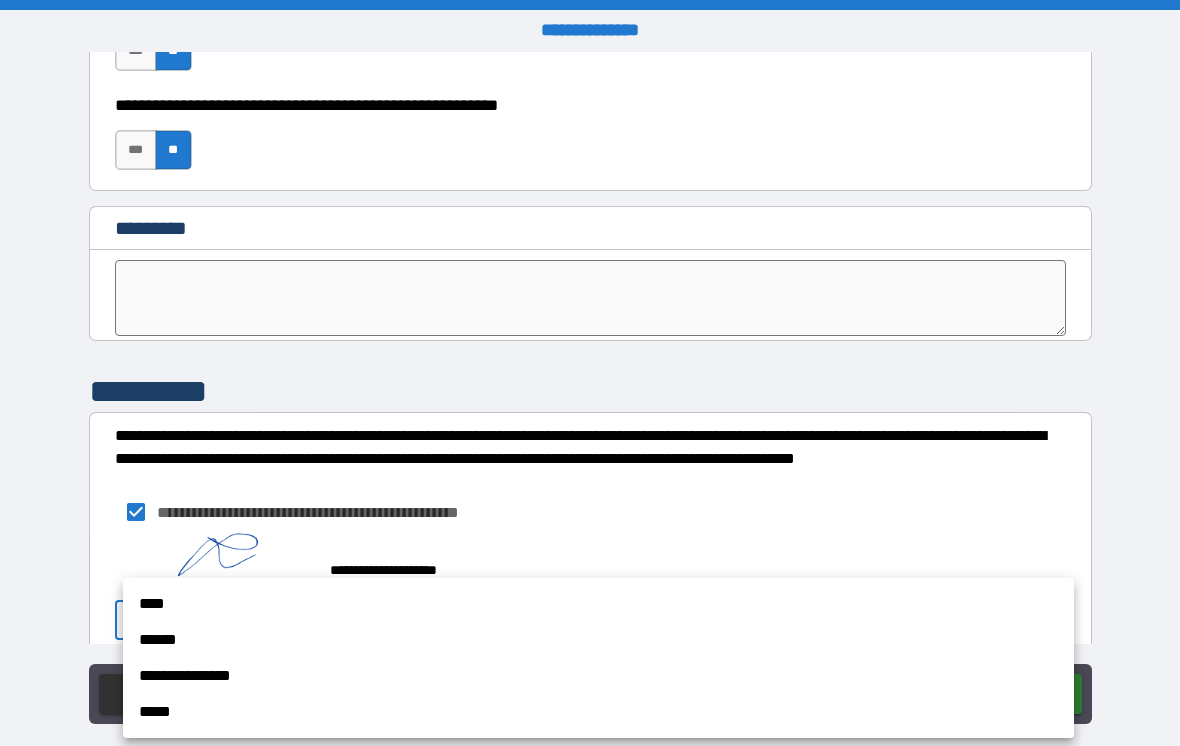 click on "****" at bounding box center (598, 604) 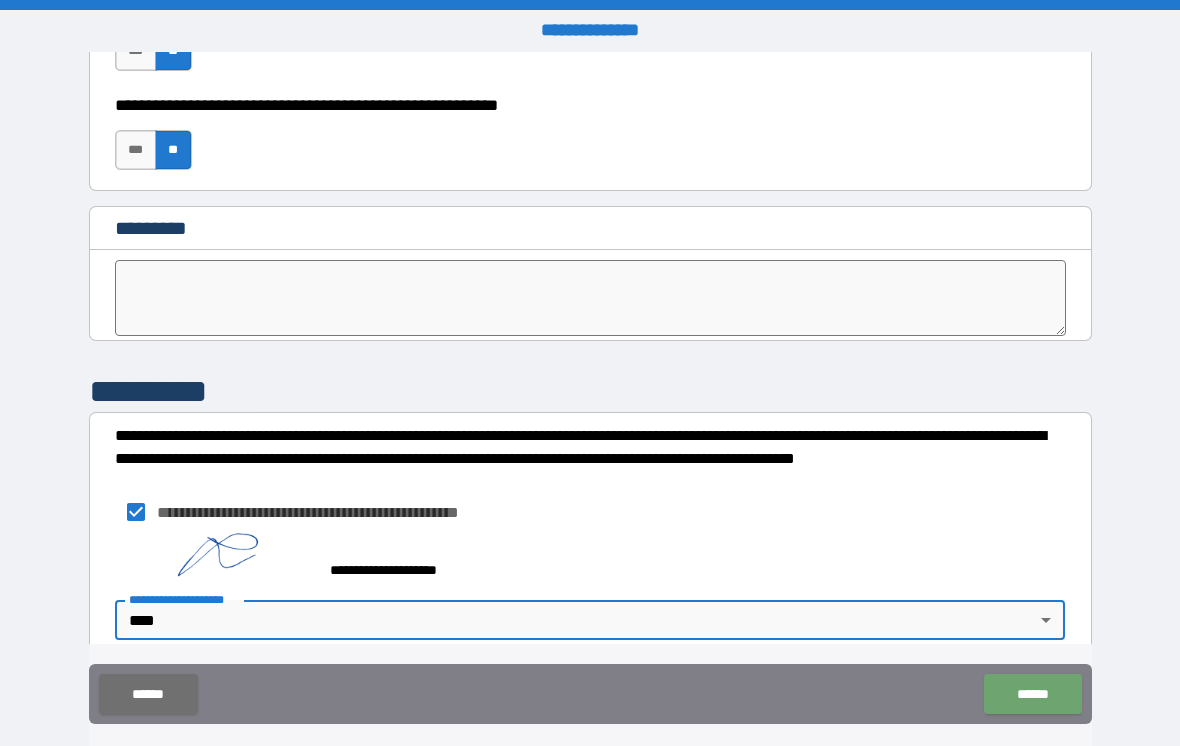 click on "******" at bounding box center (1032, 694) 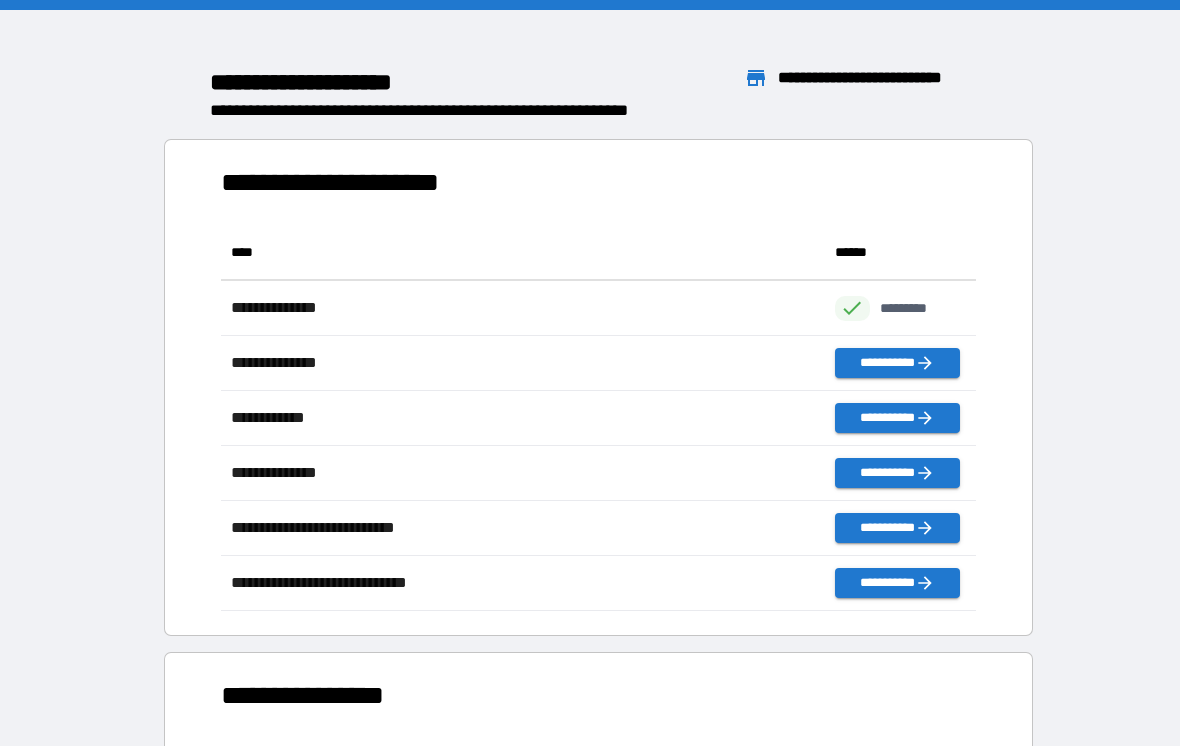 scroll, scrollTop: 1, scrollLeft: 1, axis: both 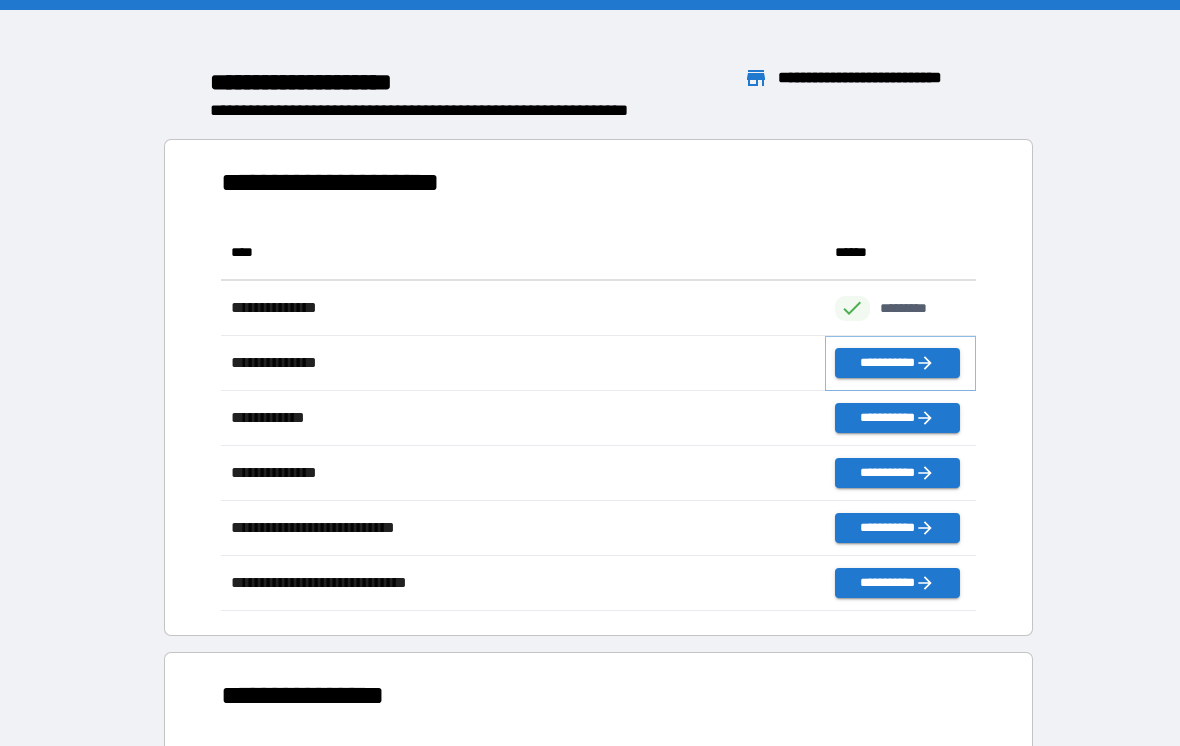 click on "**********" at bounding box center [897, 363] 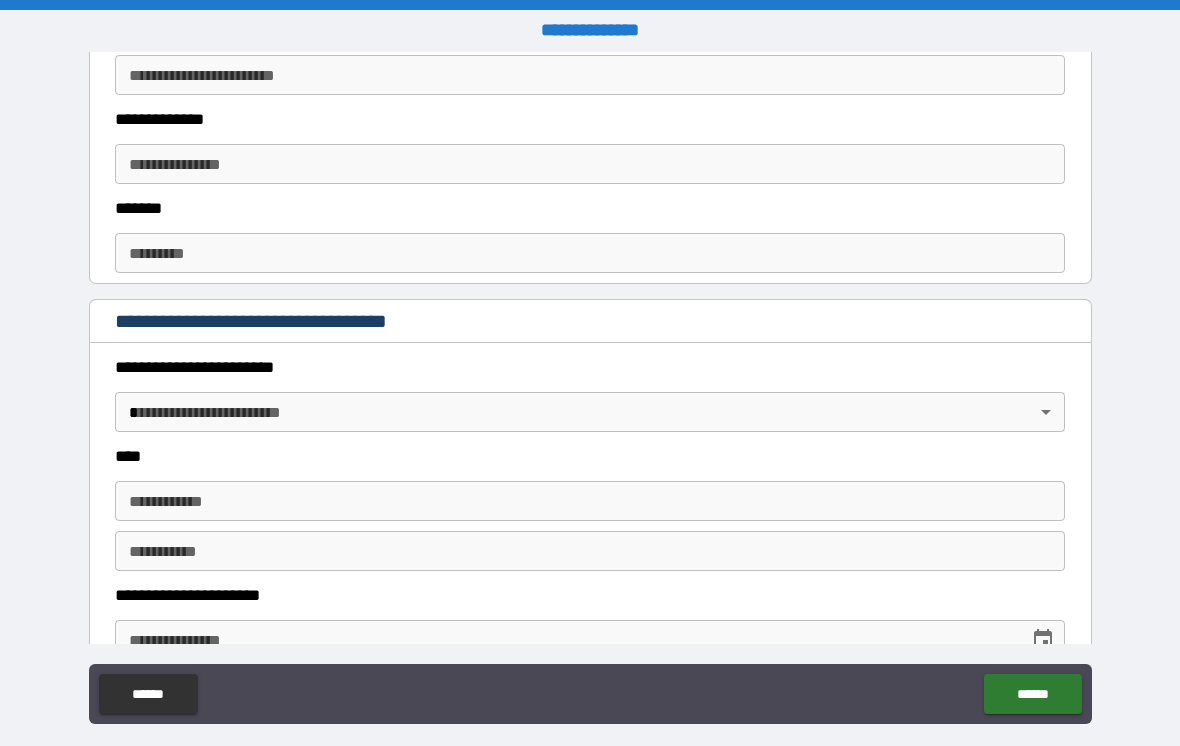 click on "******" at bounding box center [148, 694] 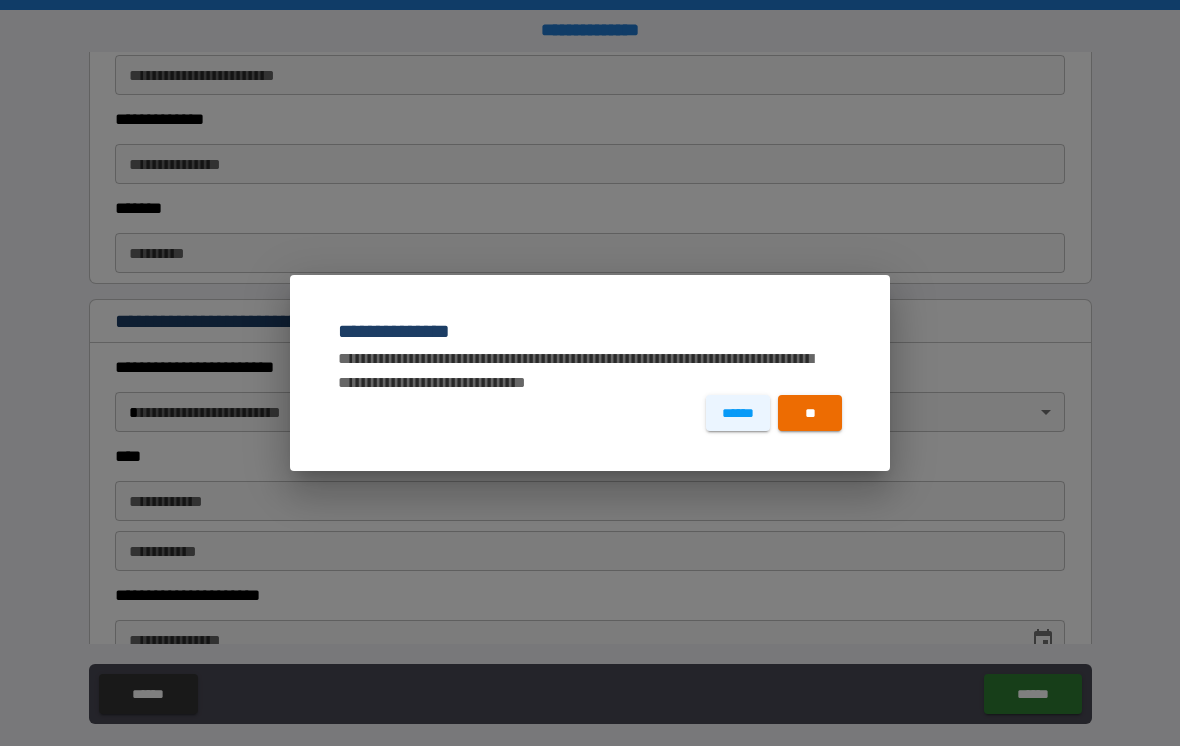 scroll, scrollTop: 666, scrollLeft: 0, axis: vertical 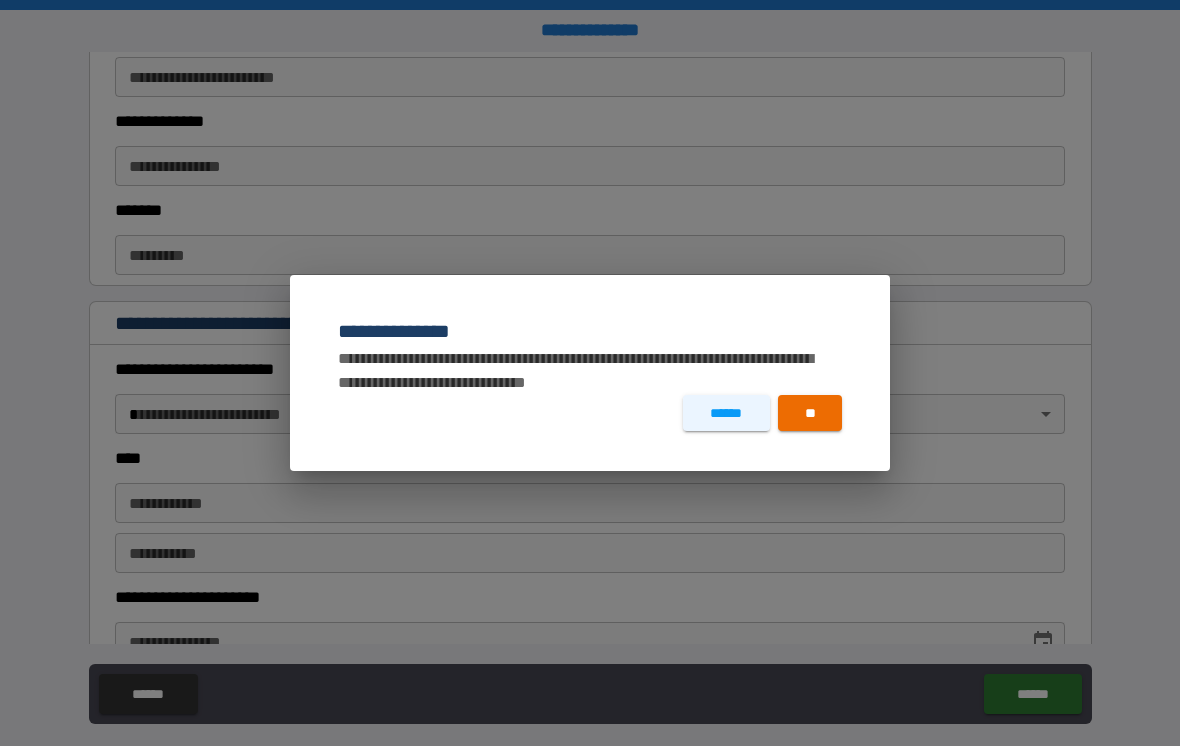 click on "******" at bounding box center (726, 413) 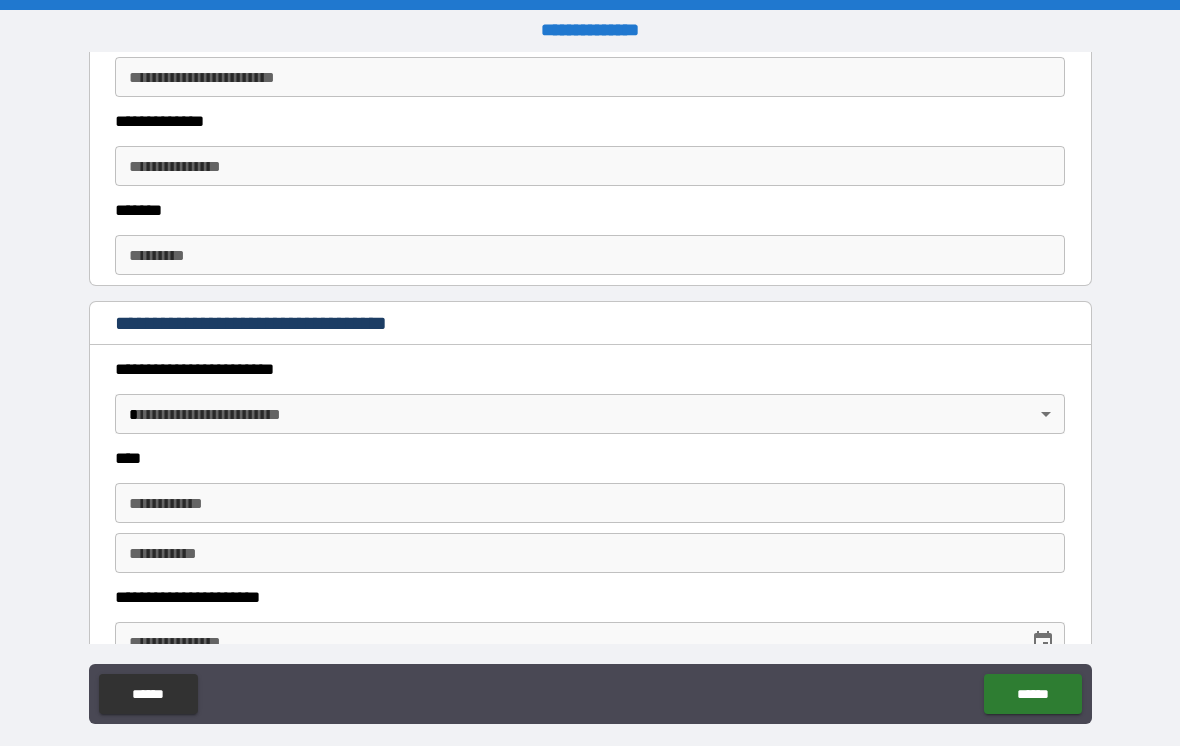 click on "******" at bounding box center (148, 694) 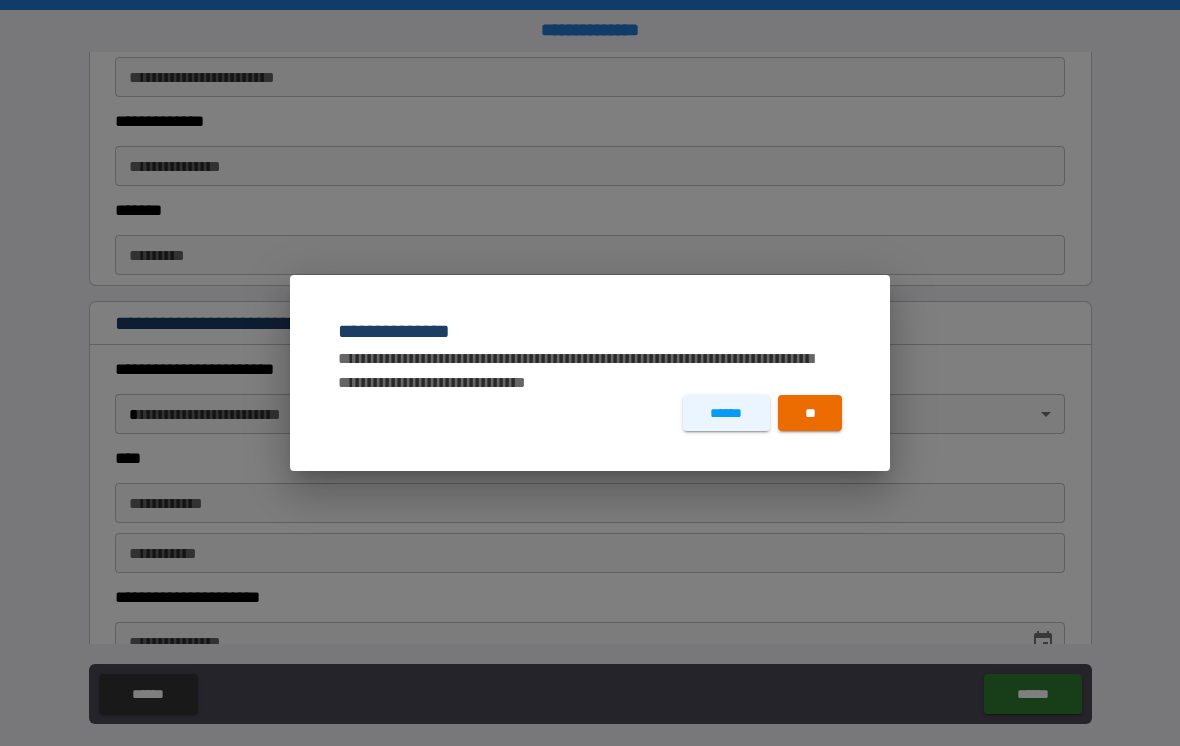 click on "**" at bounding box center [810, 413] 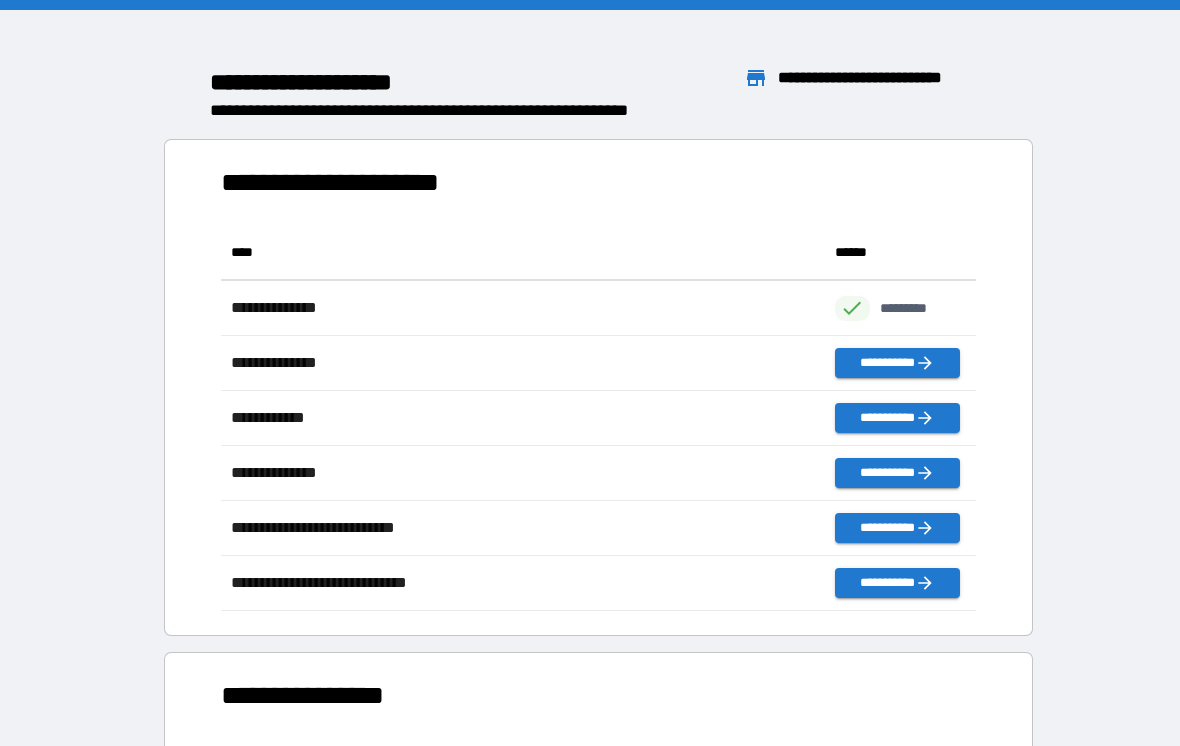 scroll, scrollTop: 1, scrollLeft: 1, axis: both 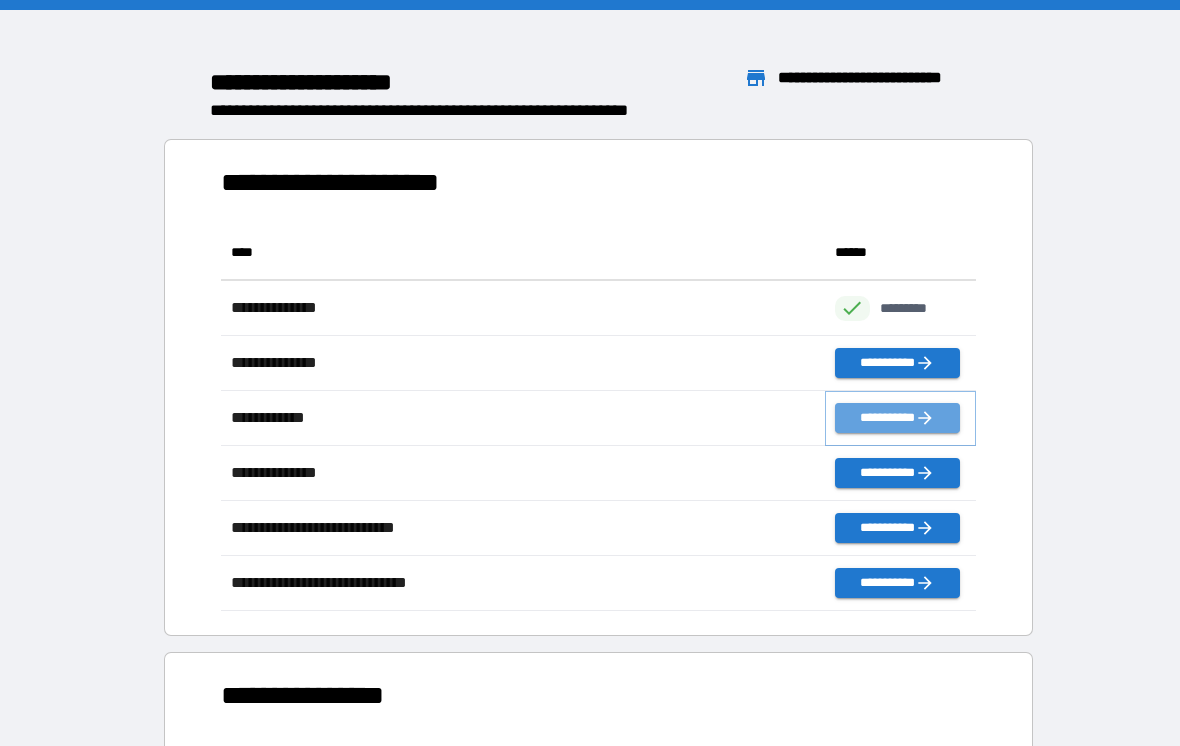 click on "**********" at bounding box center [897, 418] 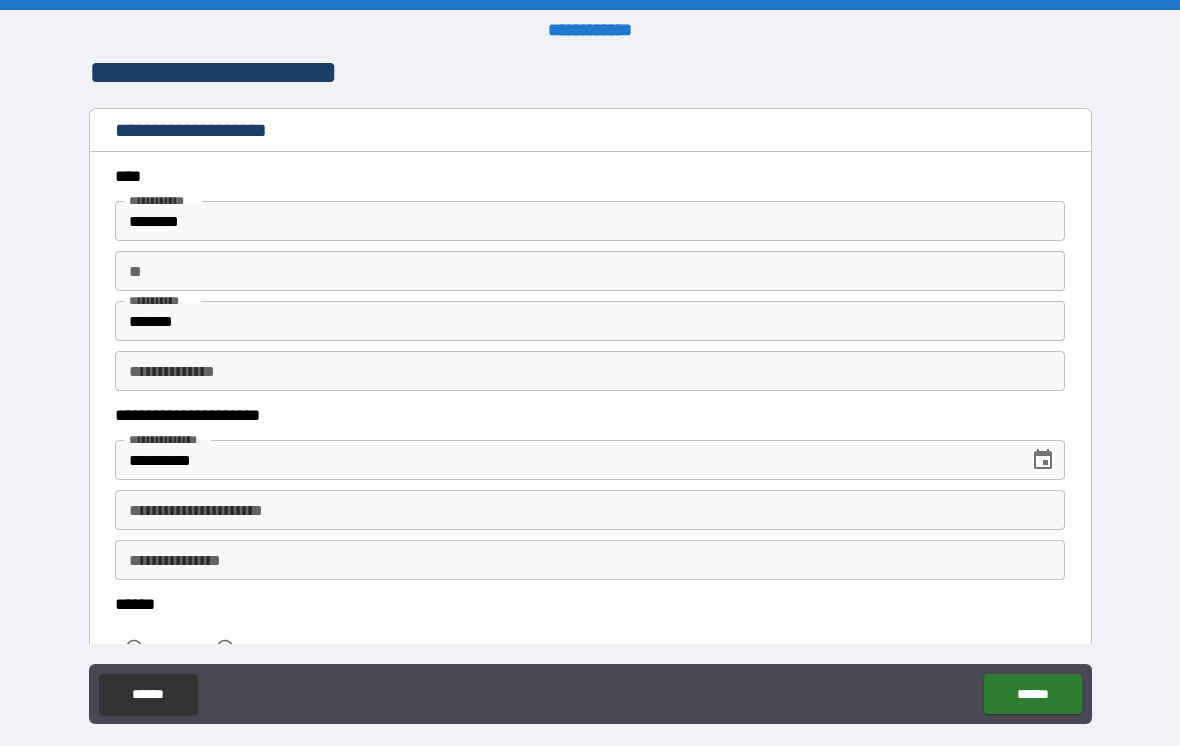 click on "**********" at bounding box center (590, 510) 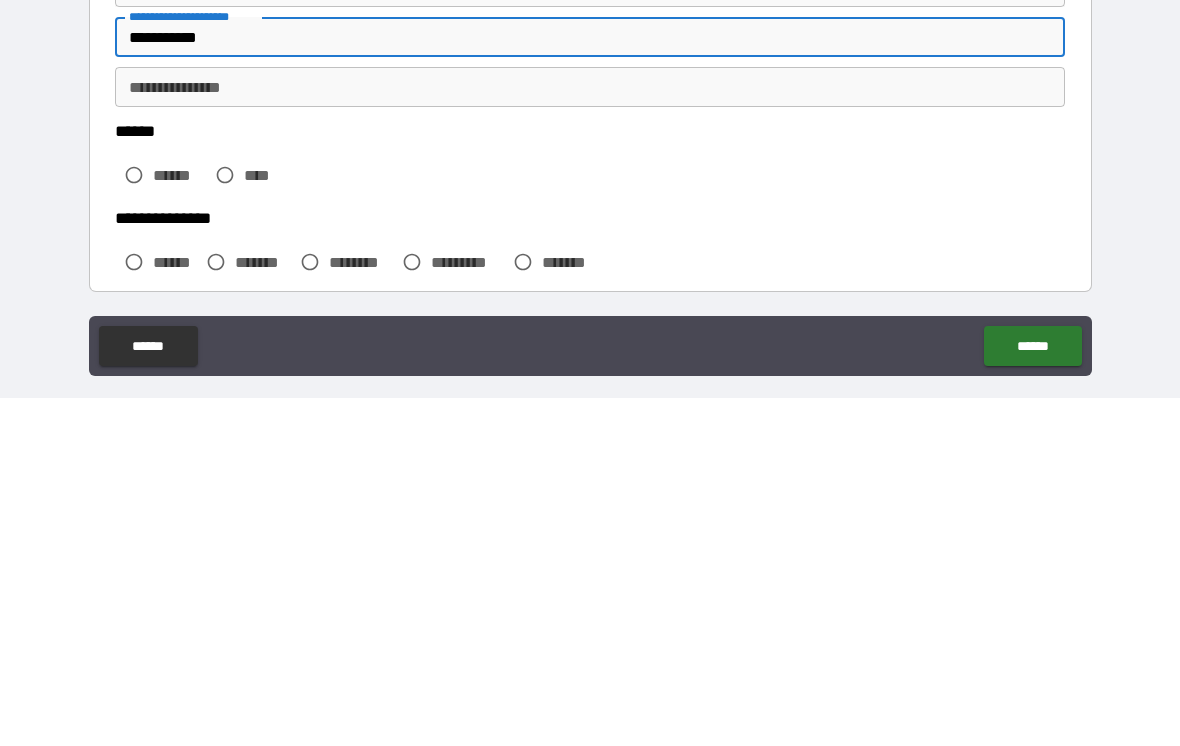 scroll, scrollTop: 147, scrollLeft: 0, axis: vertical 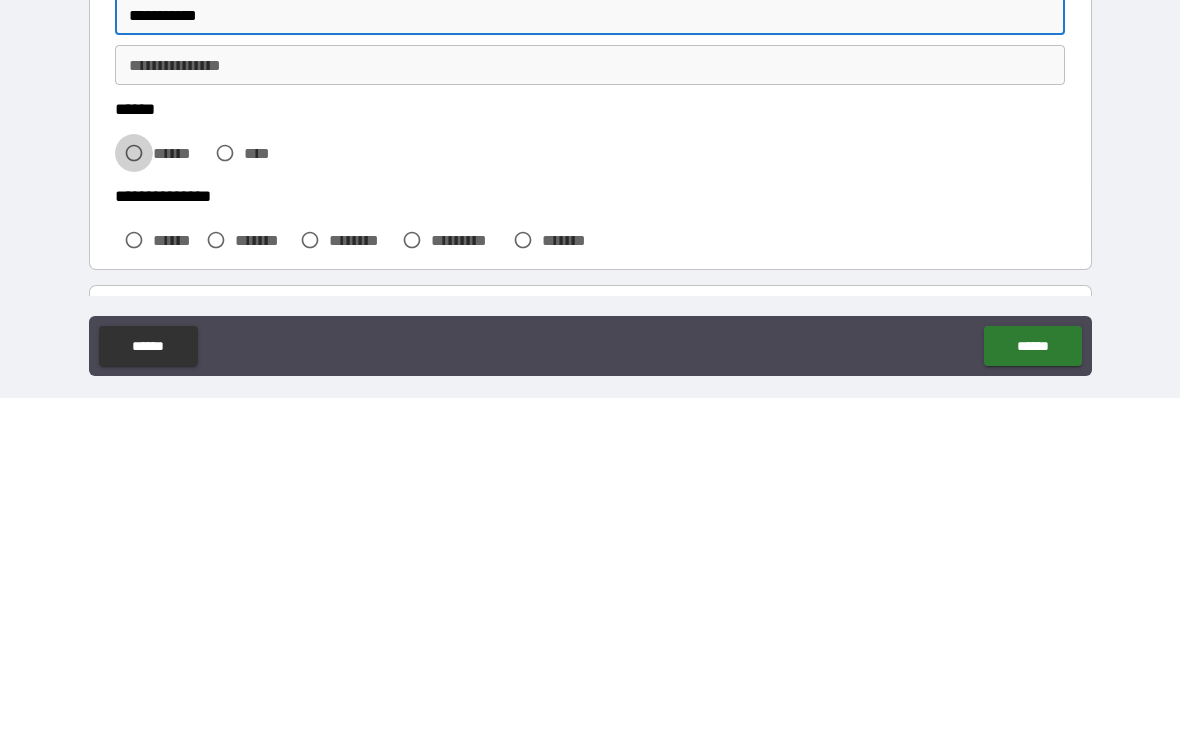 type on "**********" 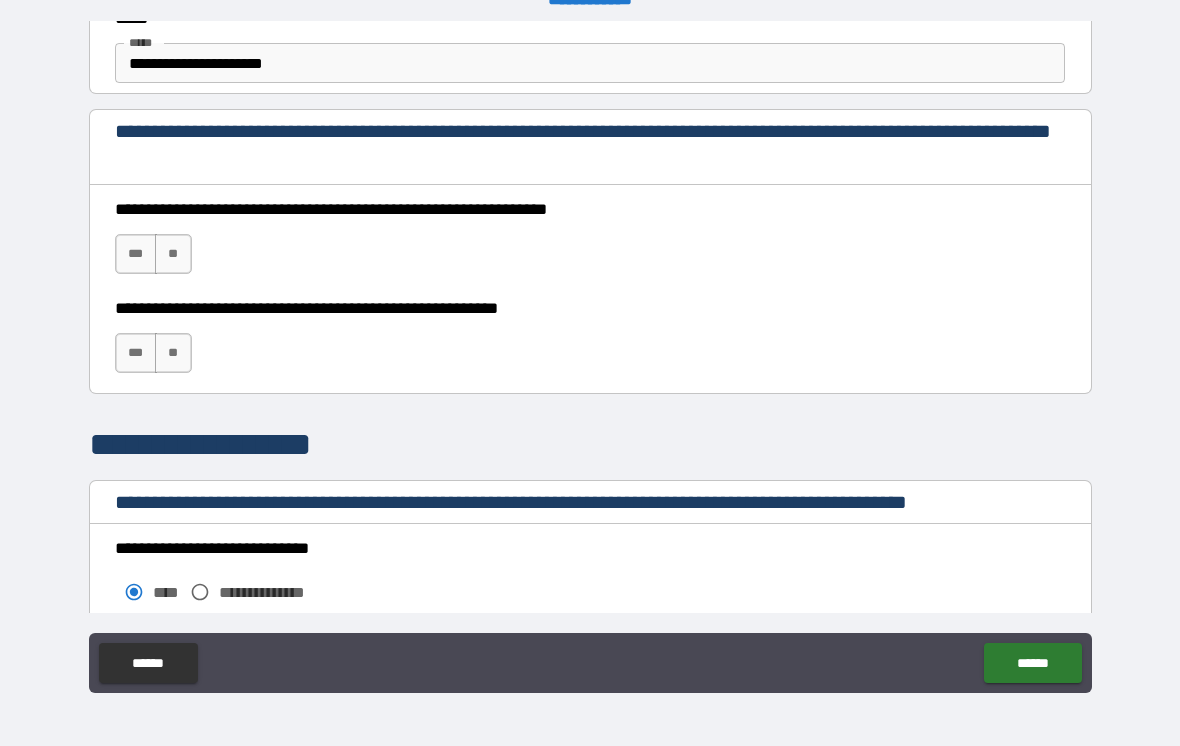 scroll, scrollTop: 1272, scrollLeft: 0, axis: vertical 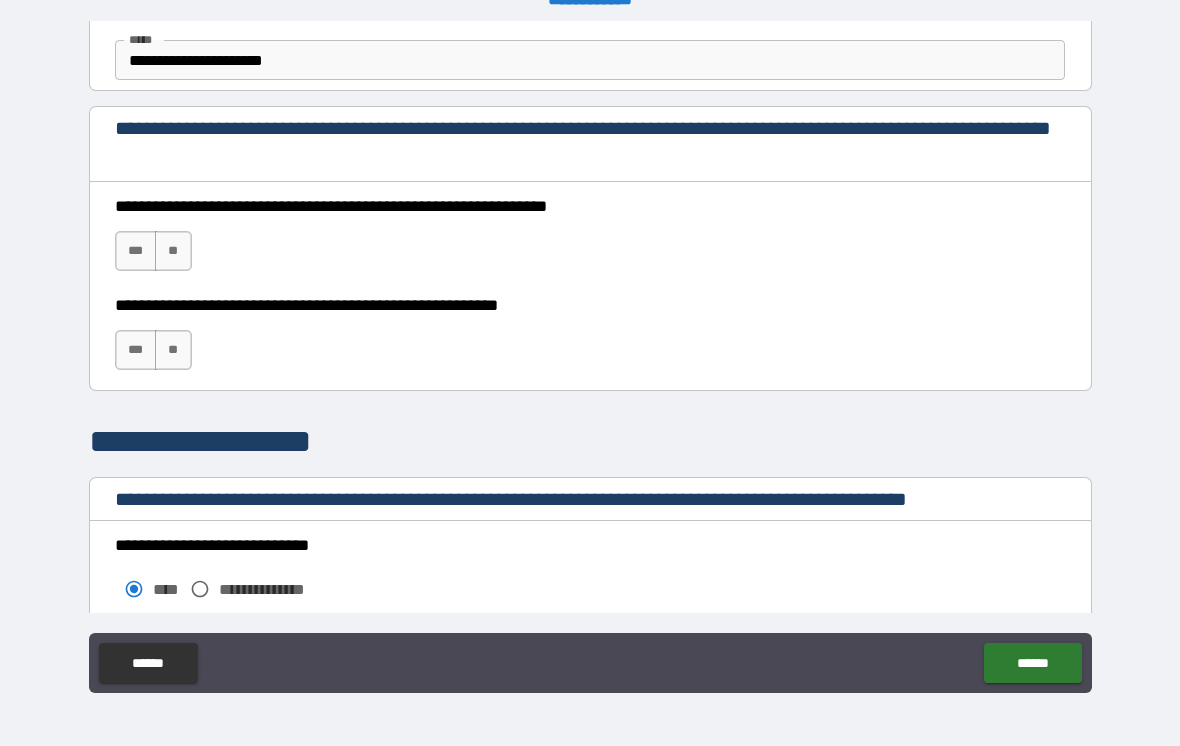 click on "***" at bounding box center [136, 251] 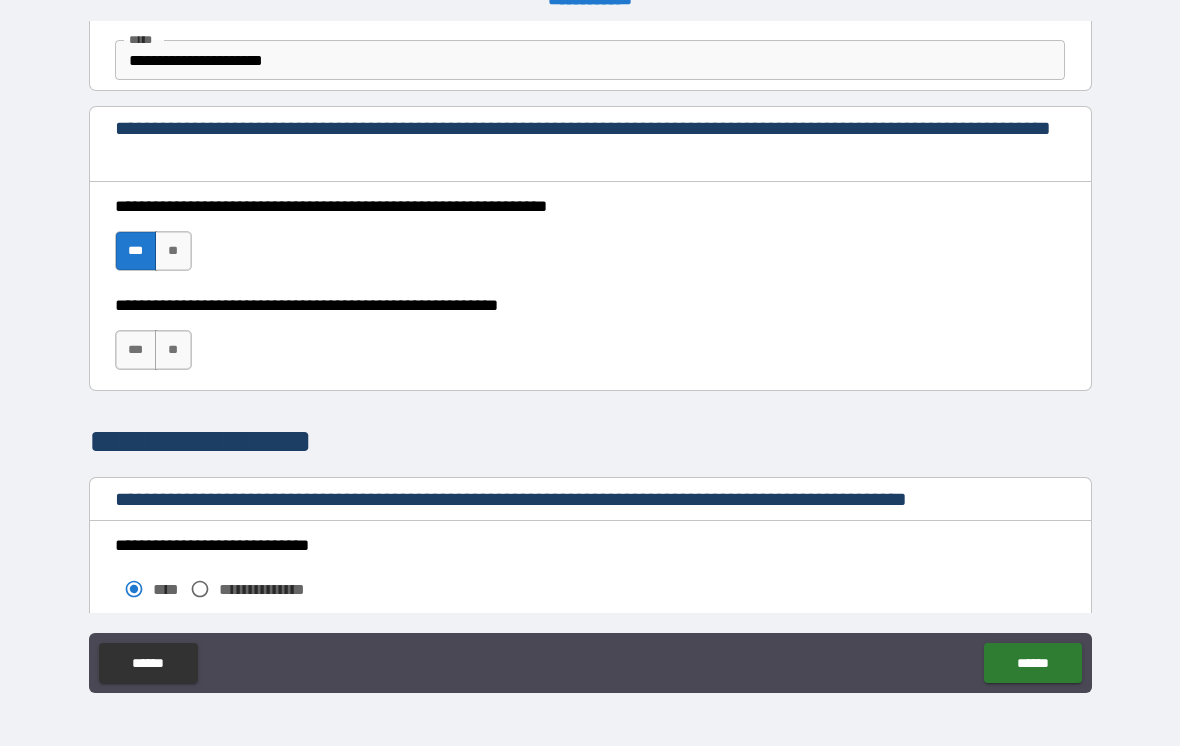click on "***" at bounding box center [136, 350] 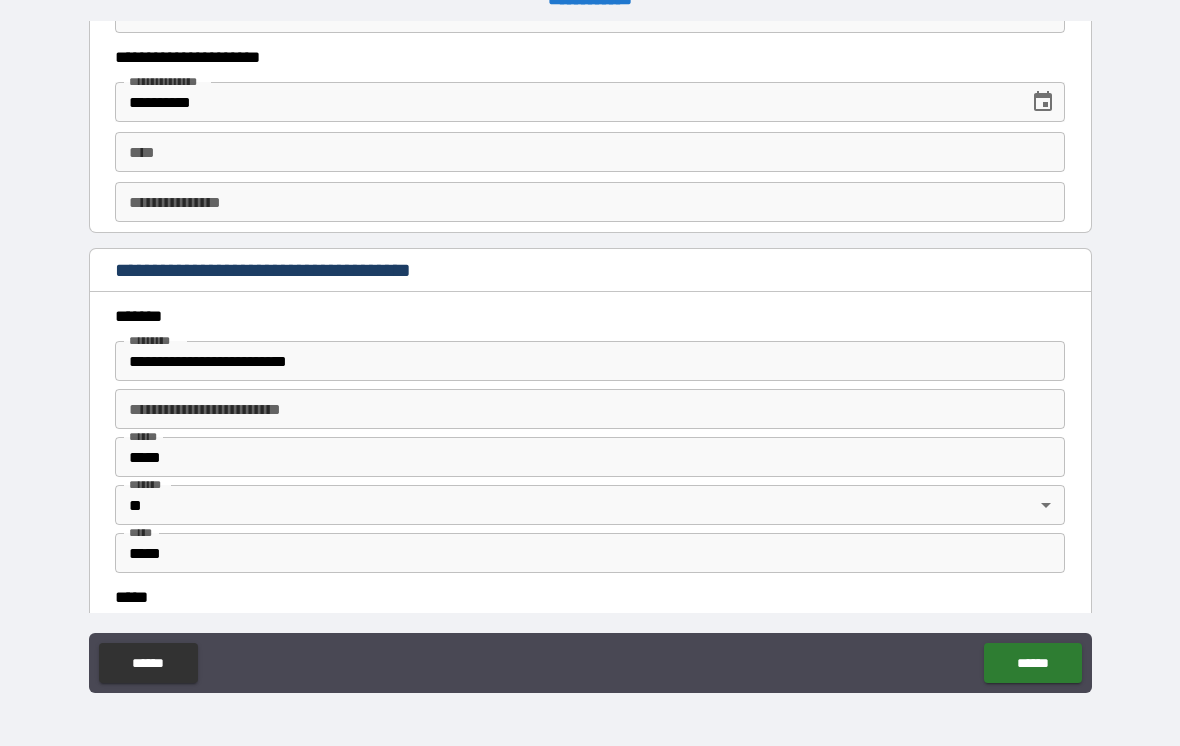 scroll, scrollTop: 2109, scrollLeft: 0, axis: vertical 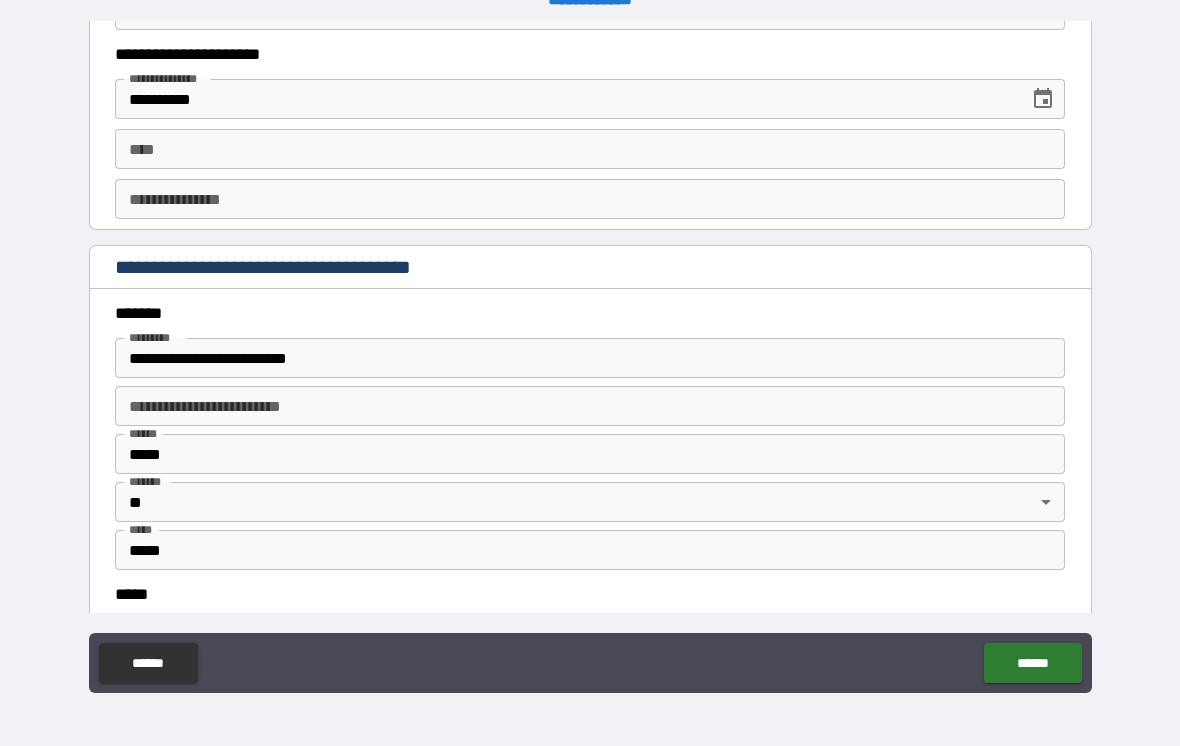 click on "*****" at bounding box center (590, 454) 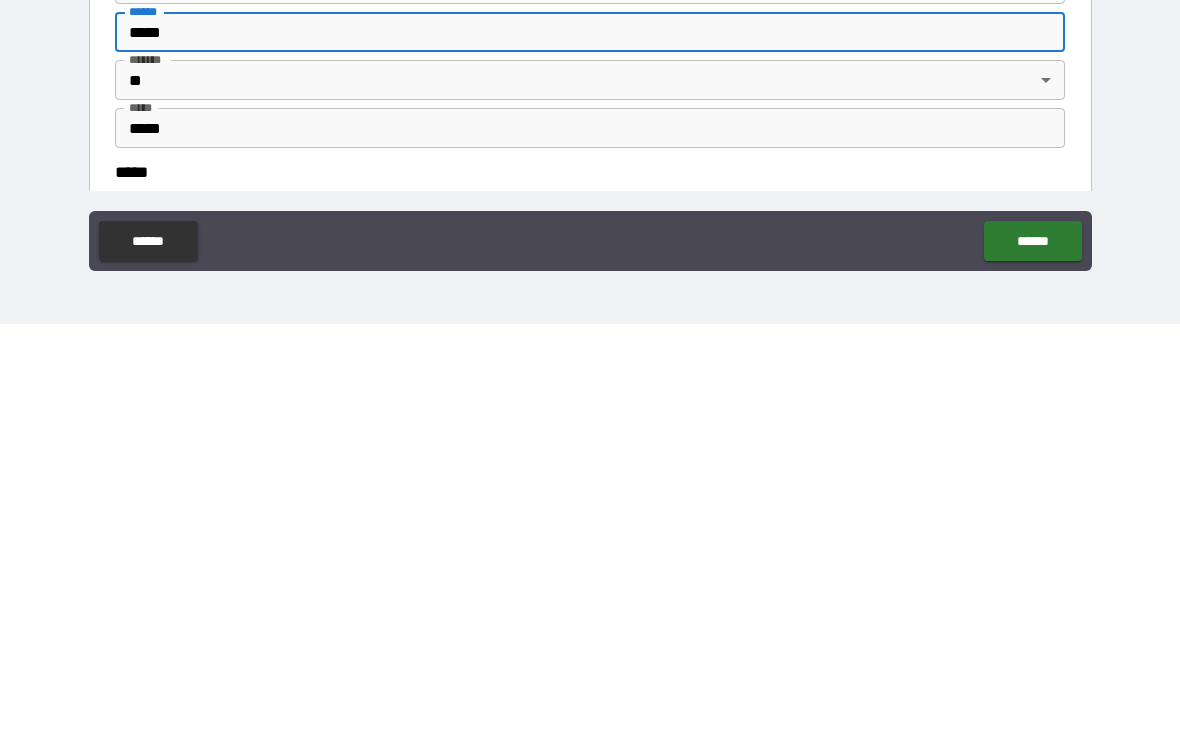 click on "*****" at bounding box center (590, 594) 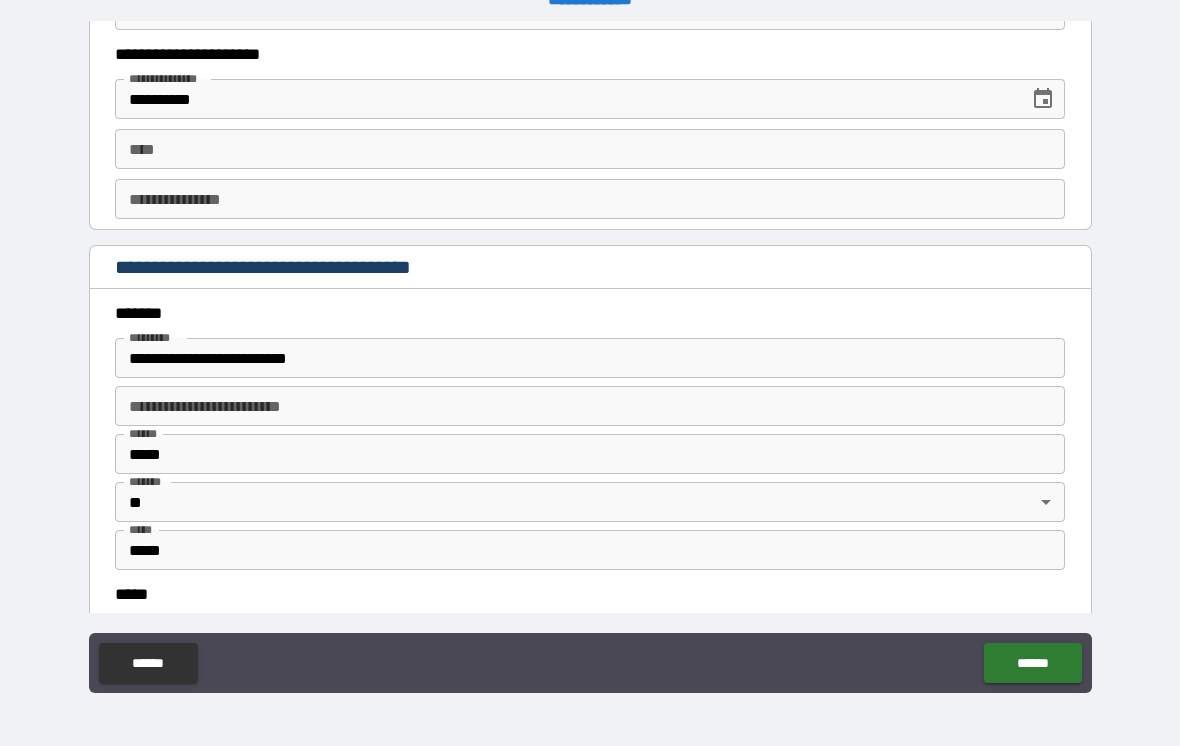 click on "*****" at bounding box center [590, 594] 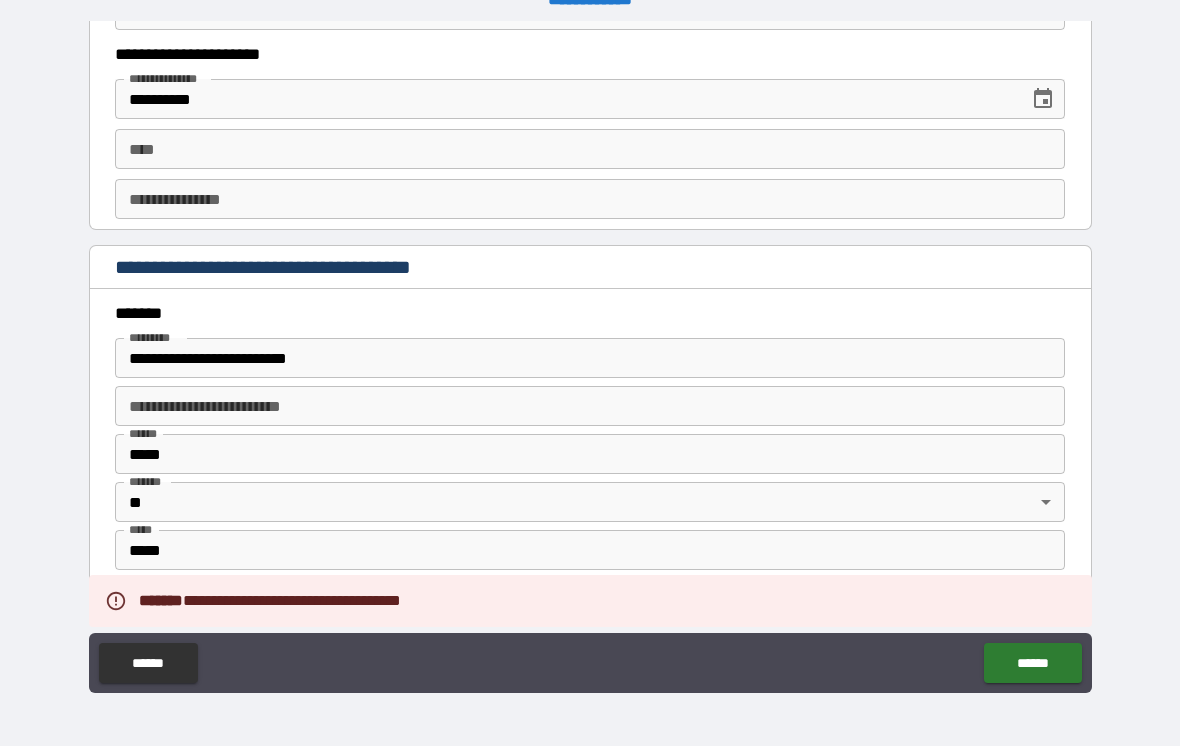 click on "*****" at bounding box center (590, 594) 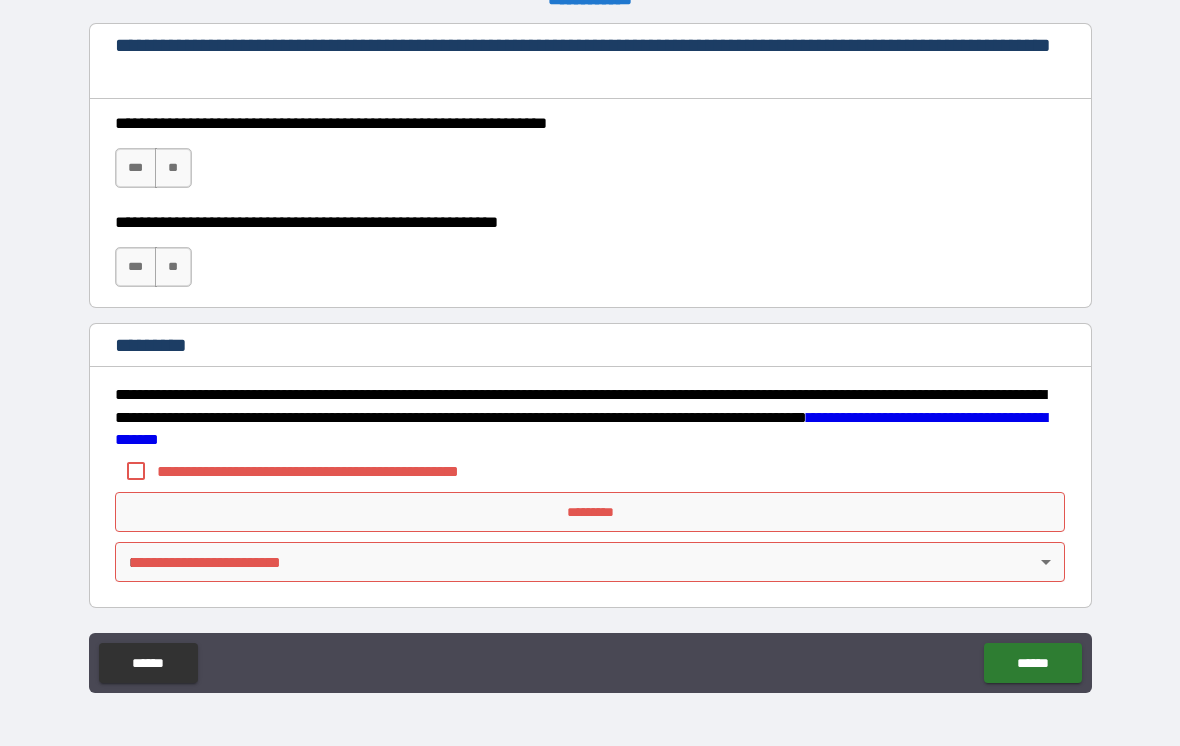 scroll, scrollTop: 2960, scrollLeft: 0, axis: vertical 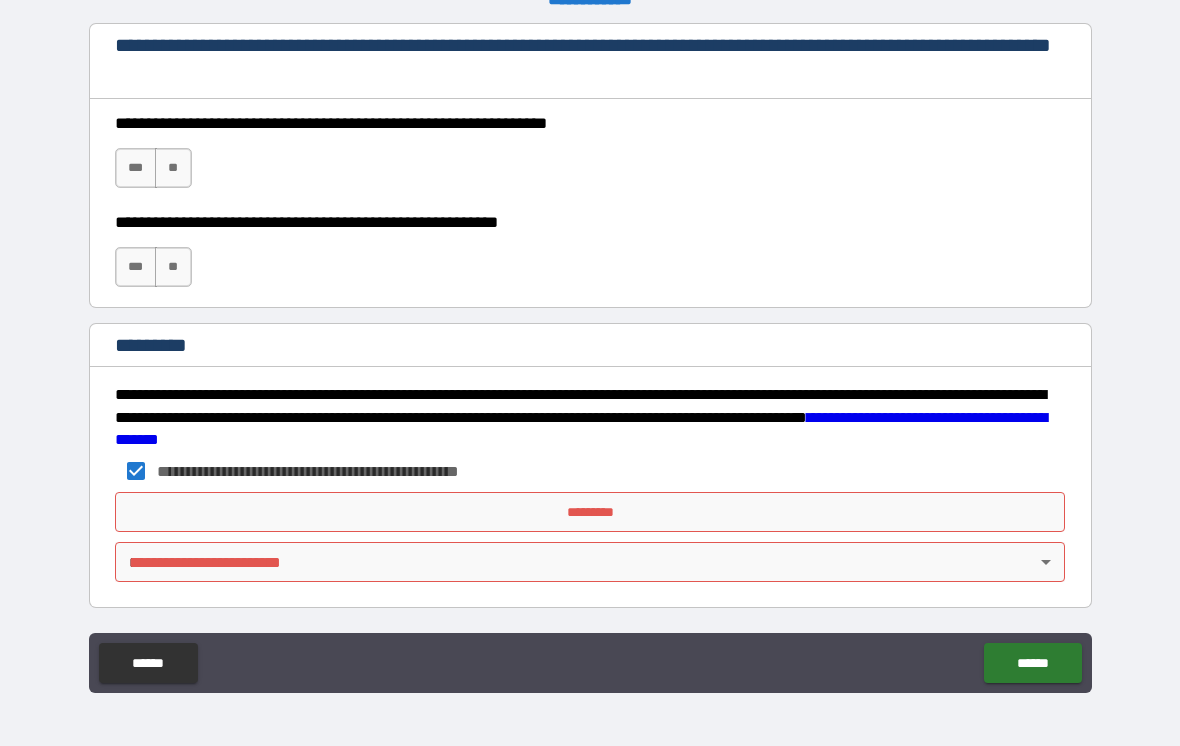 click on "*********" at bounding box center [590, 512] 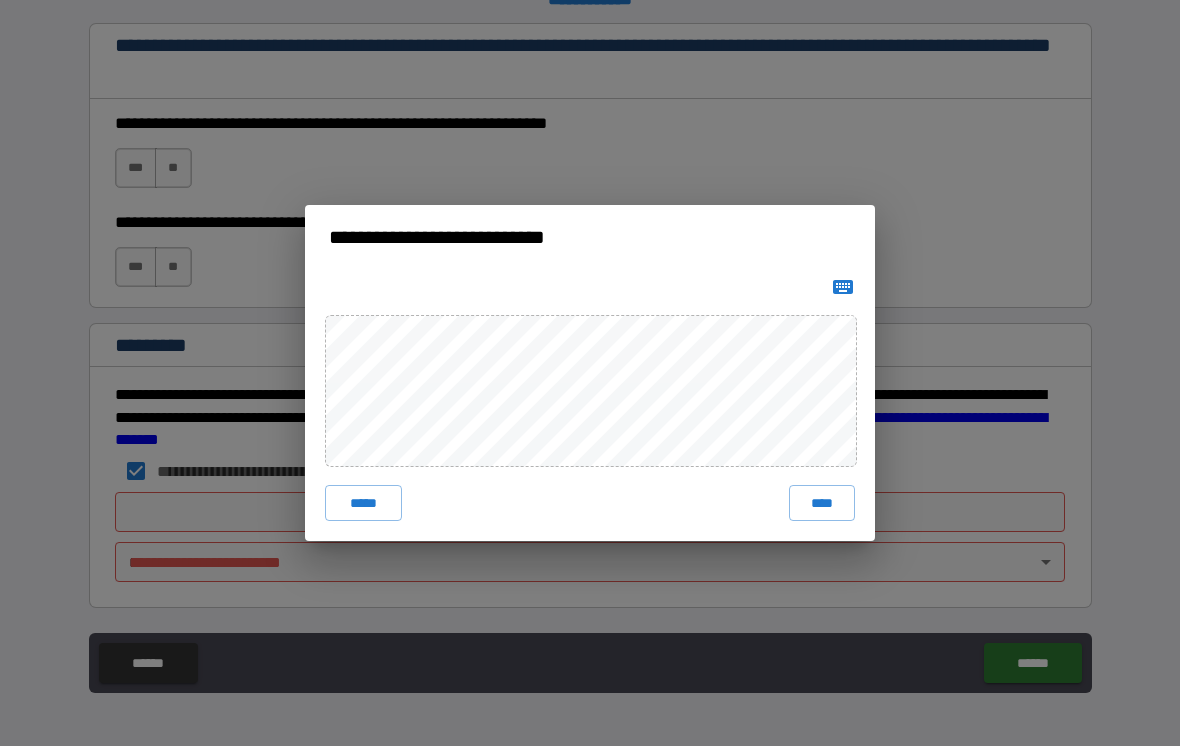 click on "*****" at bounding box center [363, 503] 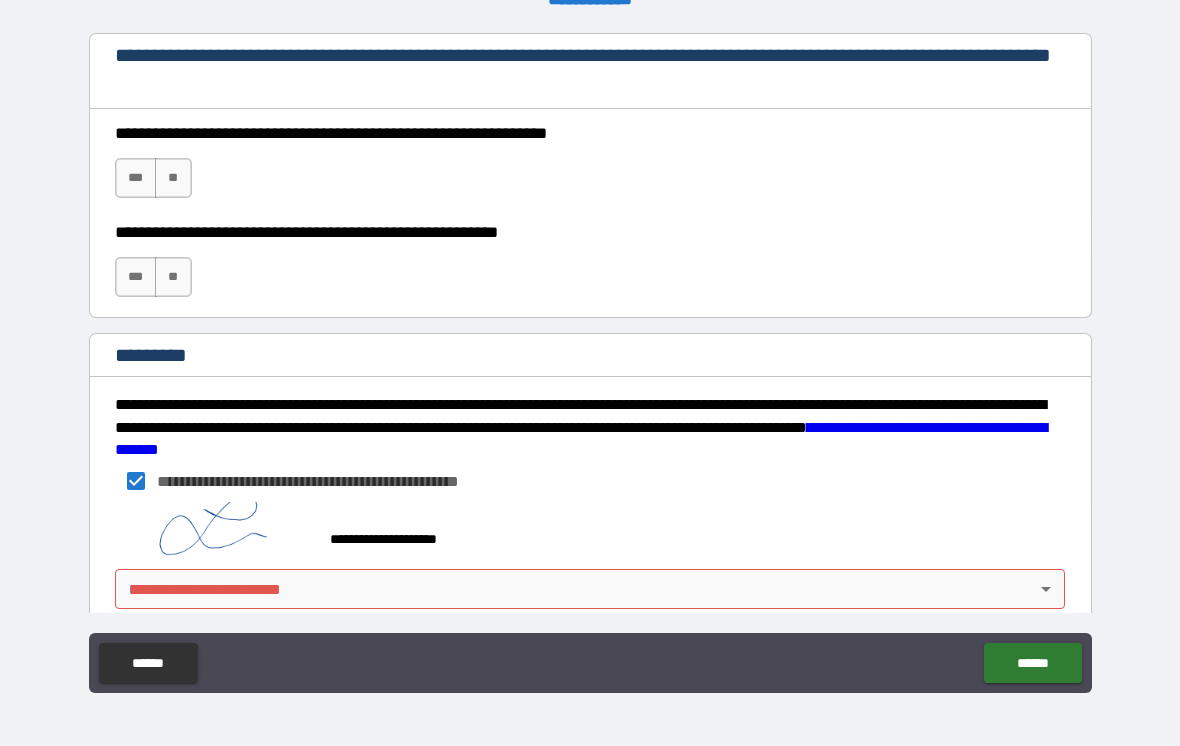 click on "**********" at bounding box center (590, 357) 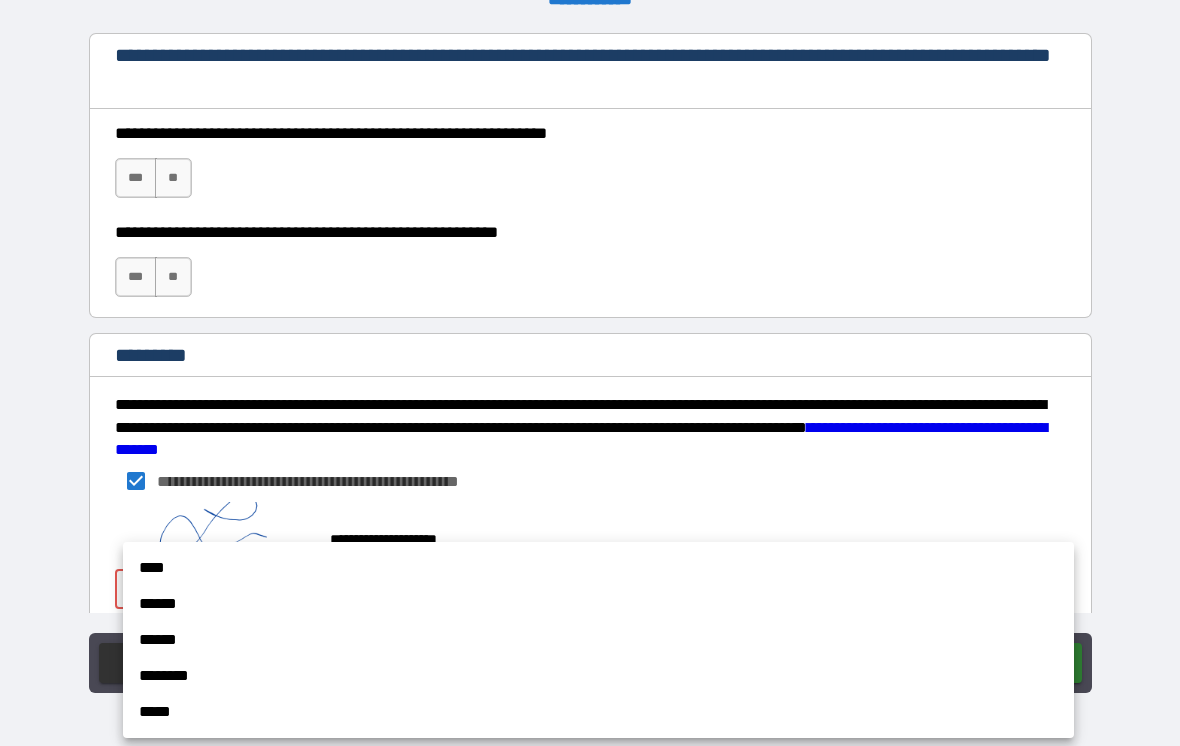 click on "****" at bounding box center (598, 568) 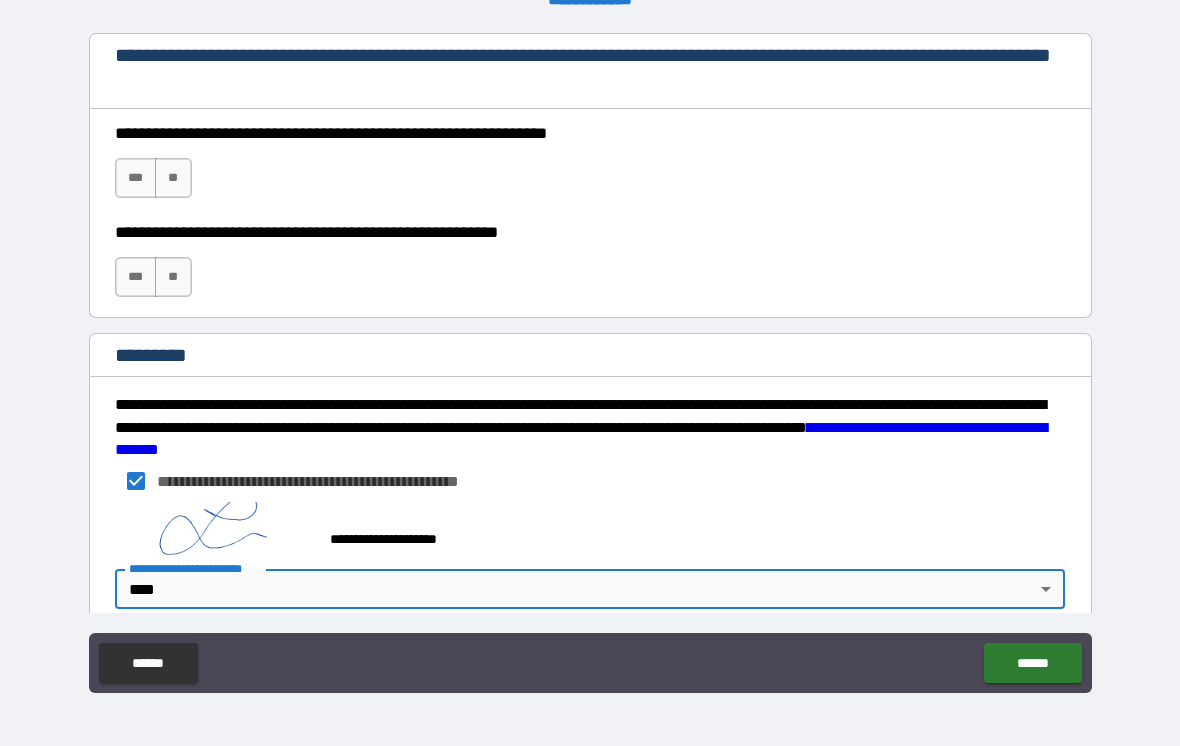 click on "******" at bounding box center (1032, 663) 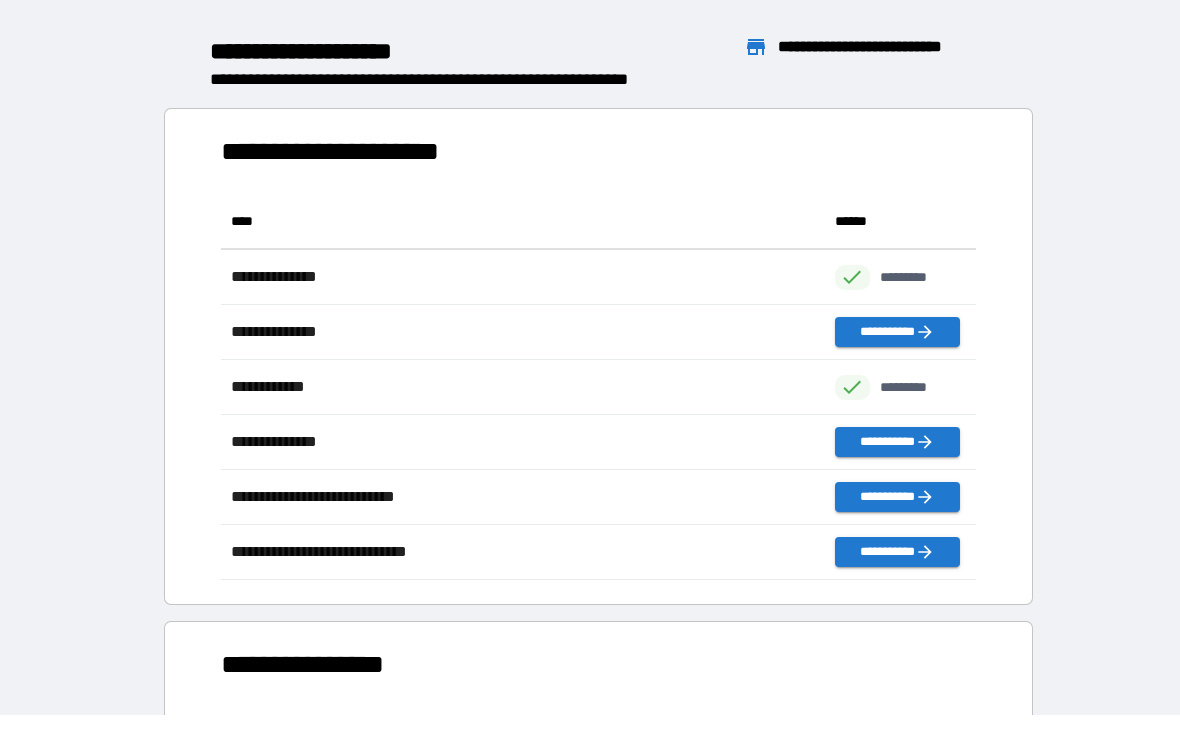 scroll, scrollTop: 1, scrollLeft: 1, axis: both 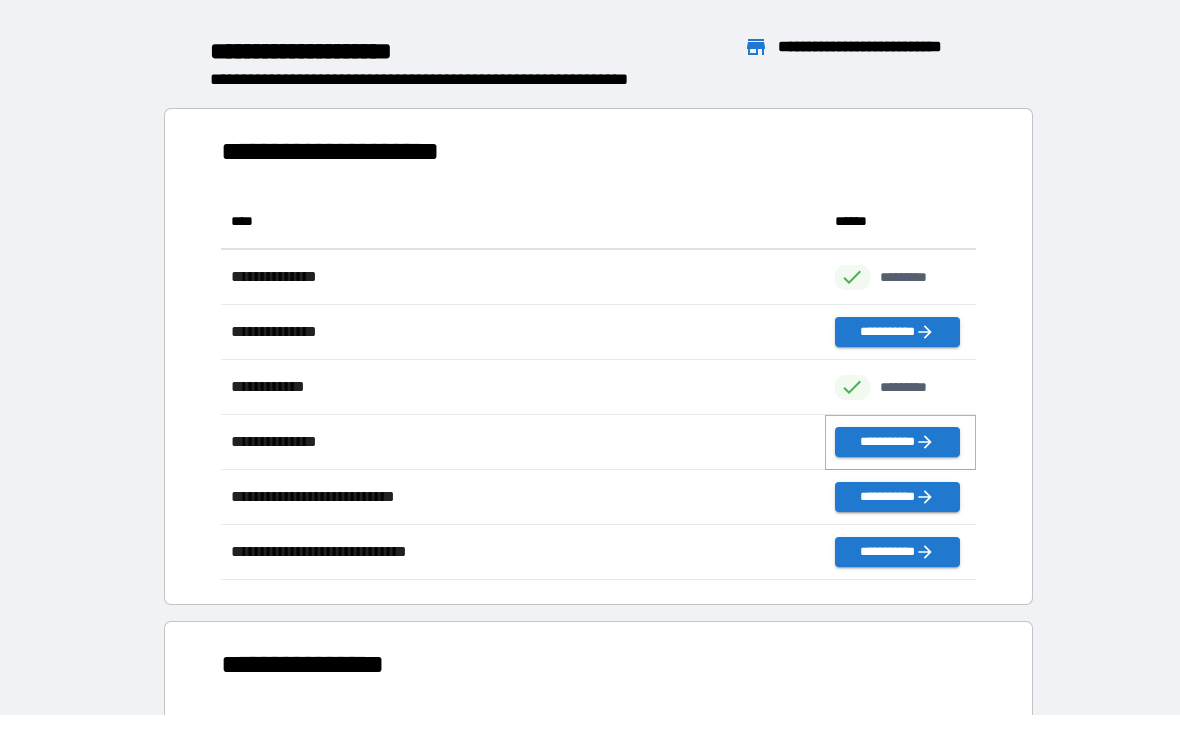 click on "**********" at bounding box center [897, 442] 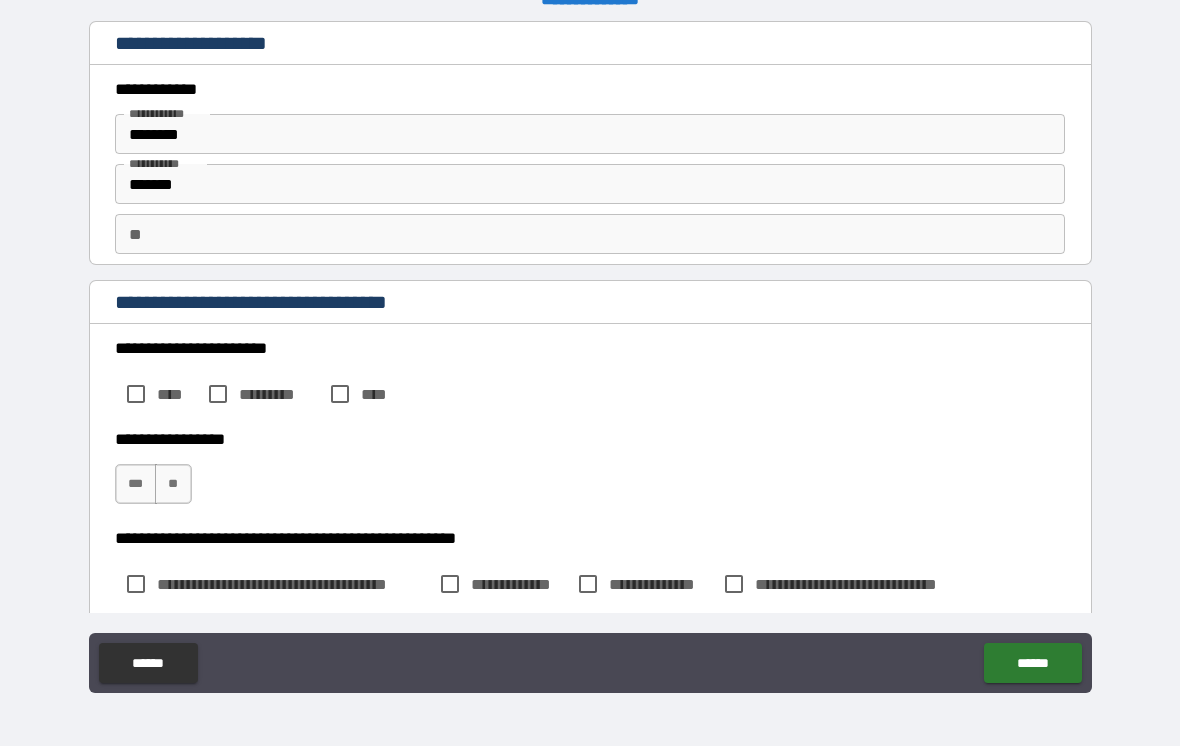 type on "*" 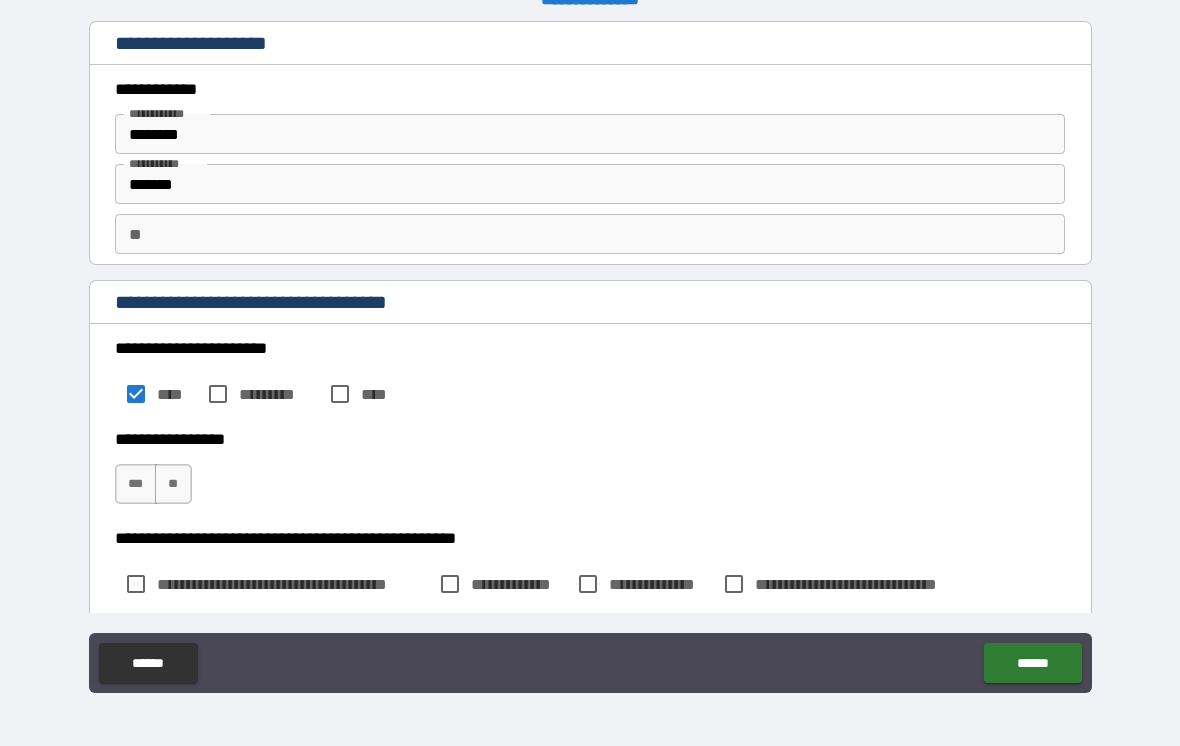 type on "*" 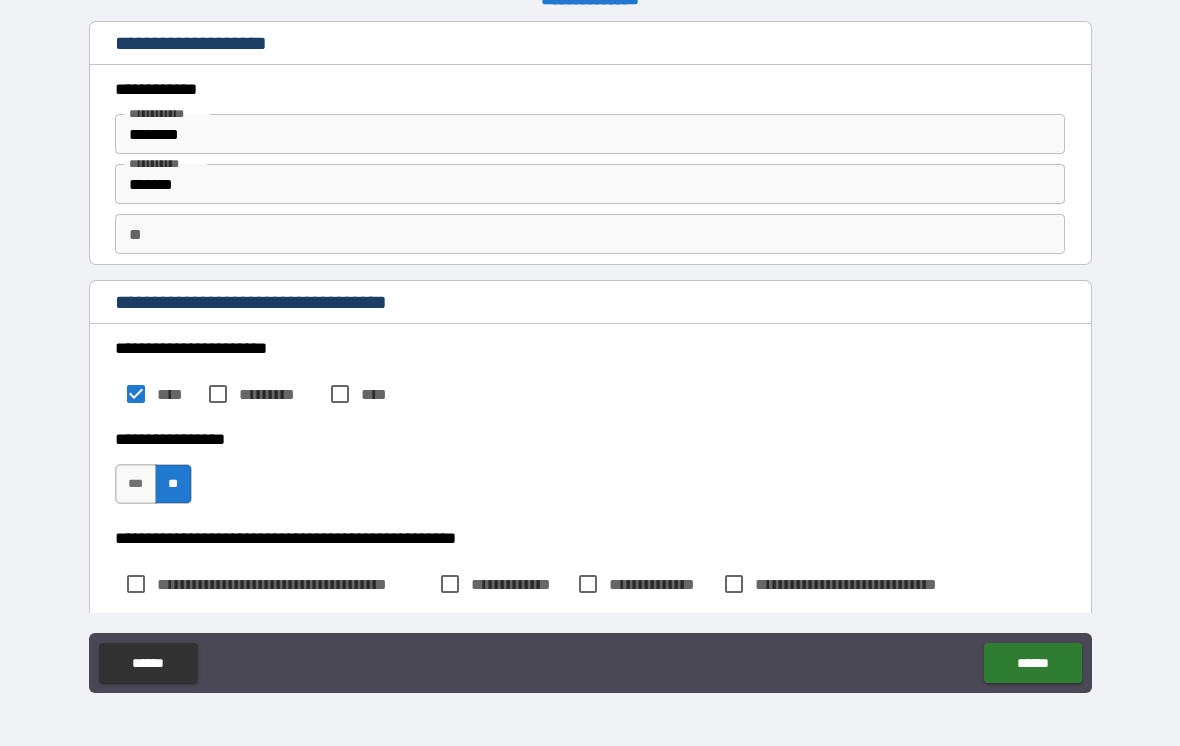 type on "*" 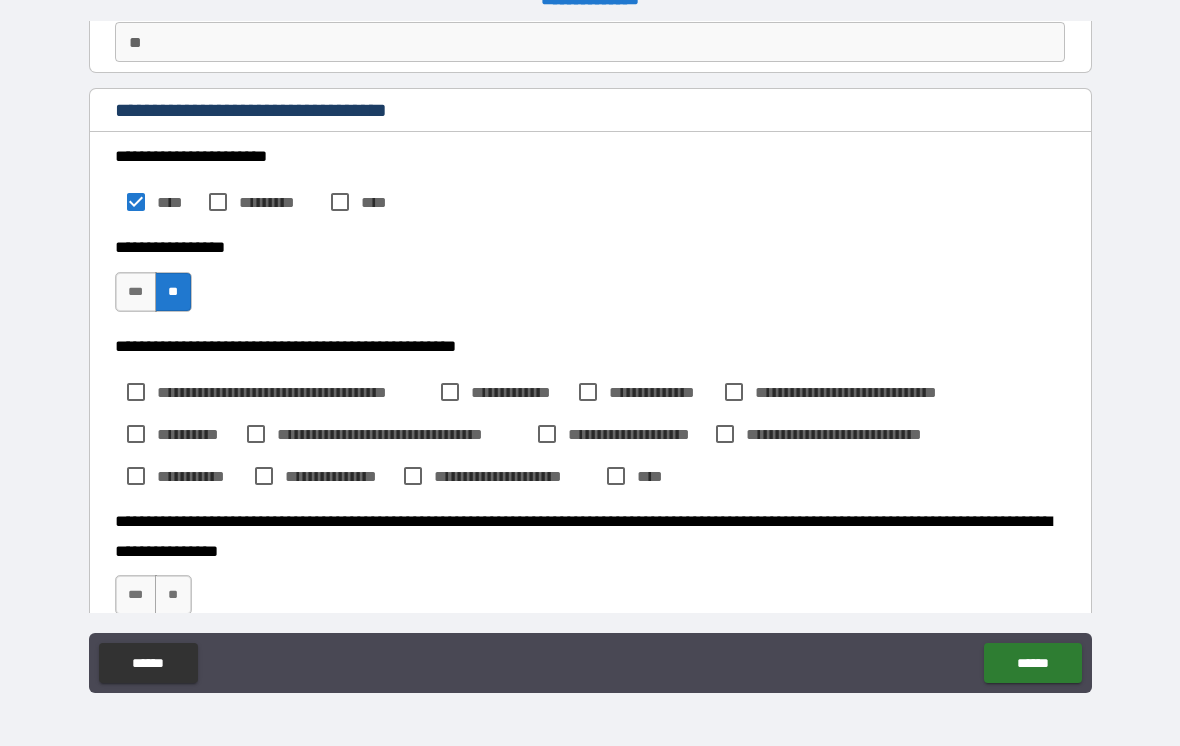 scroll, scrollTop: 238, scrollLeft: 0, axis: vertical 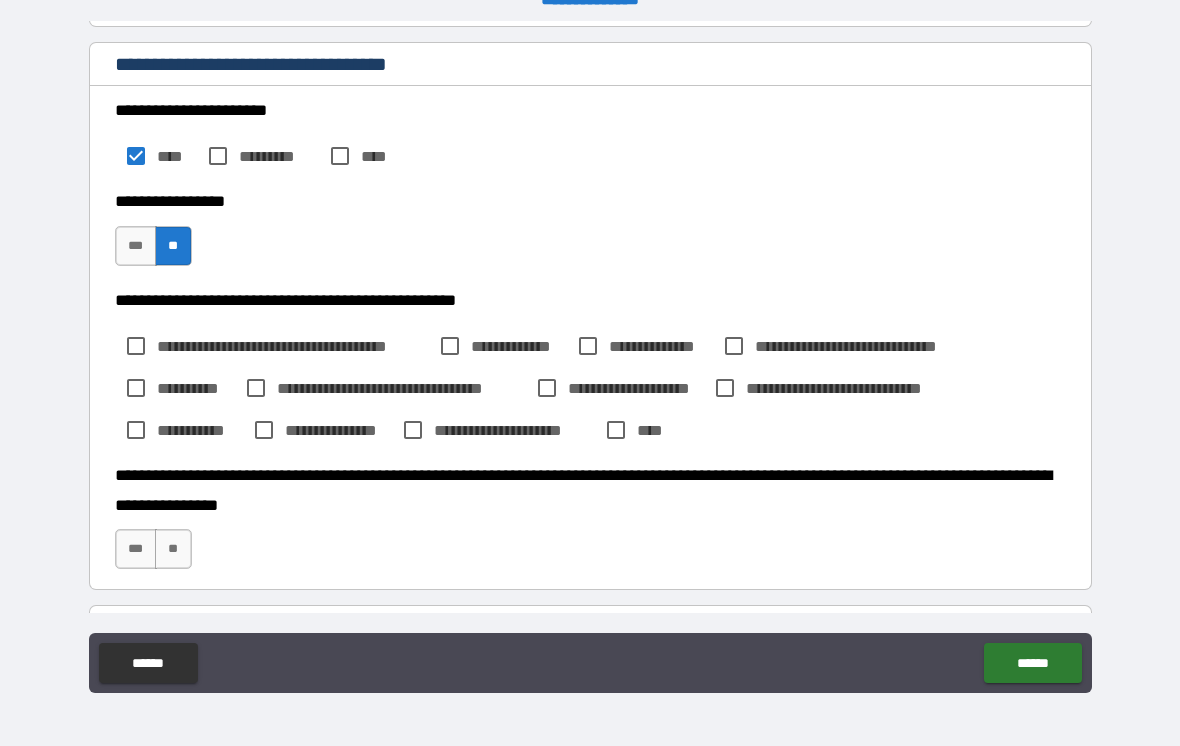 type on "*" 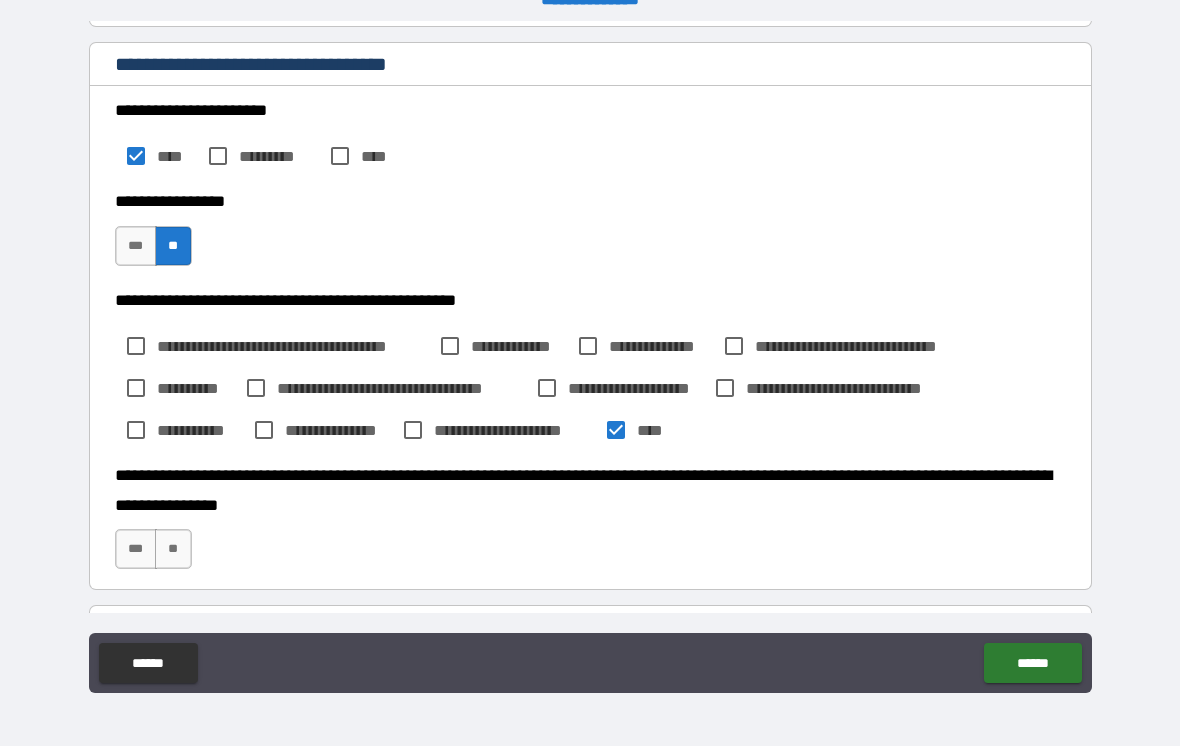 type on "*" 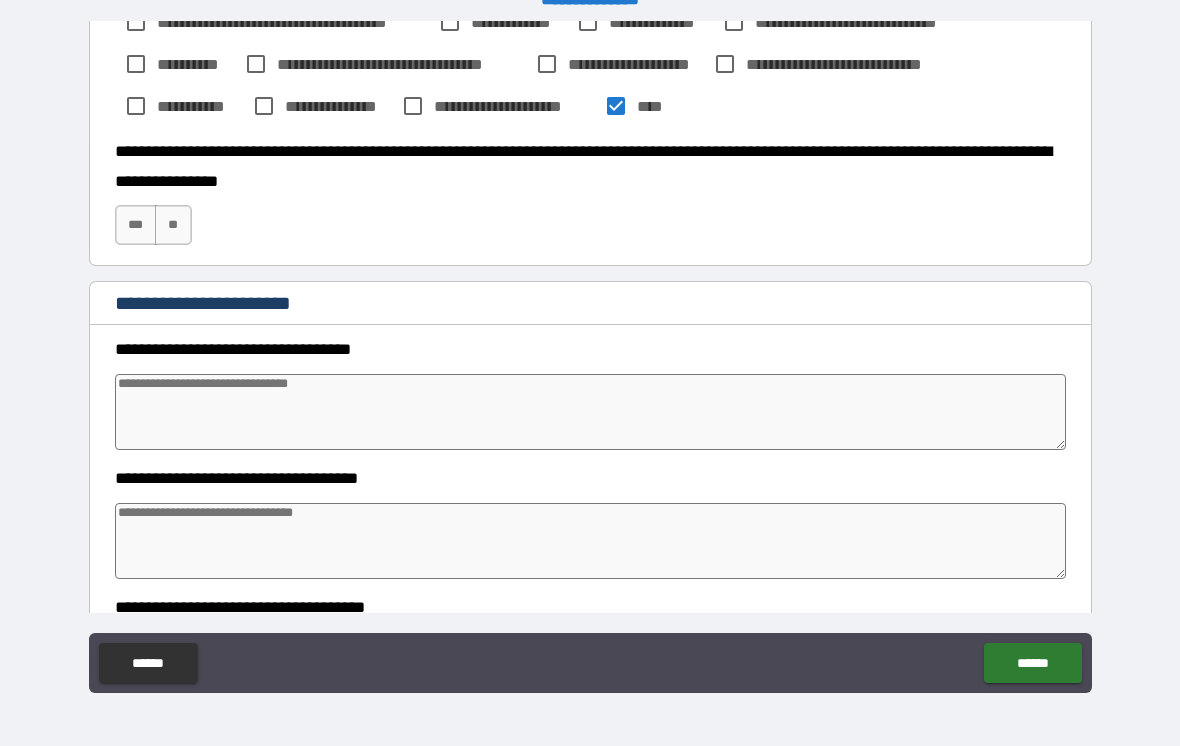 scroll, scrollTop: 562, scrollLeft: 0, axis: vertical 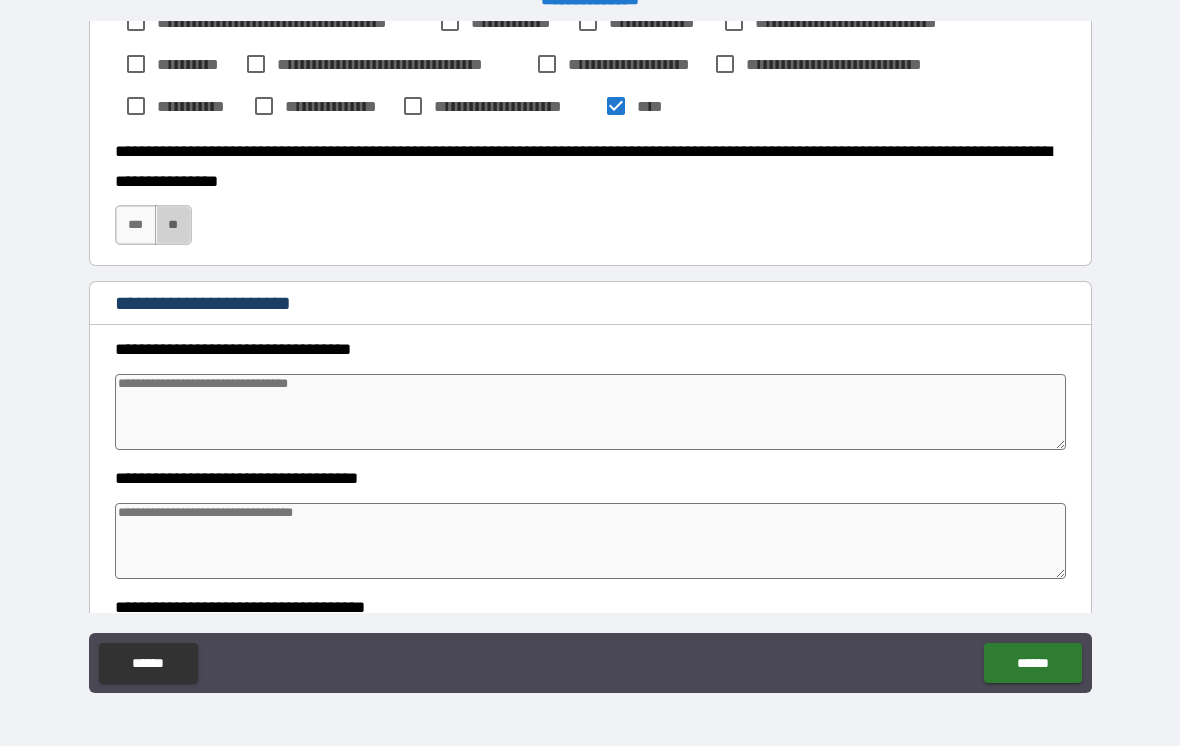 click on "**" at bounding box center [173, 225] 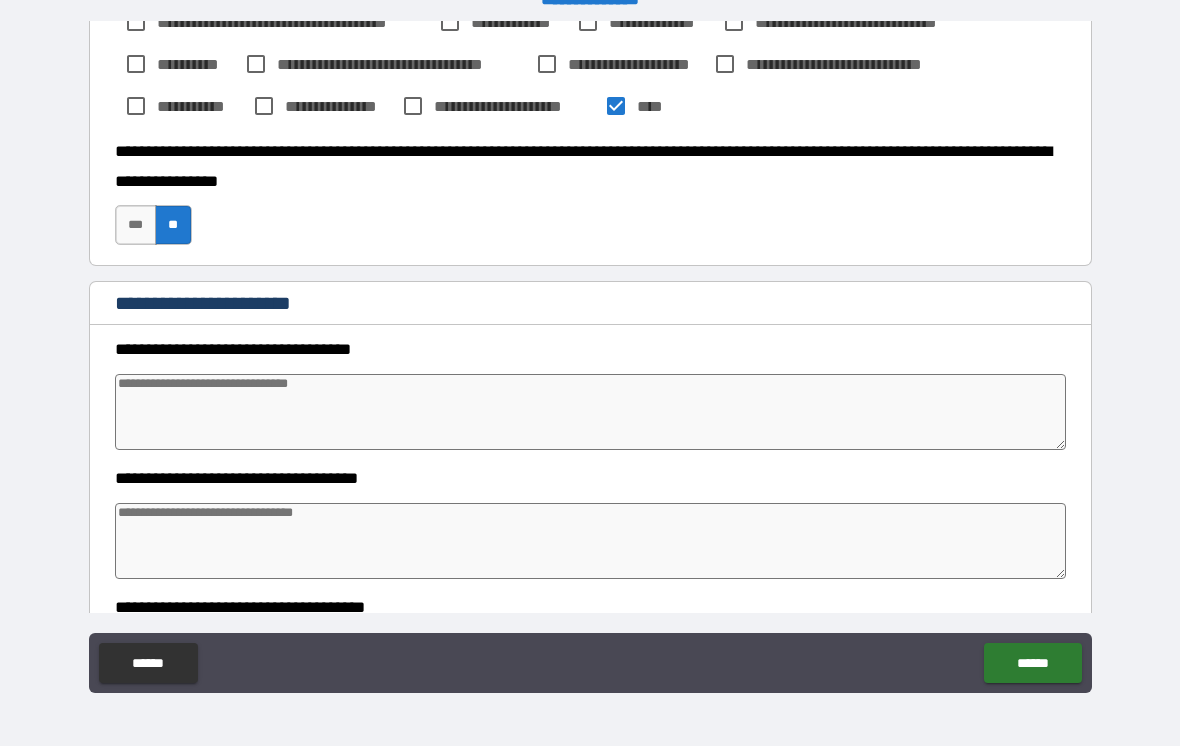 click at bounding box center [591, 412] 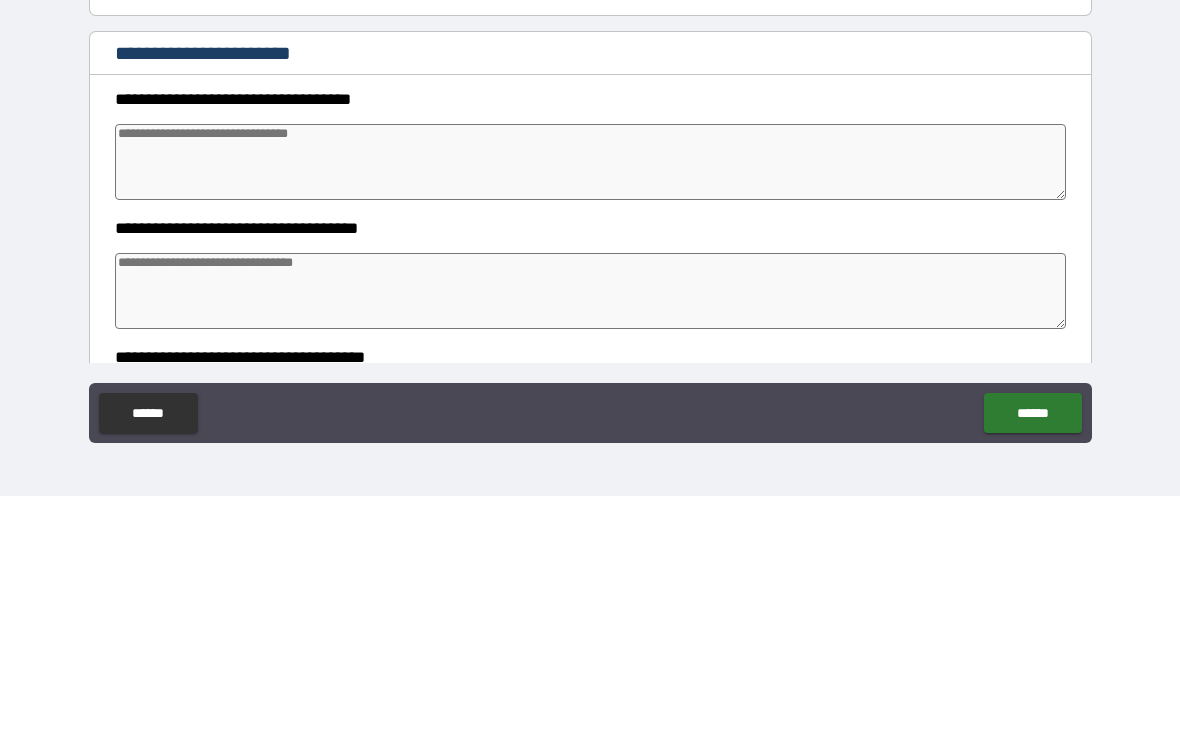 type on "*" 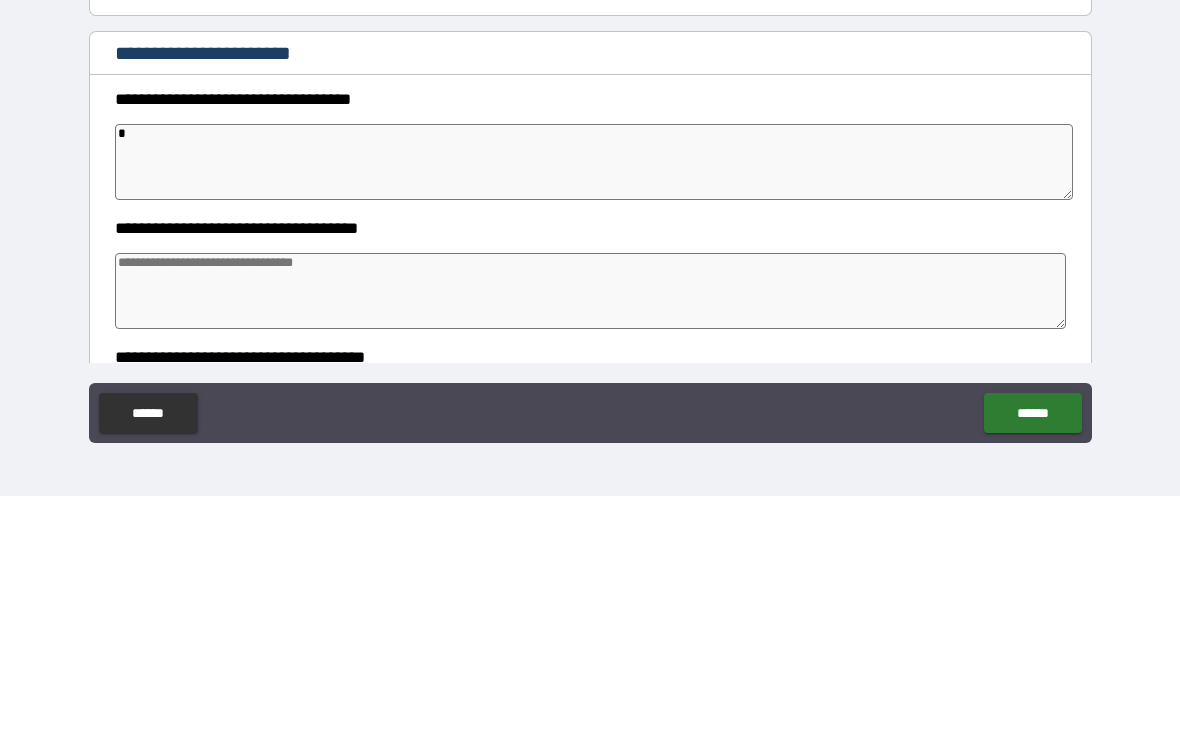 type on "*" 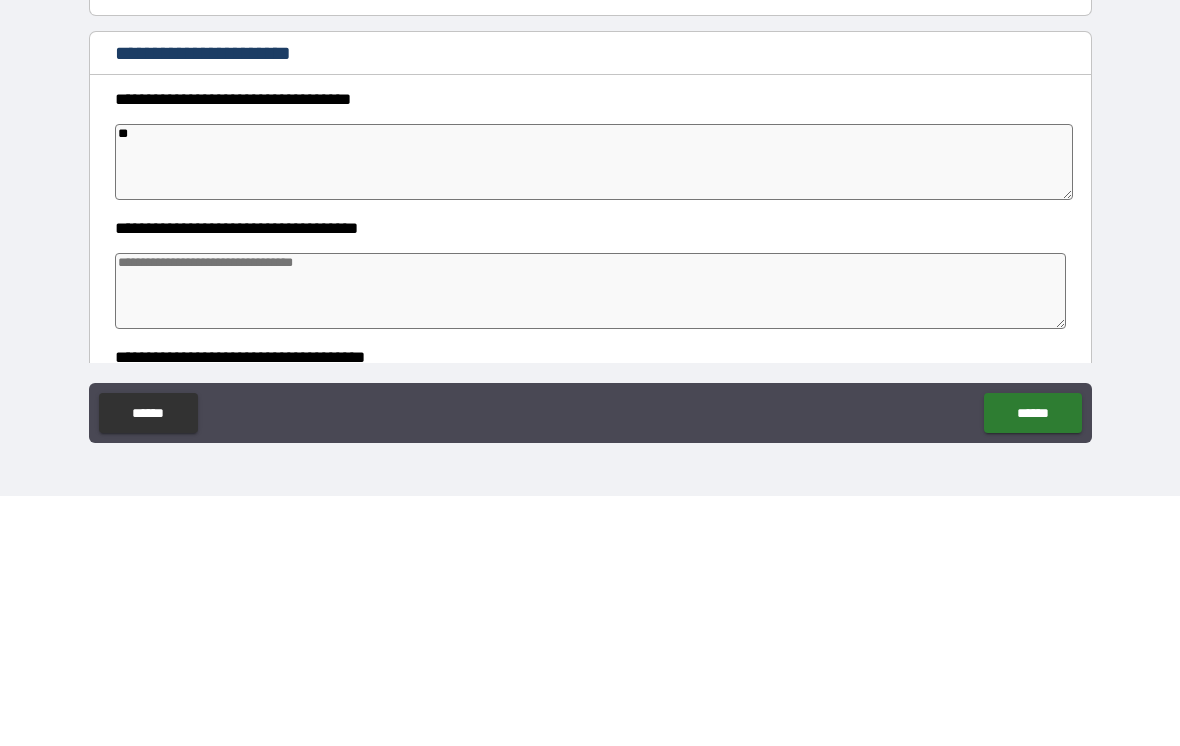type on "*" 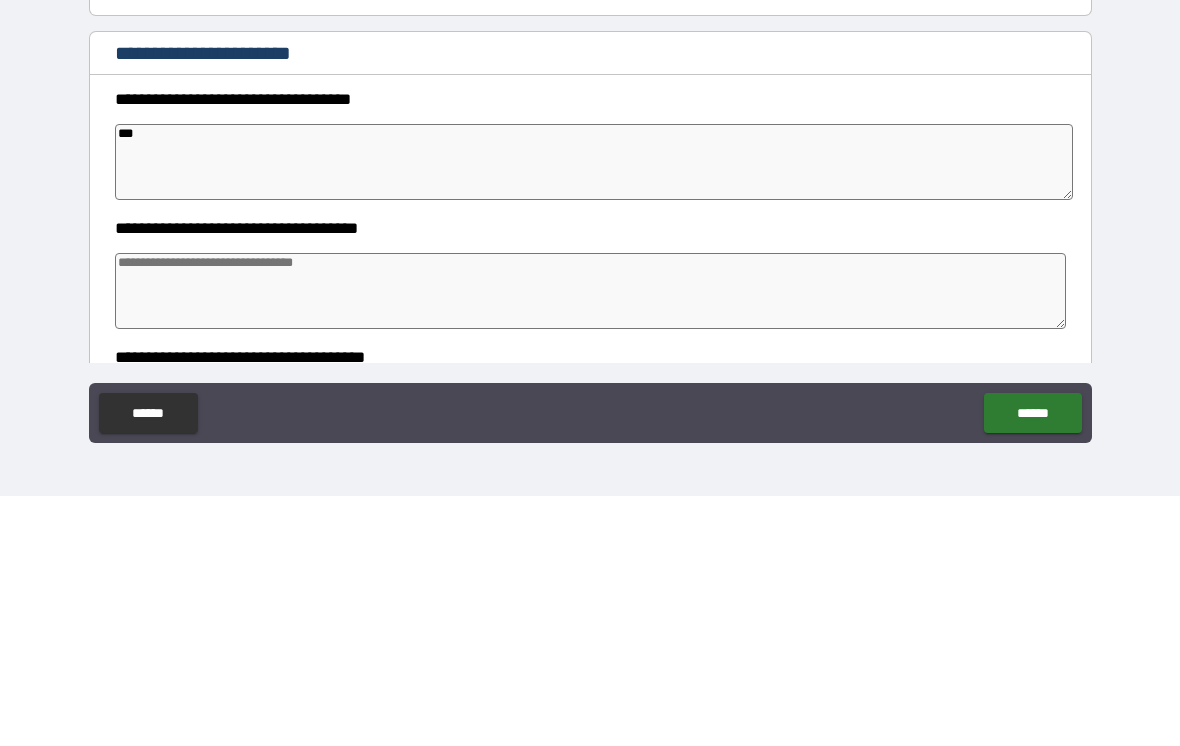 type on "*" 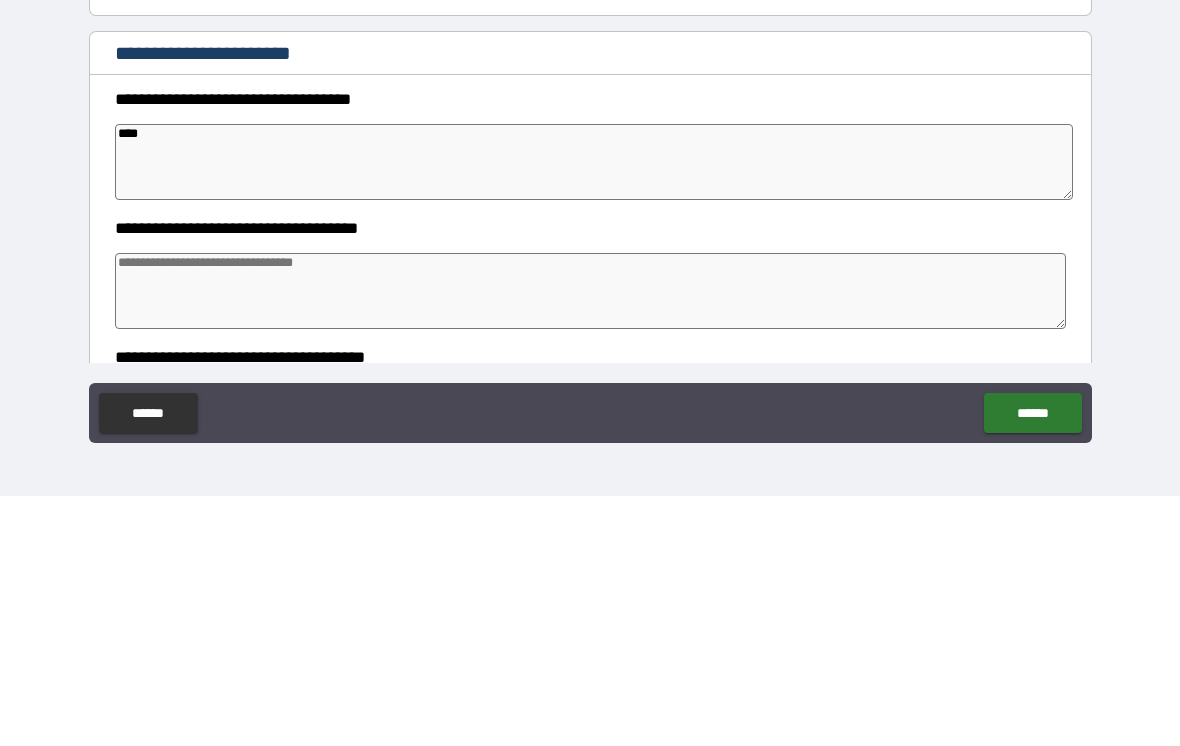 type on "*" 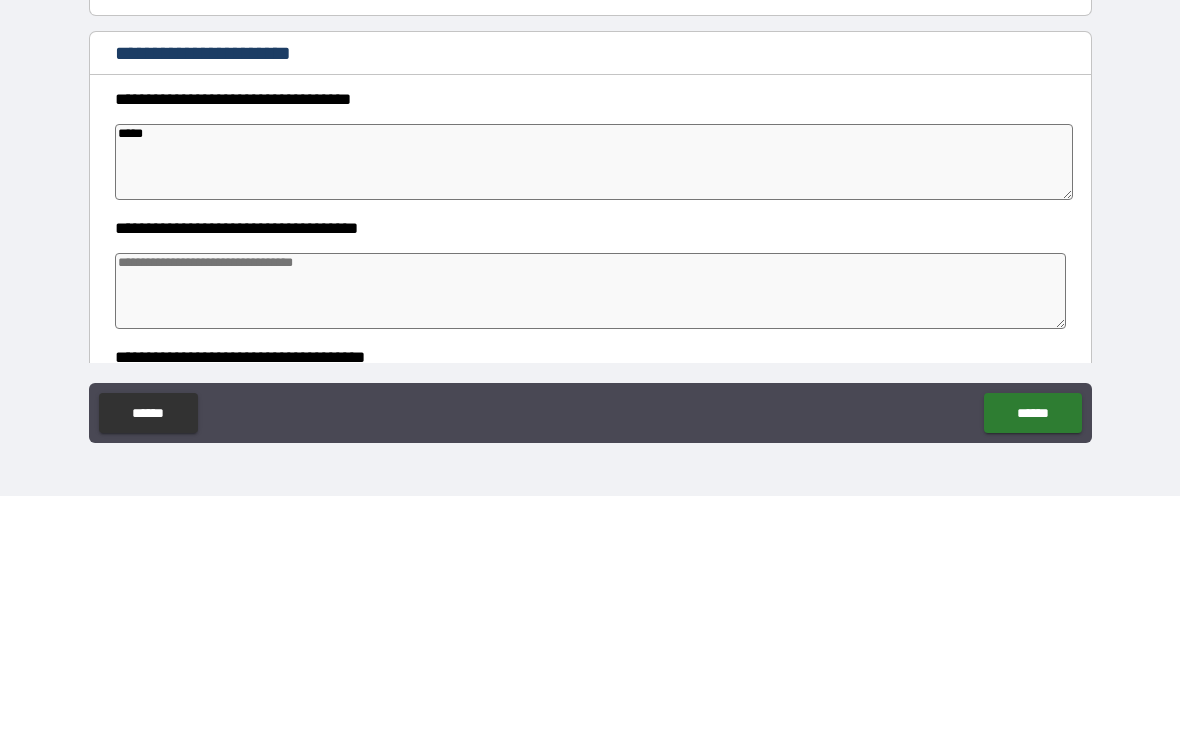 type on "*" 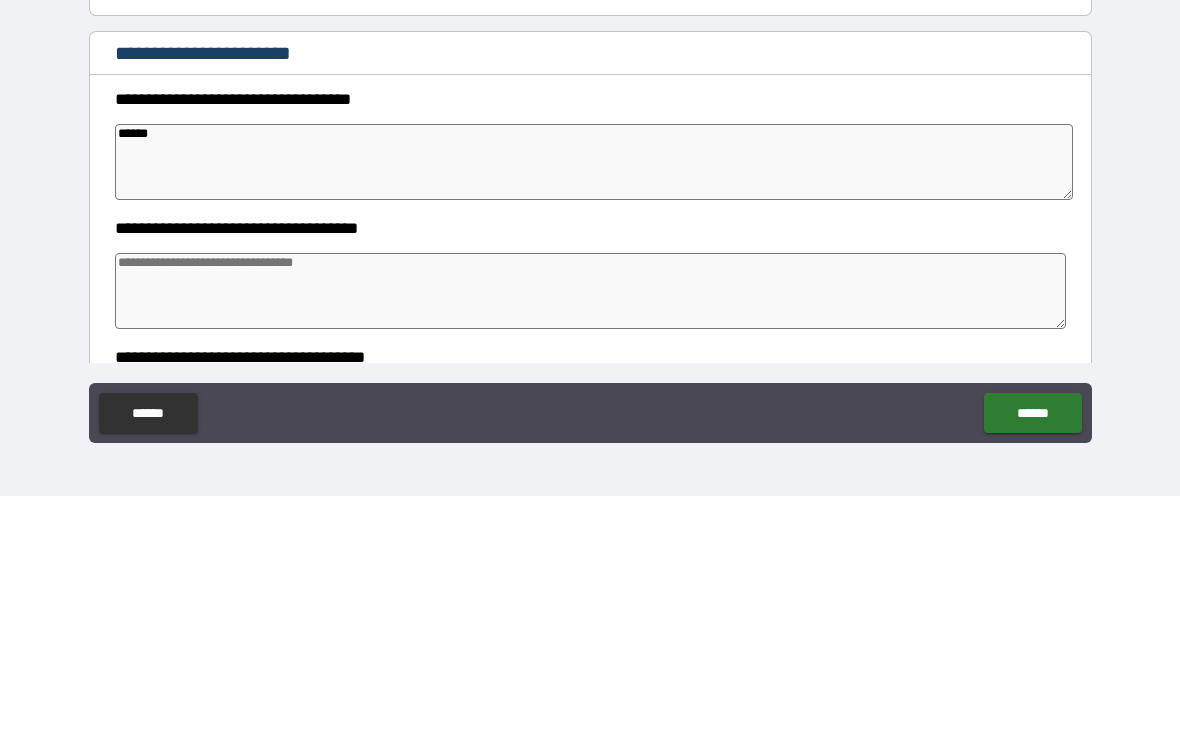 type on "*" 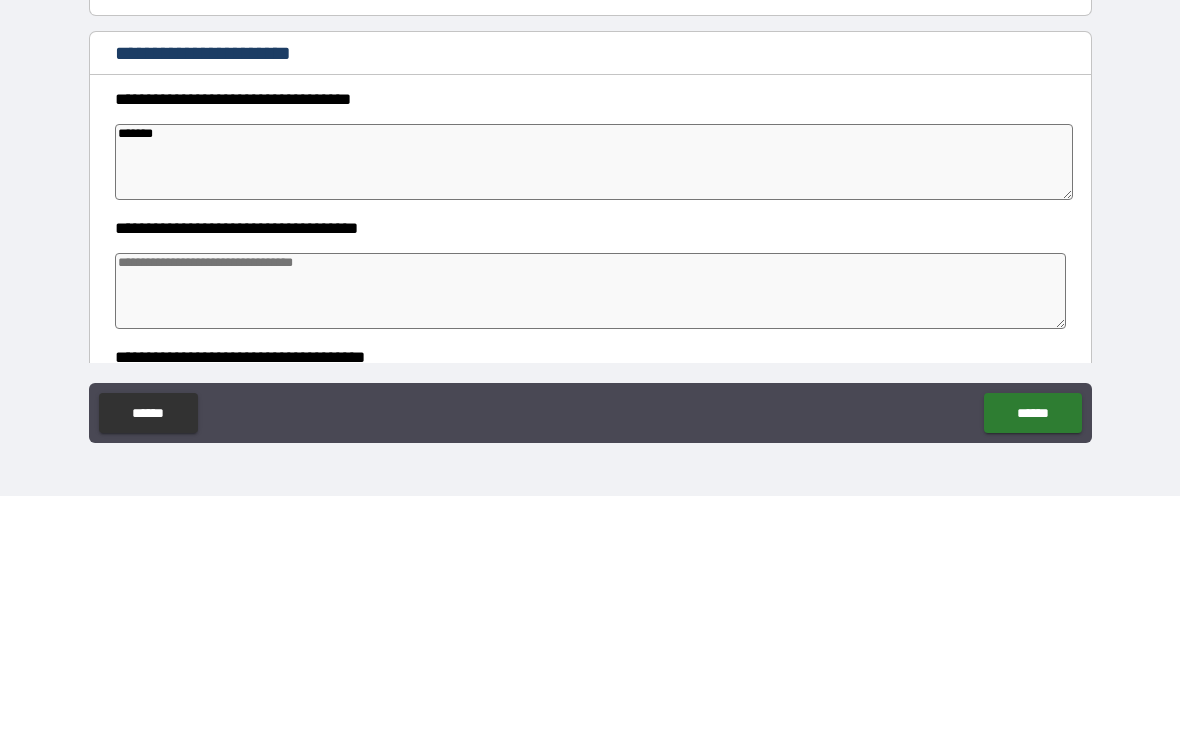 type on "*" 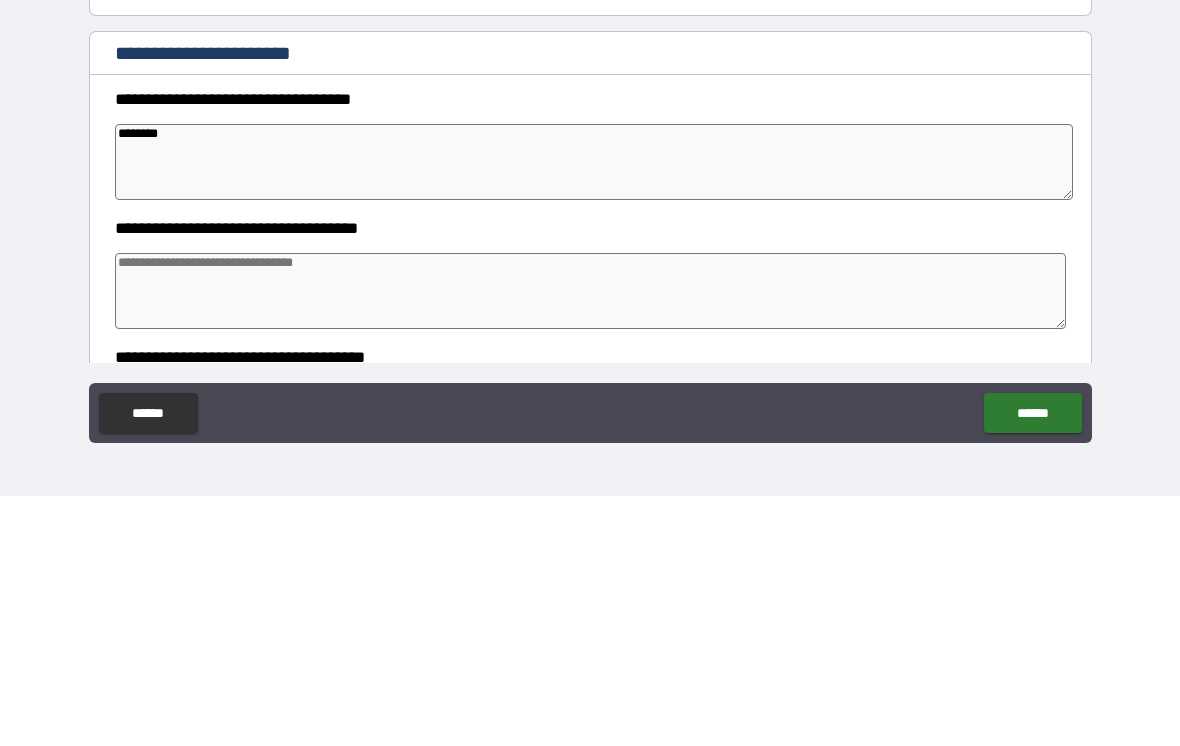 type on "*" 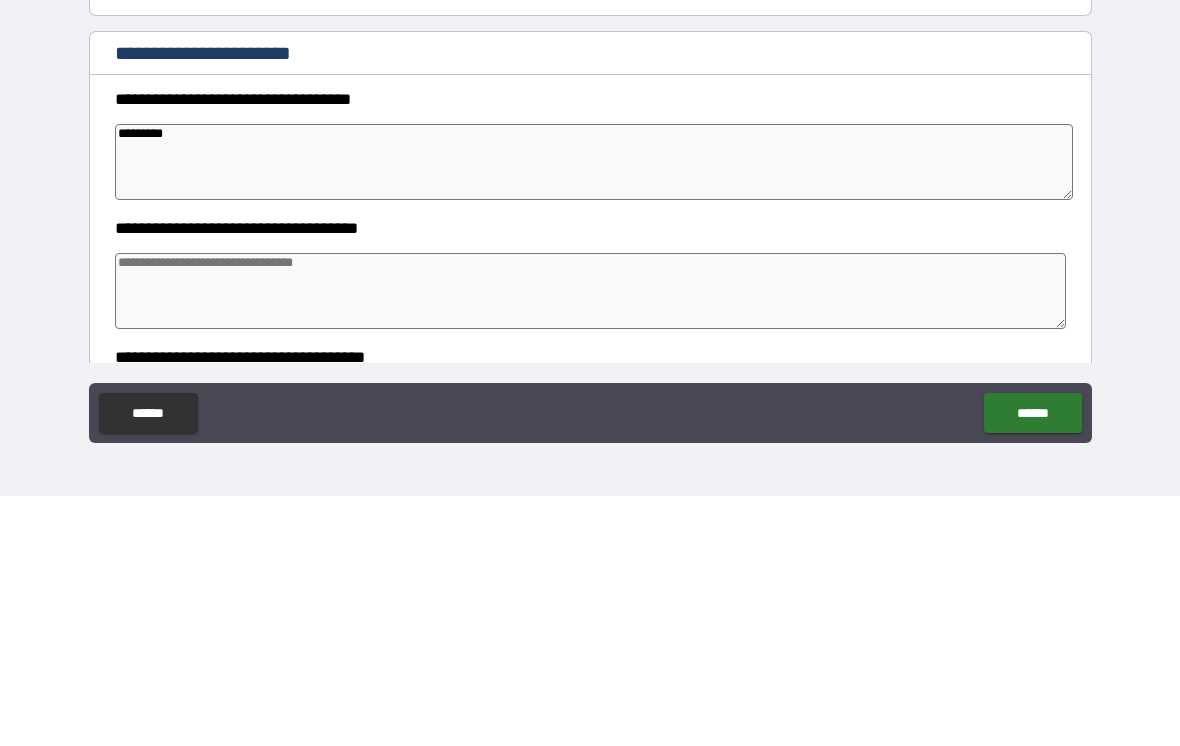 type on "*" 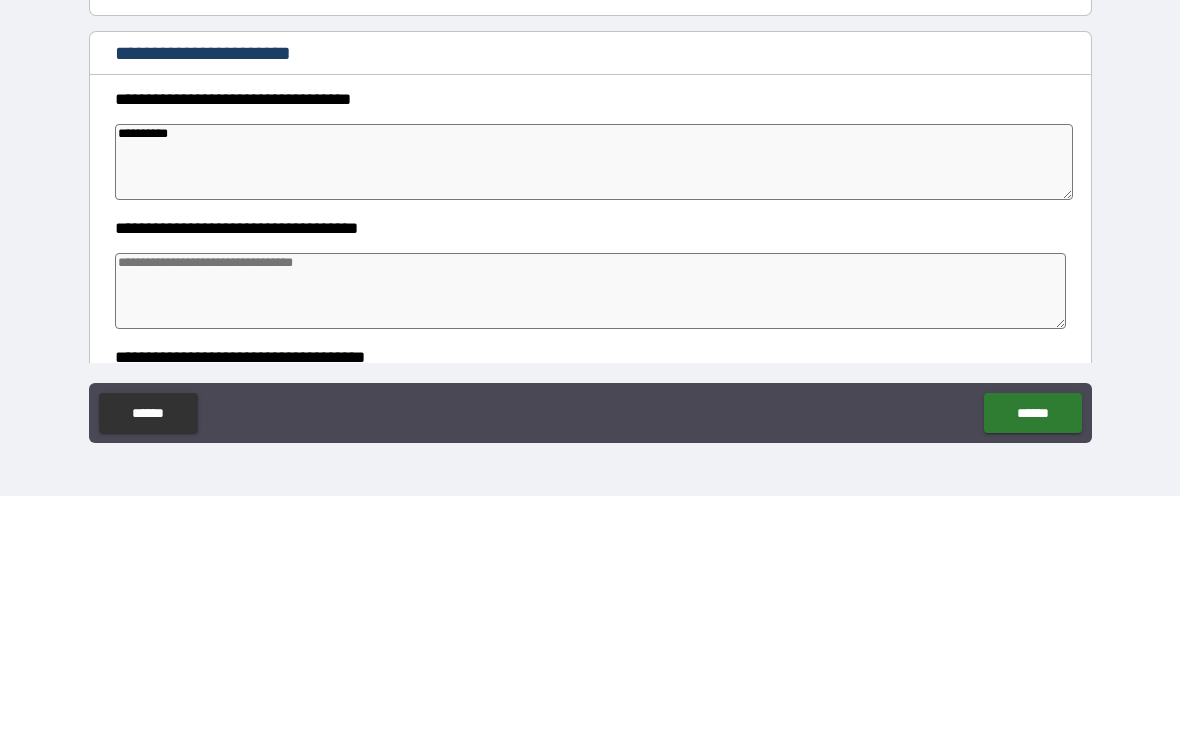 type on "*" 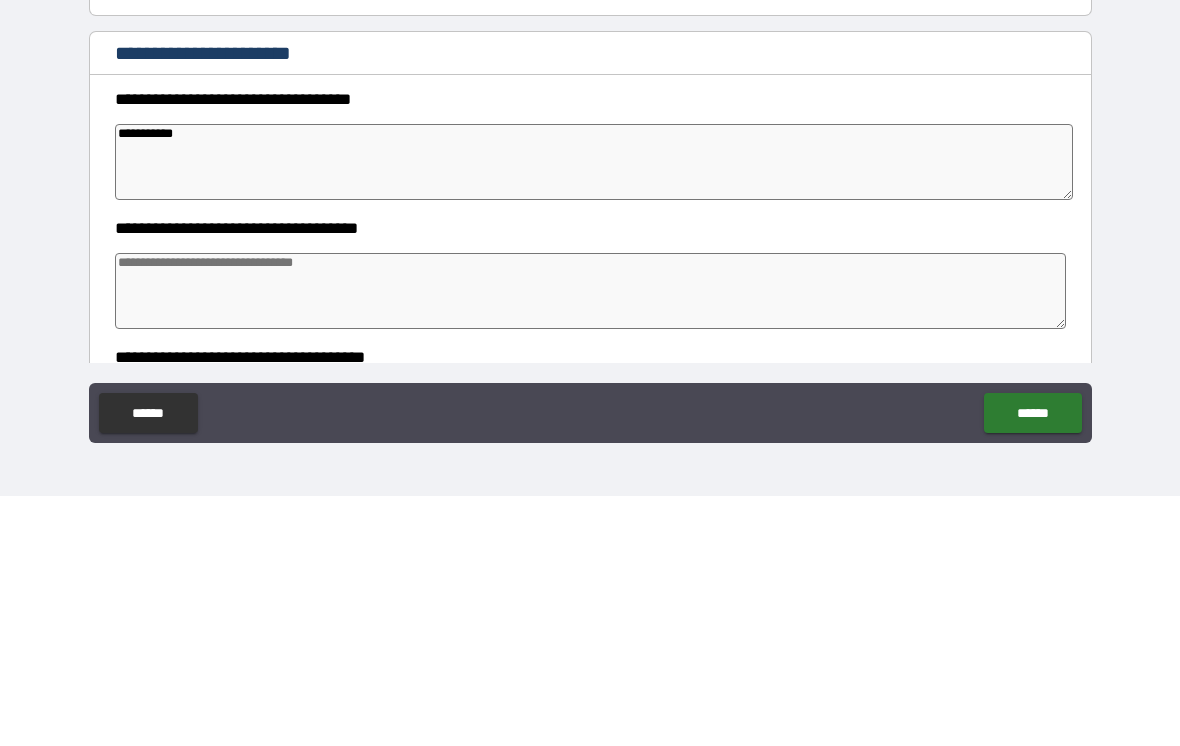 type on "*" 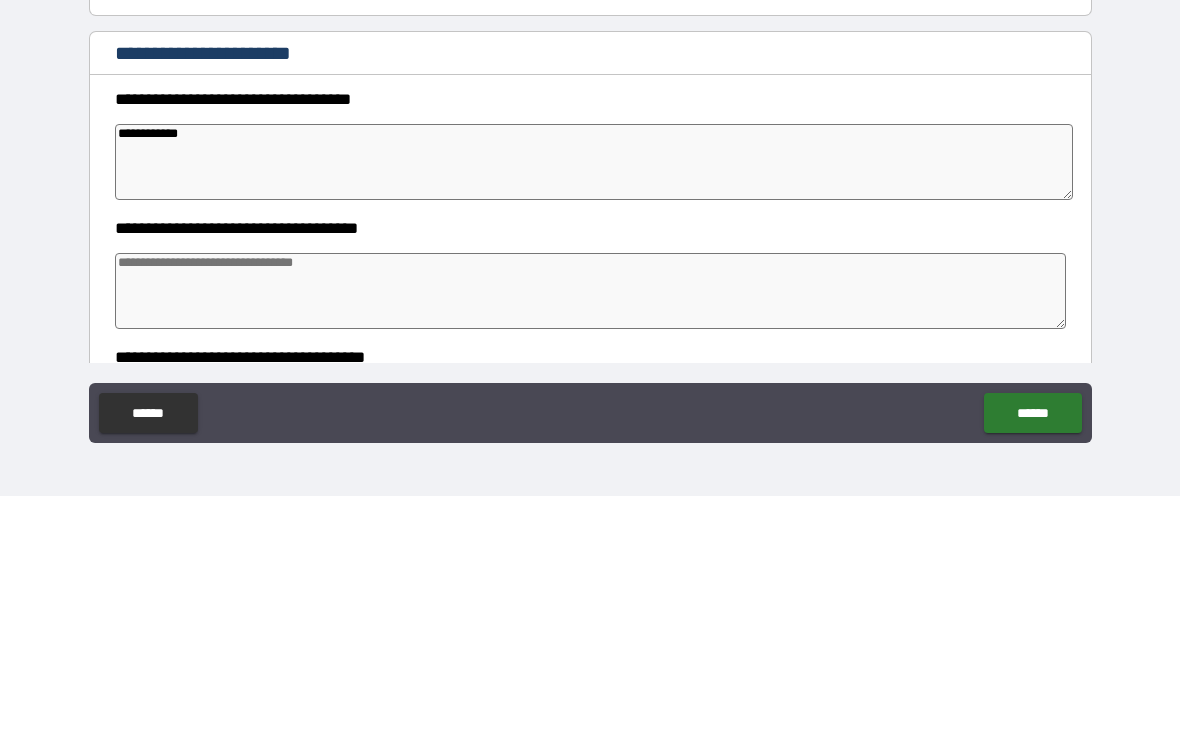 type on "*" 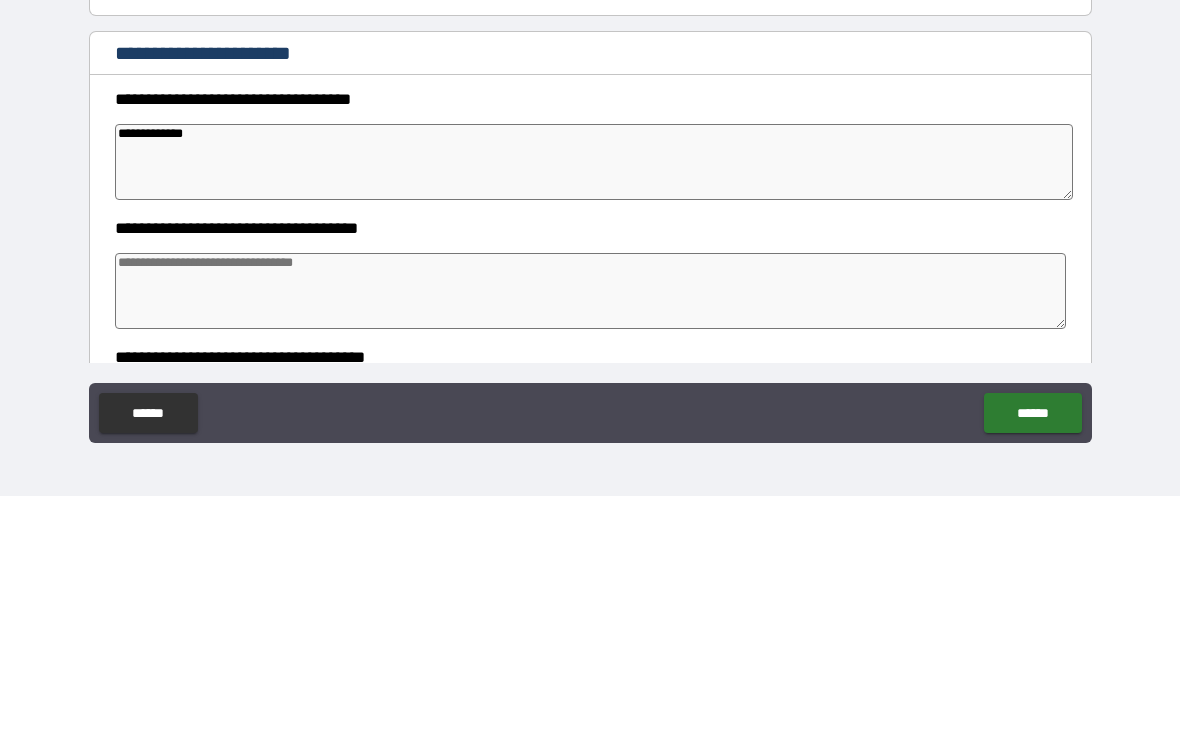 type on "*" 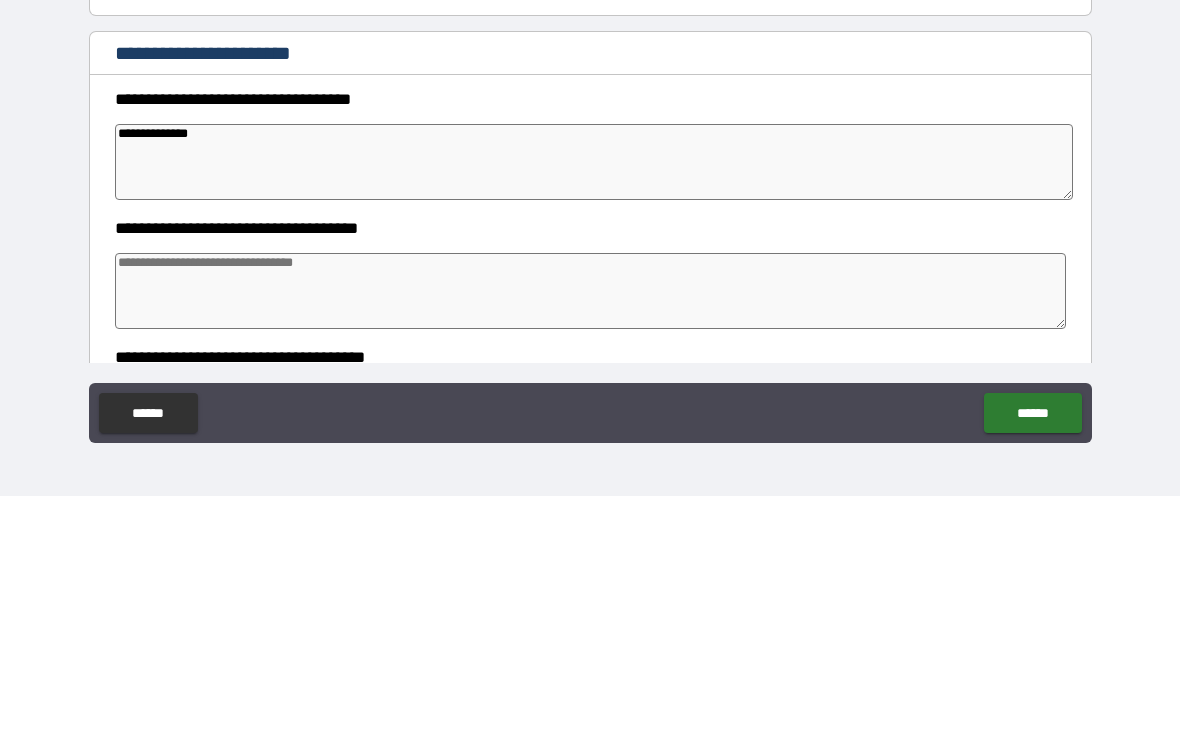 type on "*" 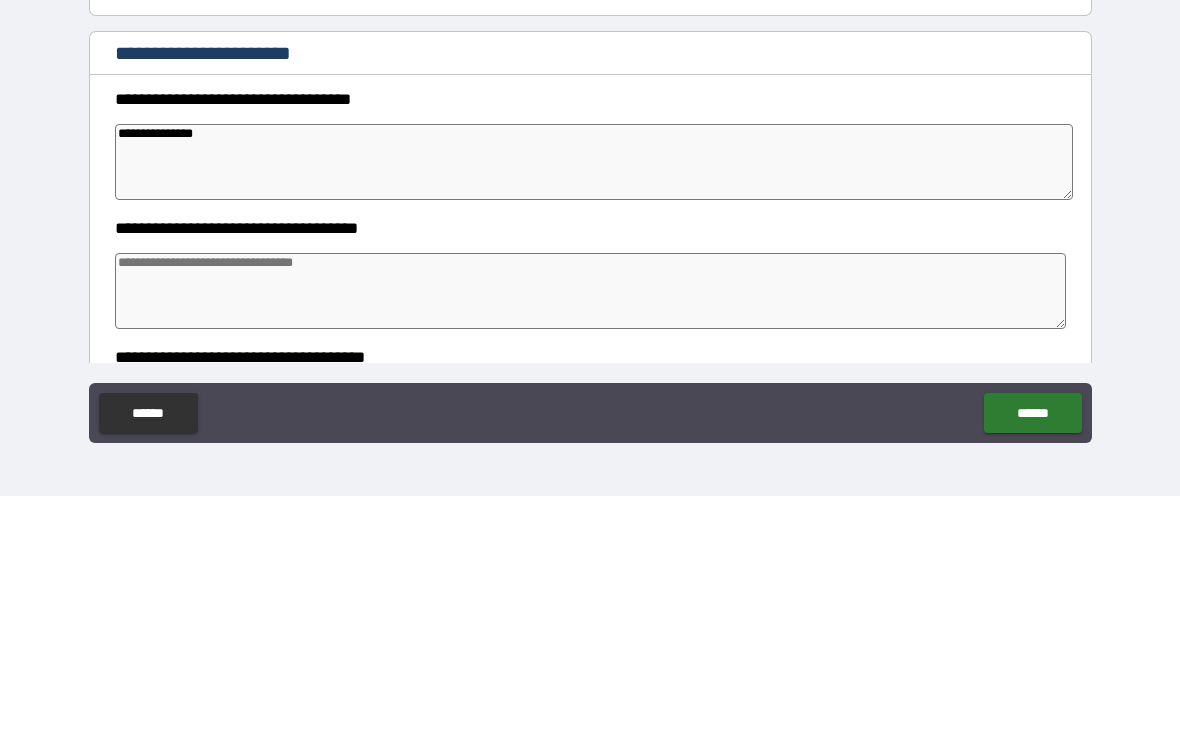 type on "*" 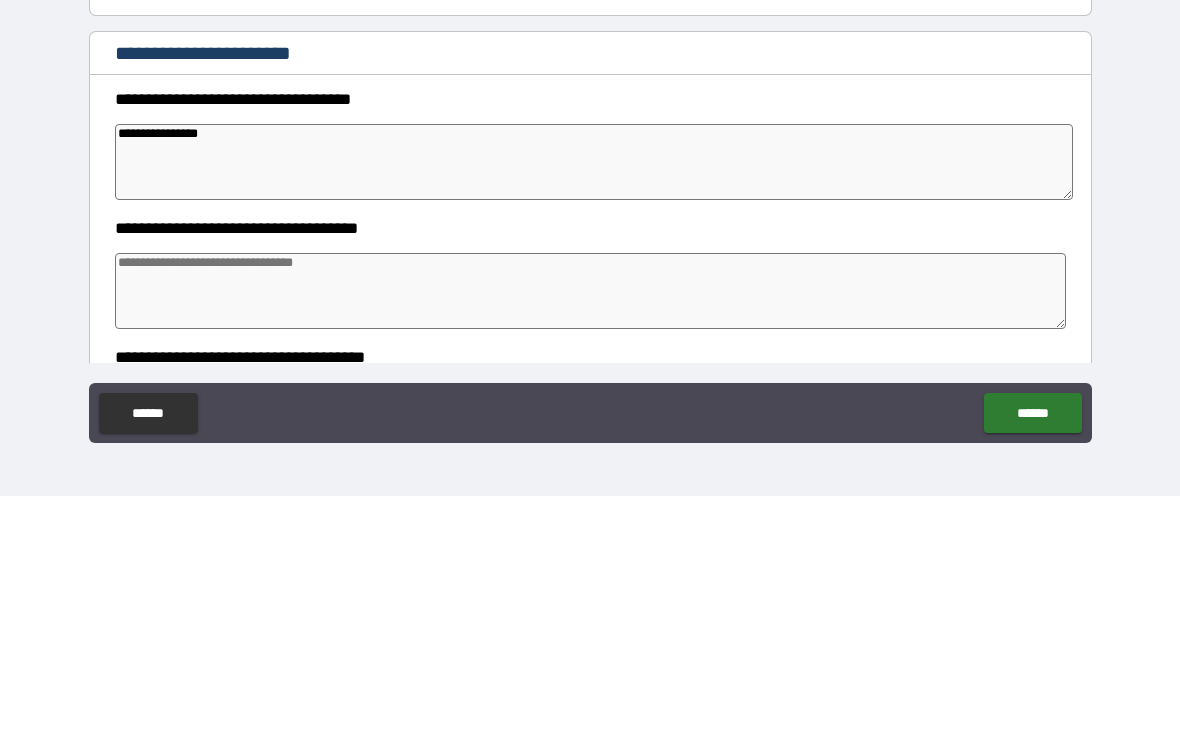 type on "*" 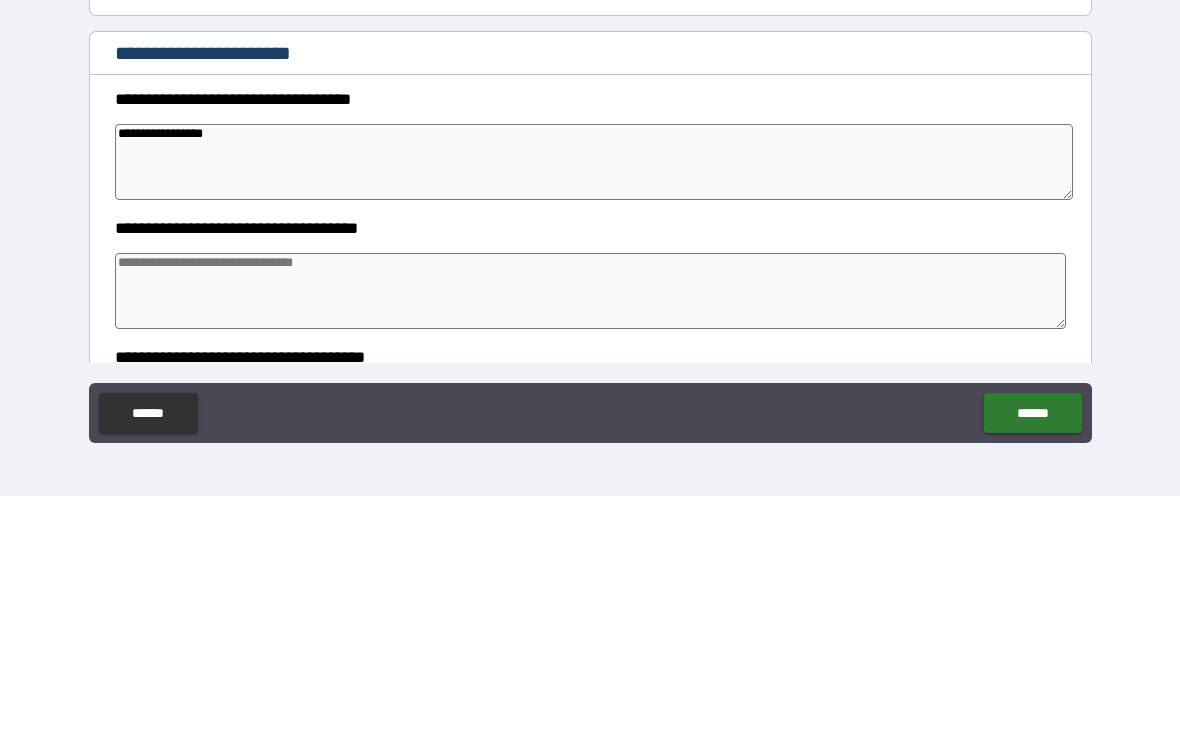 type on "*" 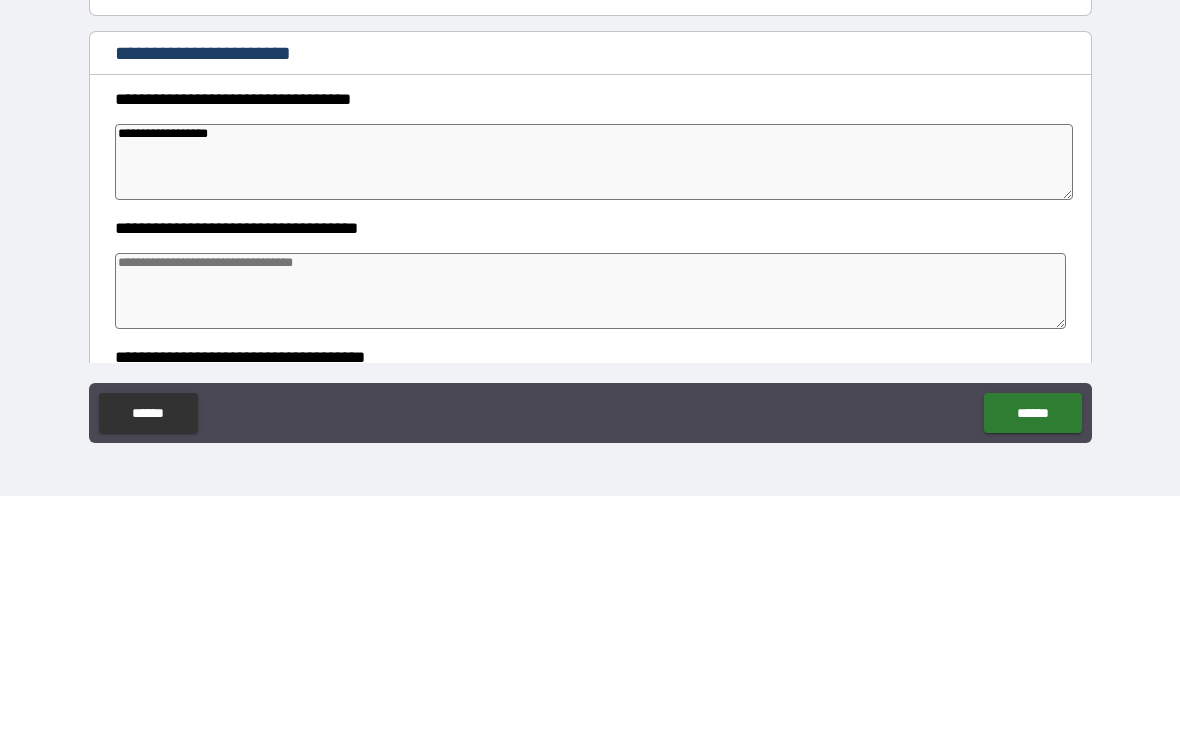 type on "*" 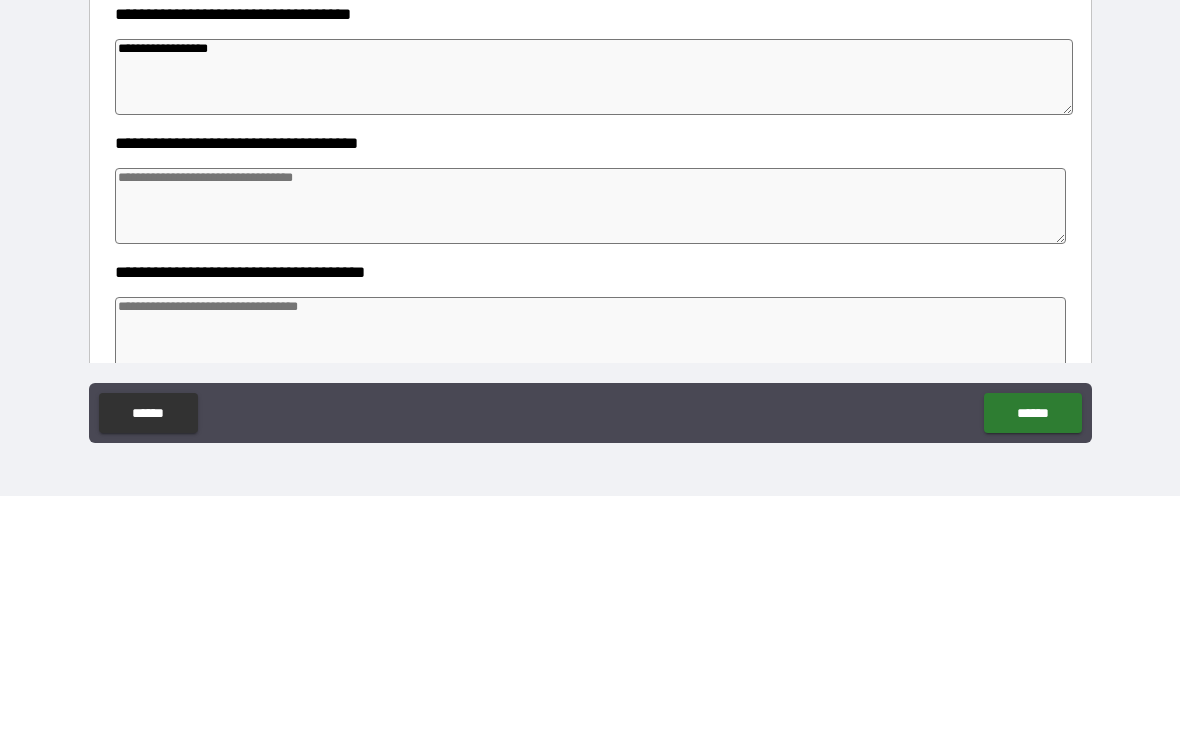 scroll, scrollTop: 650, scrollLeft: 0, axis: vertical 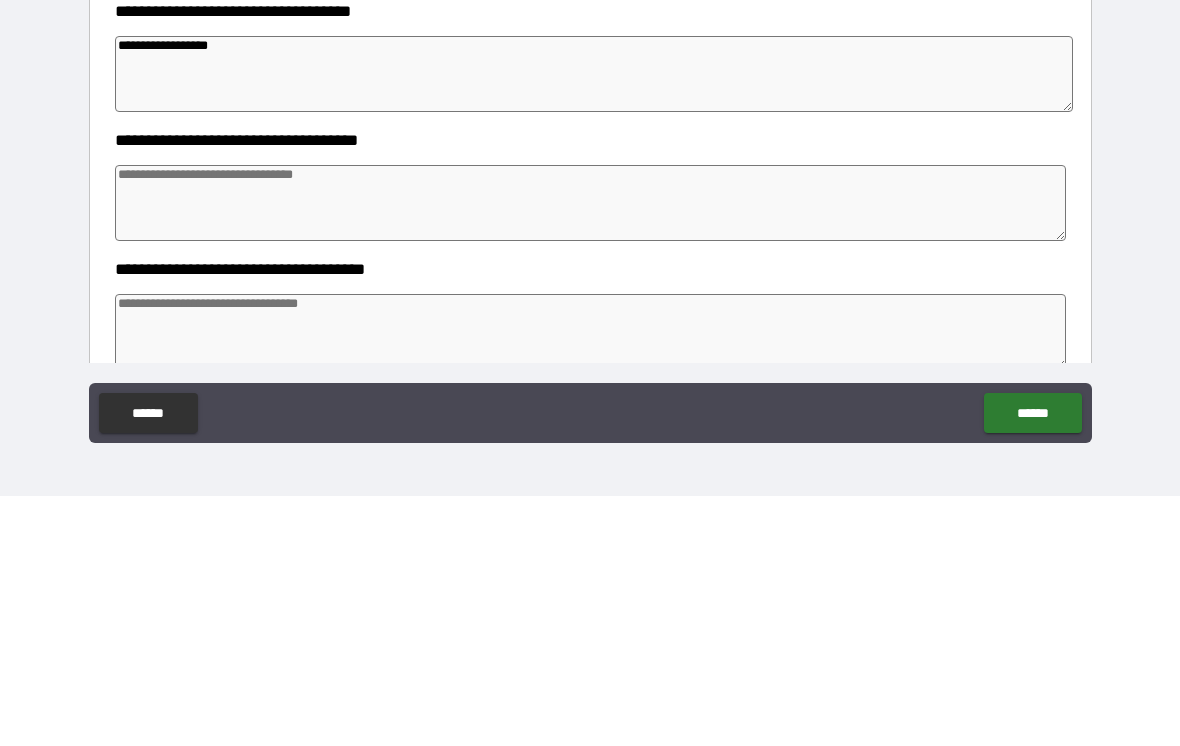 type on "**********" 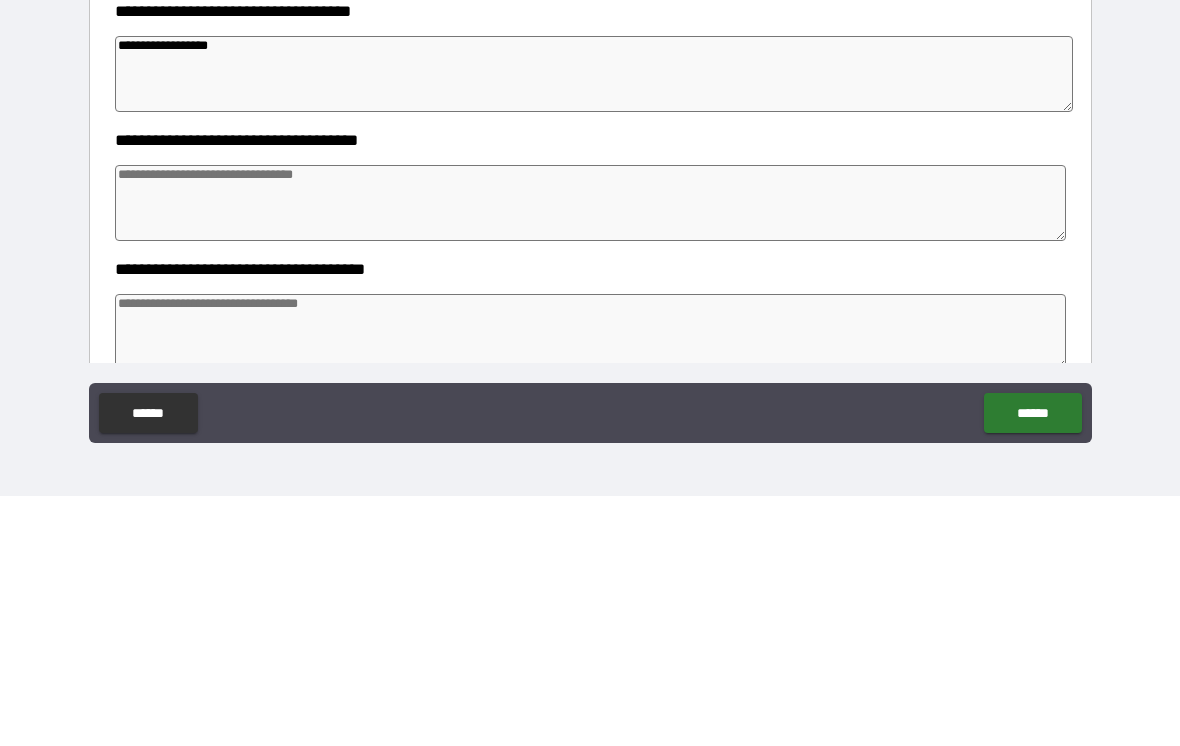 type on "*" 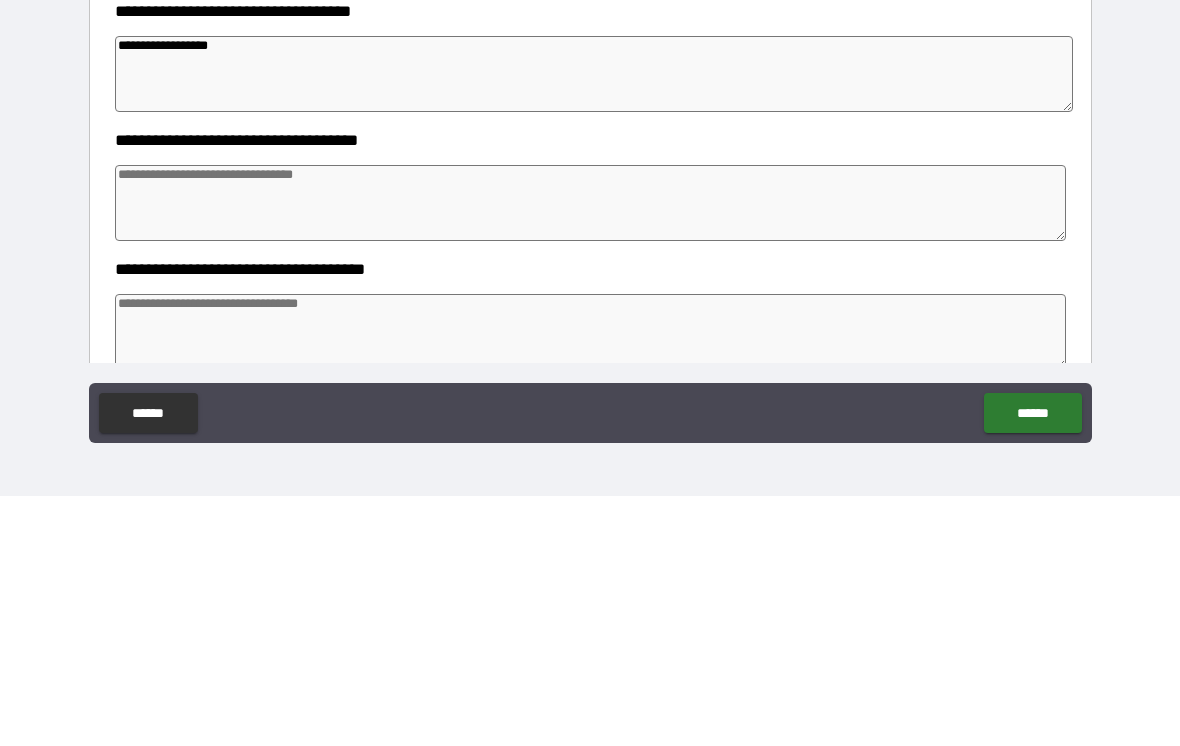 type on "*" 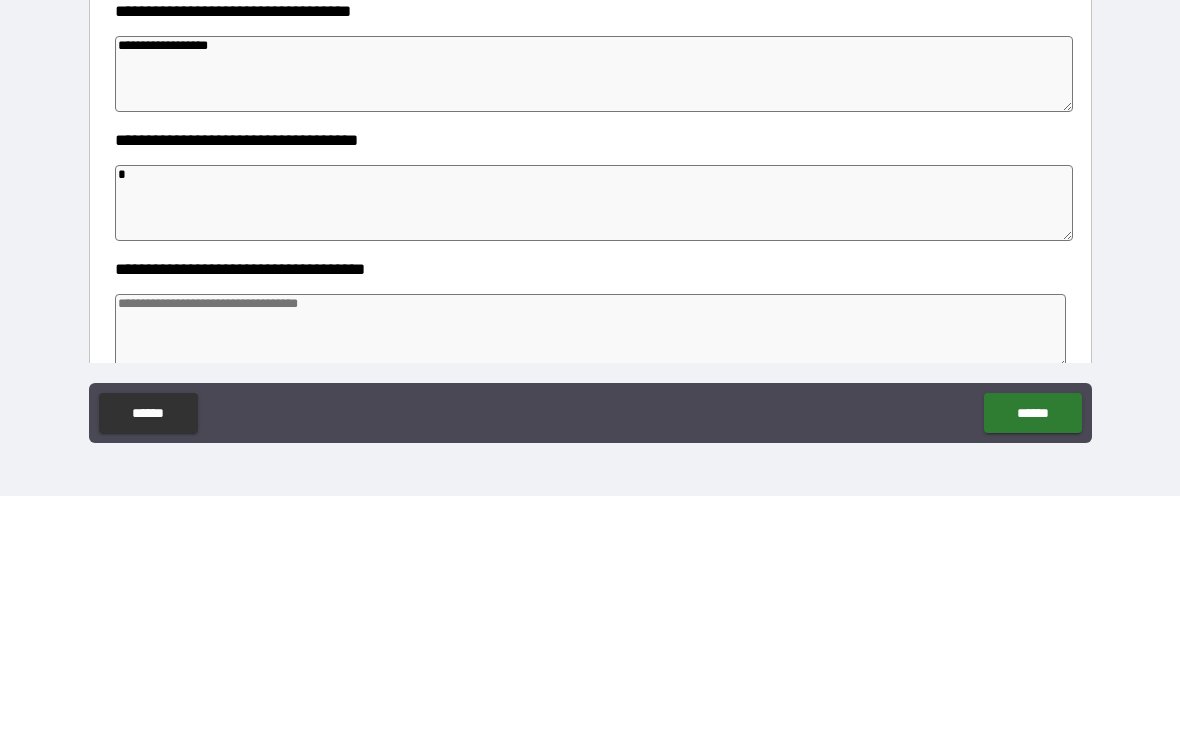 type on "*" 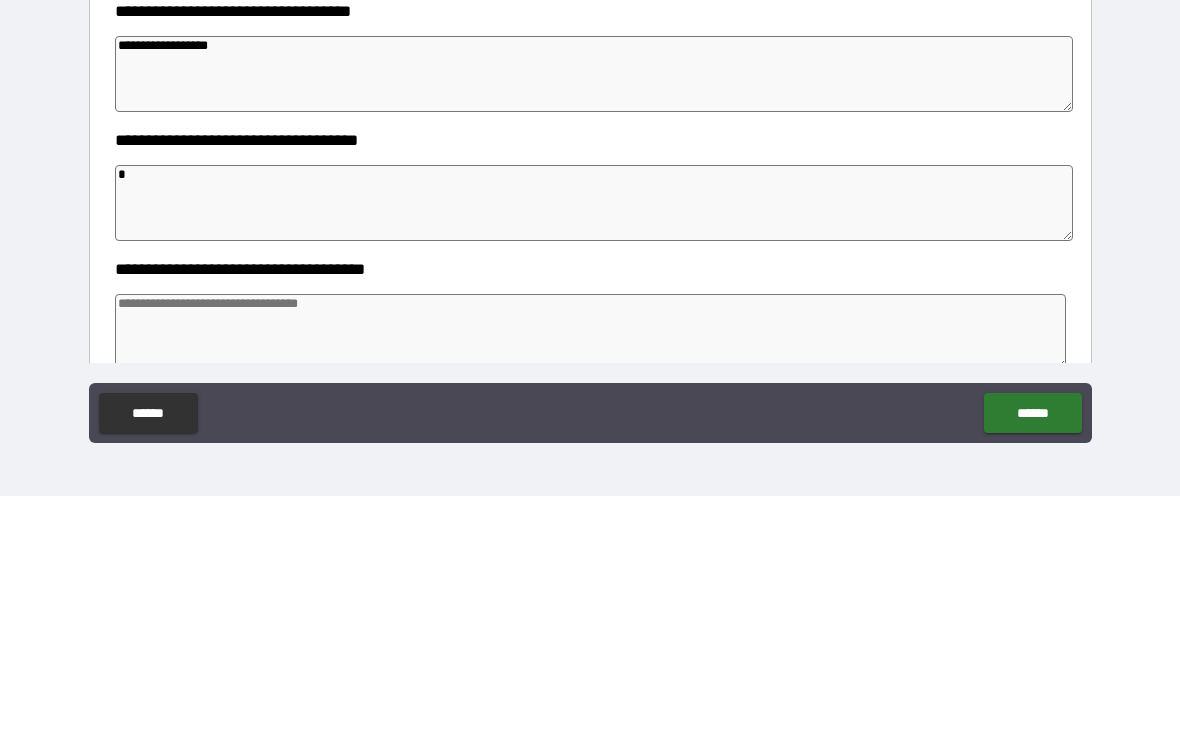 type on "*" 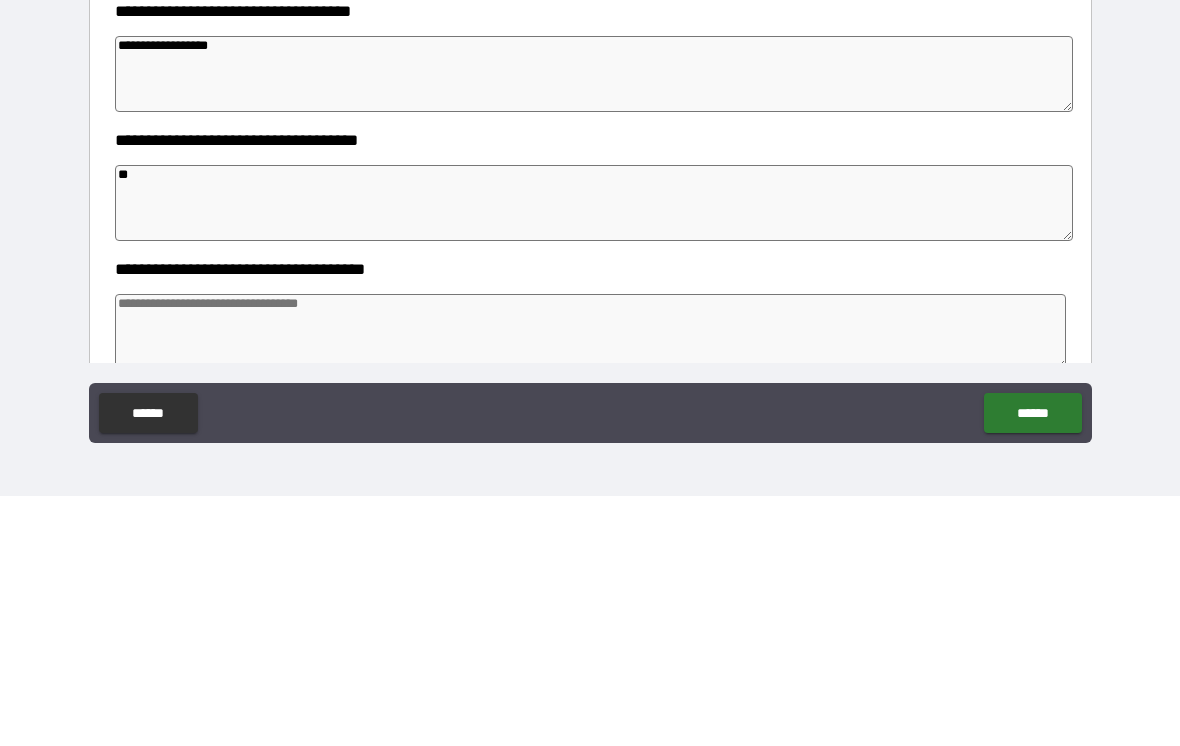 type on "*" 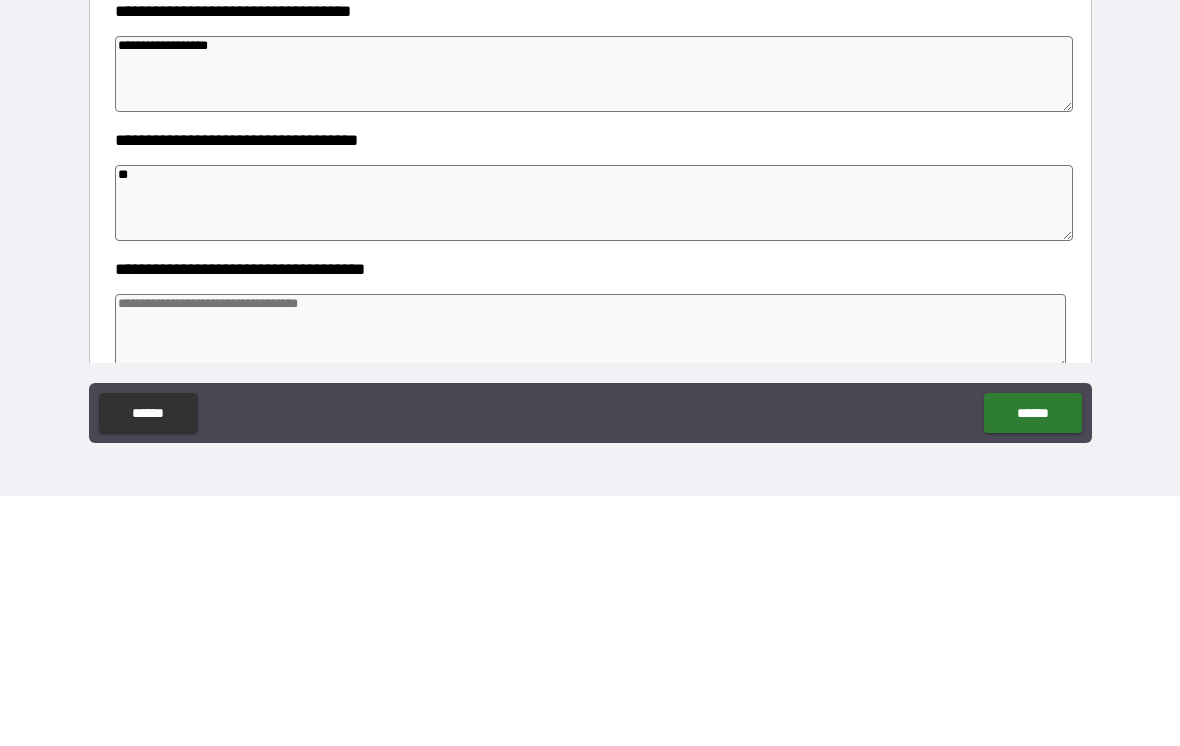 type on "*" 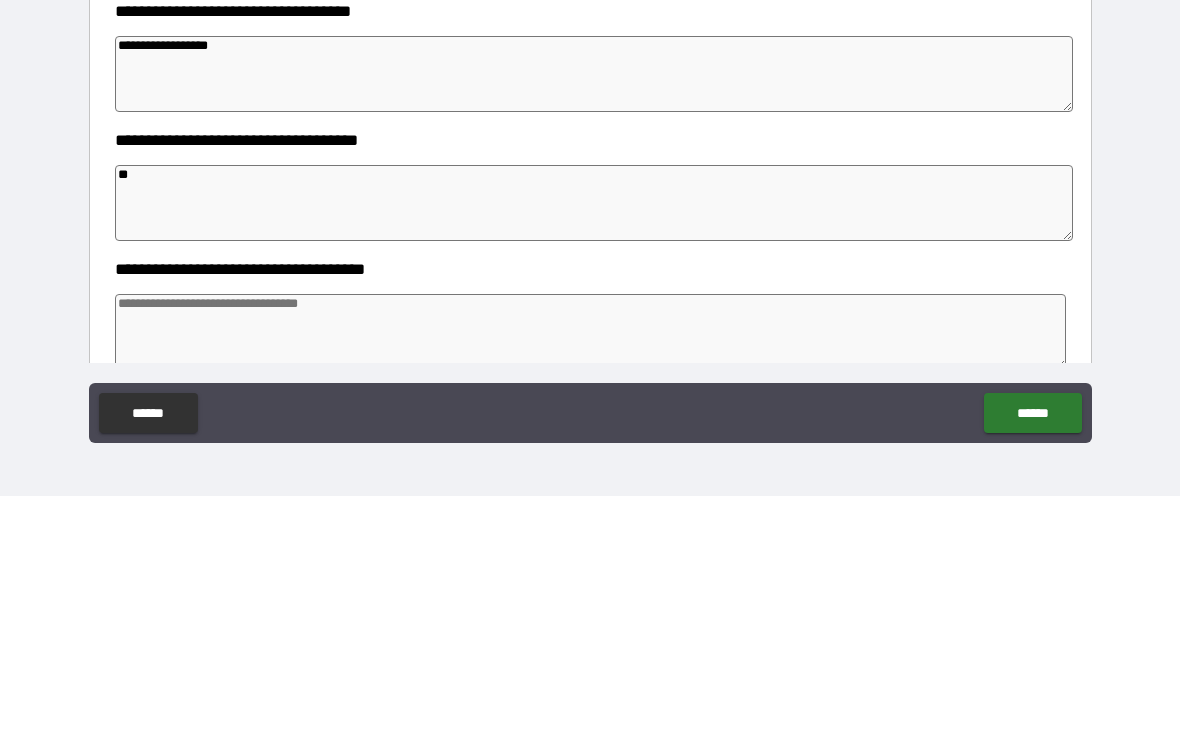 type on "*" 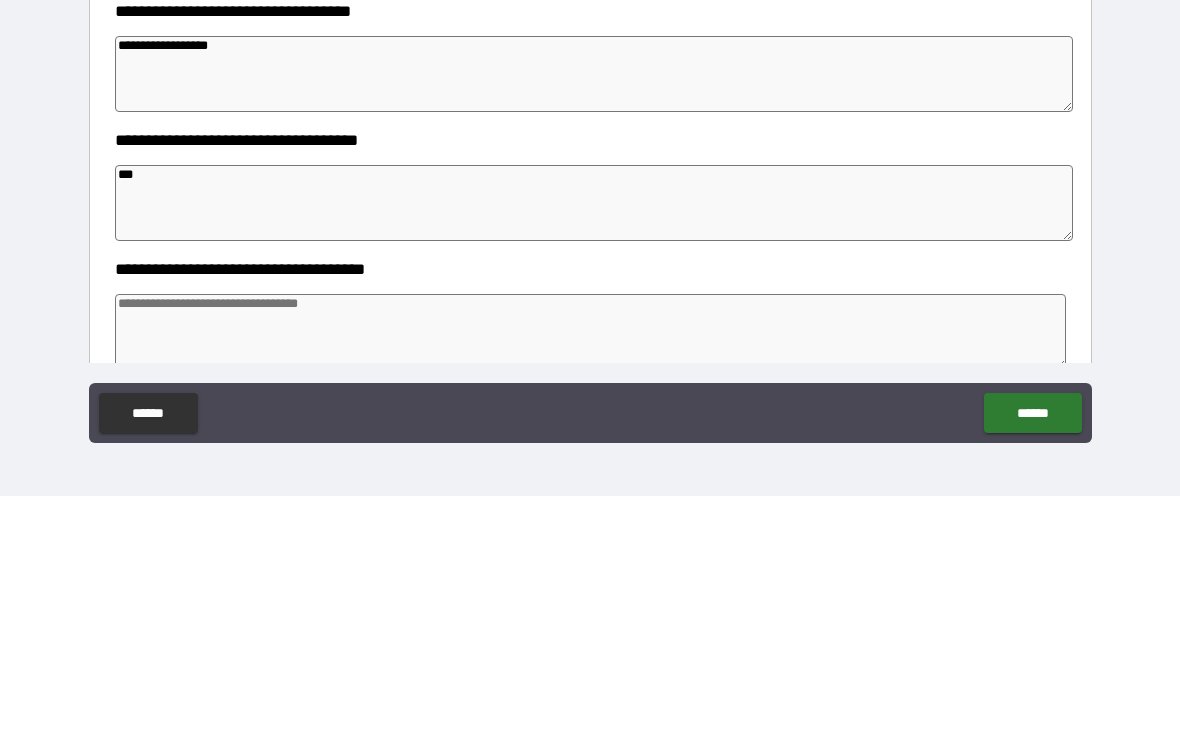 type on "*" 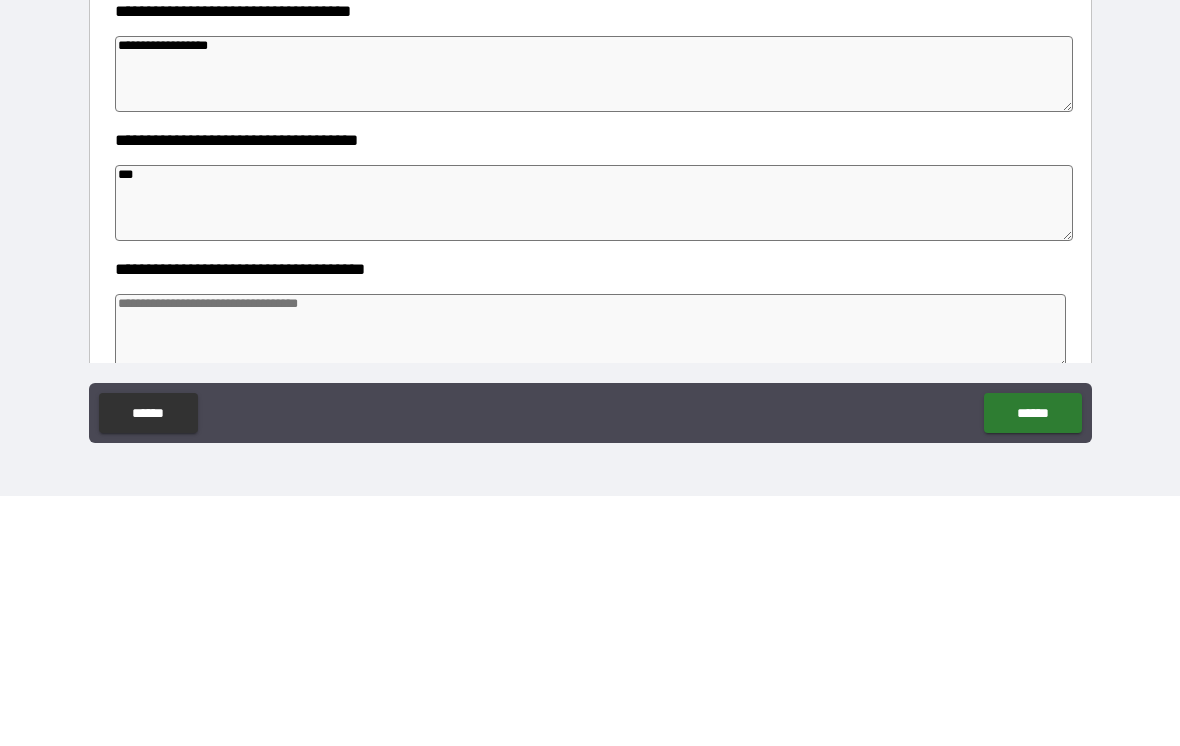type on "****" 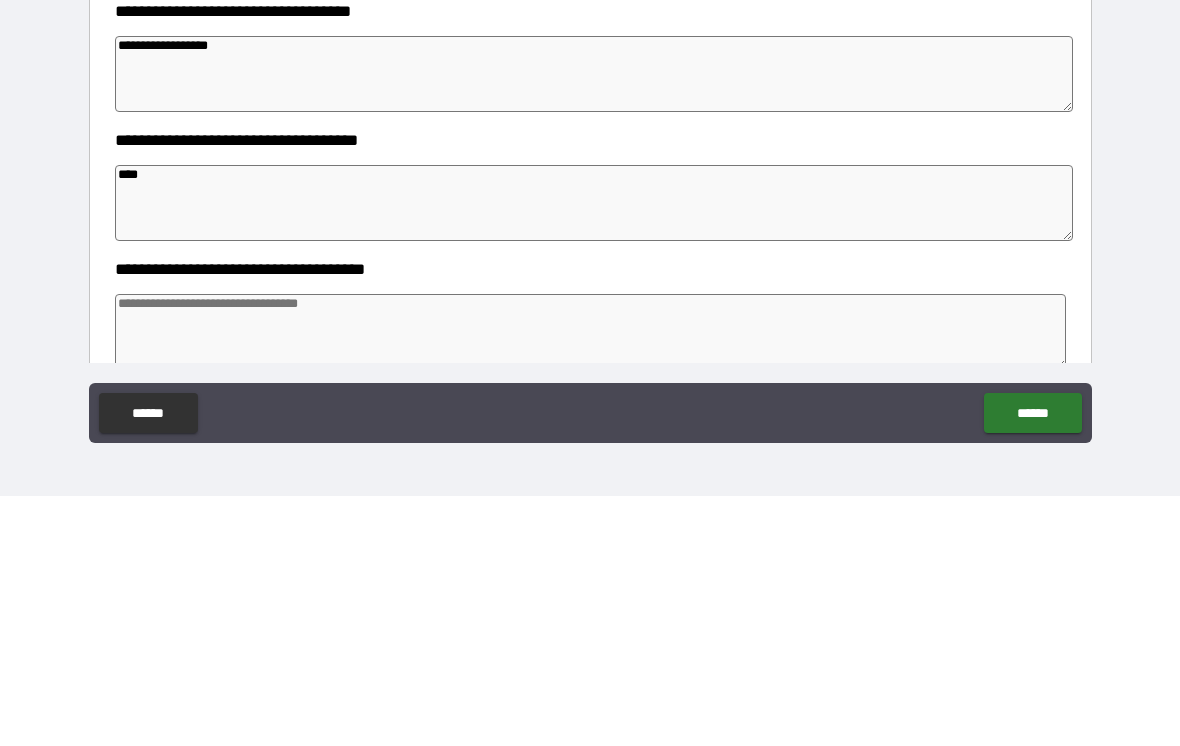 type on "*" 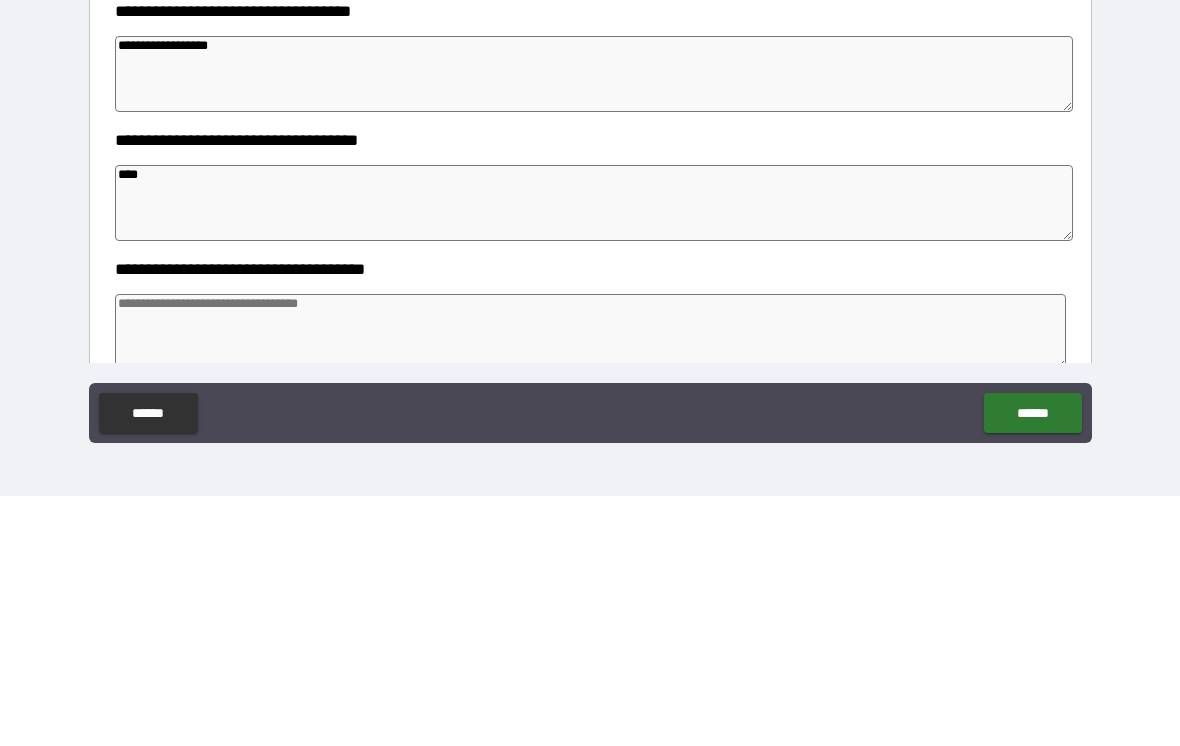type on "*" 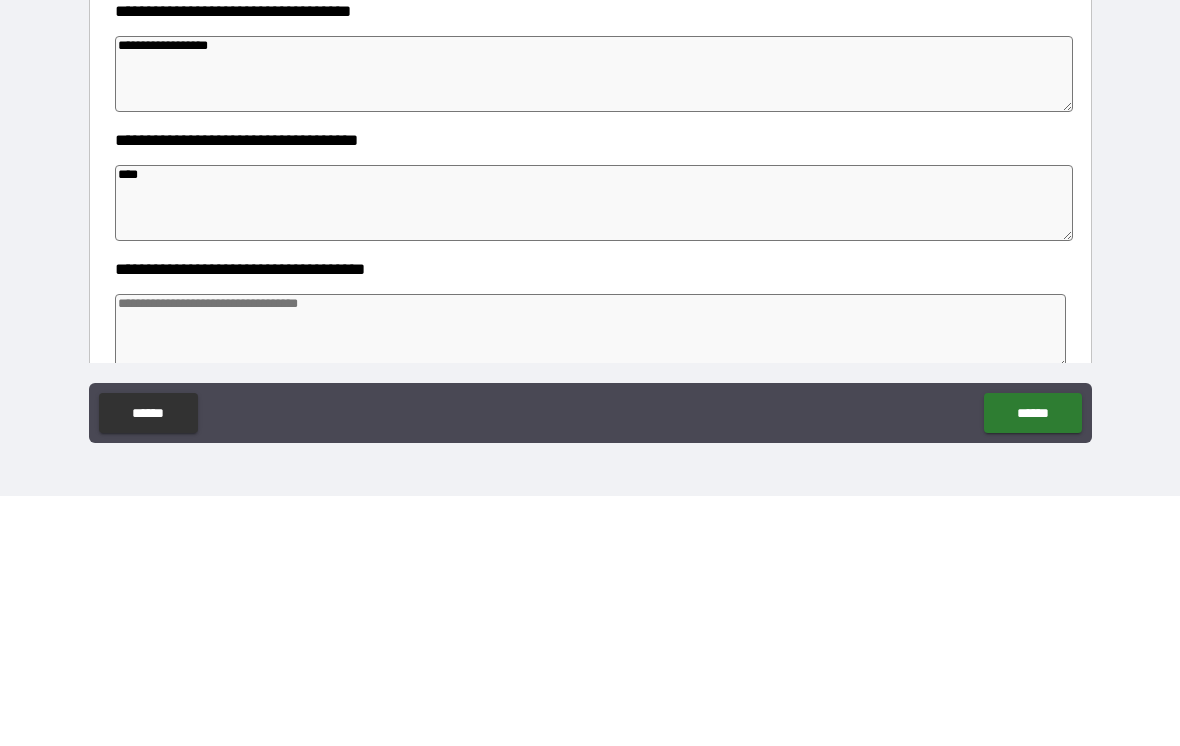 type on "*" 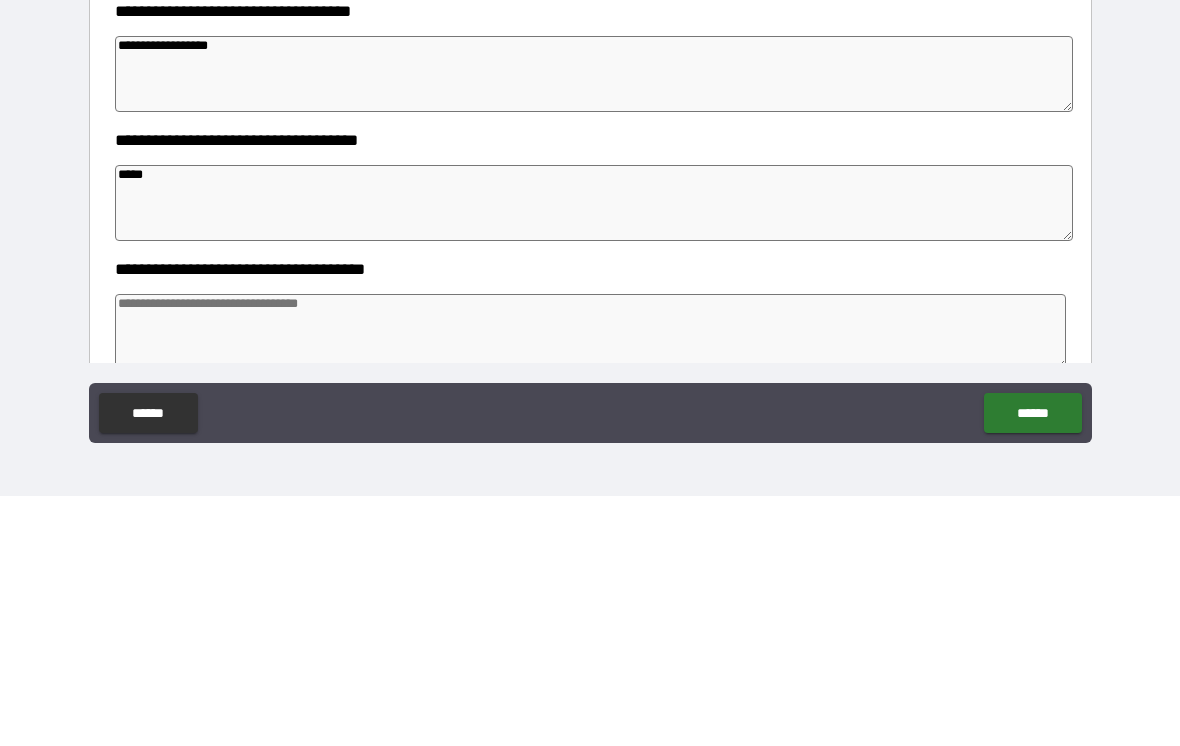 type on "*" 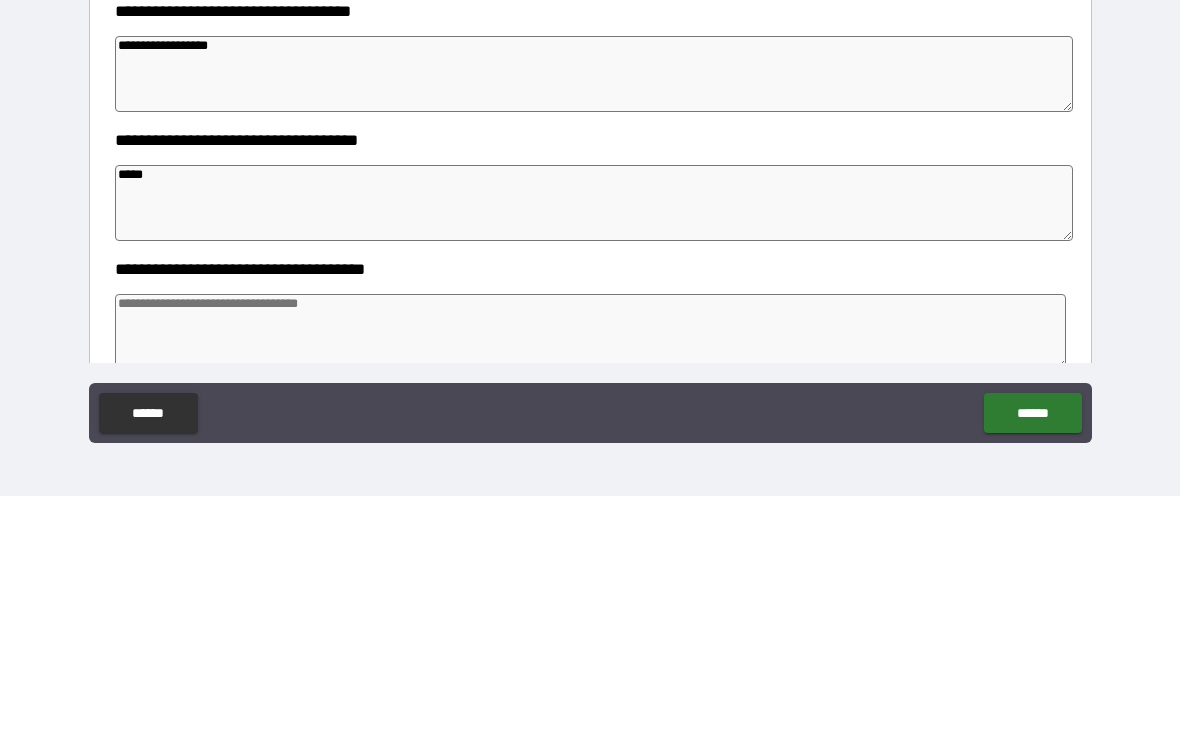 type on "*" 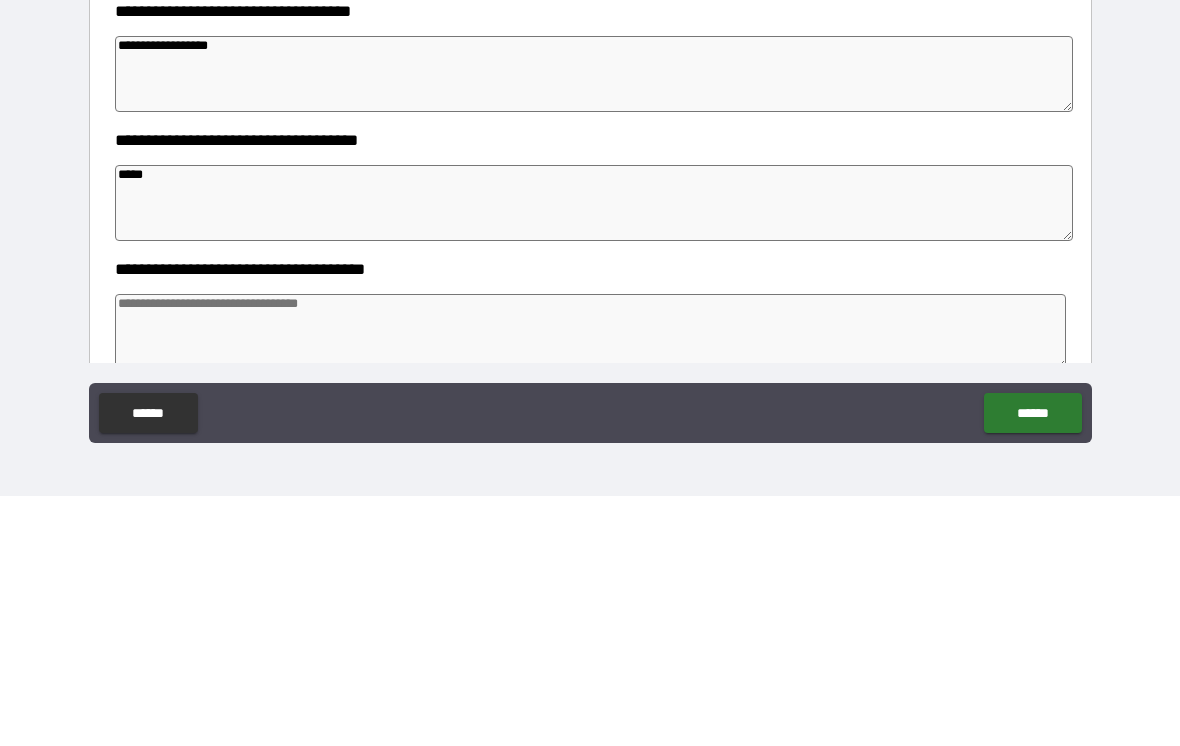 type on "*" 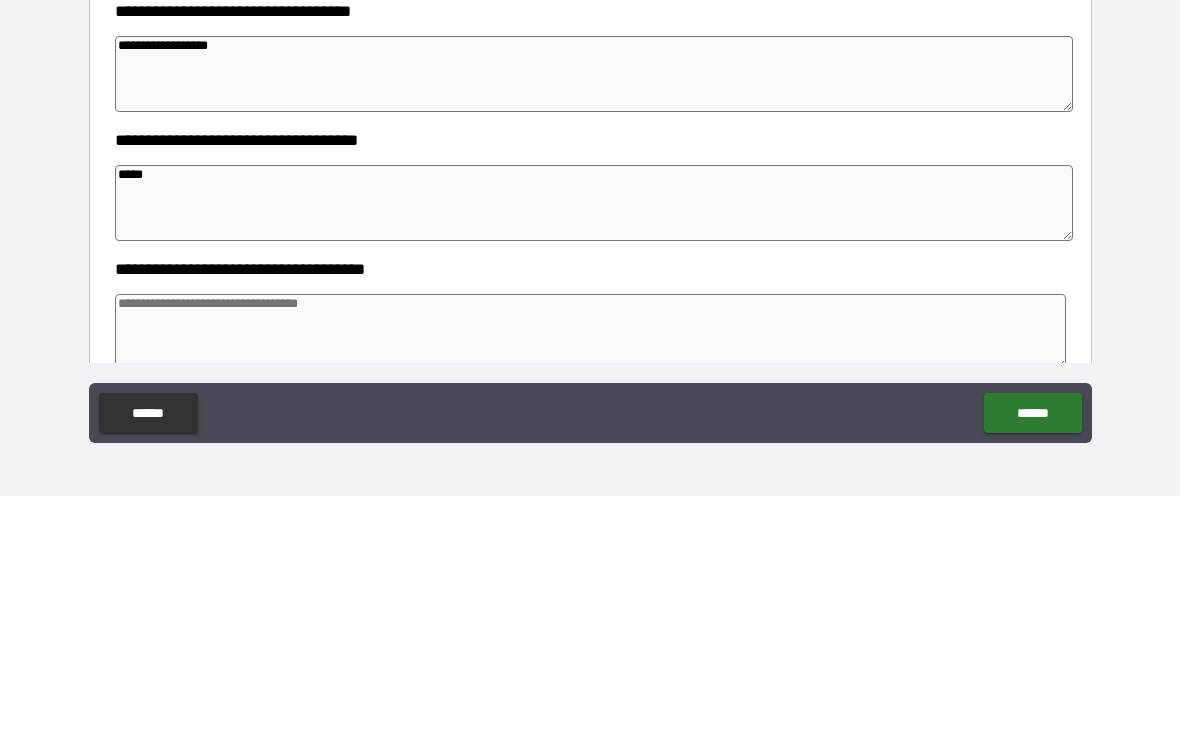 type on "*" 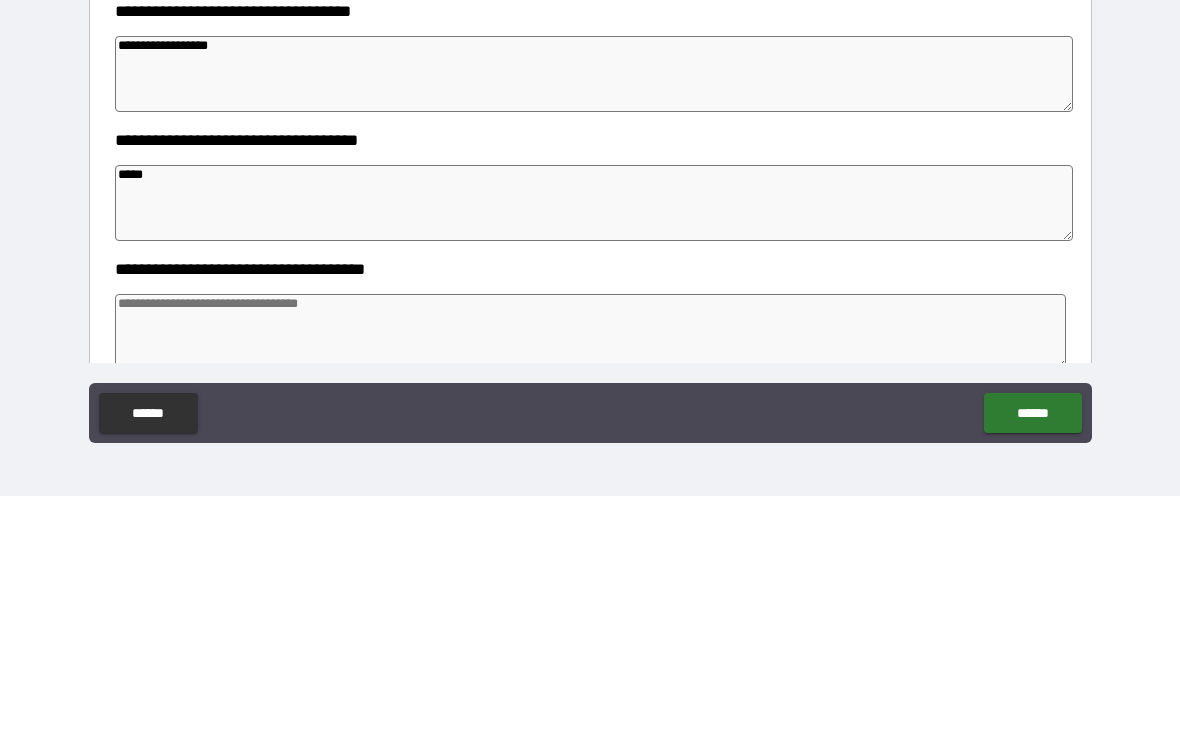 type on "********" 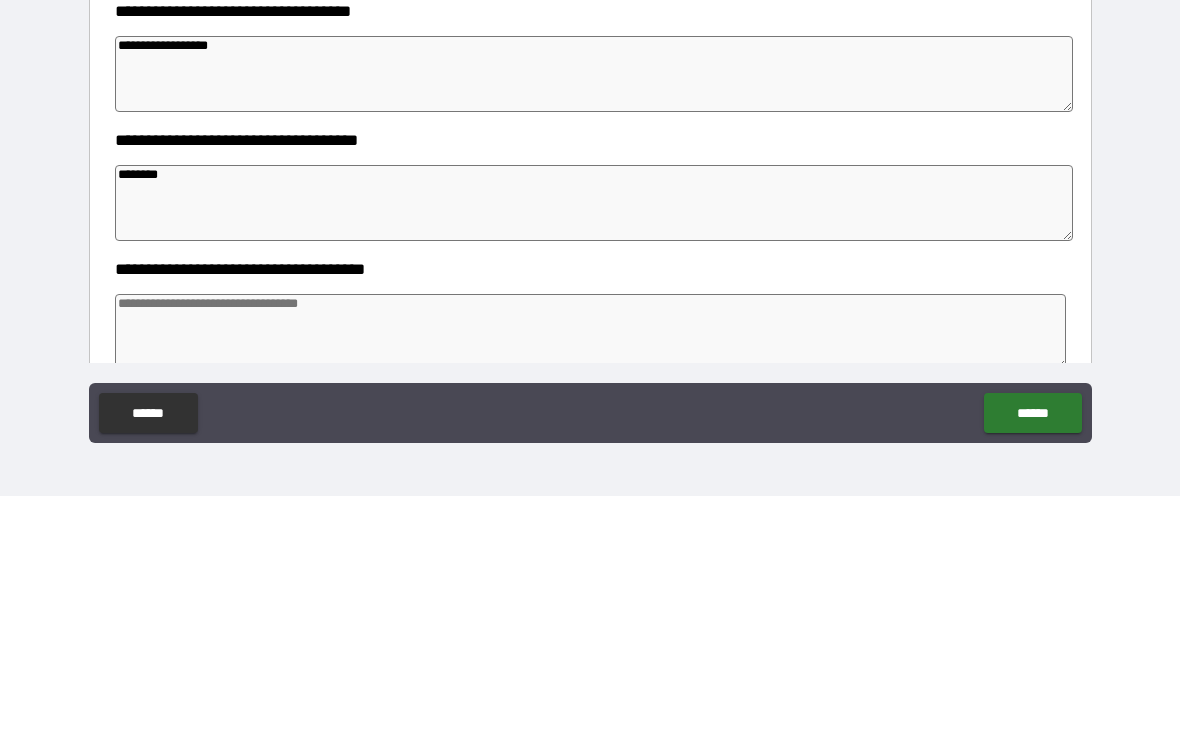 type on "*" 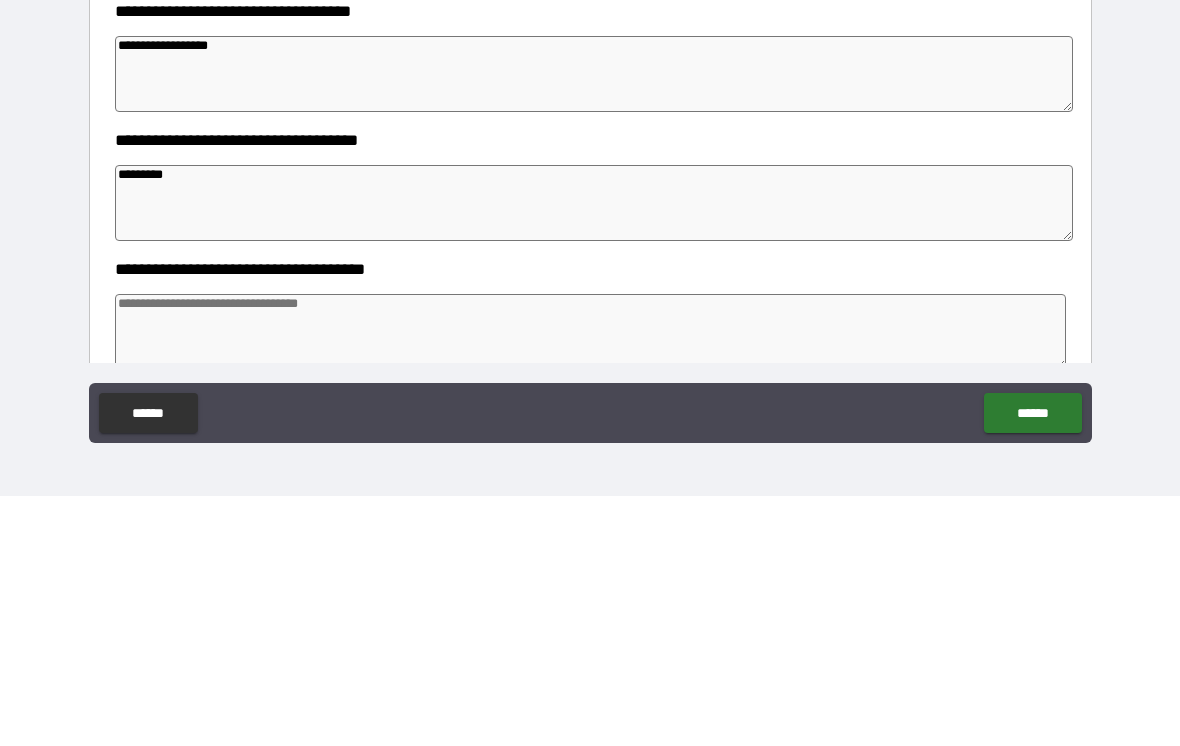 type on "*" 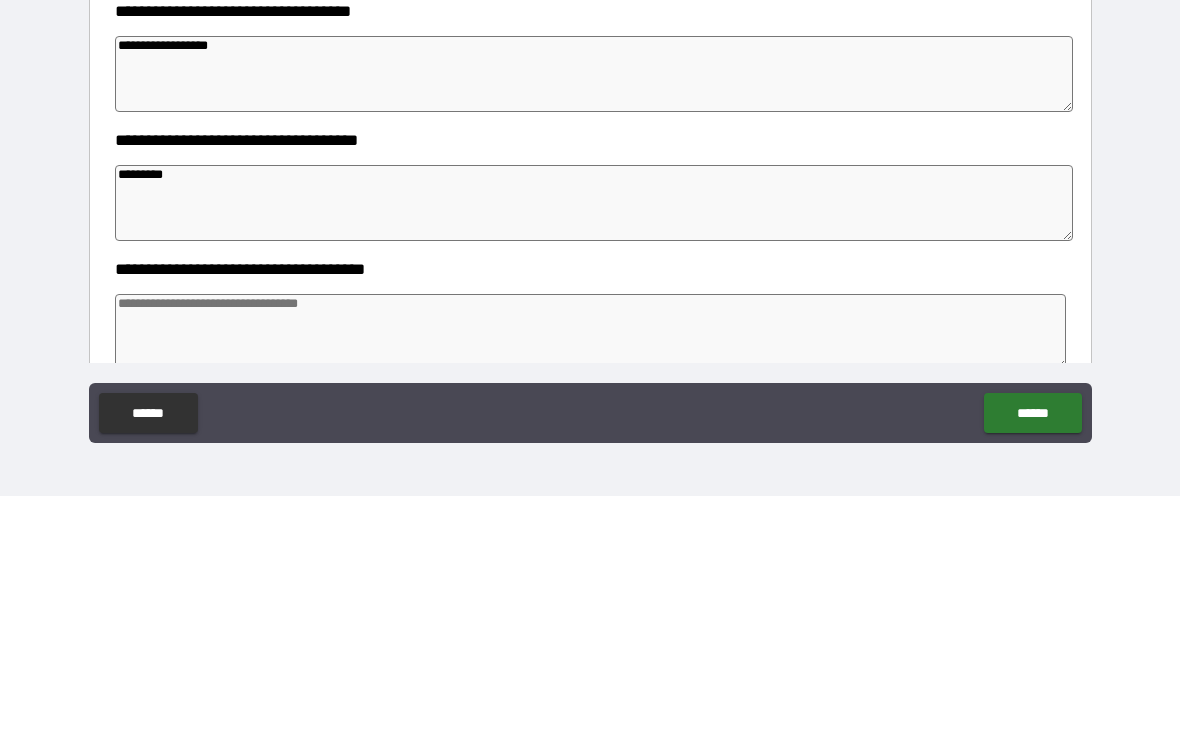 type on "*" 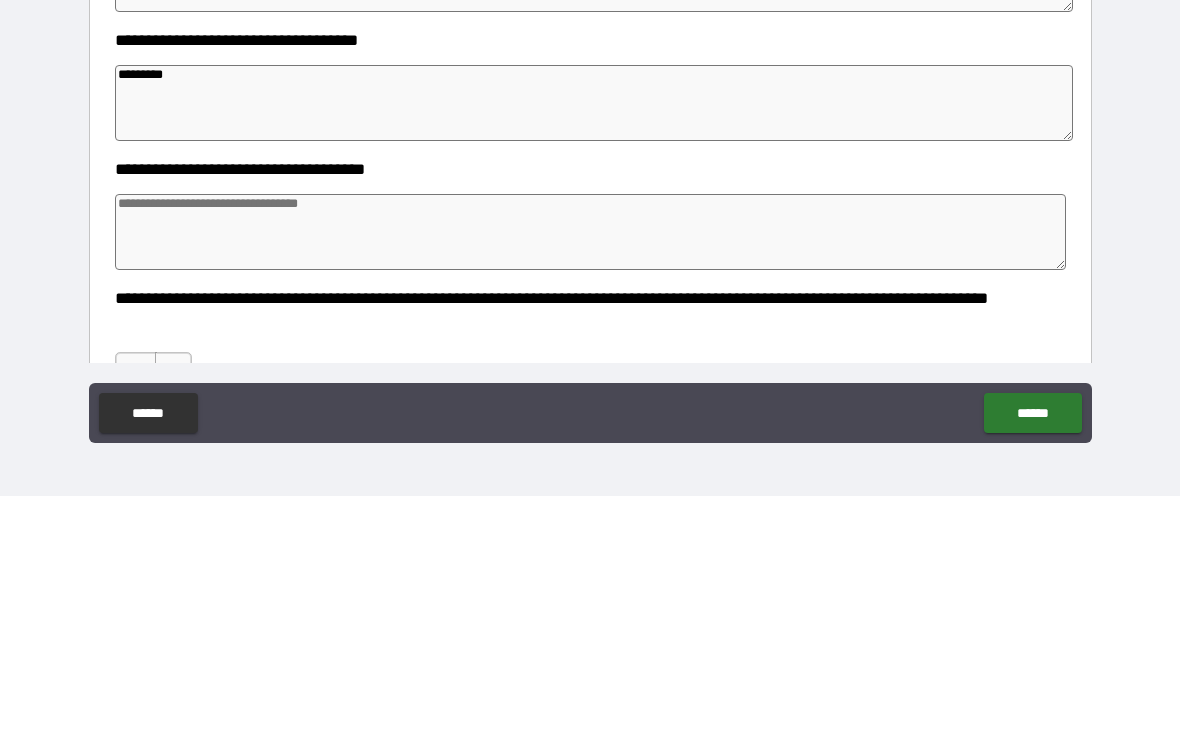 scroll, scrollTop: 758, scrollLeft: 0, axis: vertical 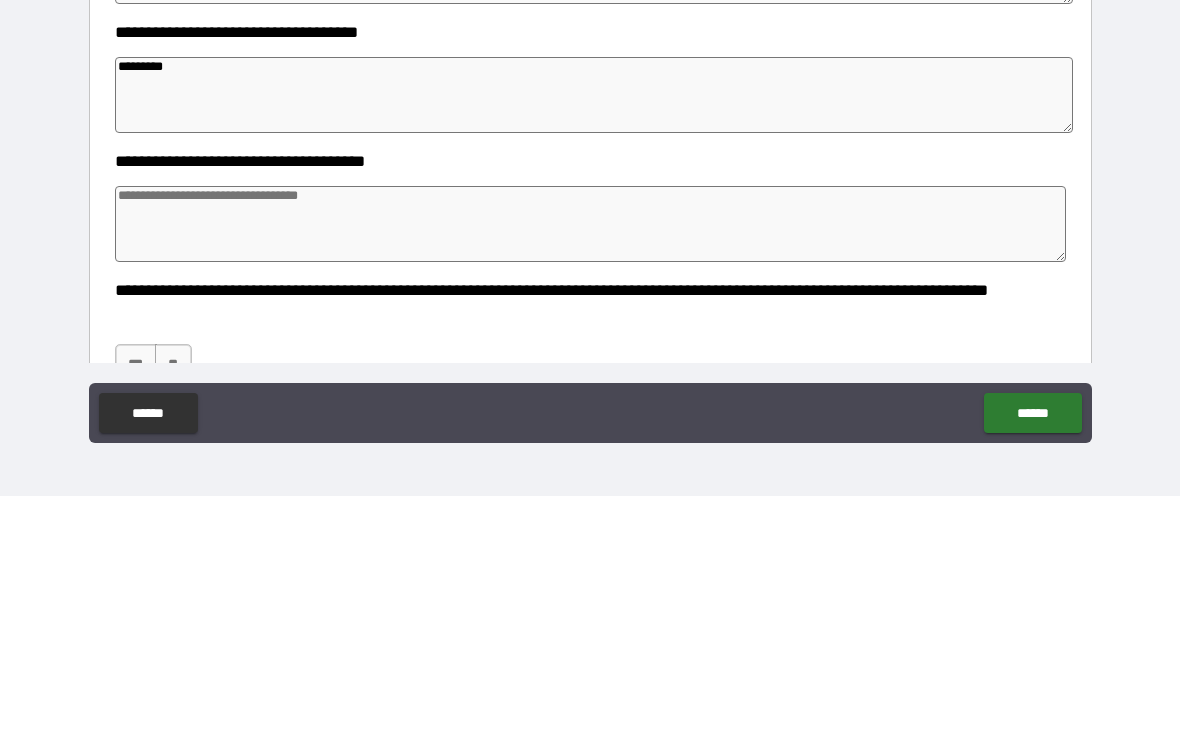 type on "********" 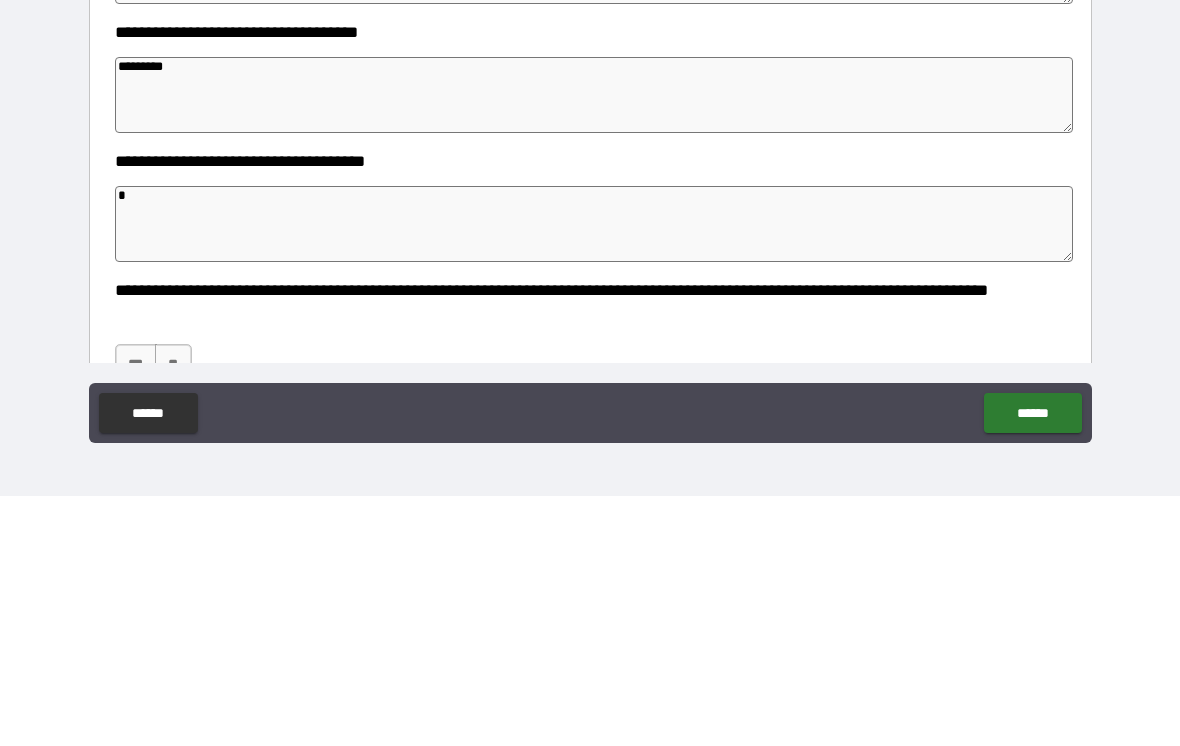 type on "*" 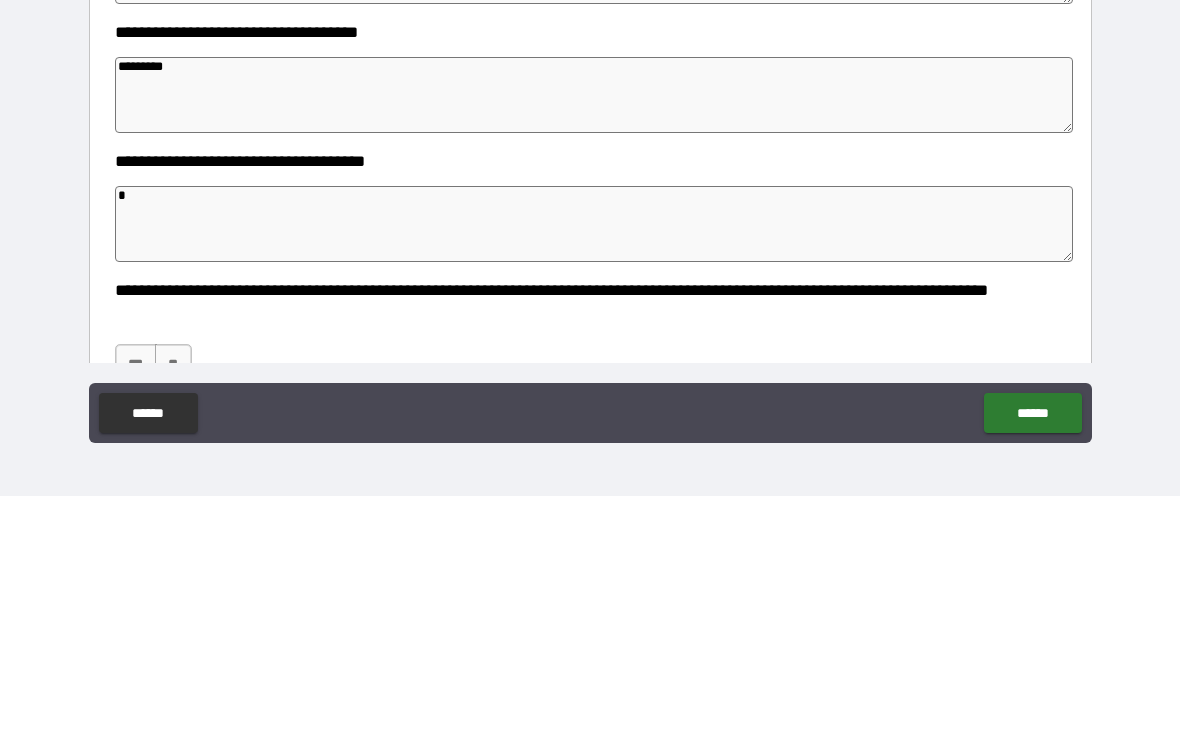 type 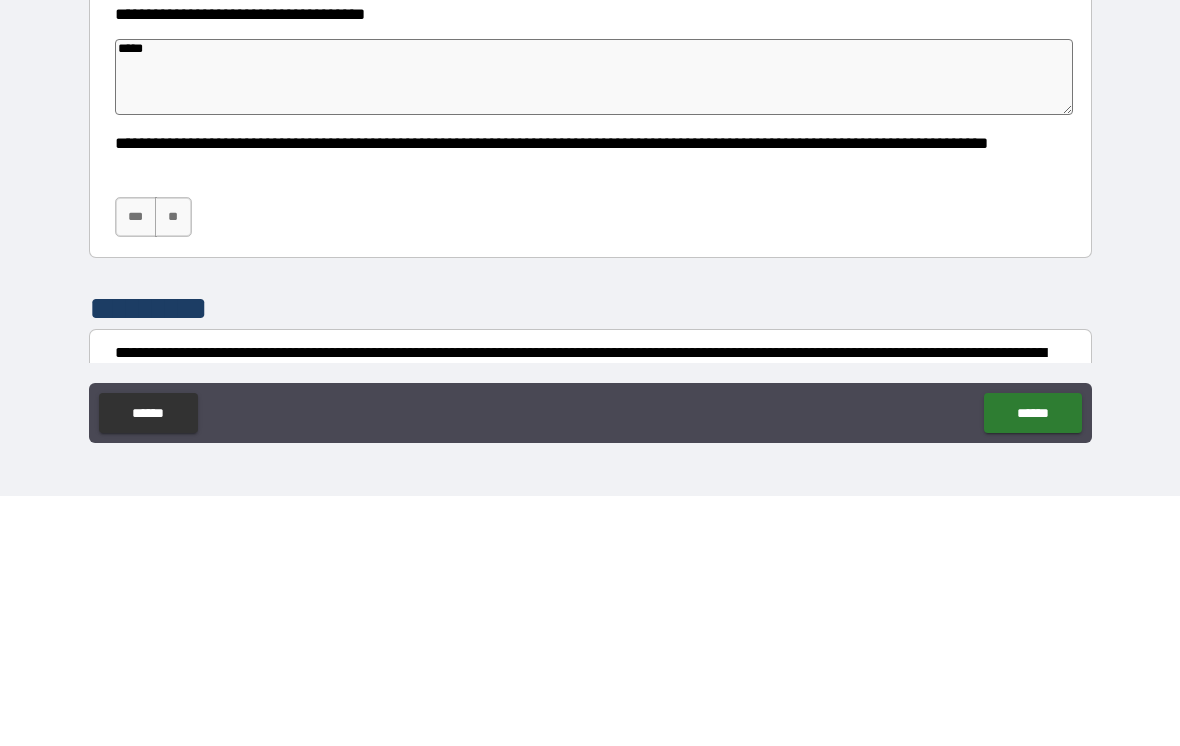 scroll, scrollTop: 908, scrollLeft: 0, axis: vertical 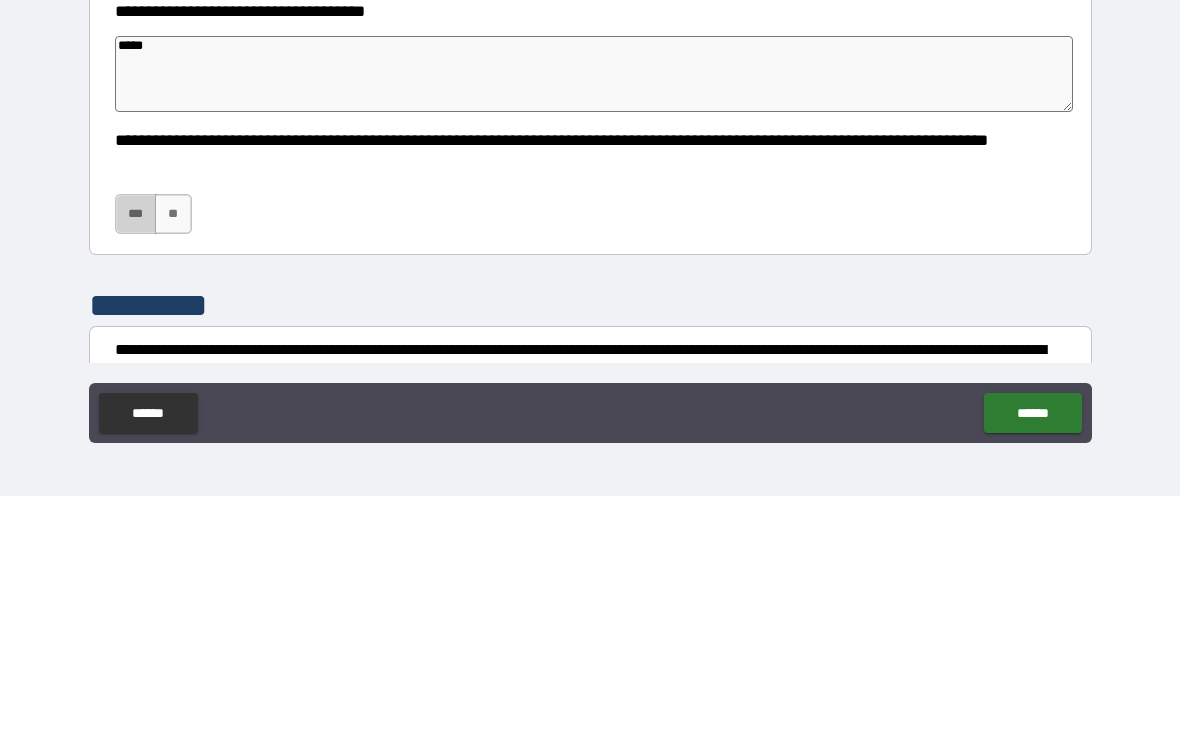 click on "***" at bounding box center (136, 464) 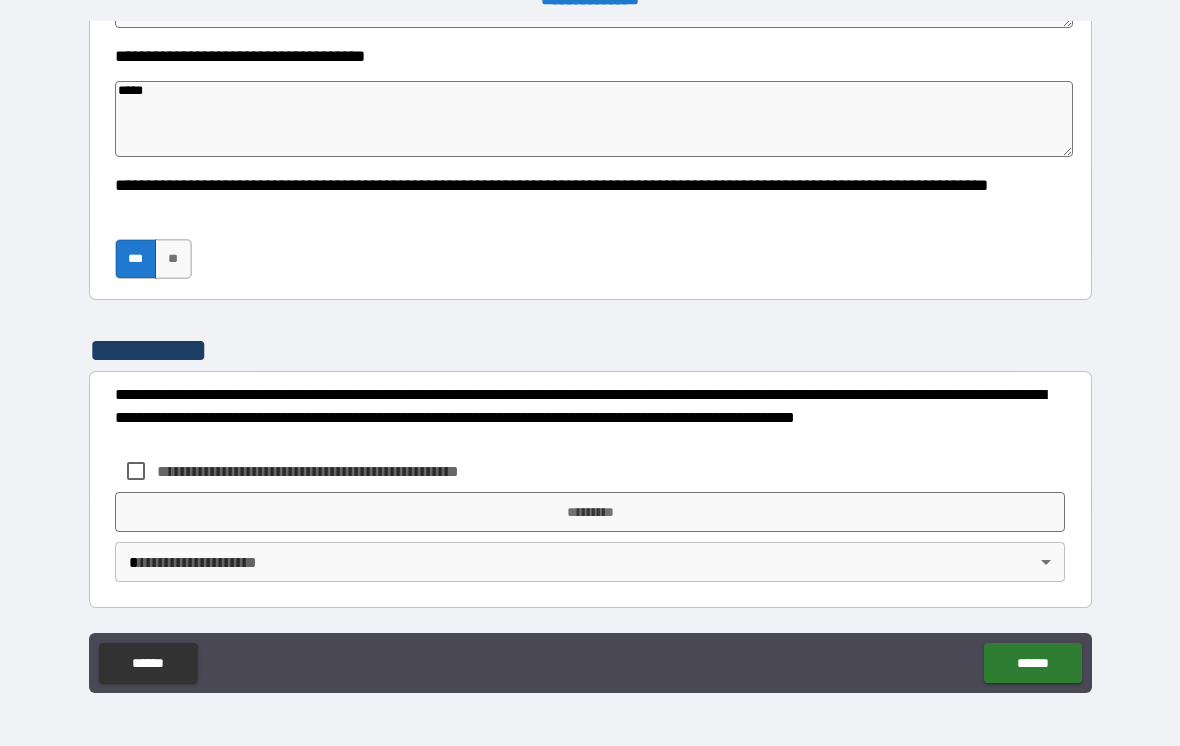 scroll, scrollTop: 1113, scrollLeft: 0, axis: vertical 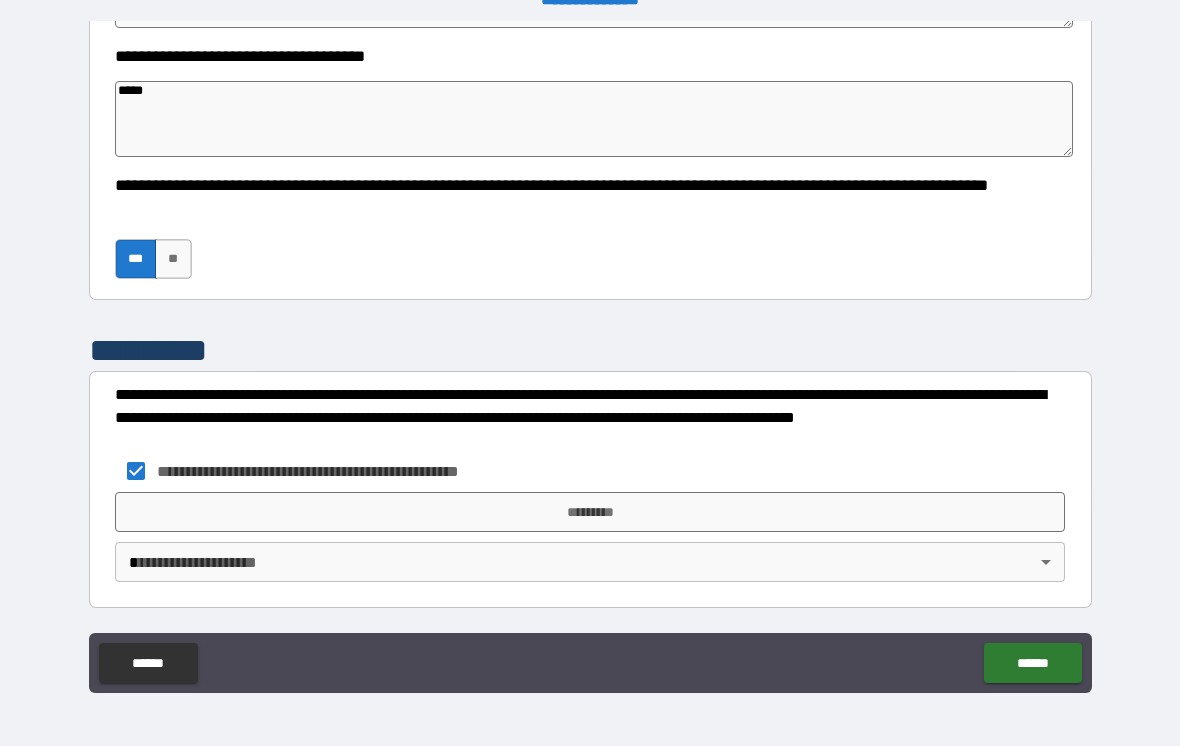 click on "*********" at bounding box center [590, 512] 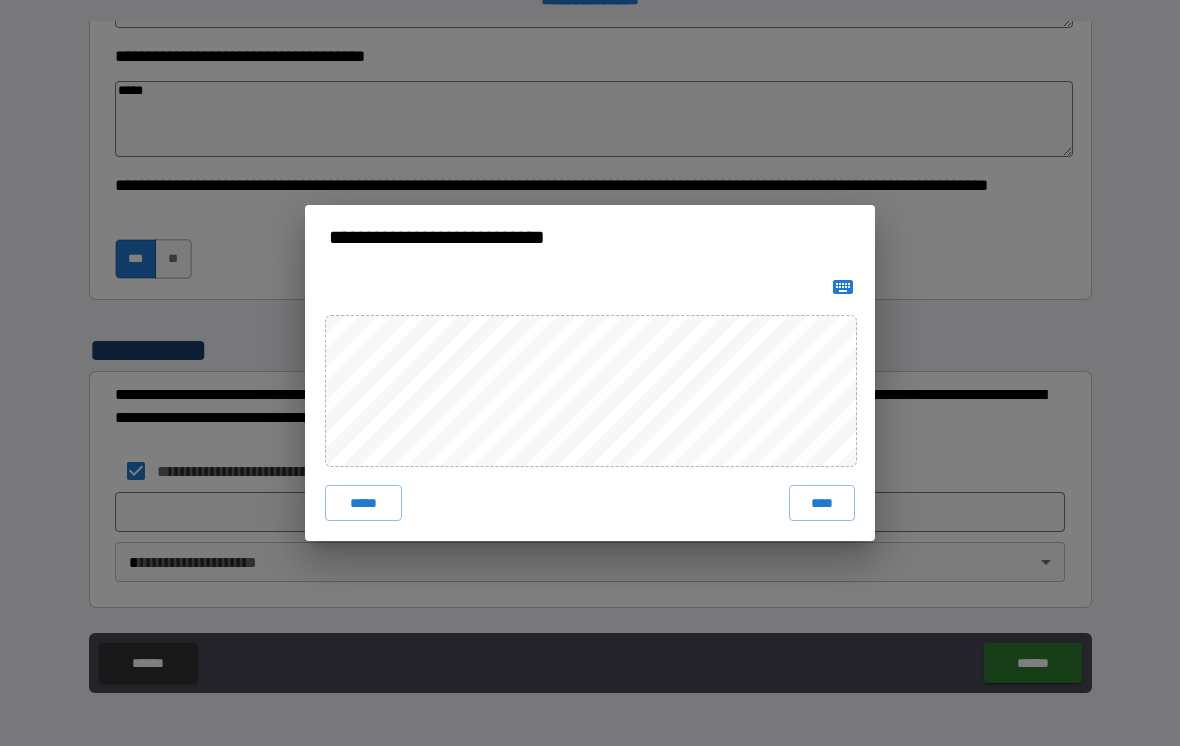 click on "****" at bounding box center [822, 503] 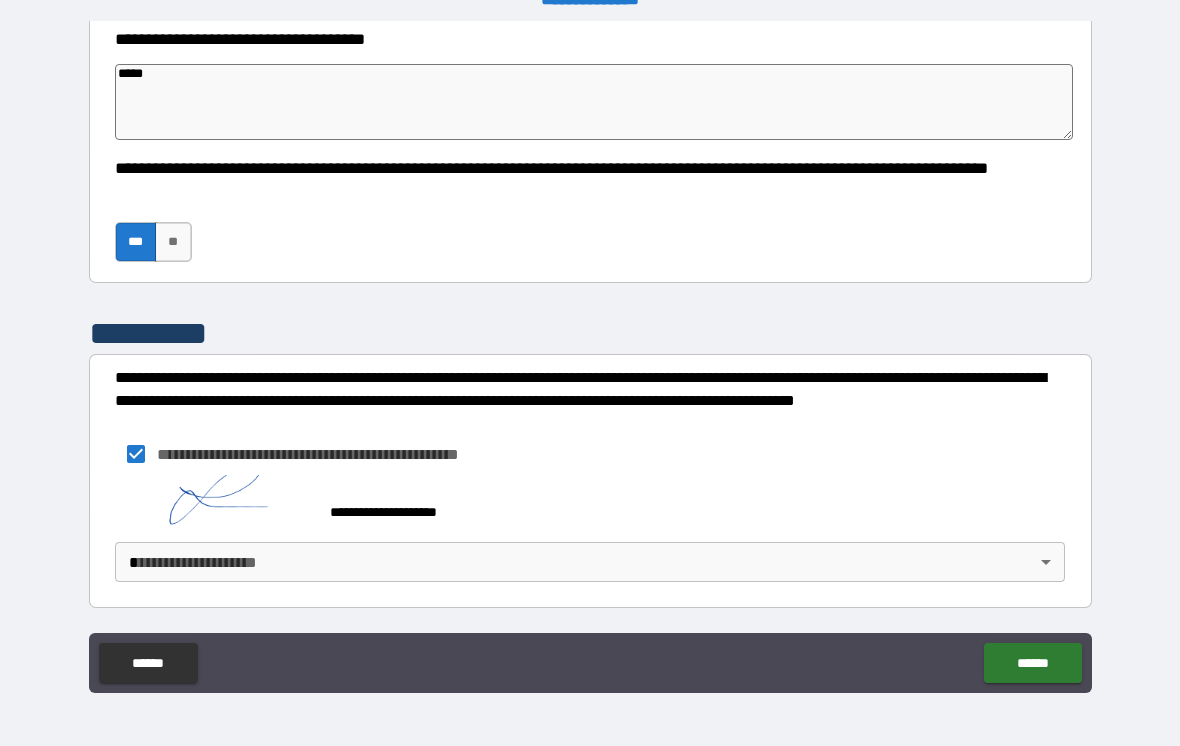 scroll, scrollTop: 1130, scrollLeft: 0, axis: vertical 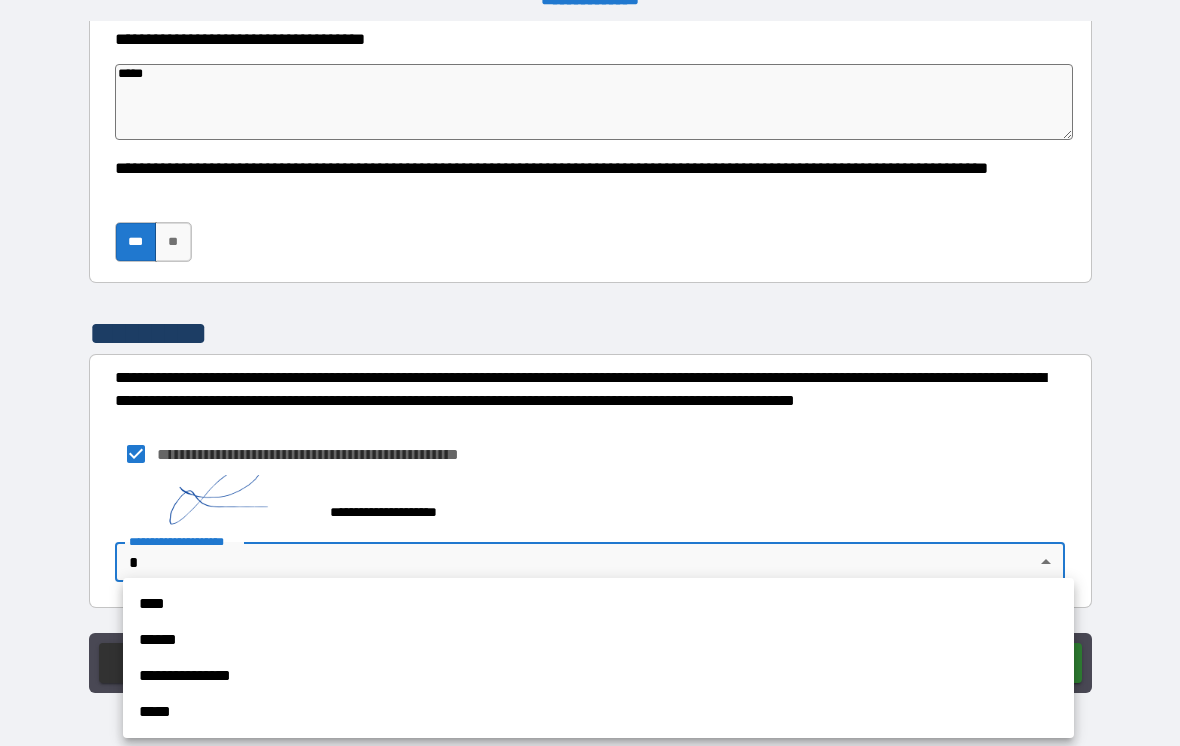 click on "****" at bounding box center [598, 604] 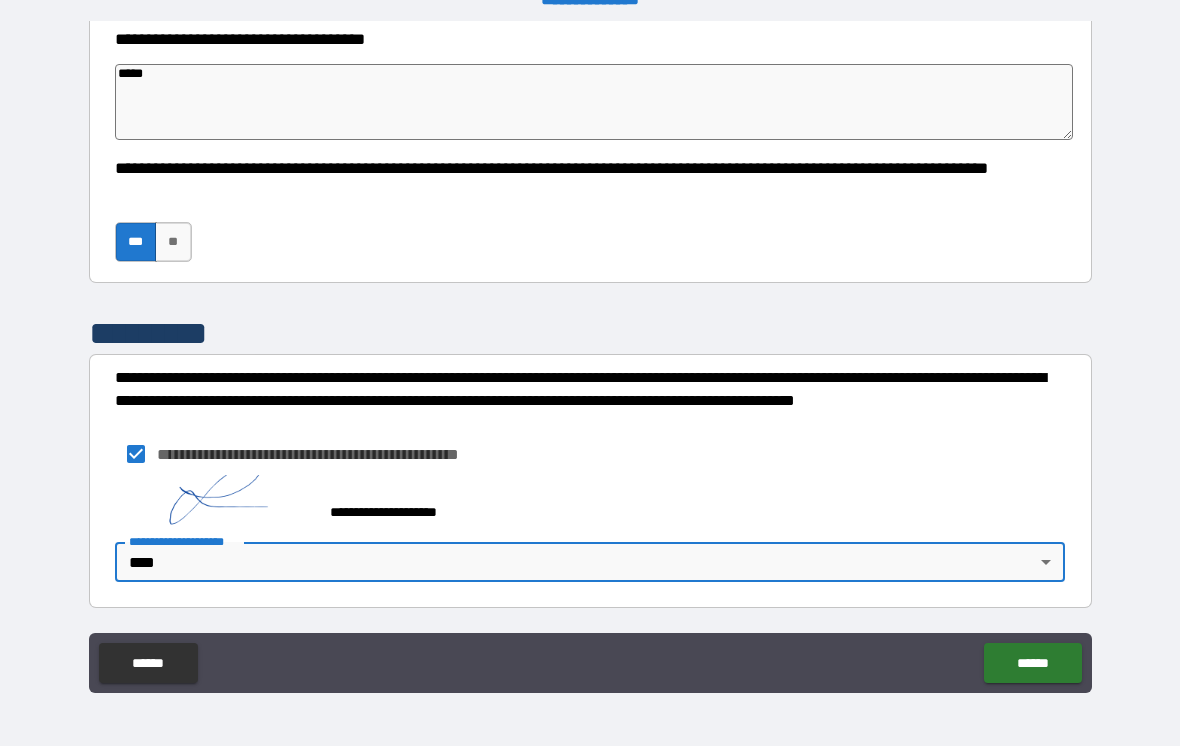 click on "******" at bounding box center [1032, 663] 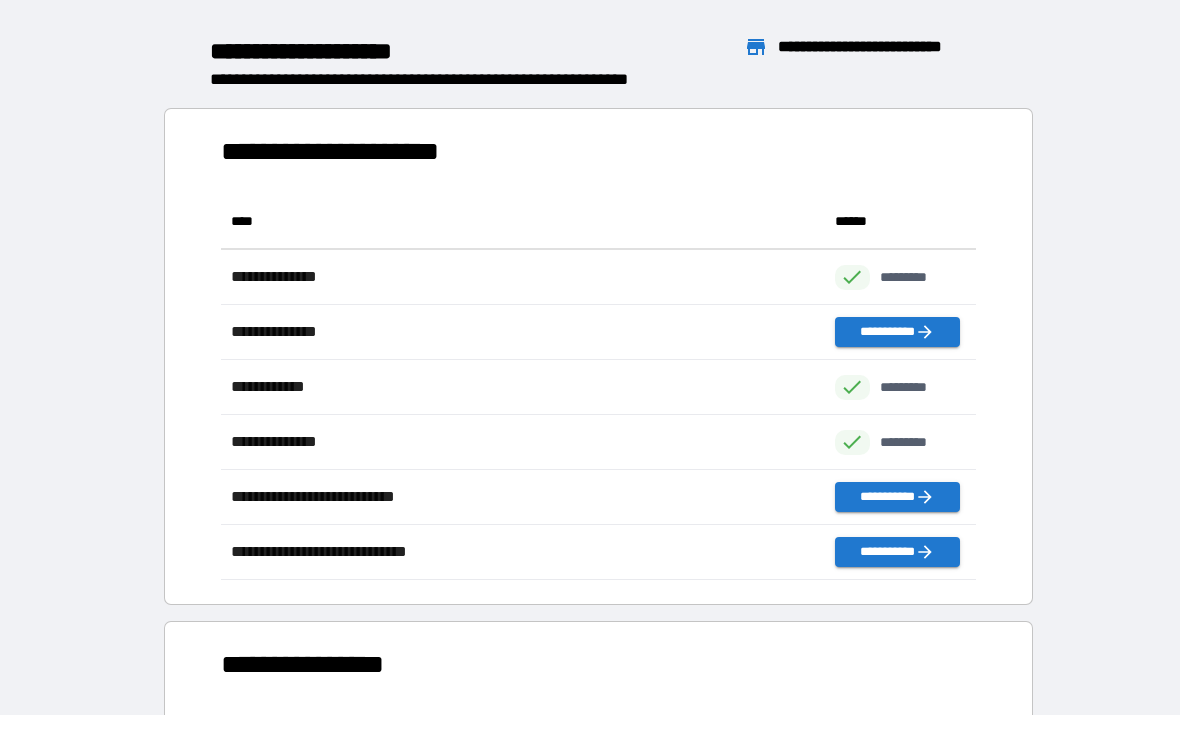 scroll, scrollTop: 1, scrollLeft: 1, axis: both 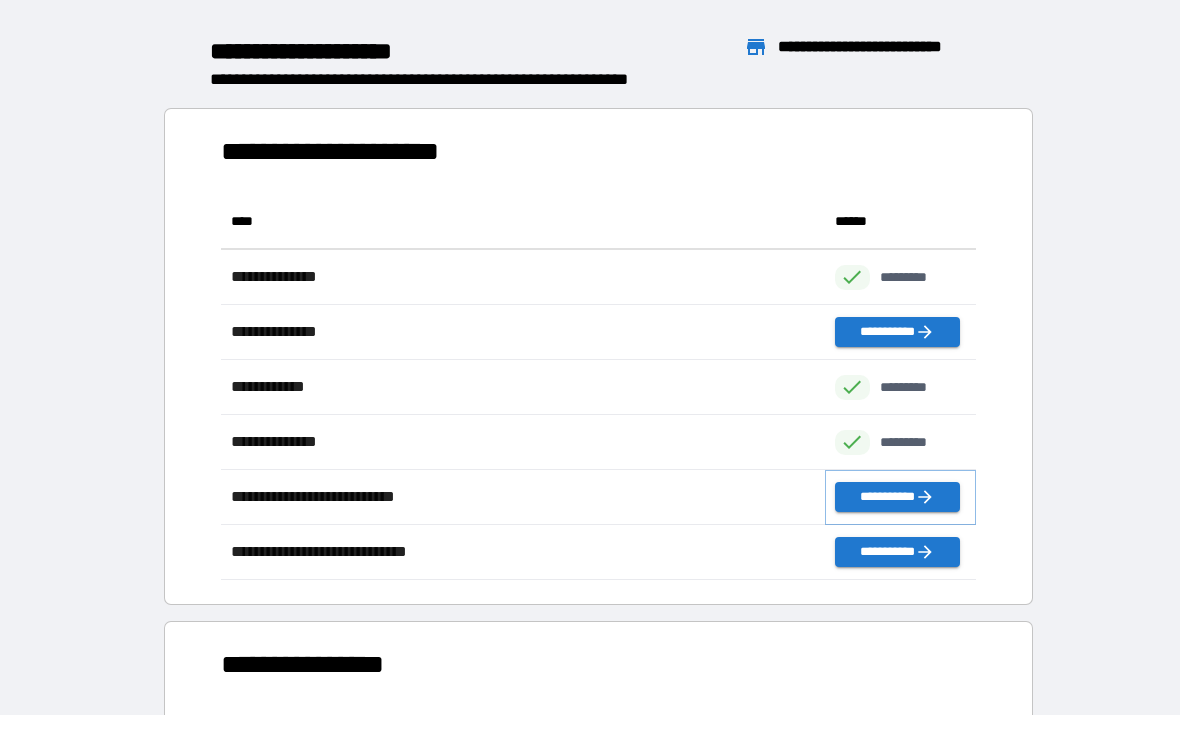 click on "**********" at bounding box center (897, 497) 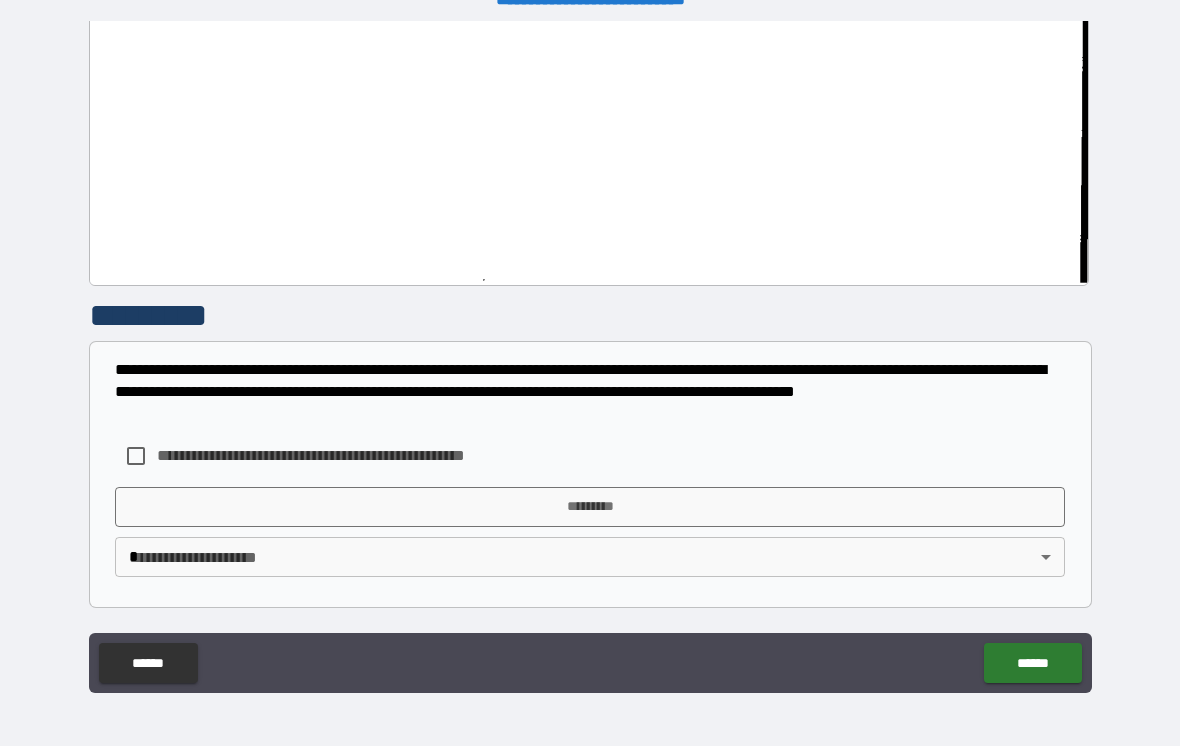scroll, scrollTop: 2380, scrollLeft: 0, axis: vertical 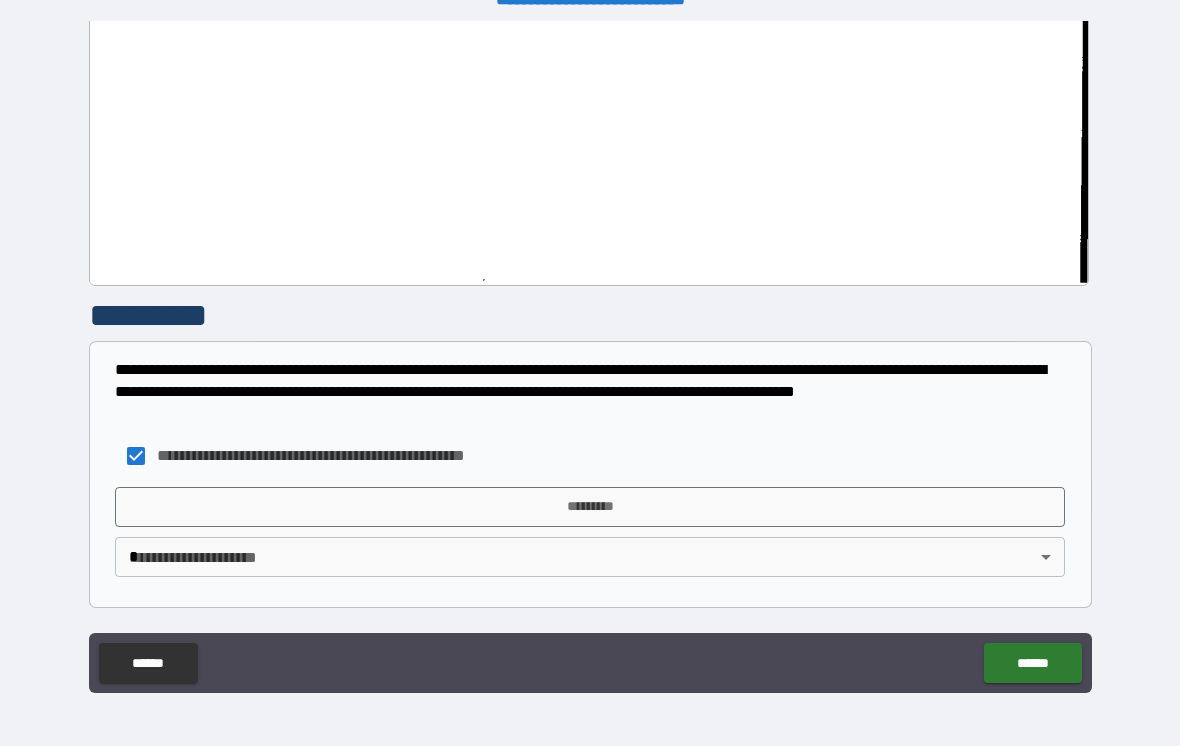click on "*********" at bounding box center (590, 507) 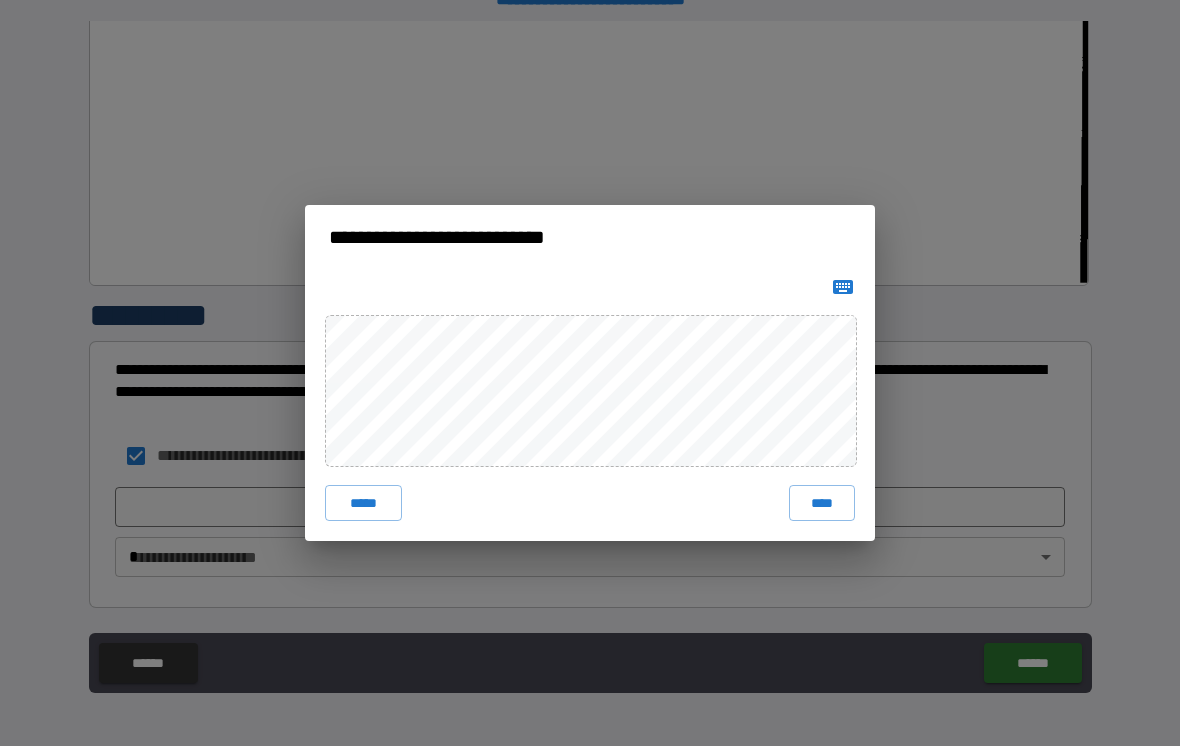 click on "****" at bounding box center [822, 503] 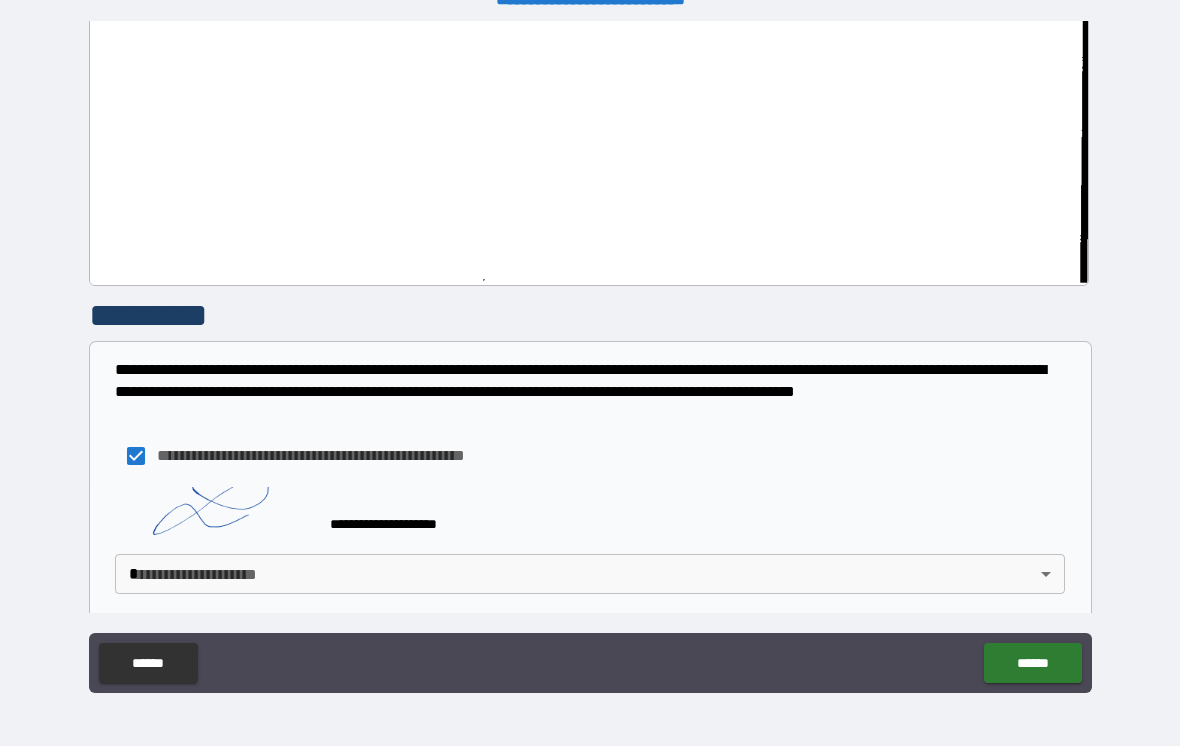 scroll, scrollTop: 2370, scrollLeft: 0, axis: vertical 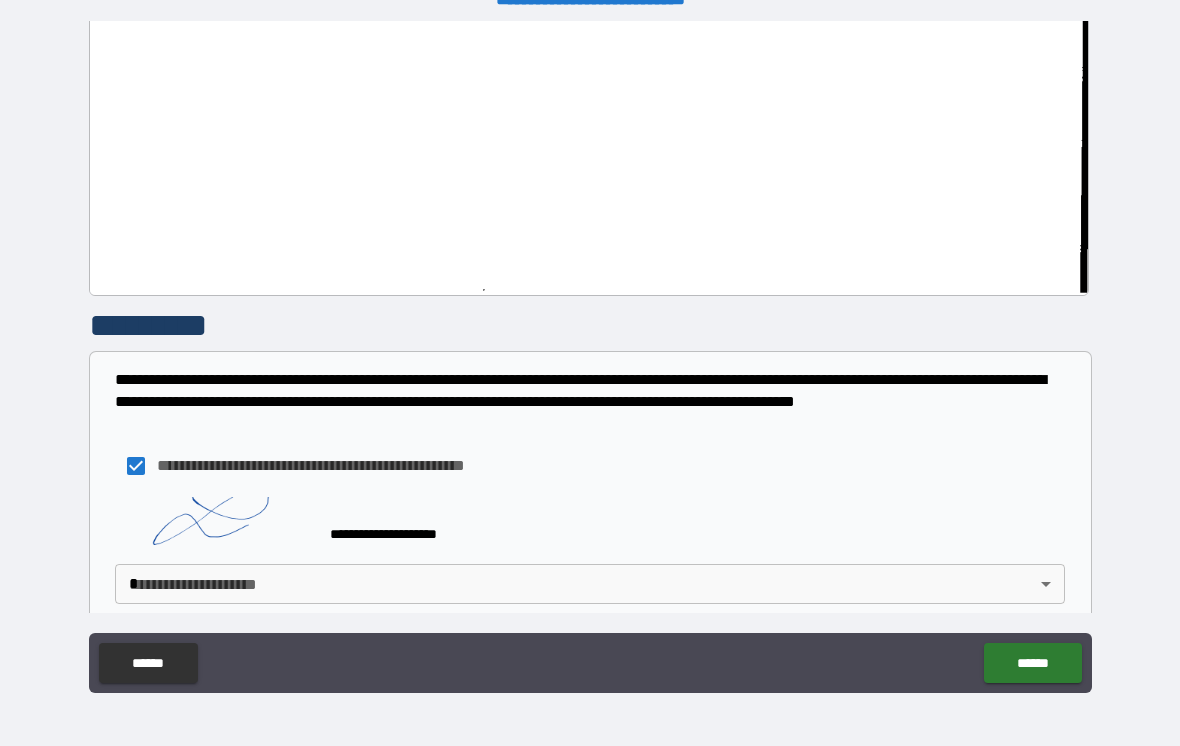 click on "**********" at bounding box center [590, 357] 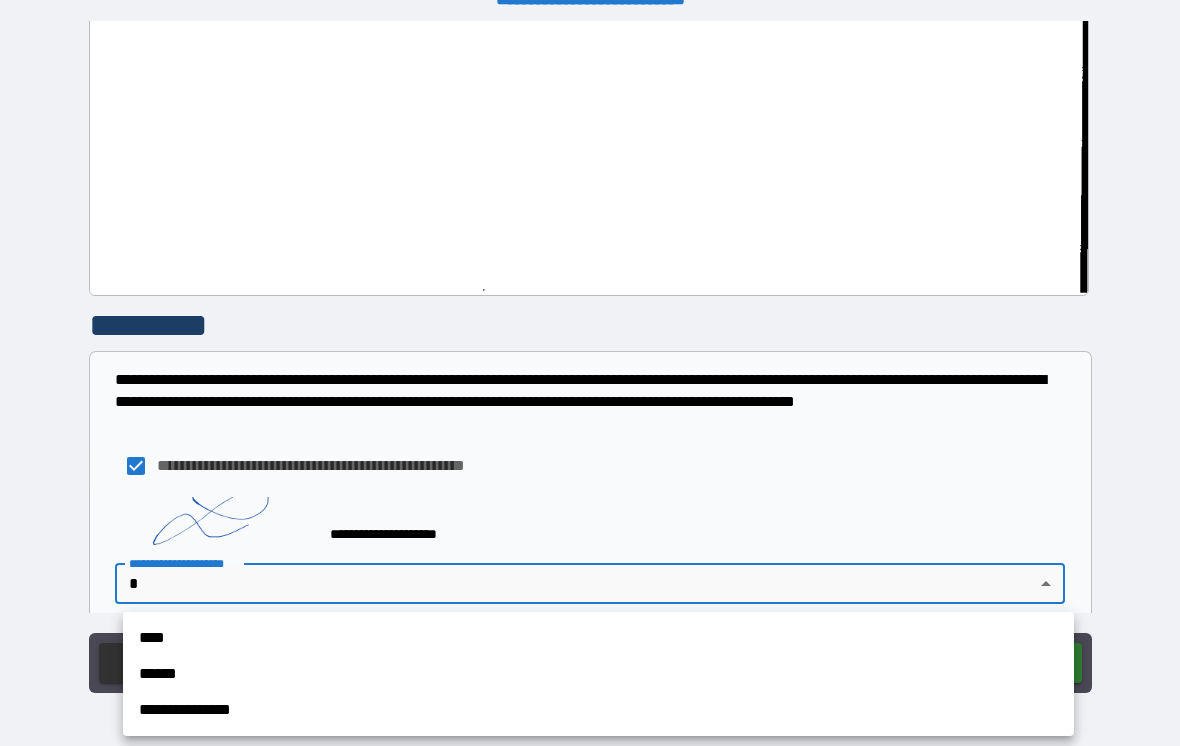 click on "****" at bounding box center [598, 638] 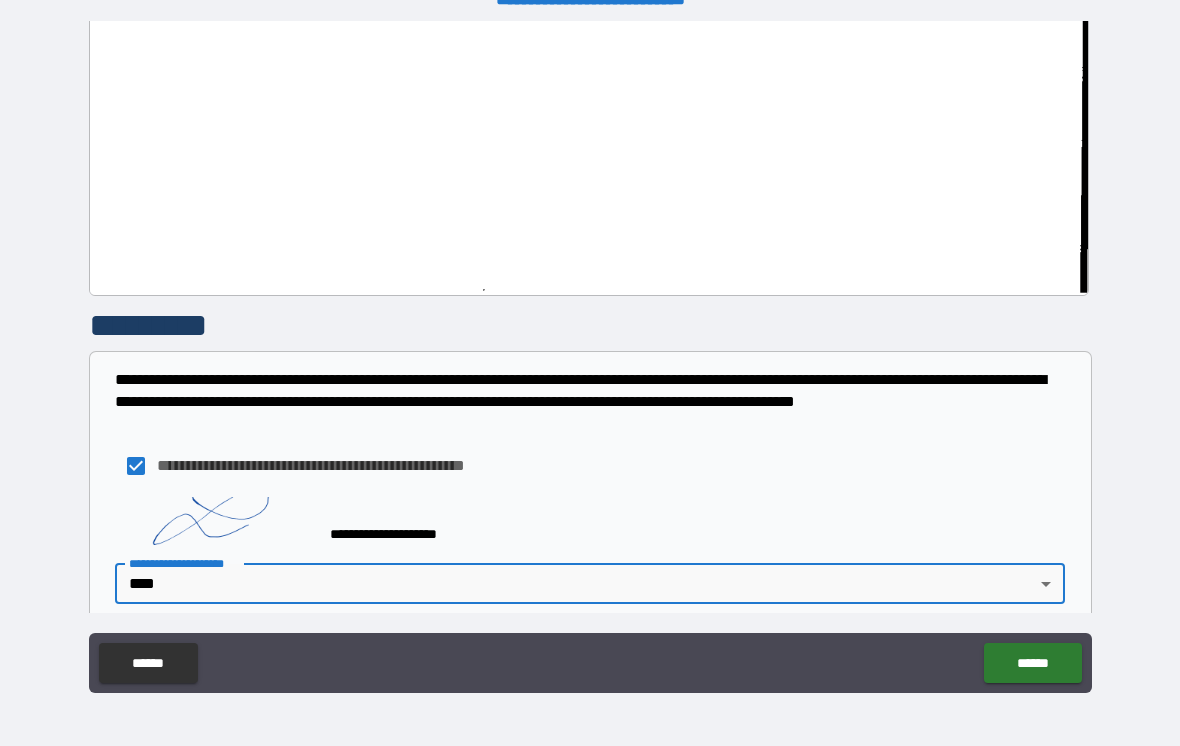 click on "******" at bounding box center [1032, 663] 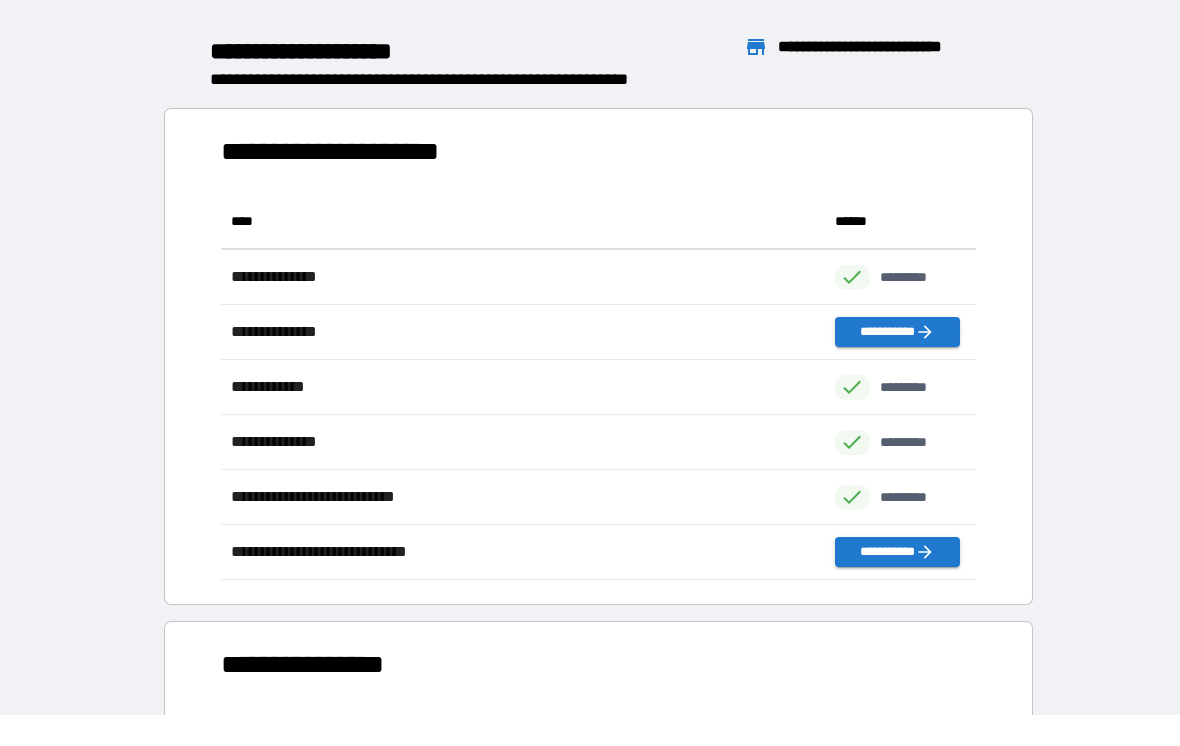 scroll, scrollTop: 1, scrollLeft: 1, axis: both 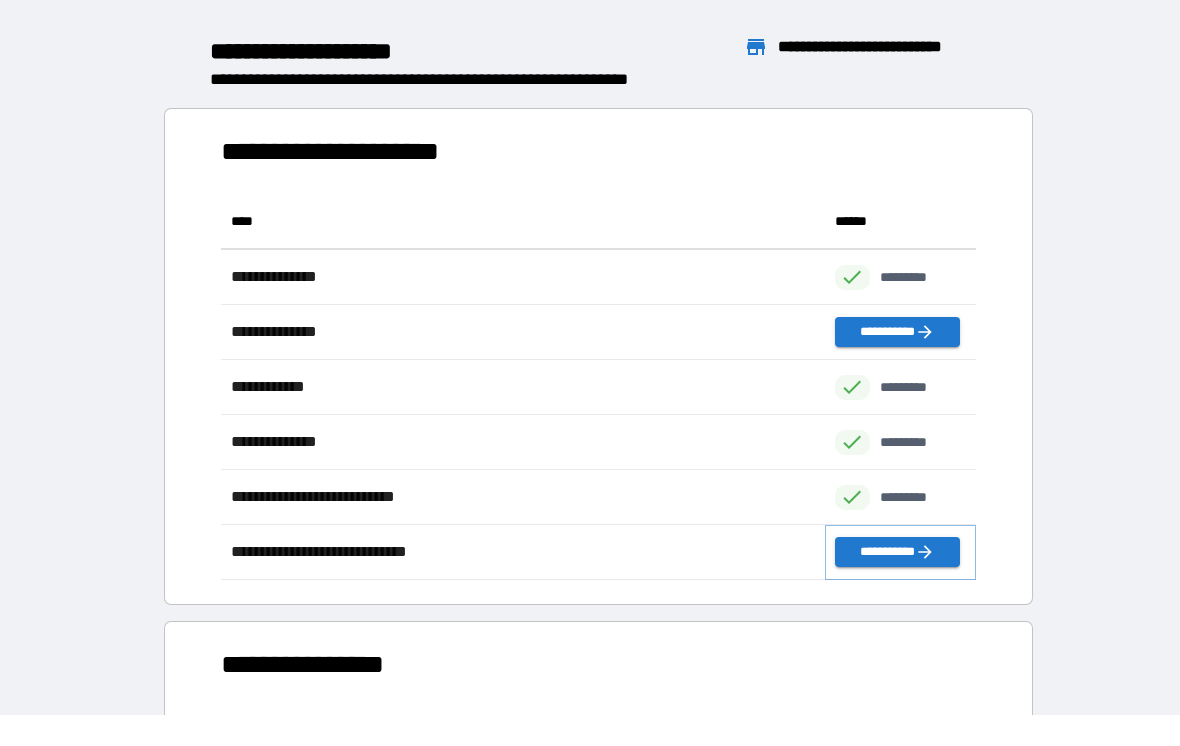 click on "**********" at bounding box center (897, 552) 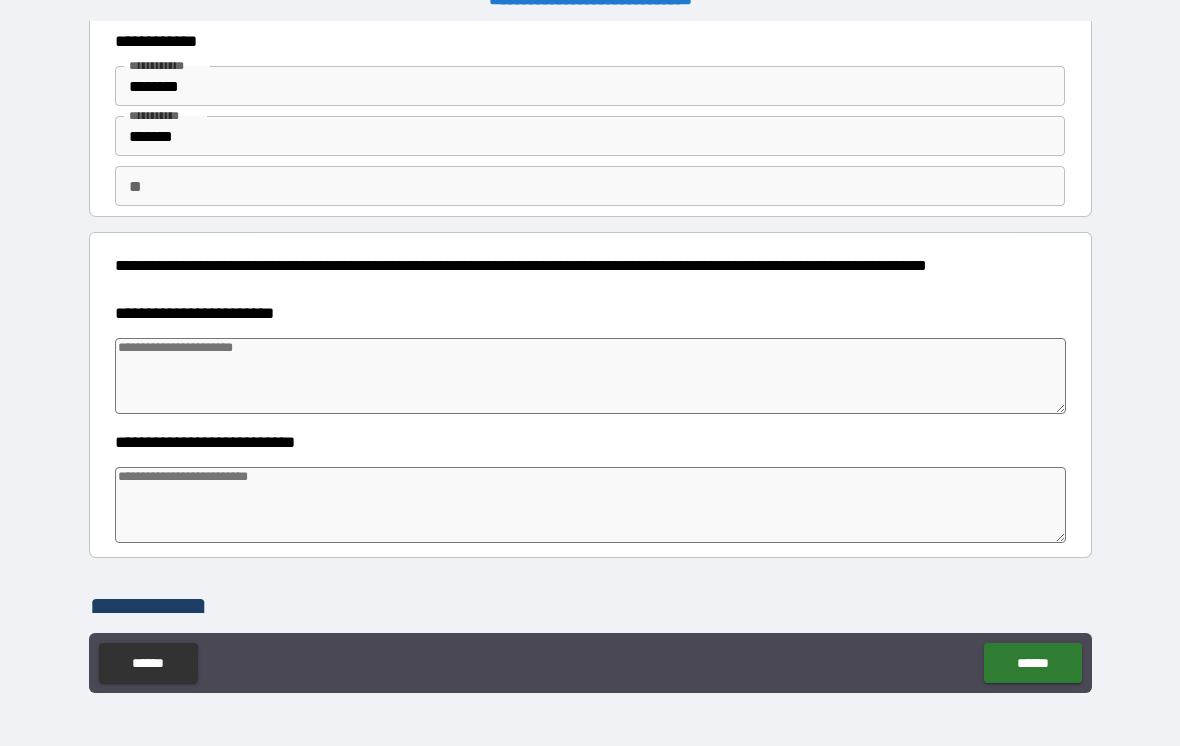 scroll, scrollTop: 47, scrollLeft: 0, axis: vertical 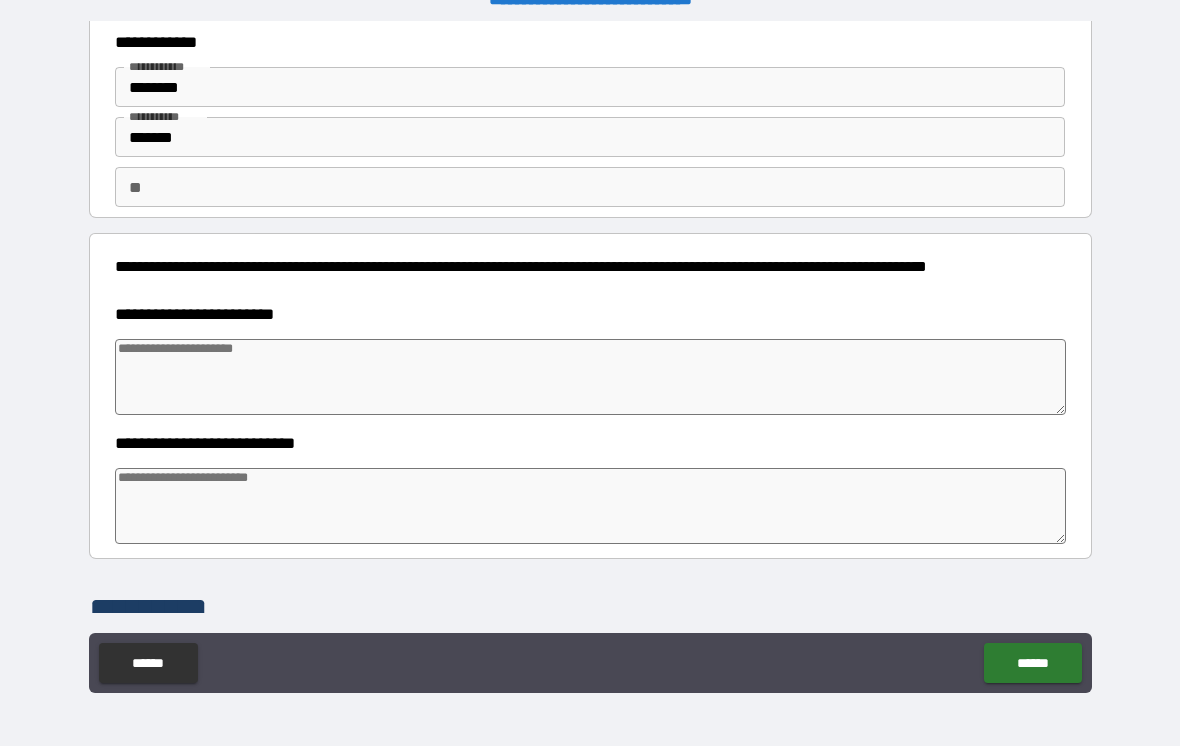 click at bounding box center [591, 377] 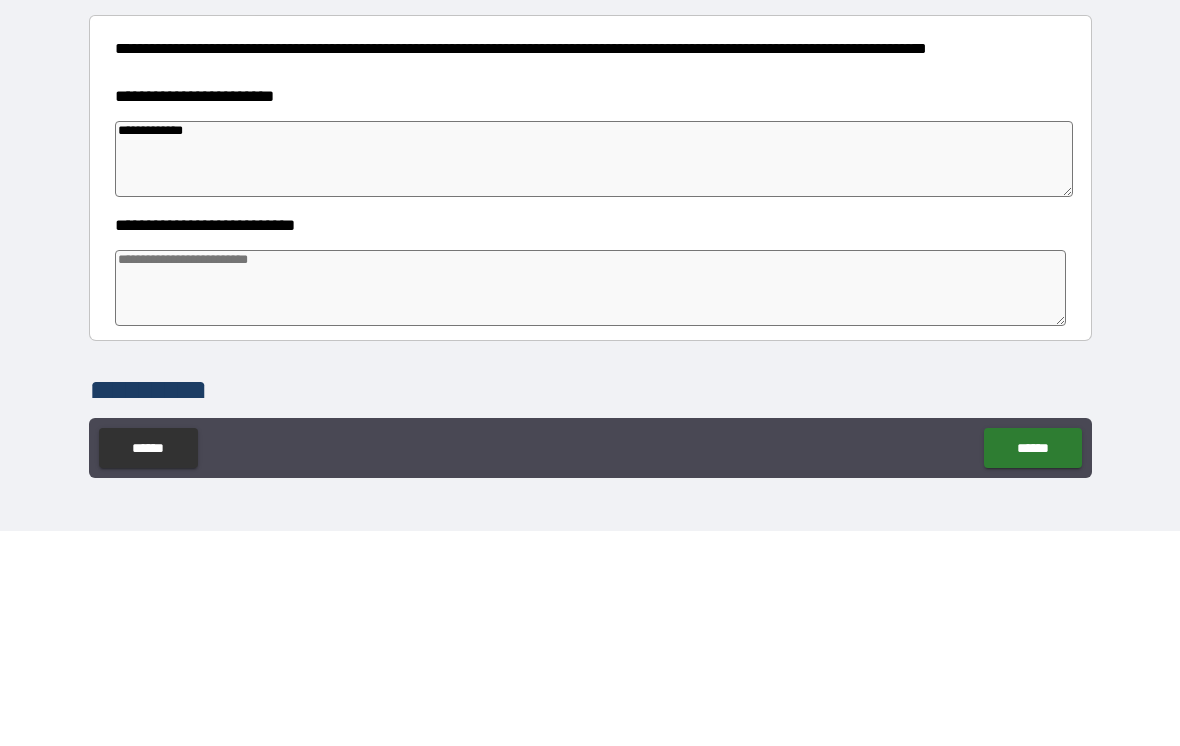 scroll, scrollTop: 85, scrollLeft: 0, axis: vertical 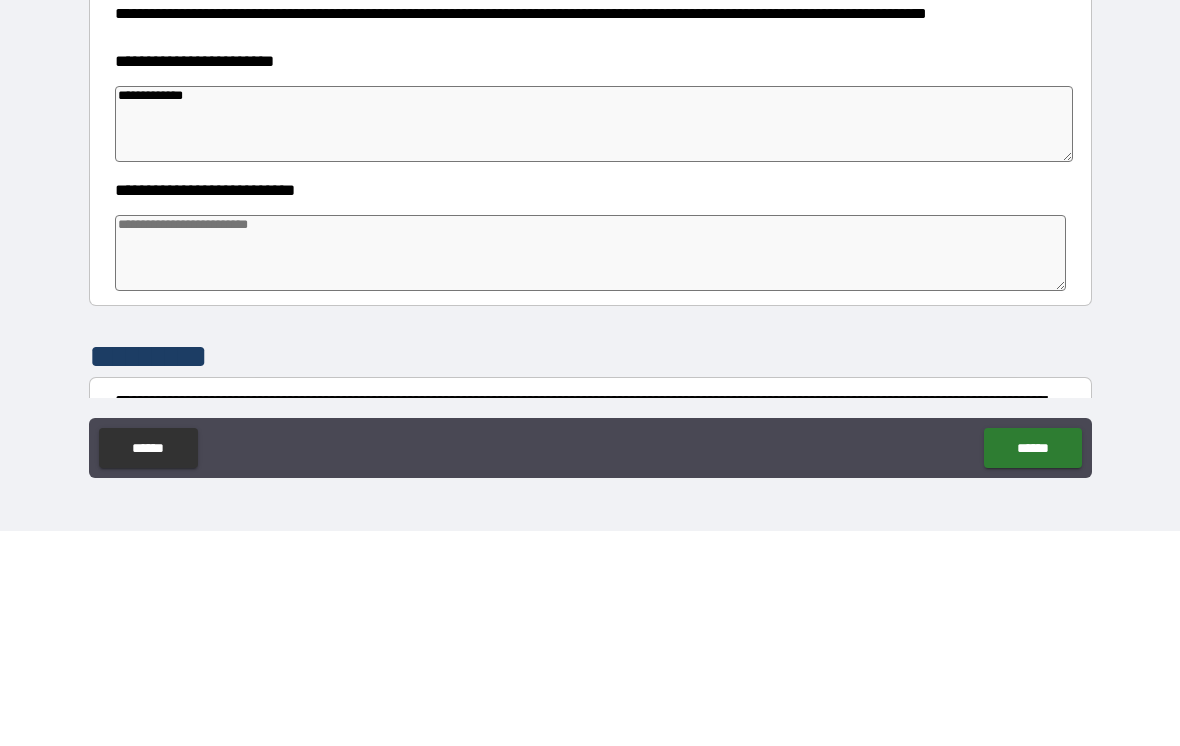 click at bounding box center (591, 468) 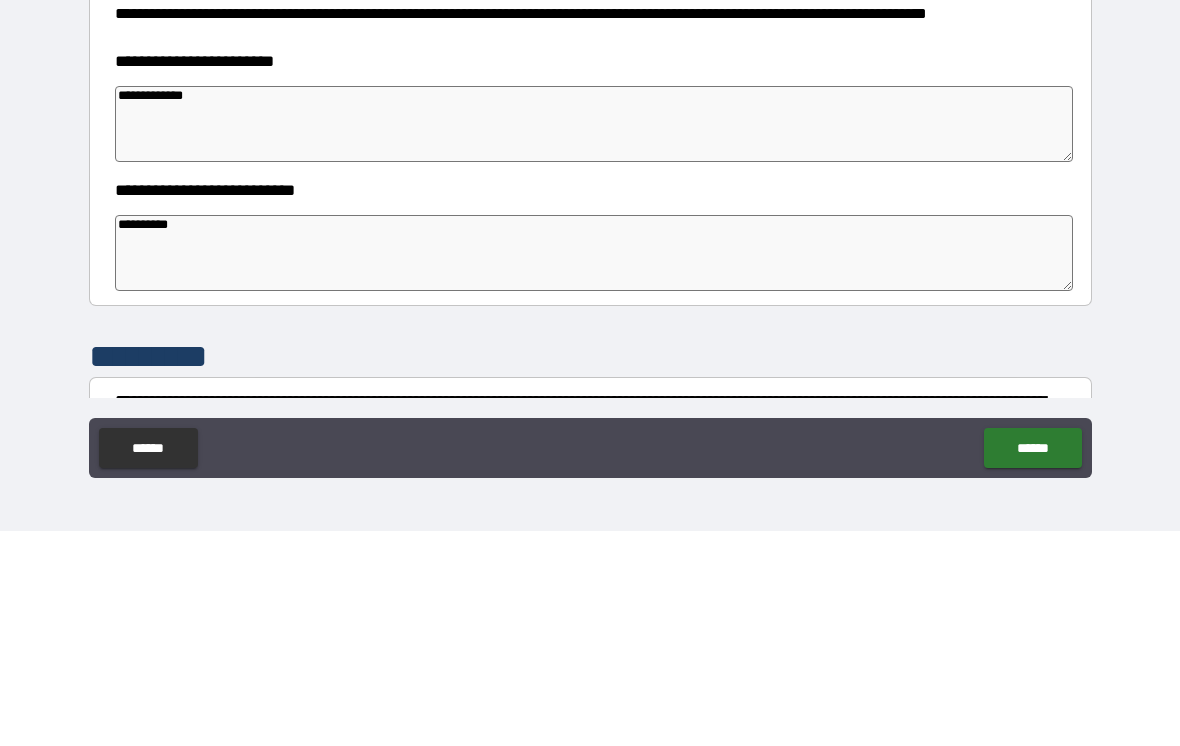 click on "**********" at bounding box center (590, 360) 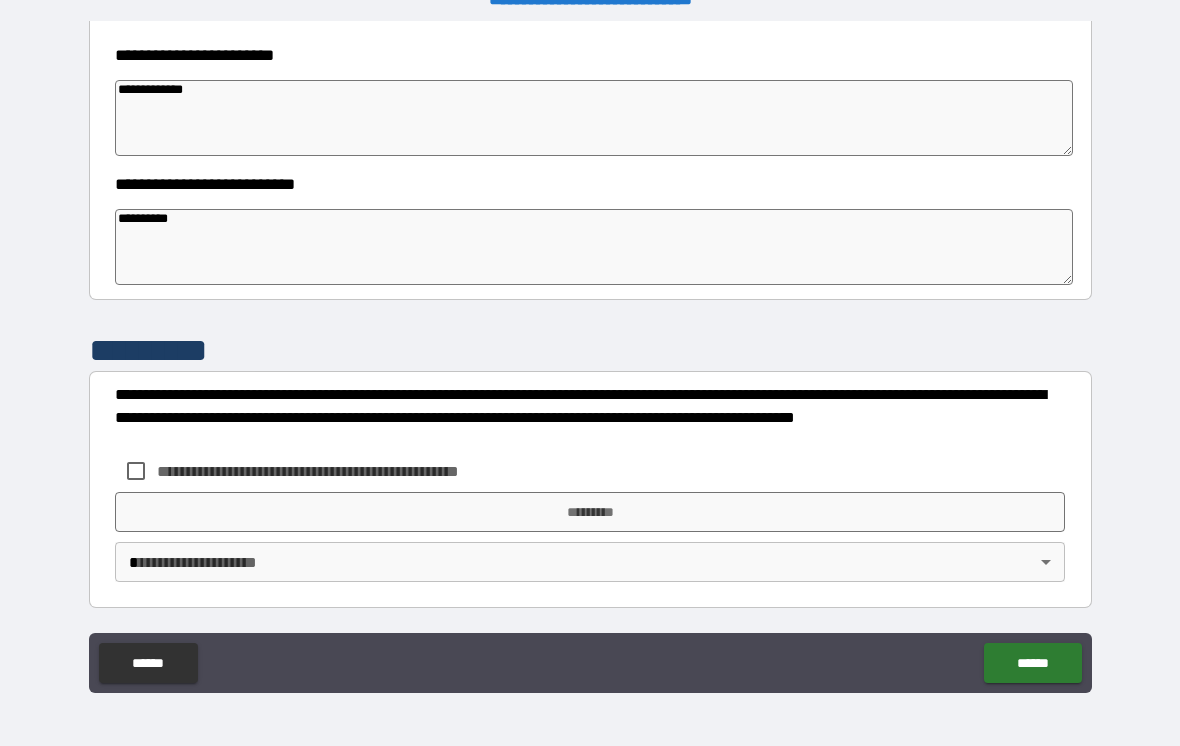 scroll, scrollTop: 306, scrollLeft: 0, axis: vertical 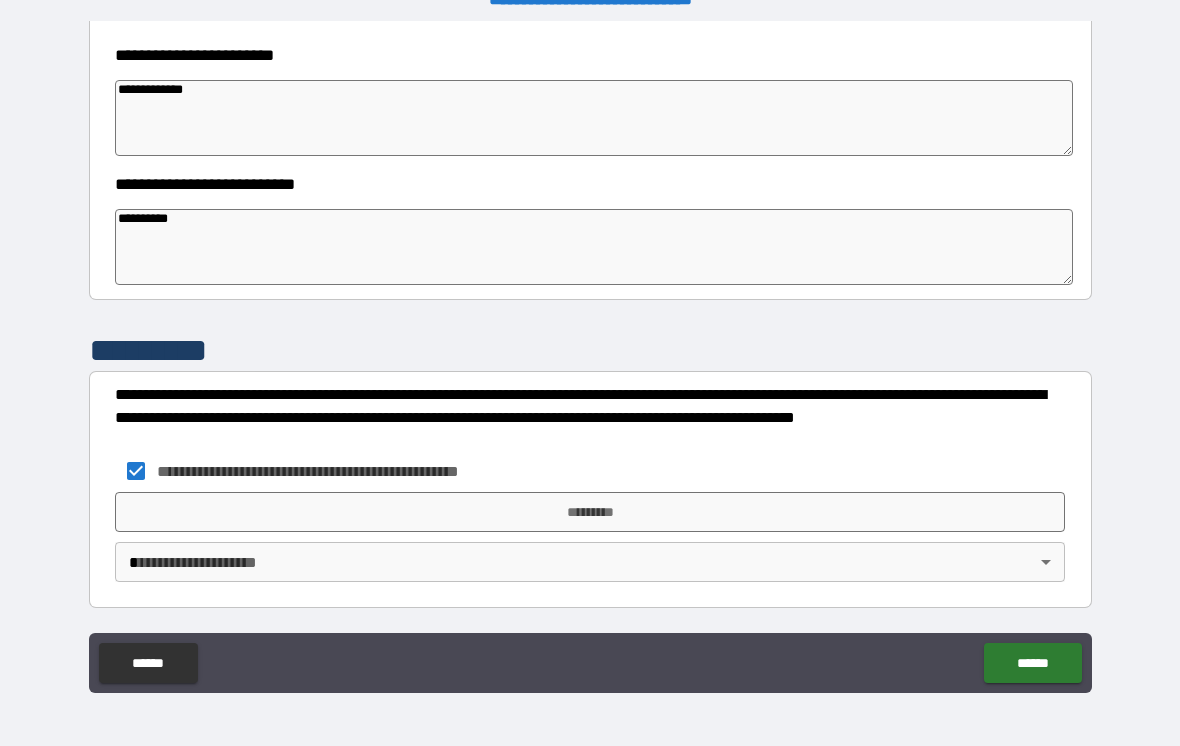 click on "*********" at bounding box center [590, 512] 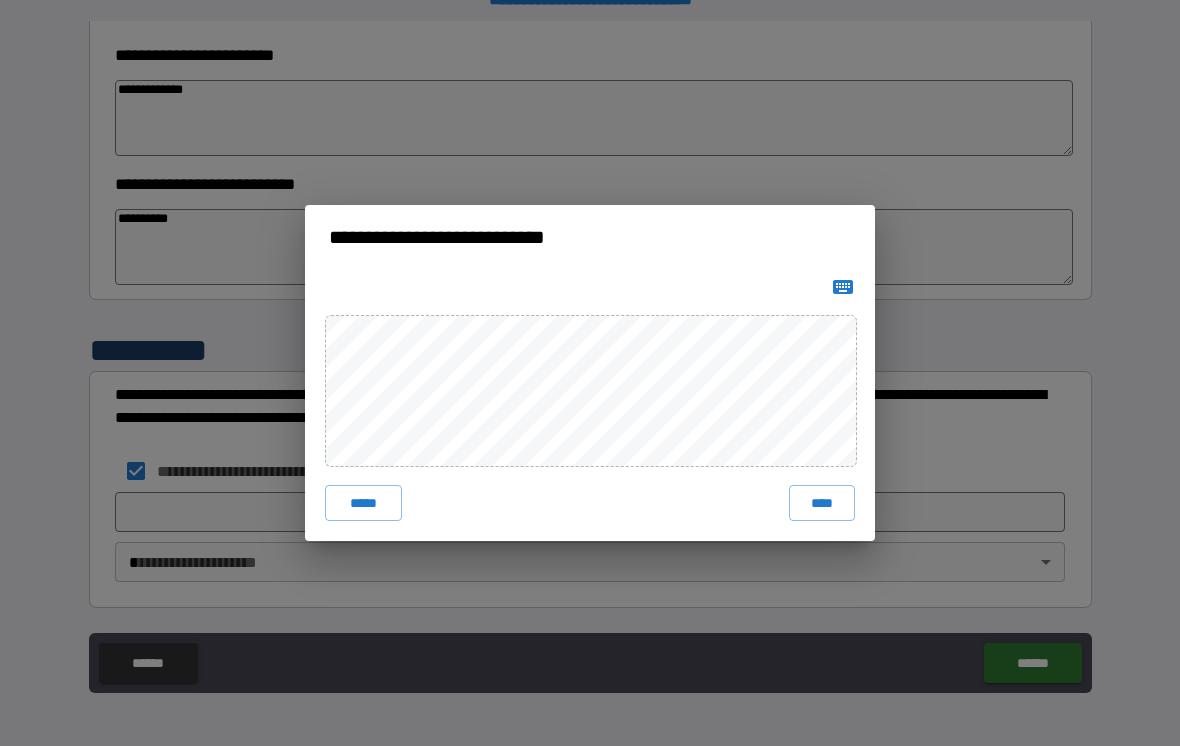 click on "****" at bounding box center (822, 503) 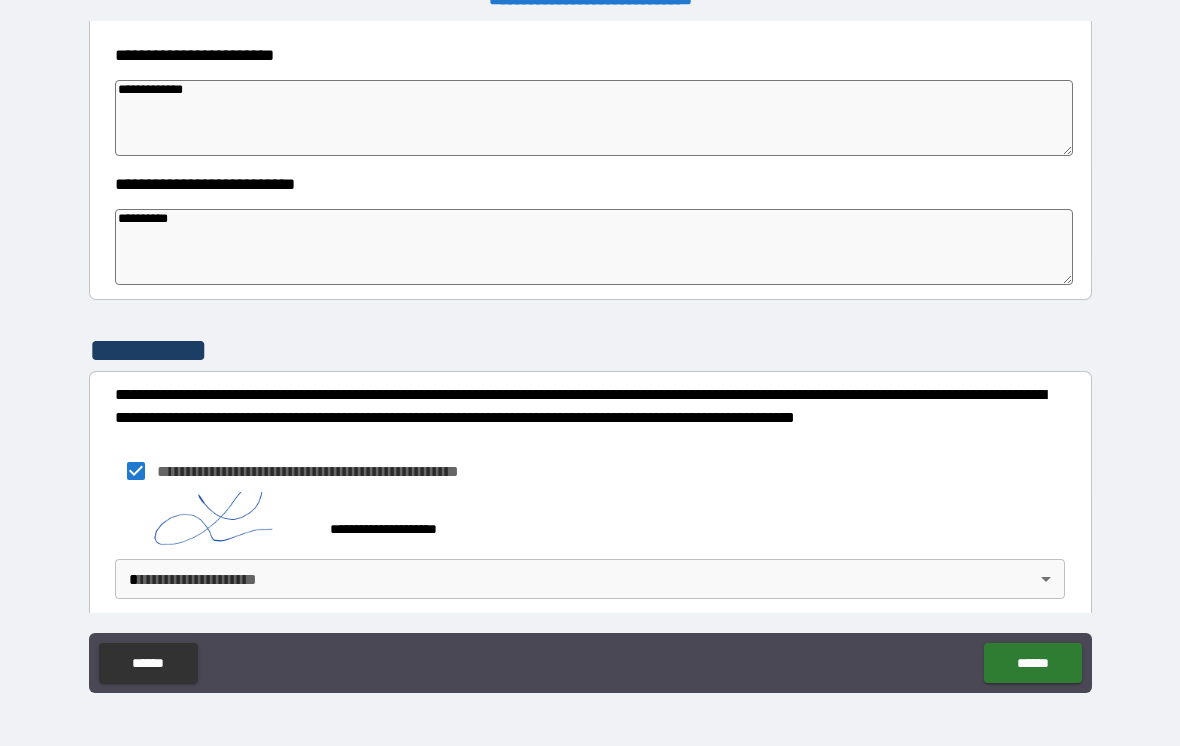 scroll, scrollTop: 296, scrollLeft: 0, axis: vertical 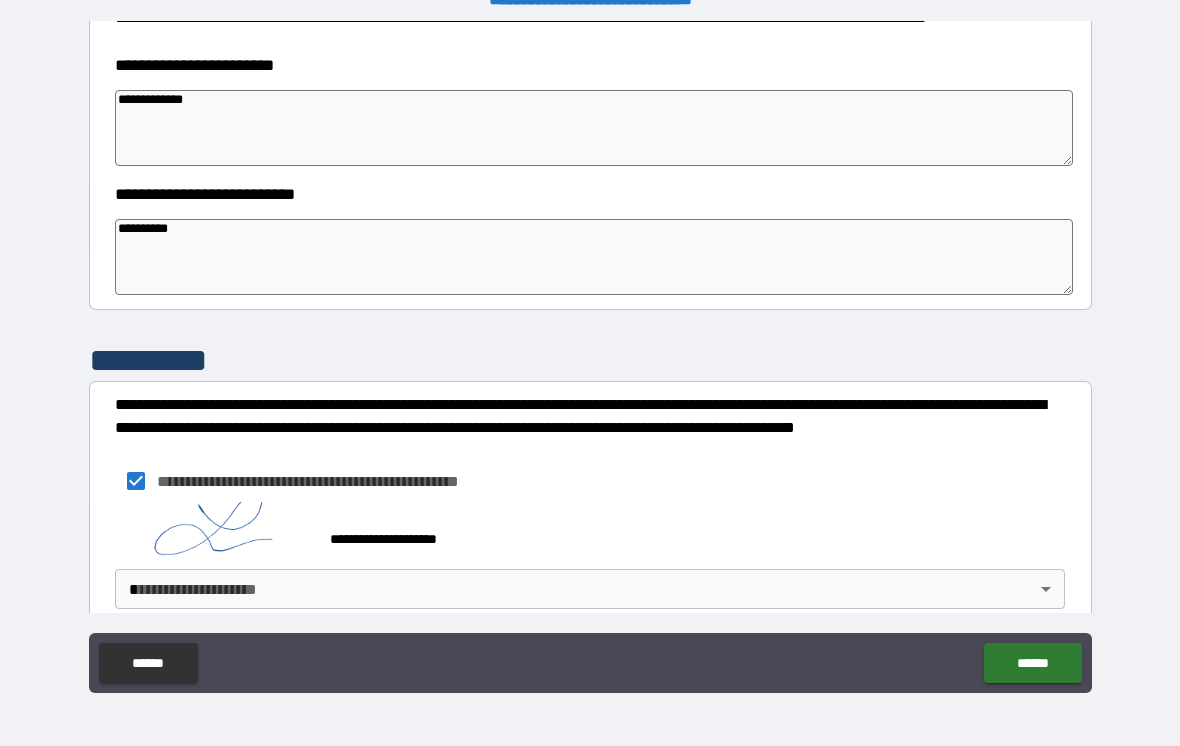 click on "**********" at bounding box center [590, 357] 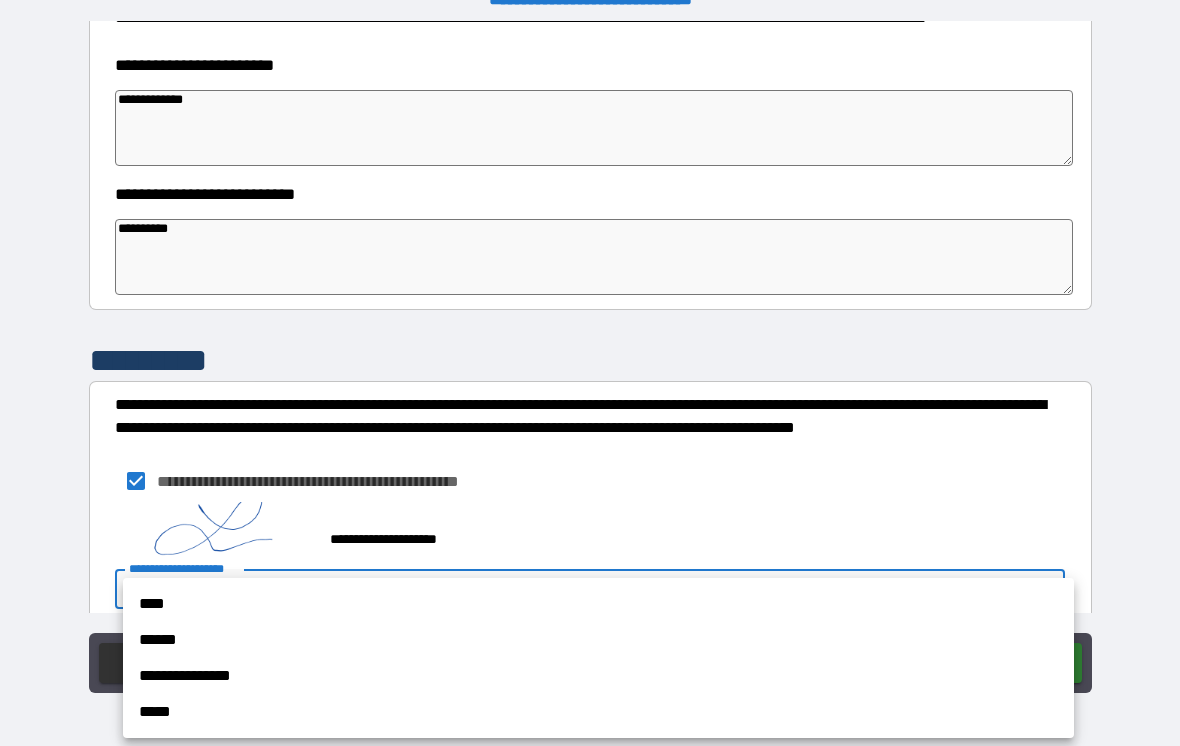 click on "****" at bounding box center [598, 604] 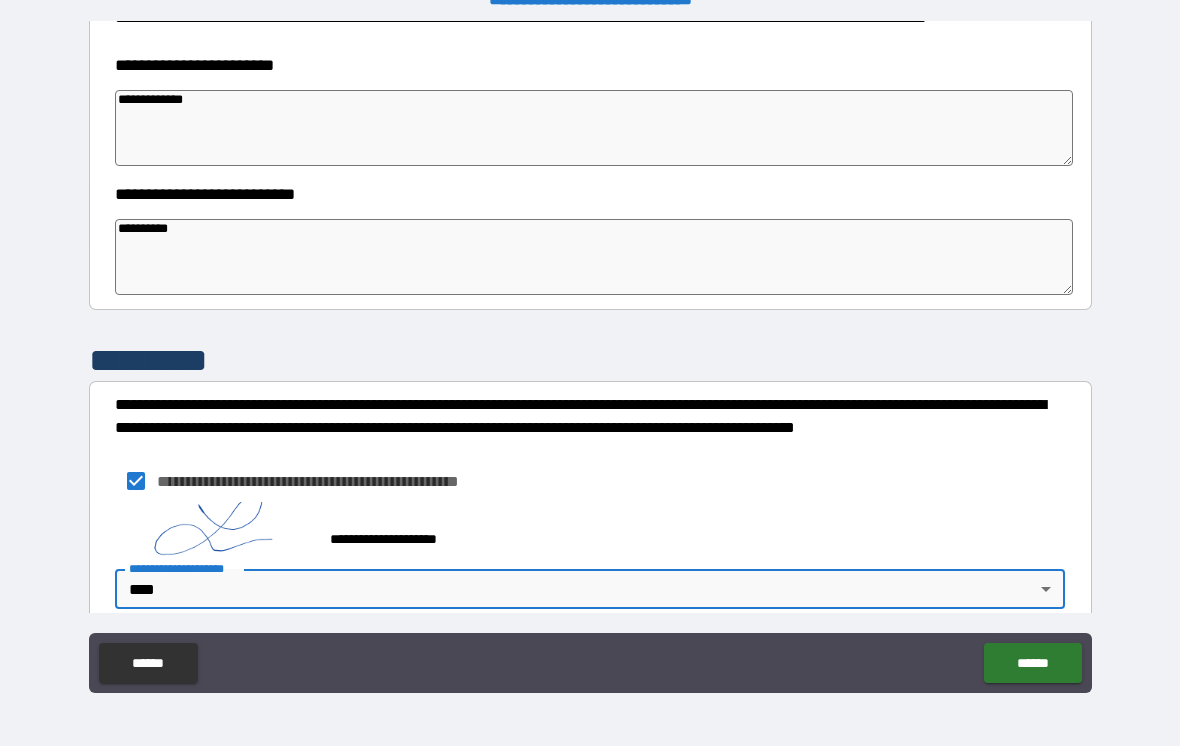 click on "******" at bounding box center (1032, 663) 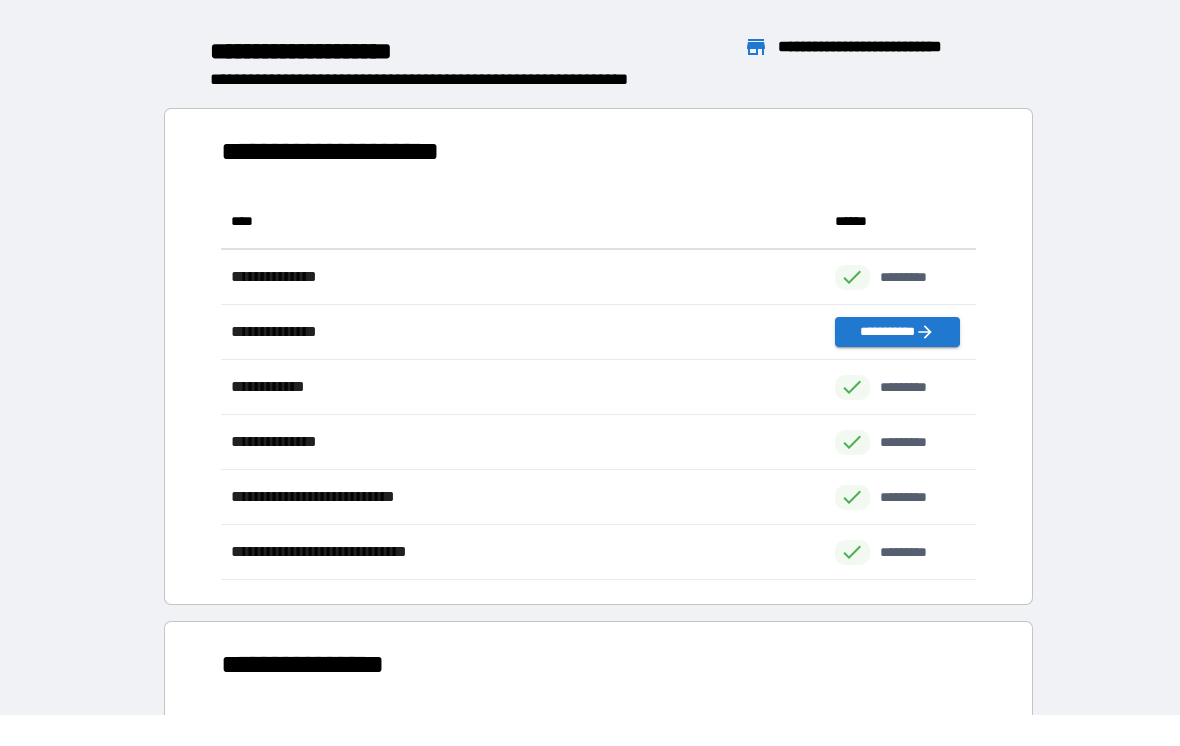 scroll, scrollTop: 1, scrollLeft: 1, axis: both 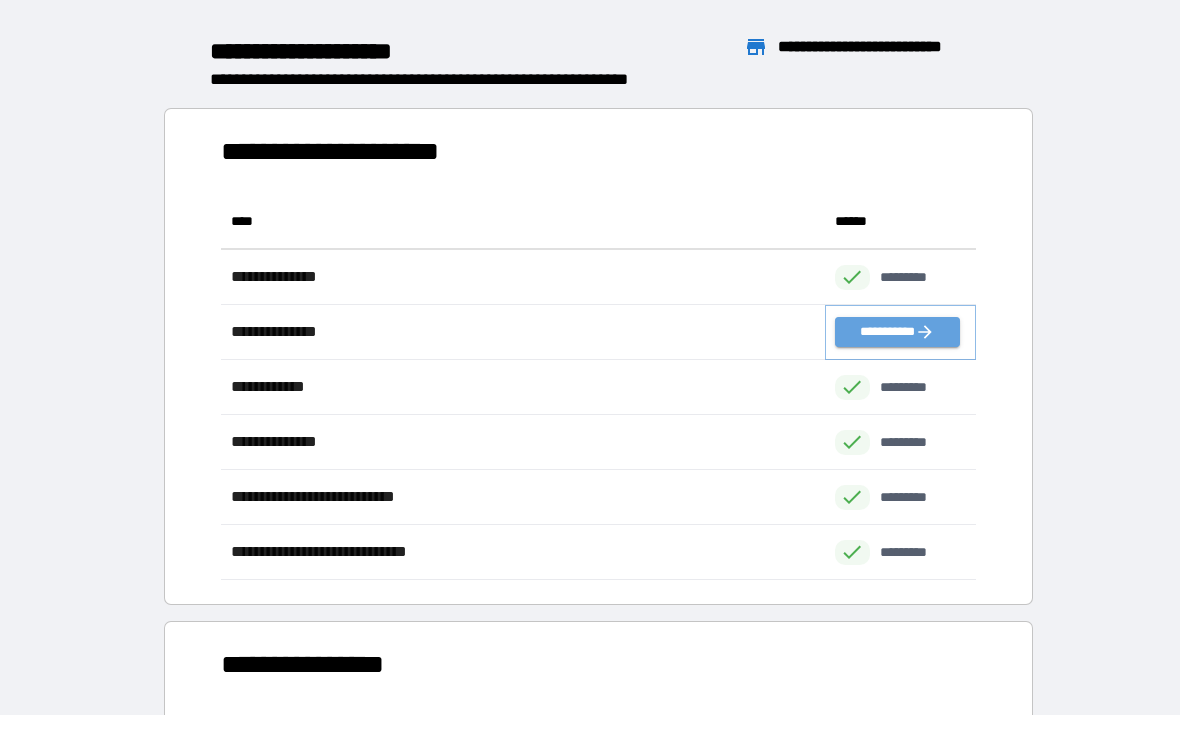 click on "**********" at bounding box center [897, 332] 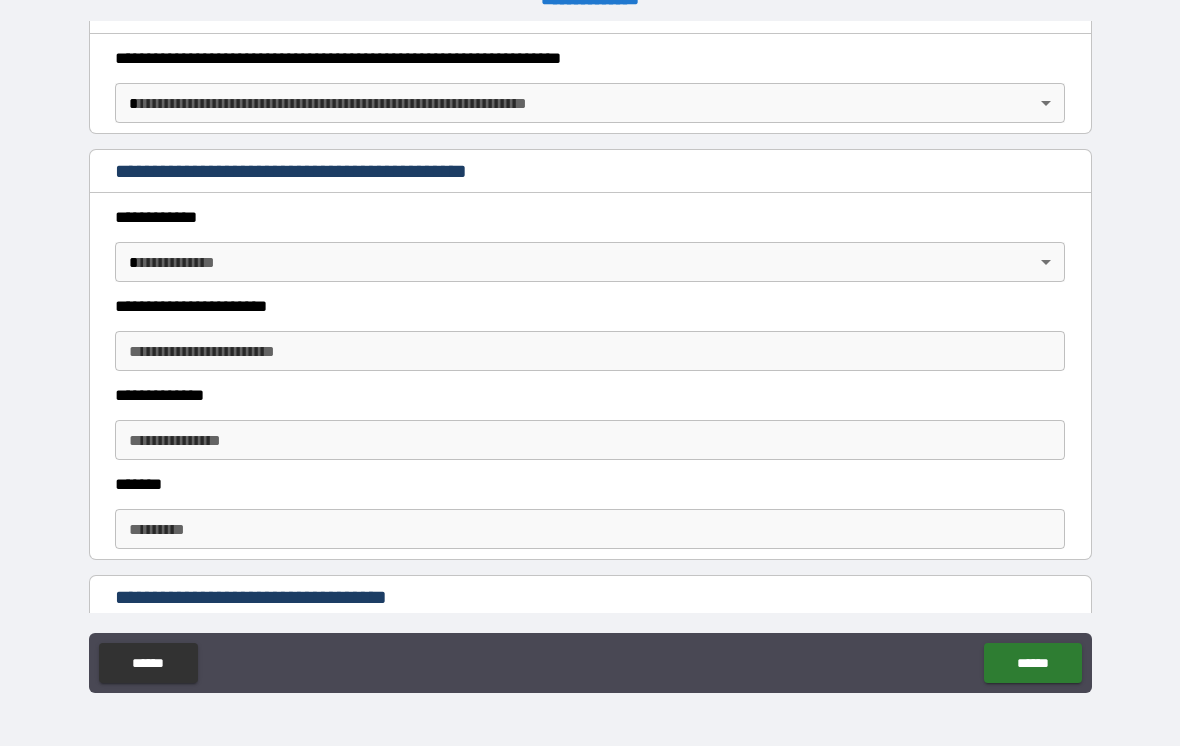 scroll, scrollTop: 359, scrollLeft: 0, axis: vertical 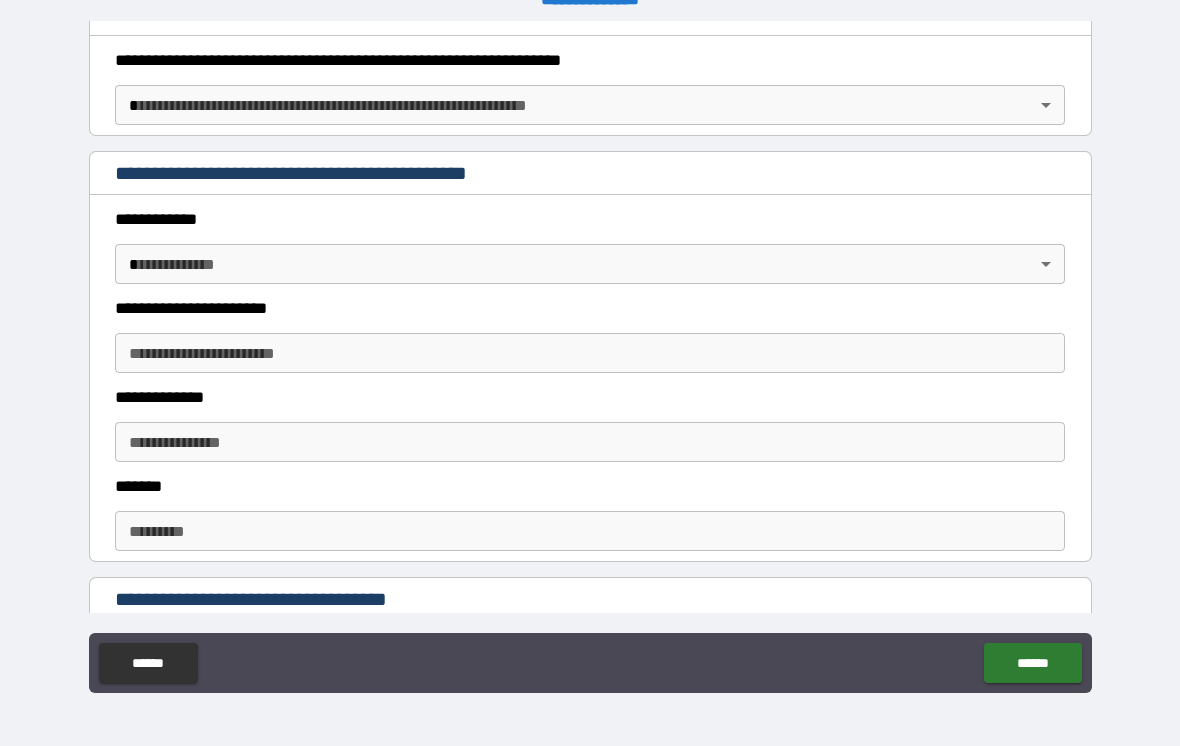 click on "**********" at bounding box center (590, 357) 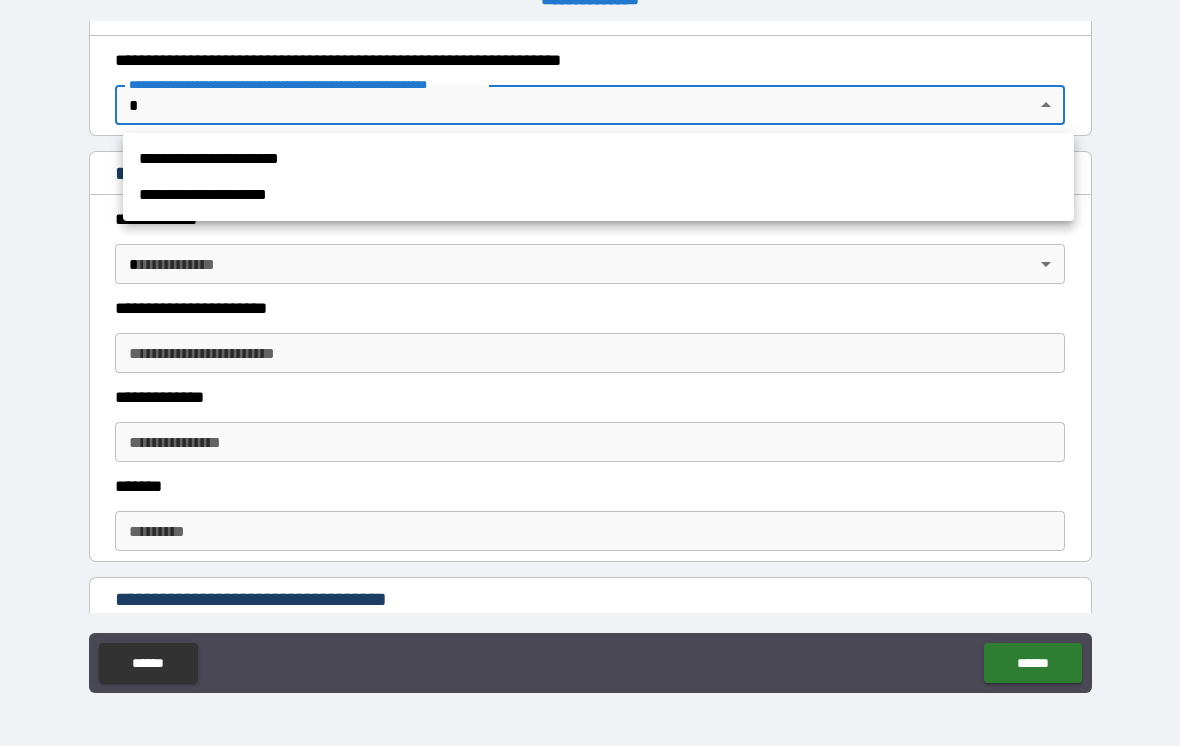 click on "**********" at bounding box center [598, 159] 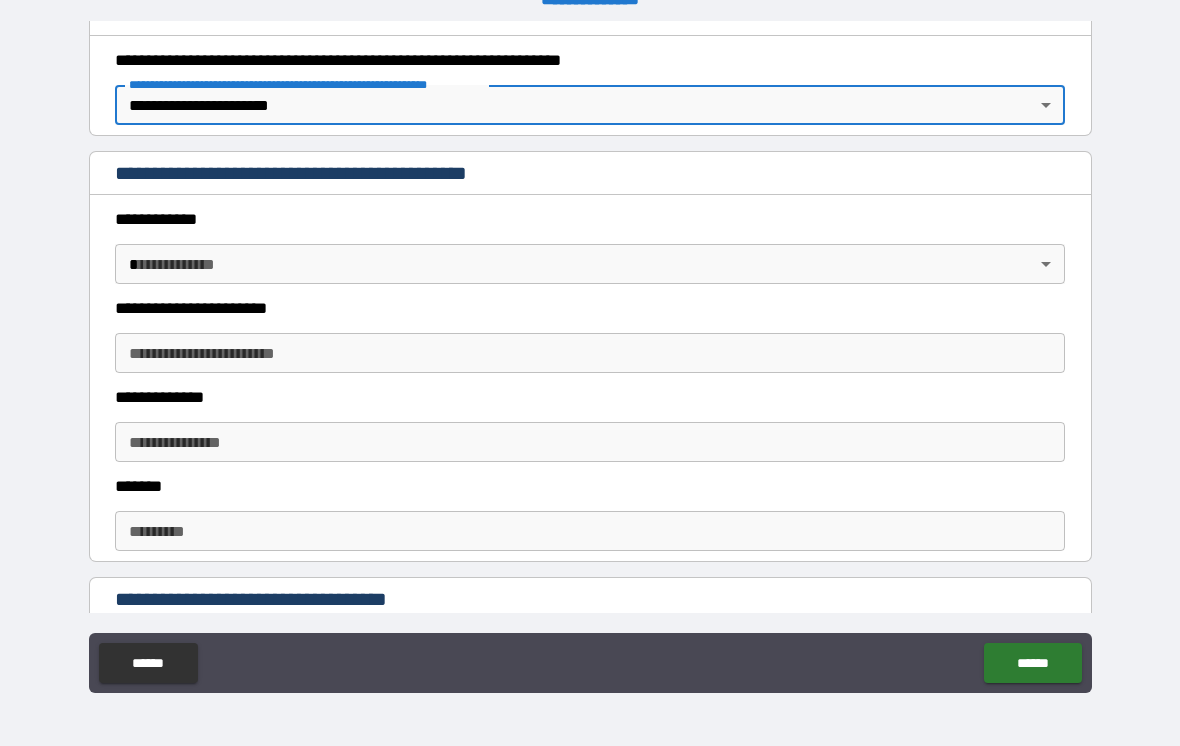 click on "**********" at bounding box center [590, 357] 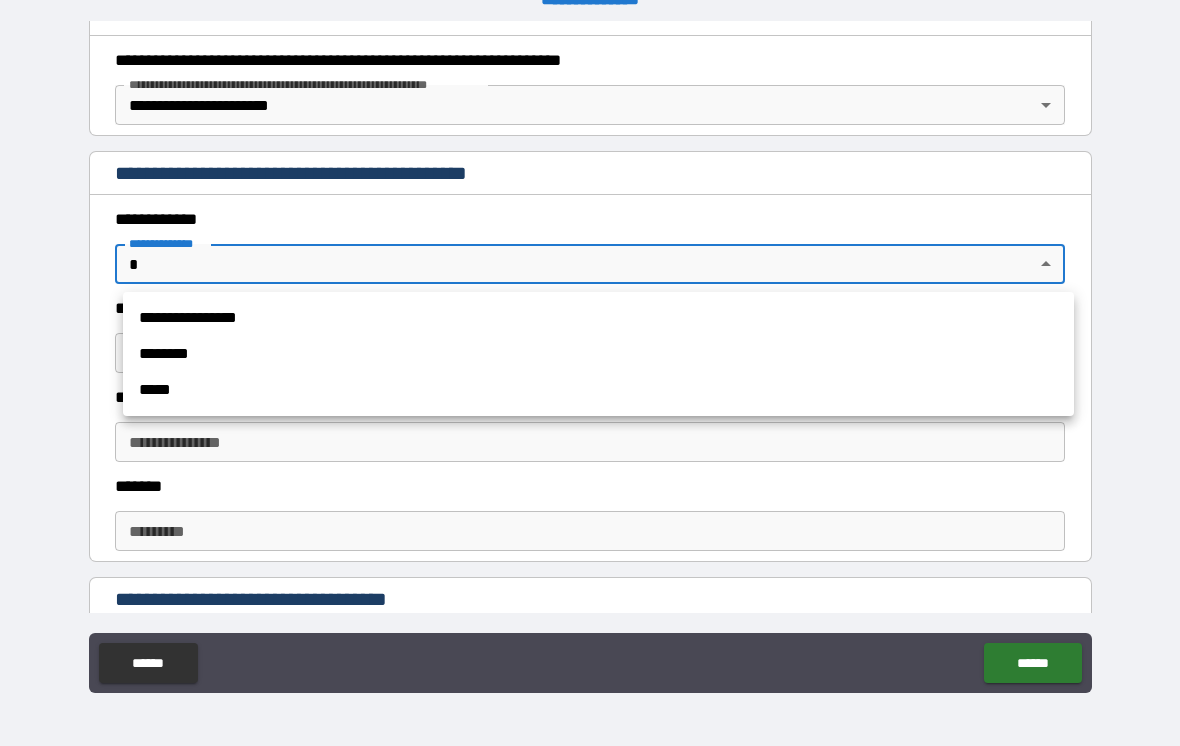 click on "**********" at bounding box center (598, 318) 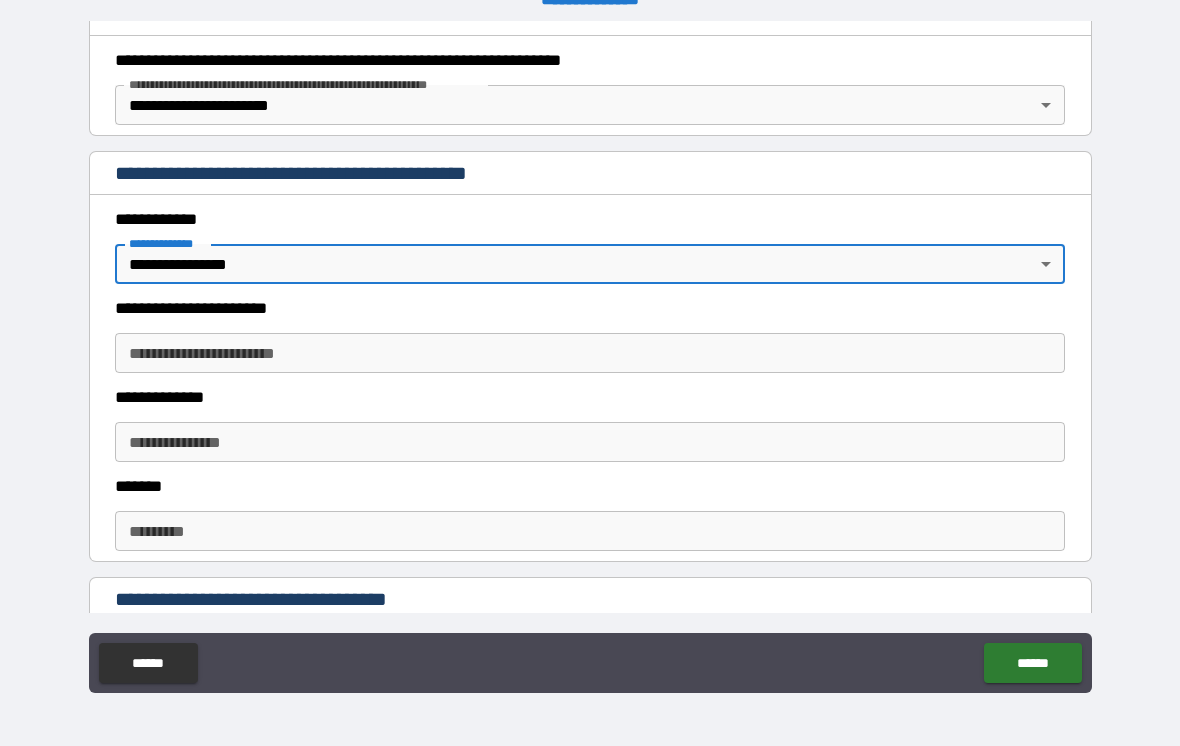 click on "**********" at bounding box center (590, 353) 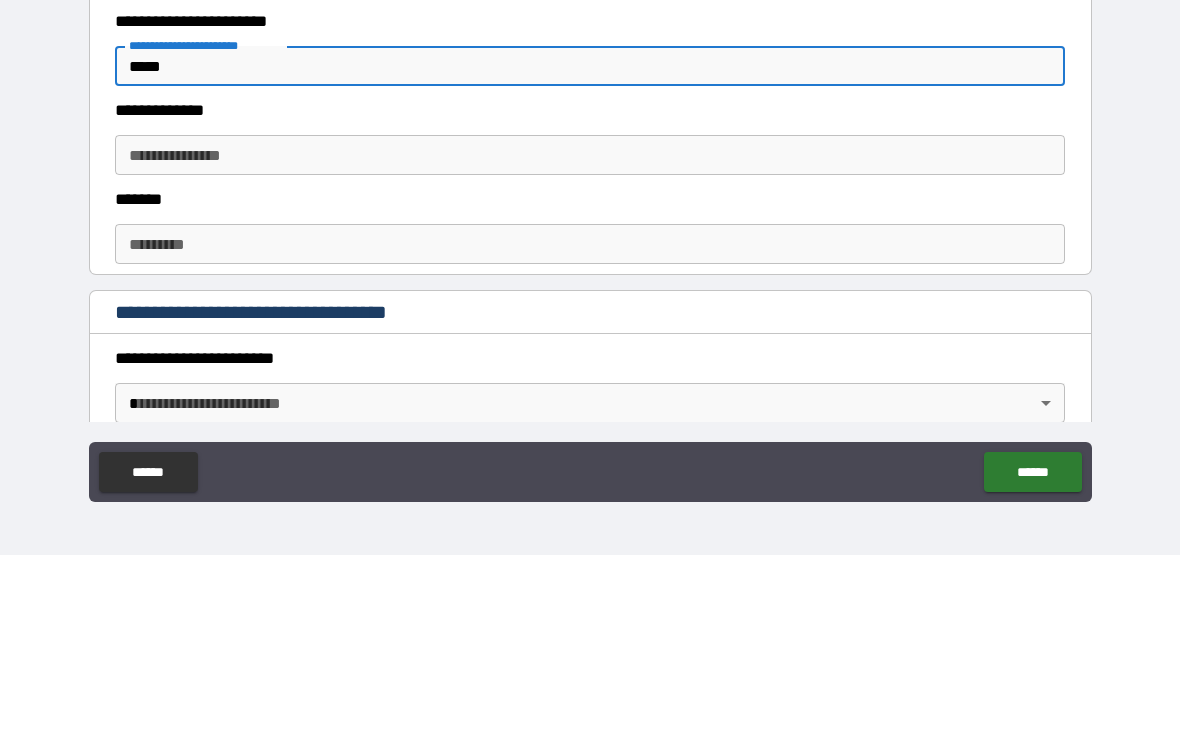 scroll, scrollTop: 460, scrollLeft: 0, axis: vertical 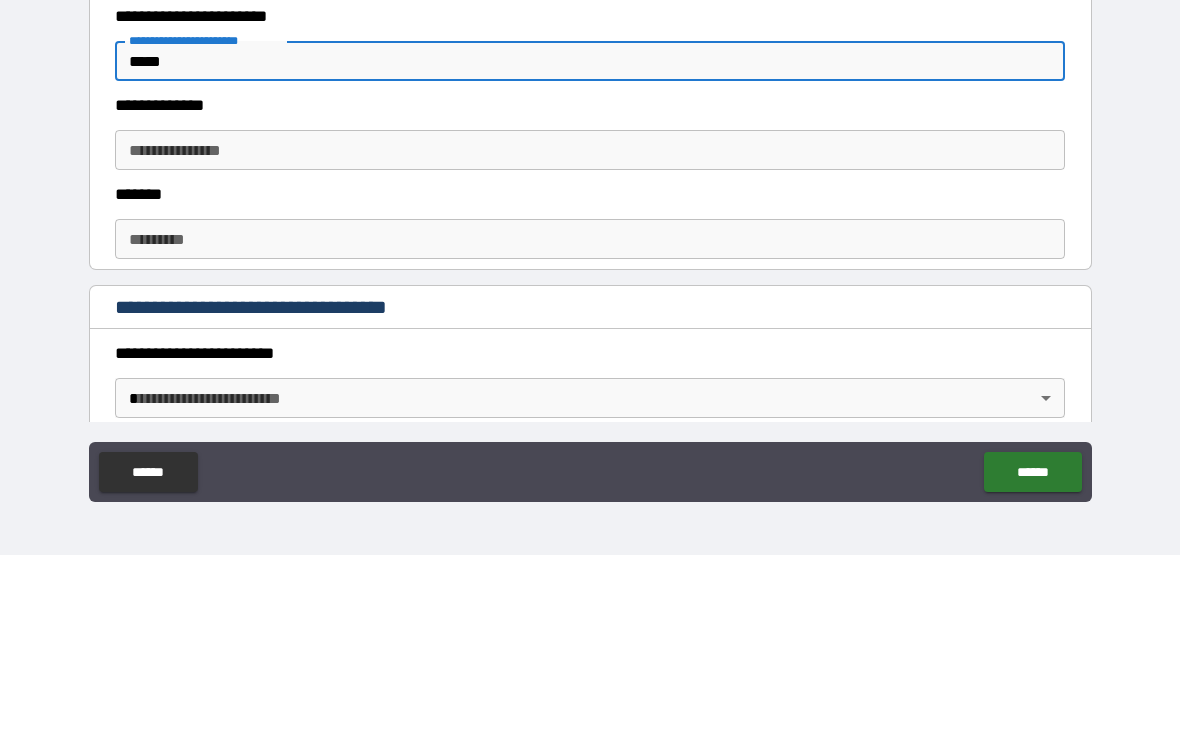 click on "**********" at bounding box center (590, 341) 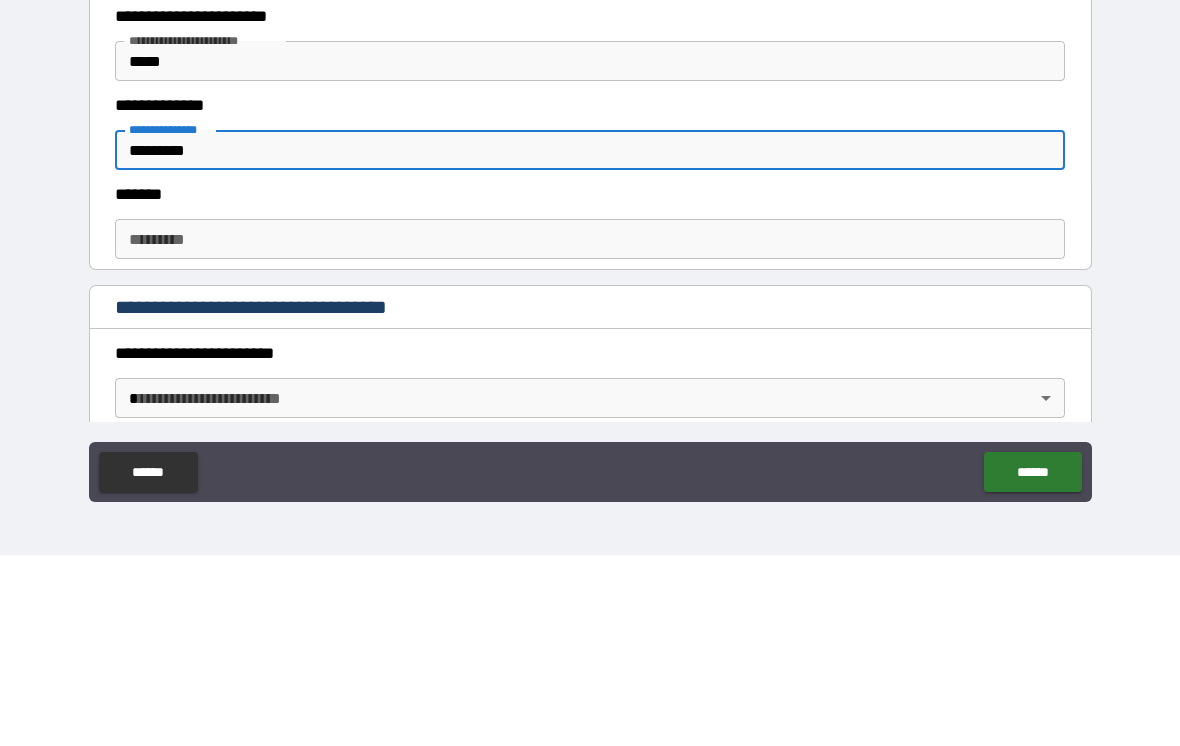 click on "*******   *" at bounding box center (590, 430) 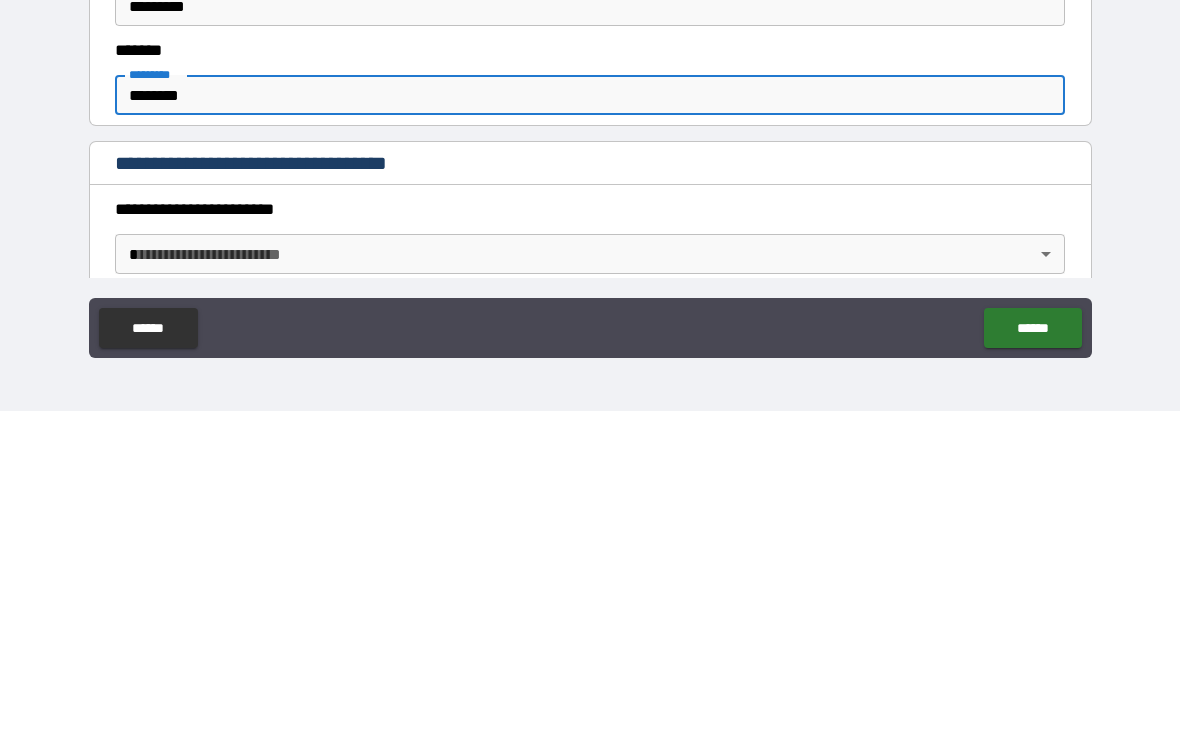 click on "**********" at bounding box center [590, 357] 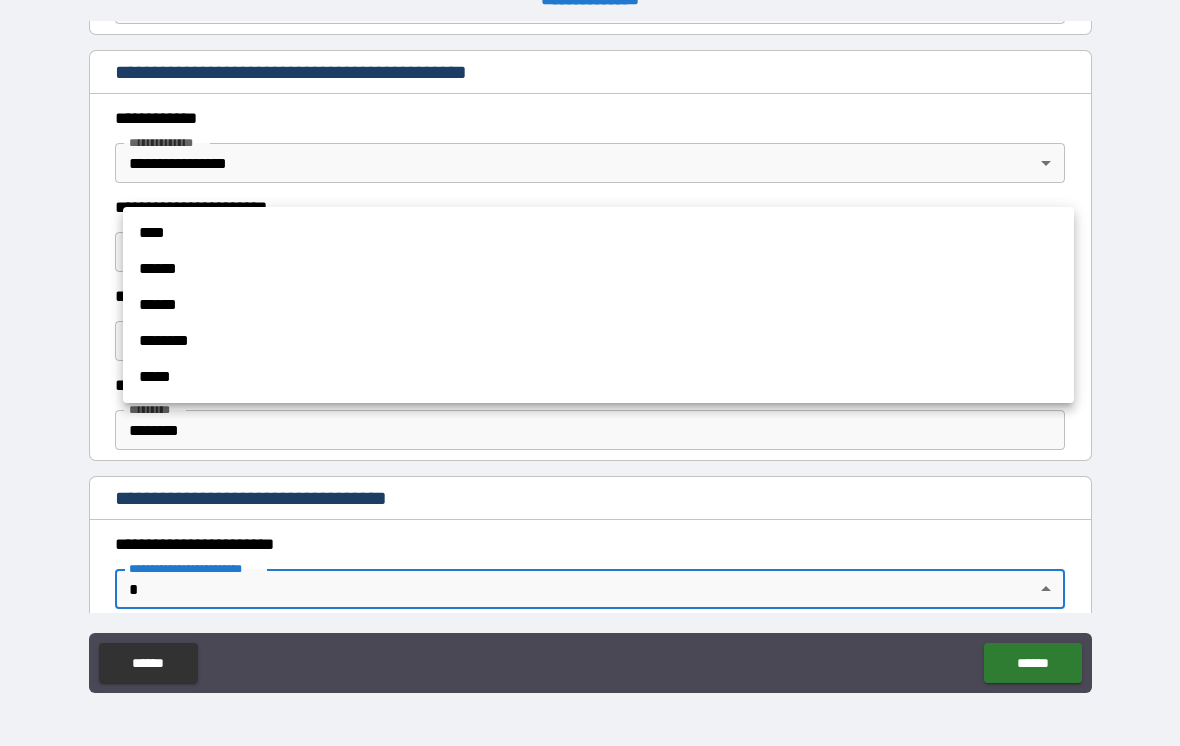 click on "****" at bounding box center [598, 233] 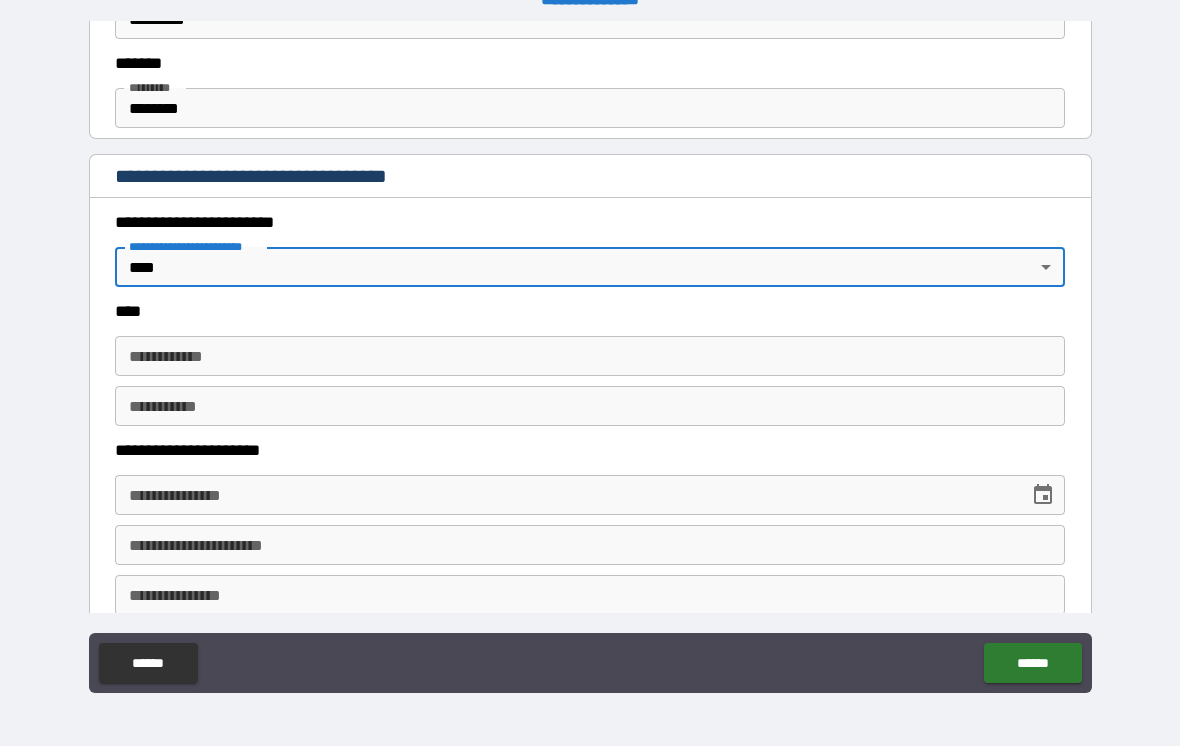 scroll, scrollTop: 784, scrollLeft: 0, axis: vertical 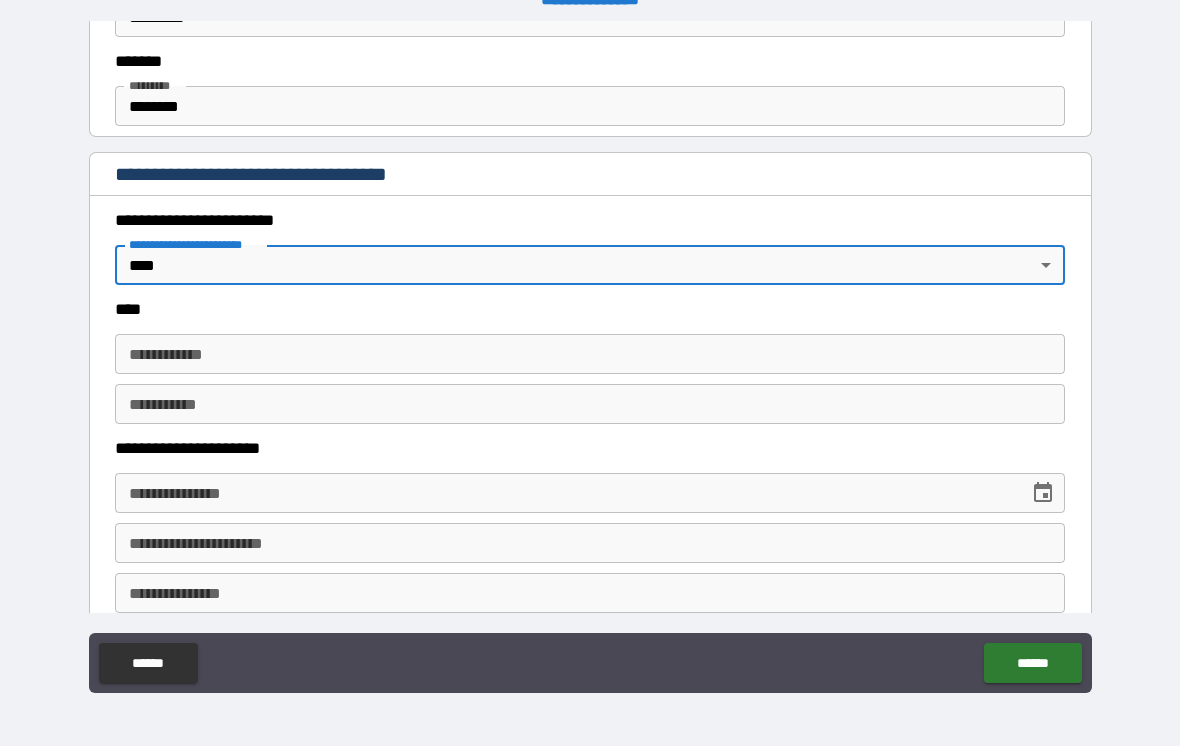 click on "**********" at bounding box center (590, 354) 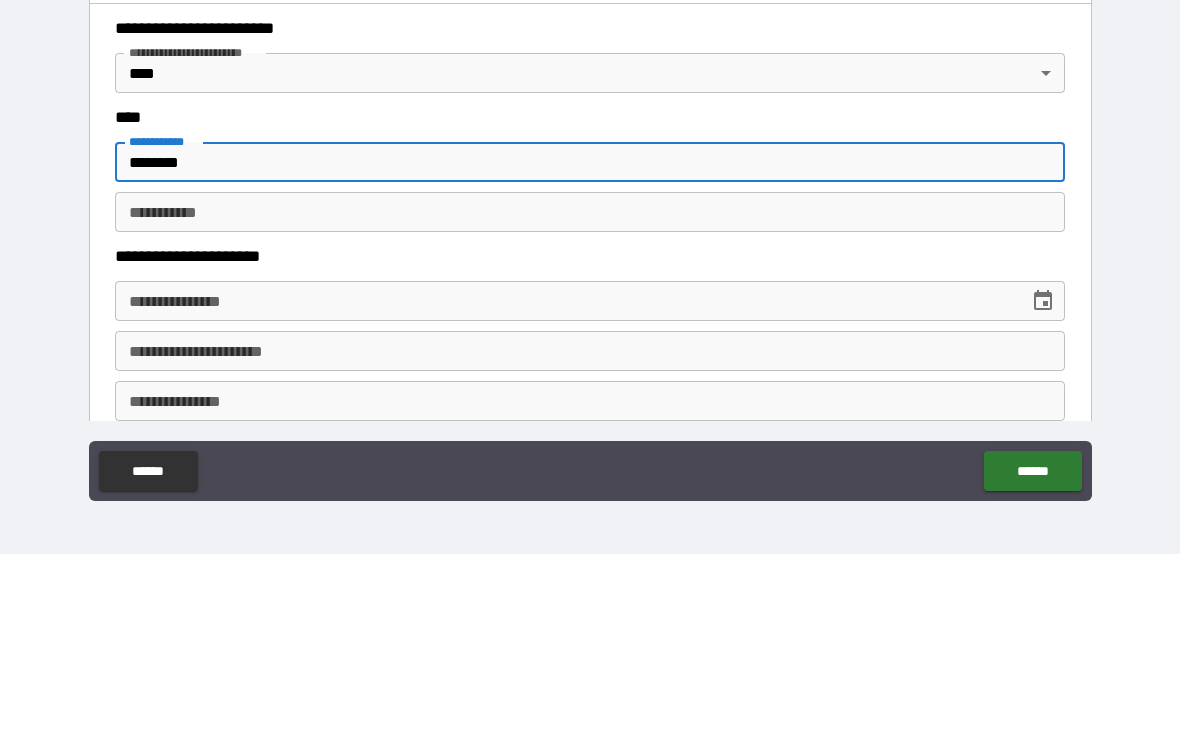 click on "**********" at bounding box center (590, 360) 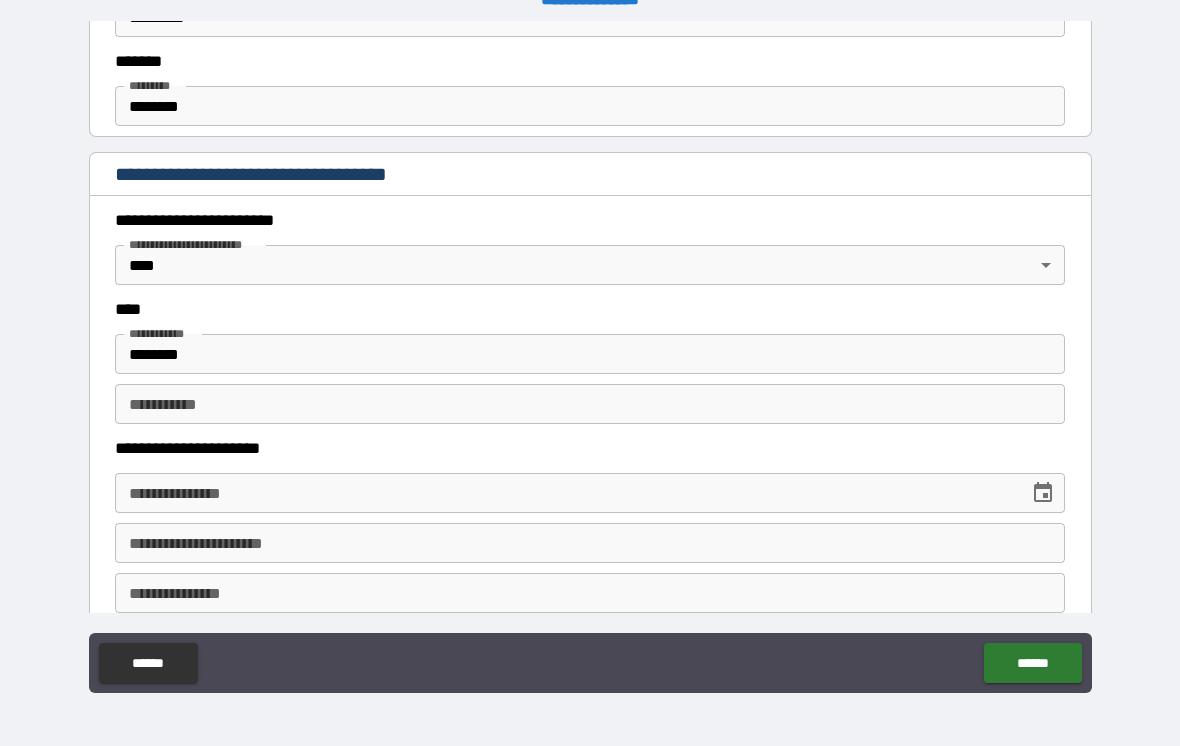 click on "*********   *" at bounding box center (590, 404) 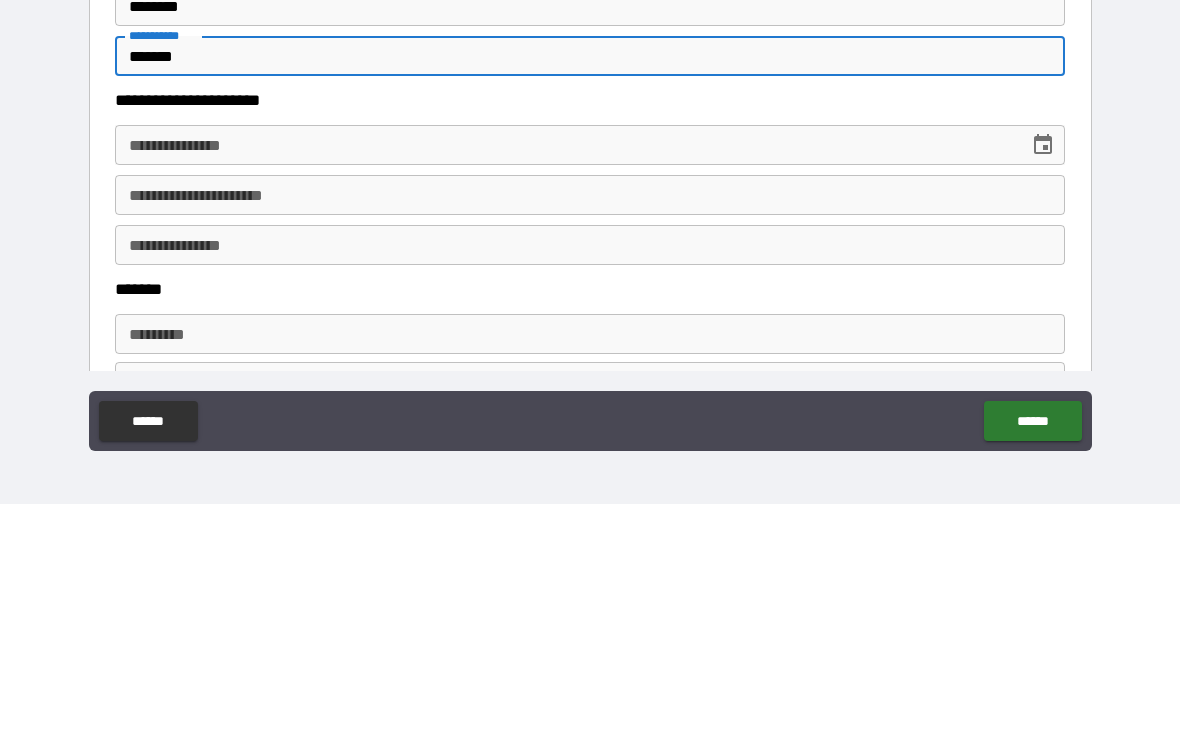 scroll, scrollTop: 895, scrollLeft: 0, axis: vertical 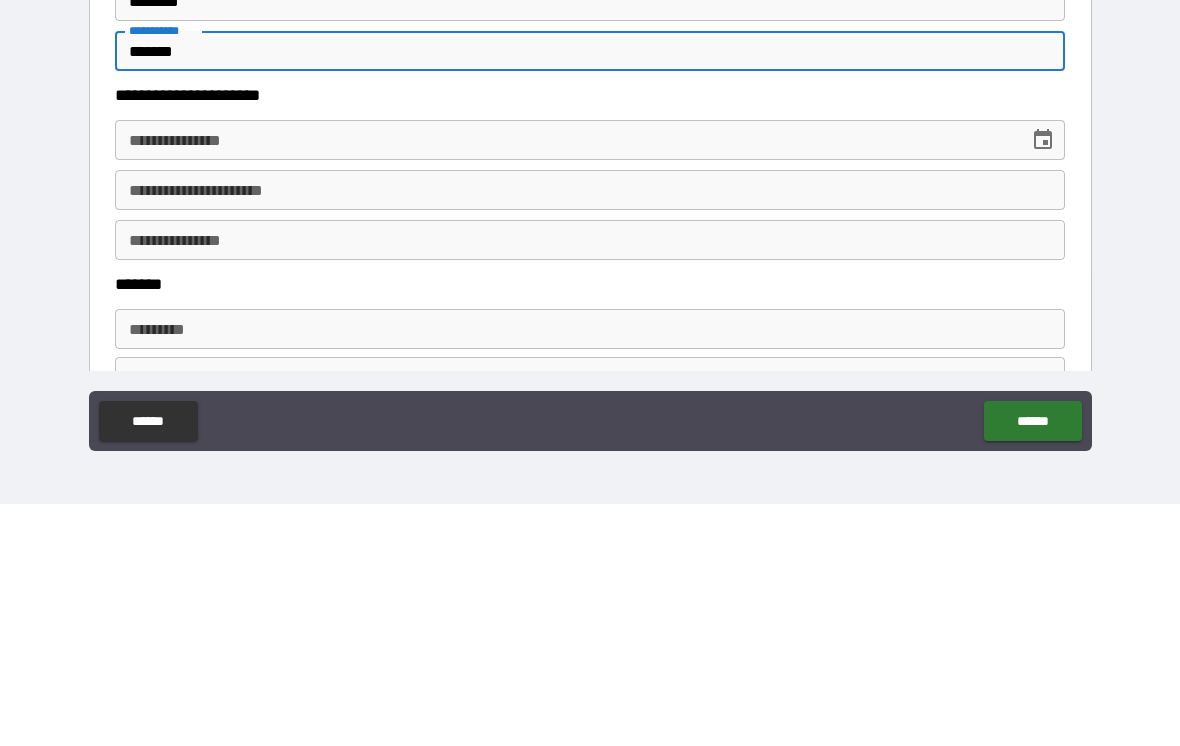 click on "**********" at bounding box center [565, 382] 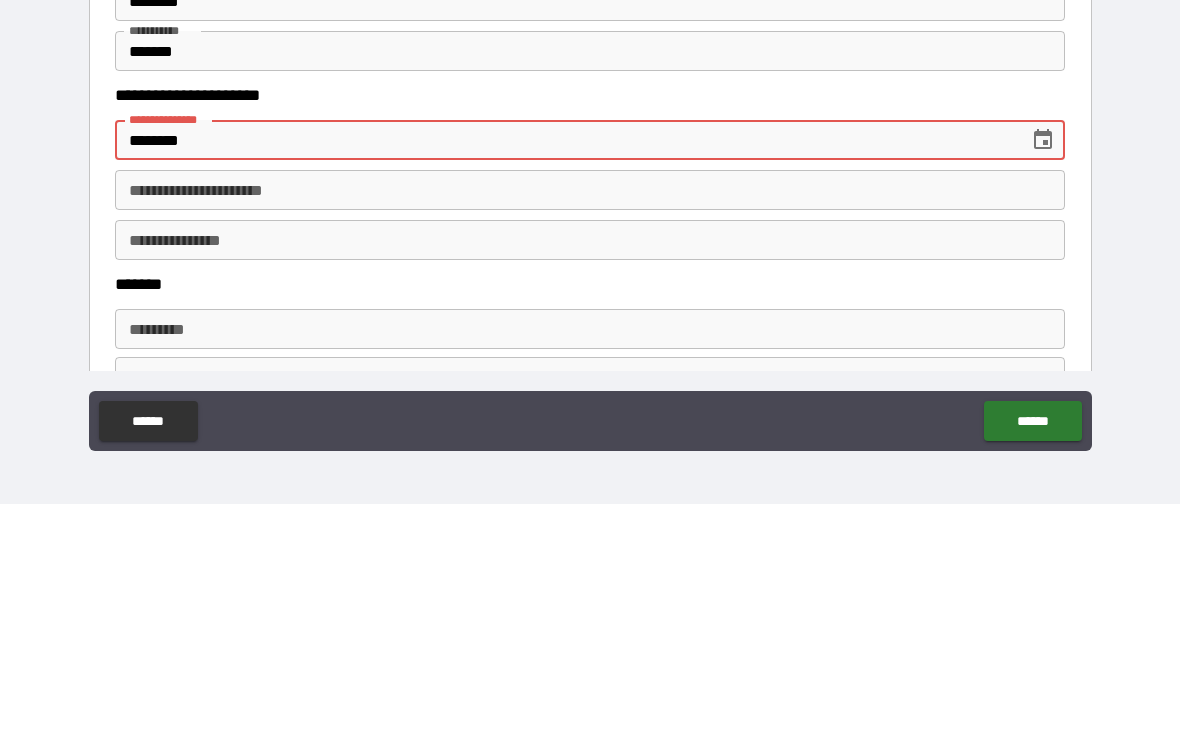 click on "**********" at bounding box center [590, 432] 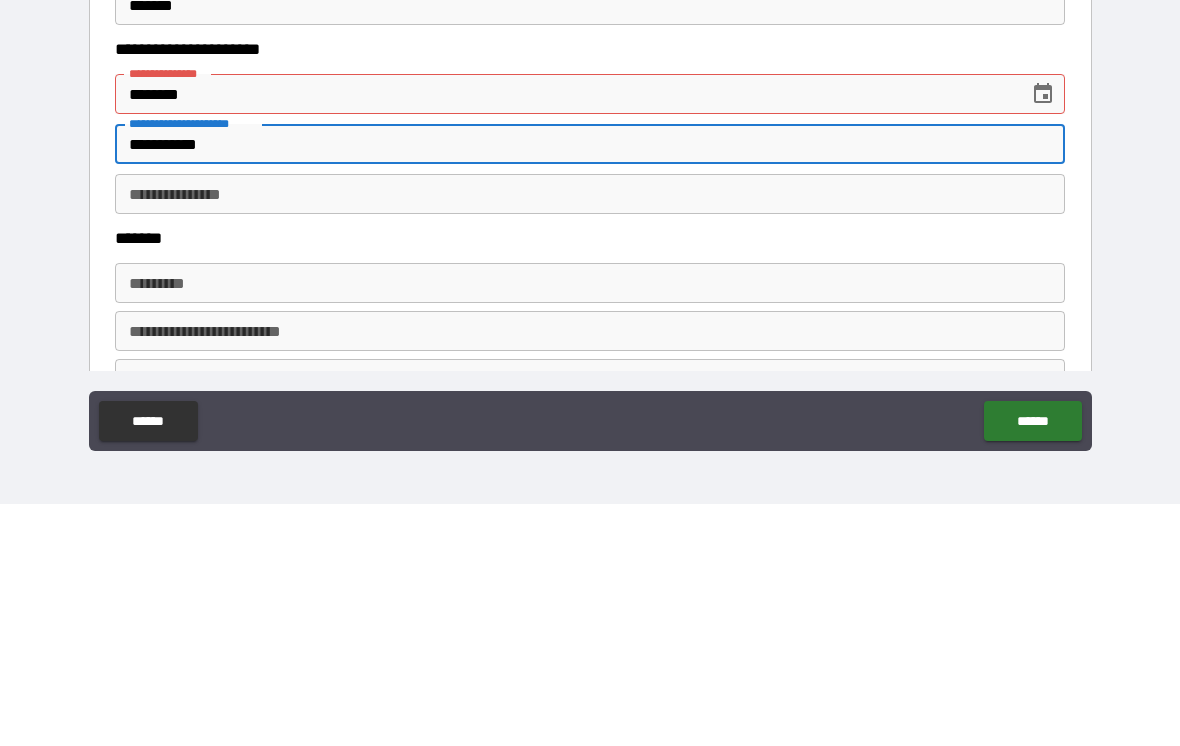 scroll, scrollTop: 973, scrollLeft: 0, axis: vertical 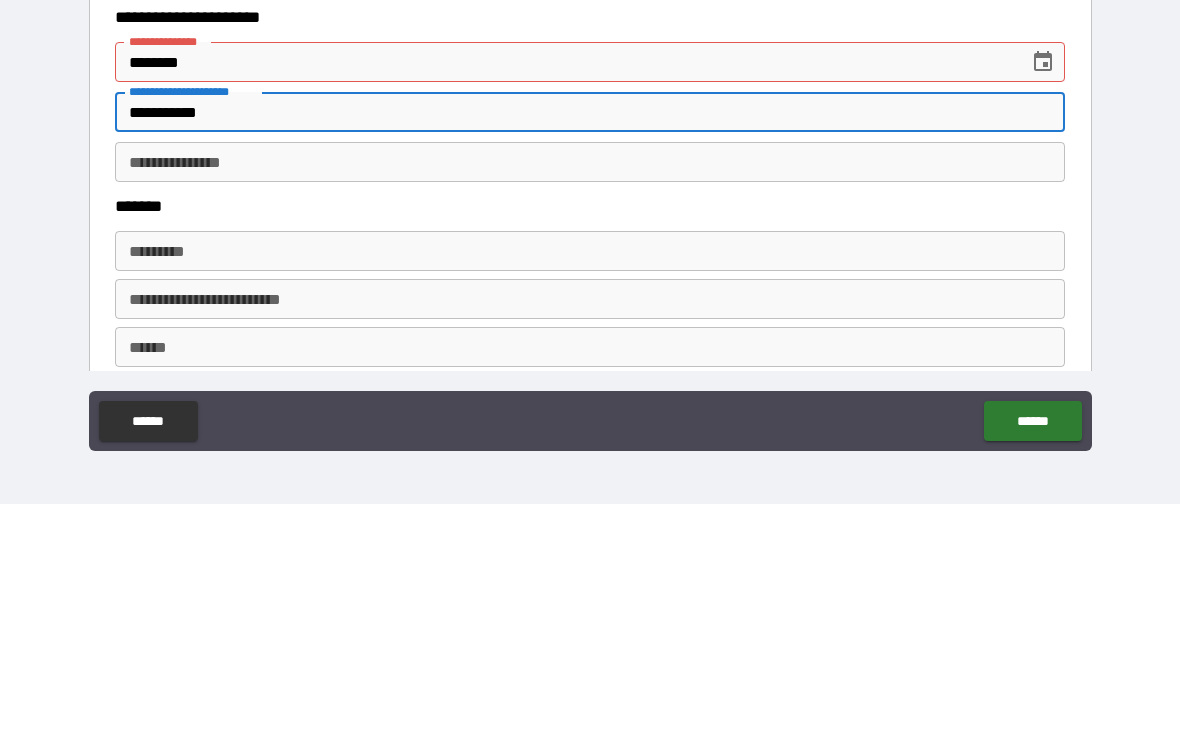 click on "*******   *" at bounding box center [590, 493] 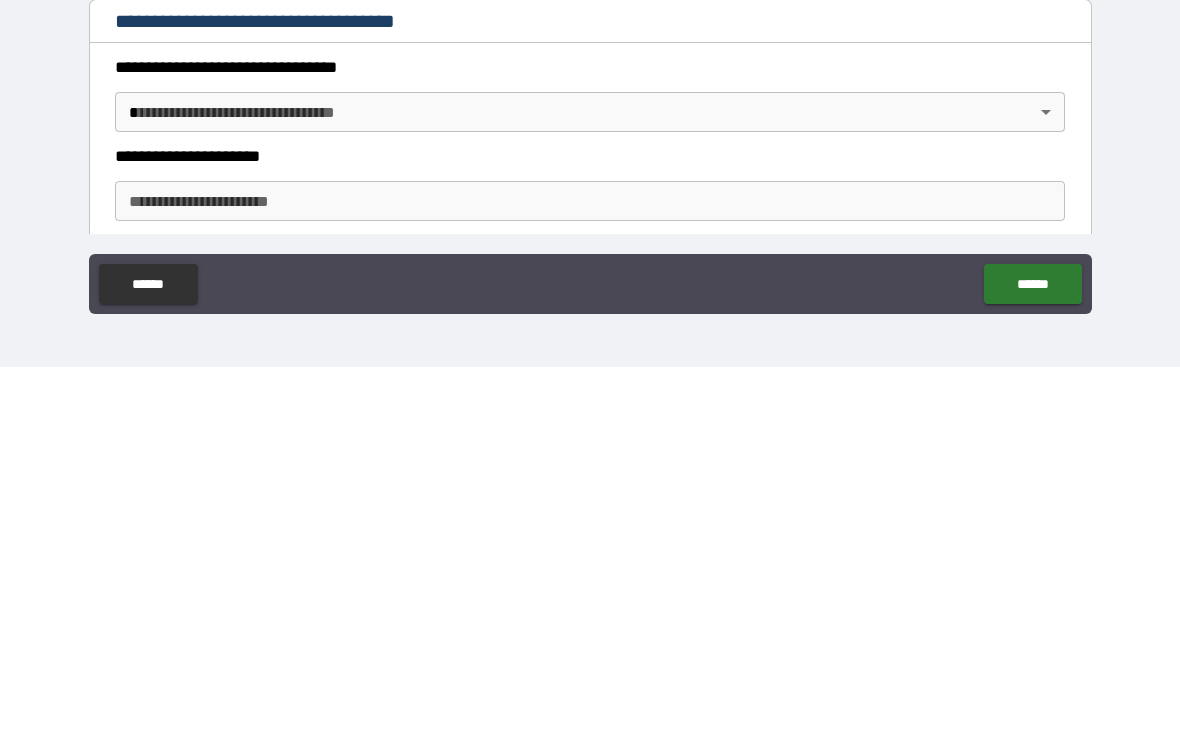scroll, scrollTop: 1328, scrollLeft: 0, axis: vertical 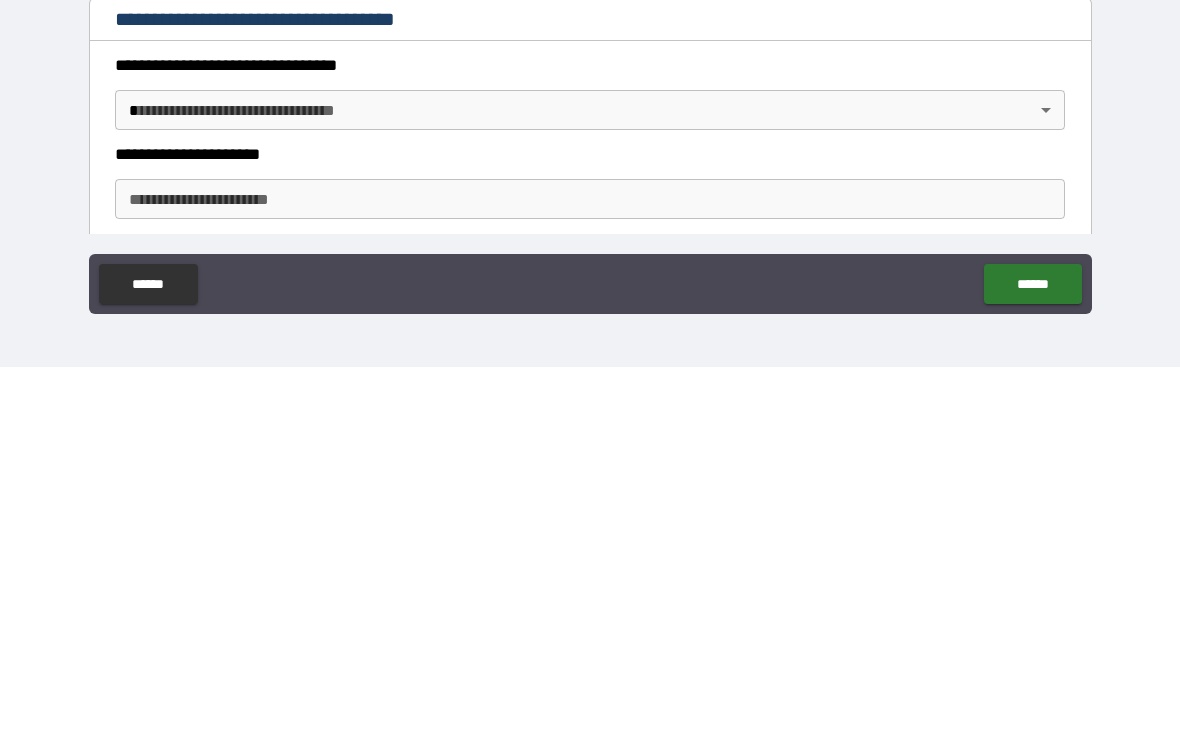 click on "**********" at bounding box center (590, 357) 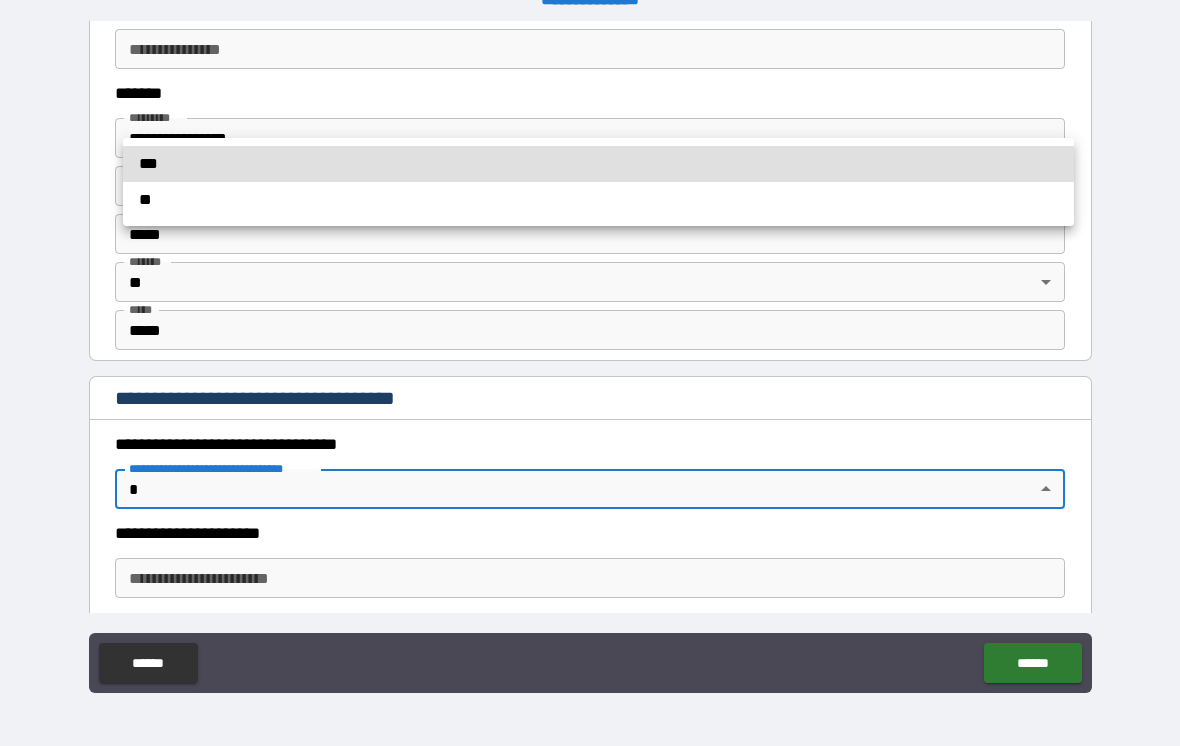 click at bounding box center (590, 373) 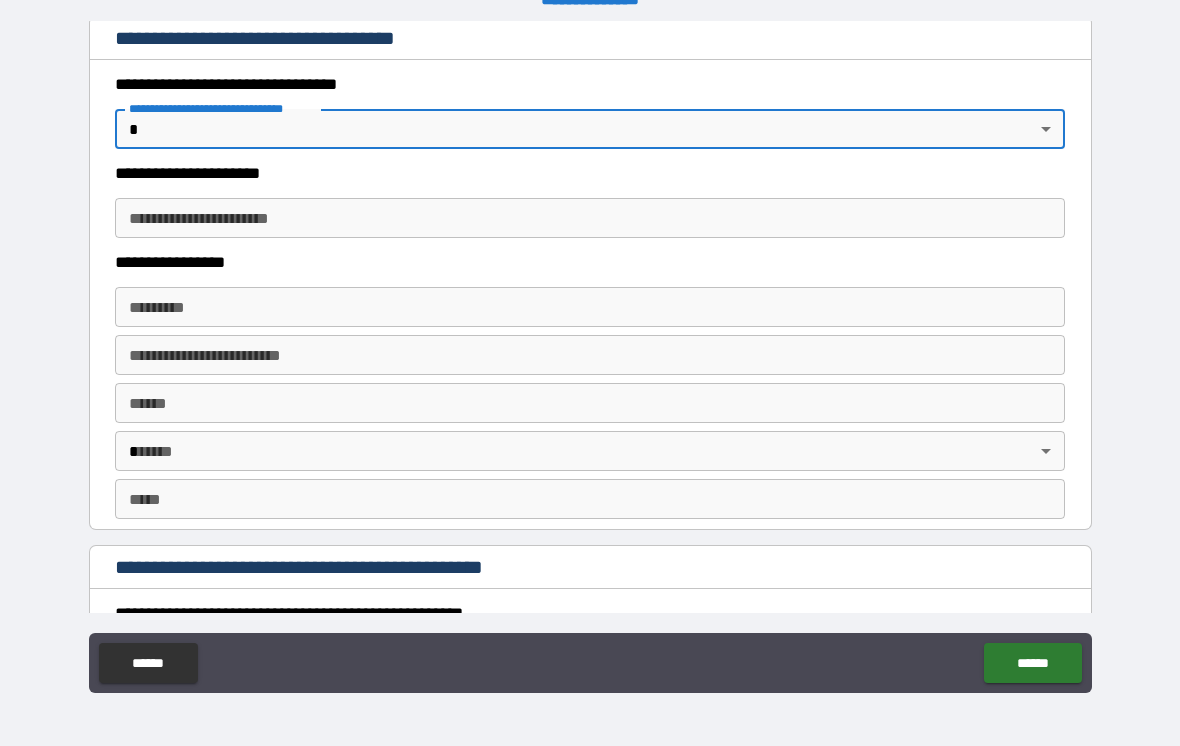 scroll, scrollTop: 1693, scrollLeft: 0, axis: vertical 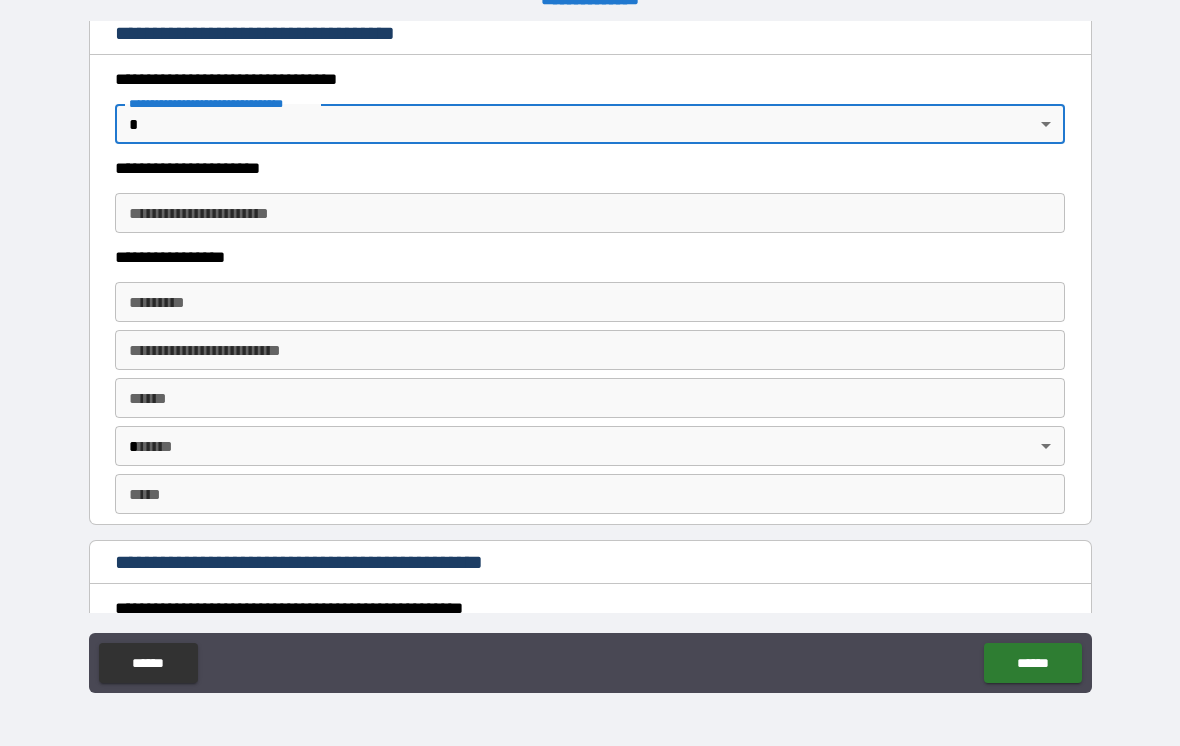 click on "**********" at bounding box center (590, 357) 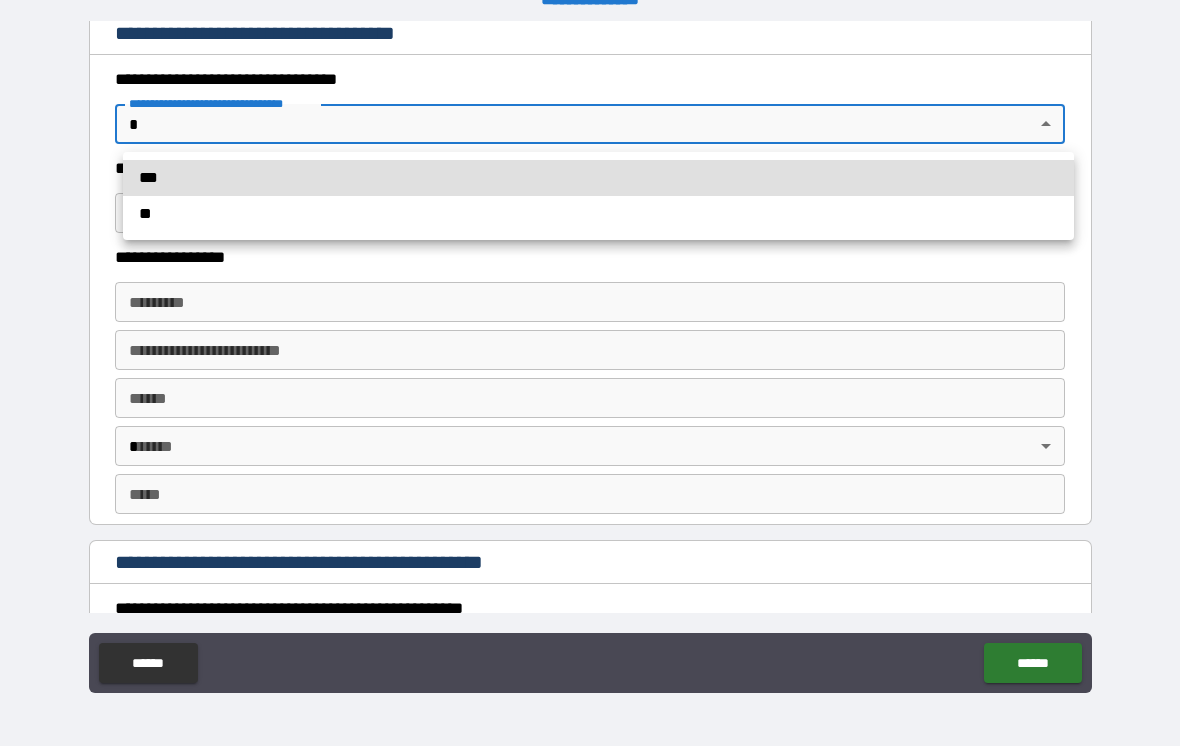 click on "***" at bounding box center [598, 178] 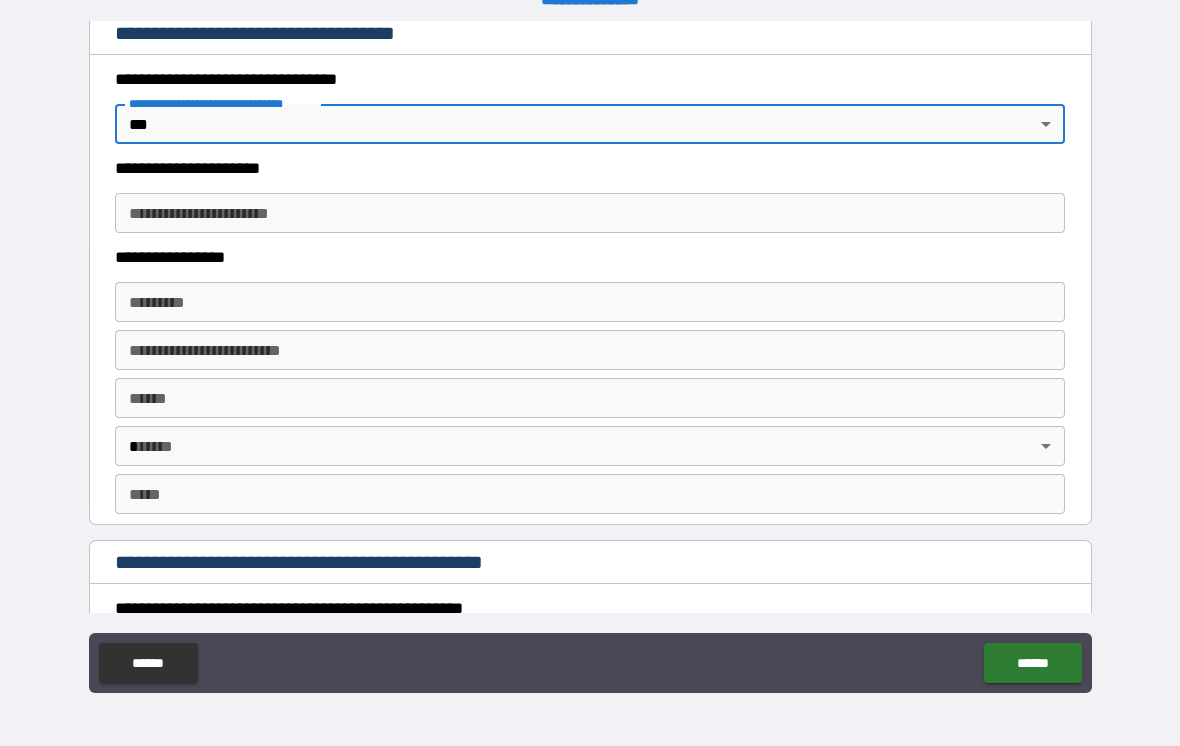 click on "**********" at bounding box center (590, 213) 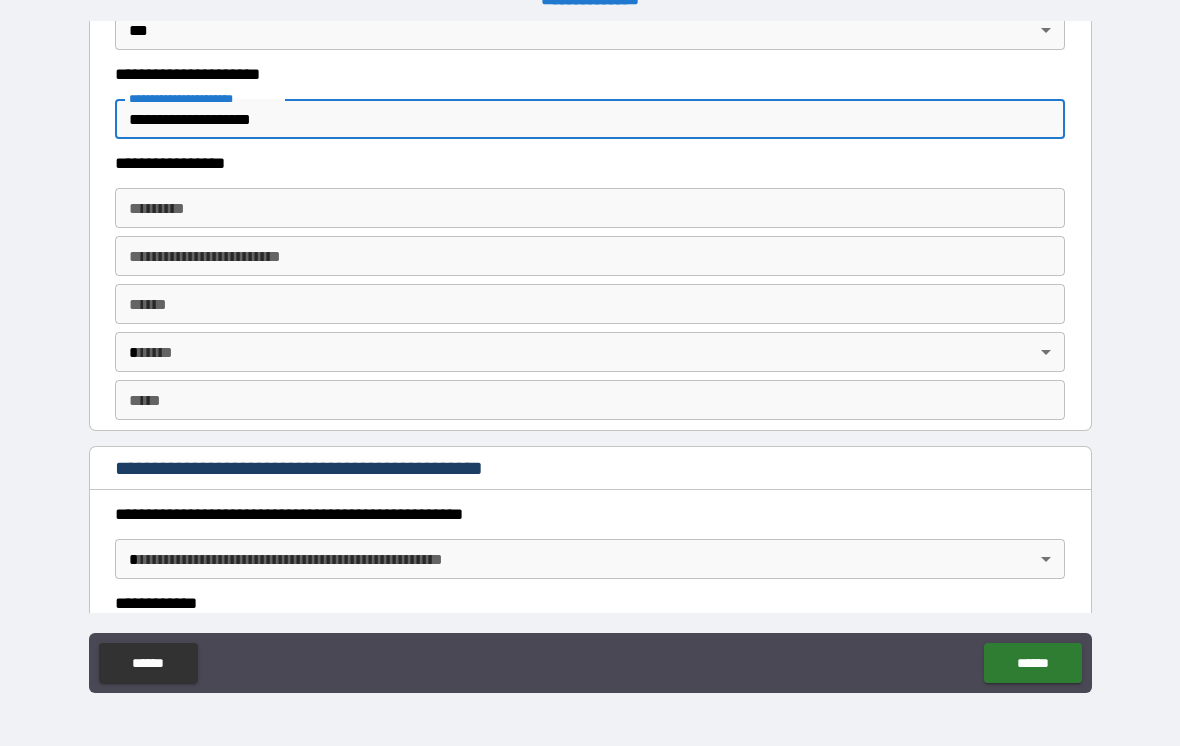 scroll, scrollTop: 1792, scrollLeft: 0, axis: vertical 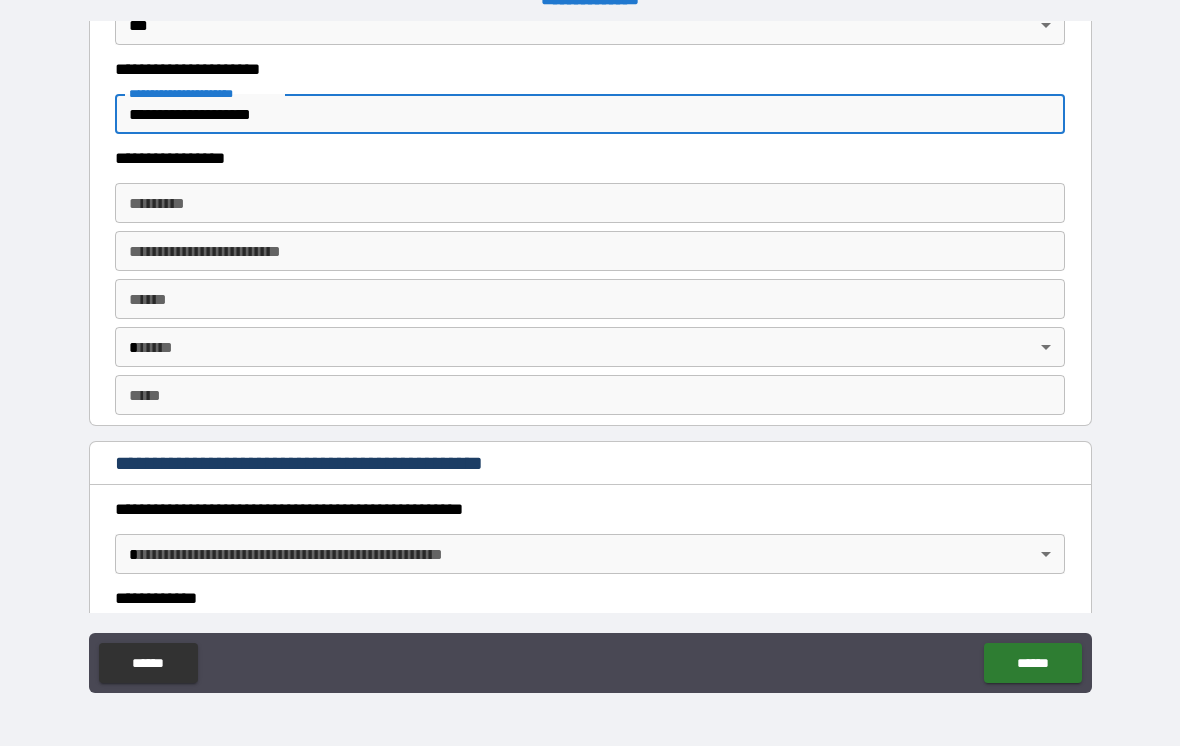 click on "*******   *" at bounding box center (590, 203) 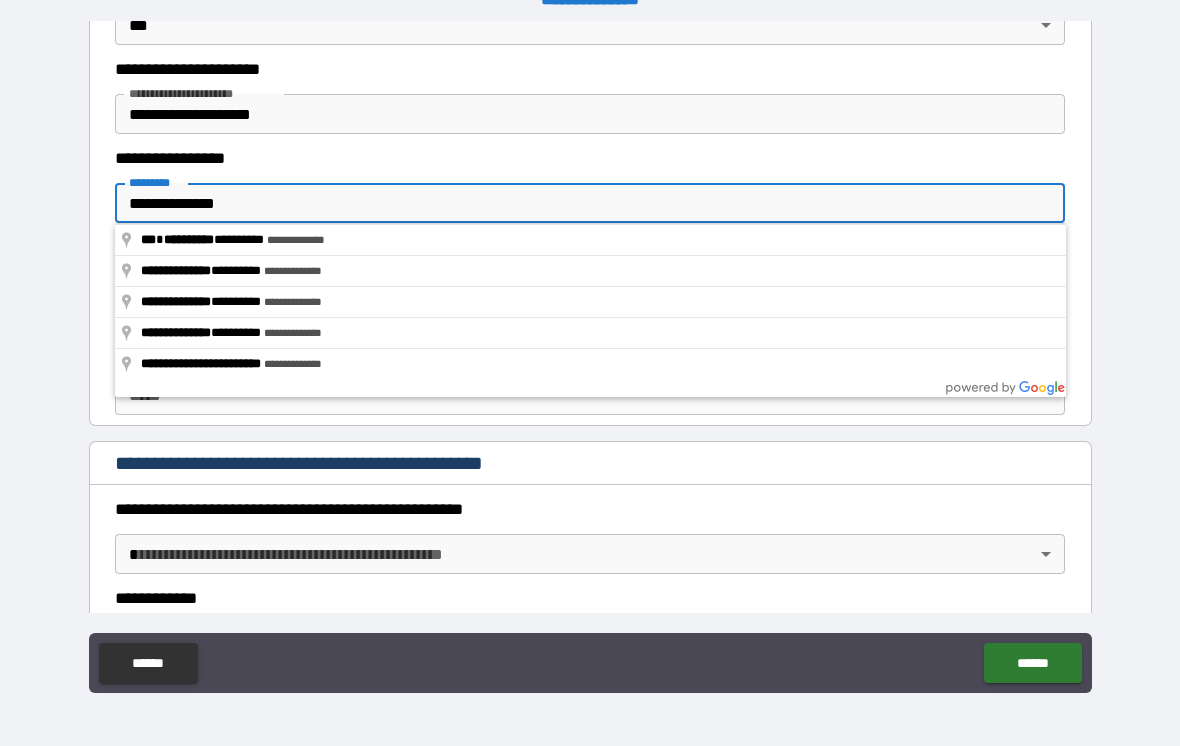 click on "**********" at bounding box center [590, 360] 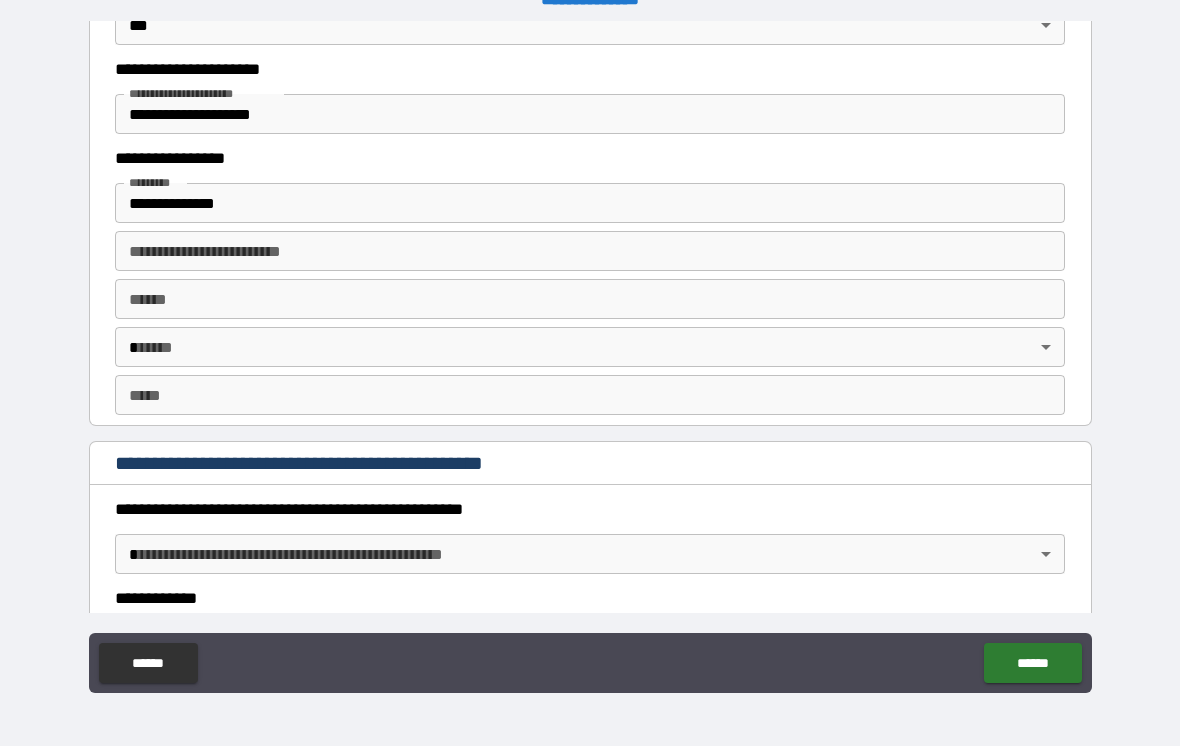 click on "**********" at bounding box center [590, 251] 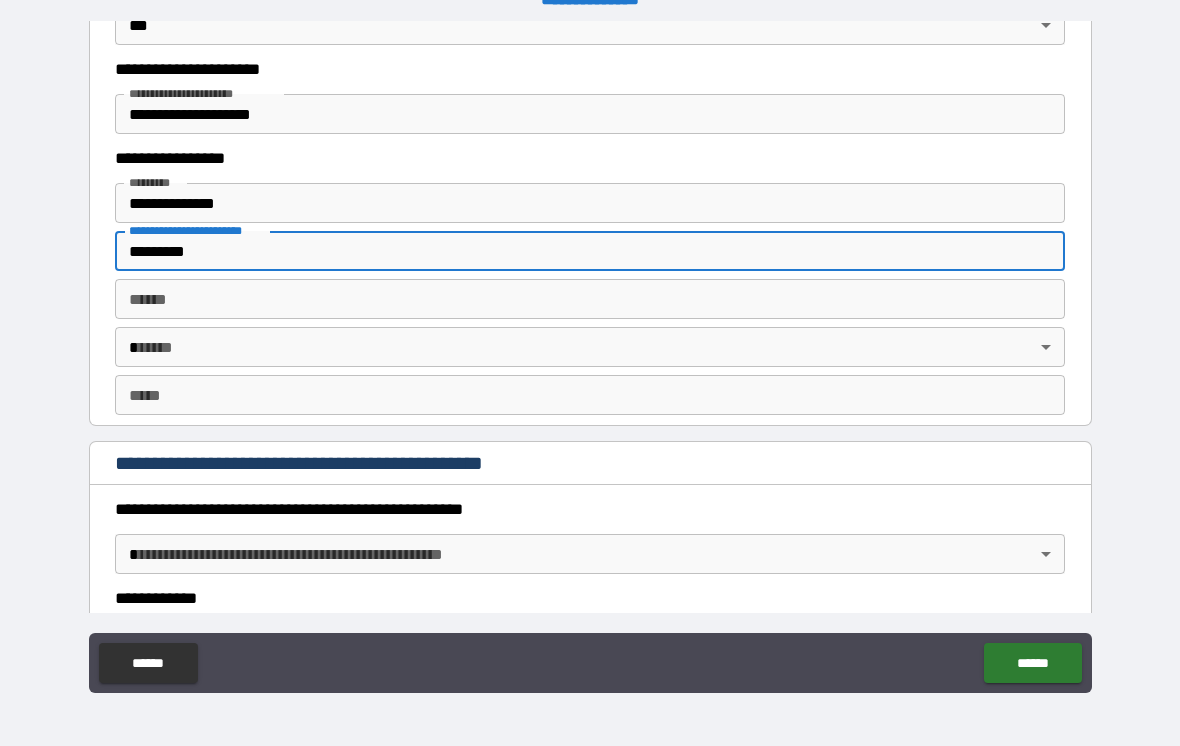 click on "**********" at bounding box center (590, 360) 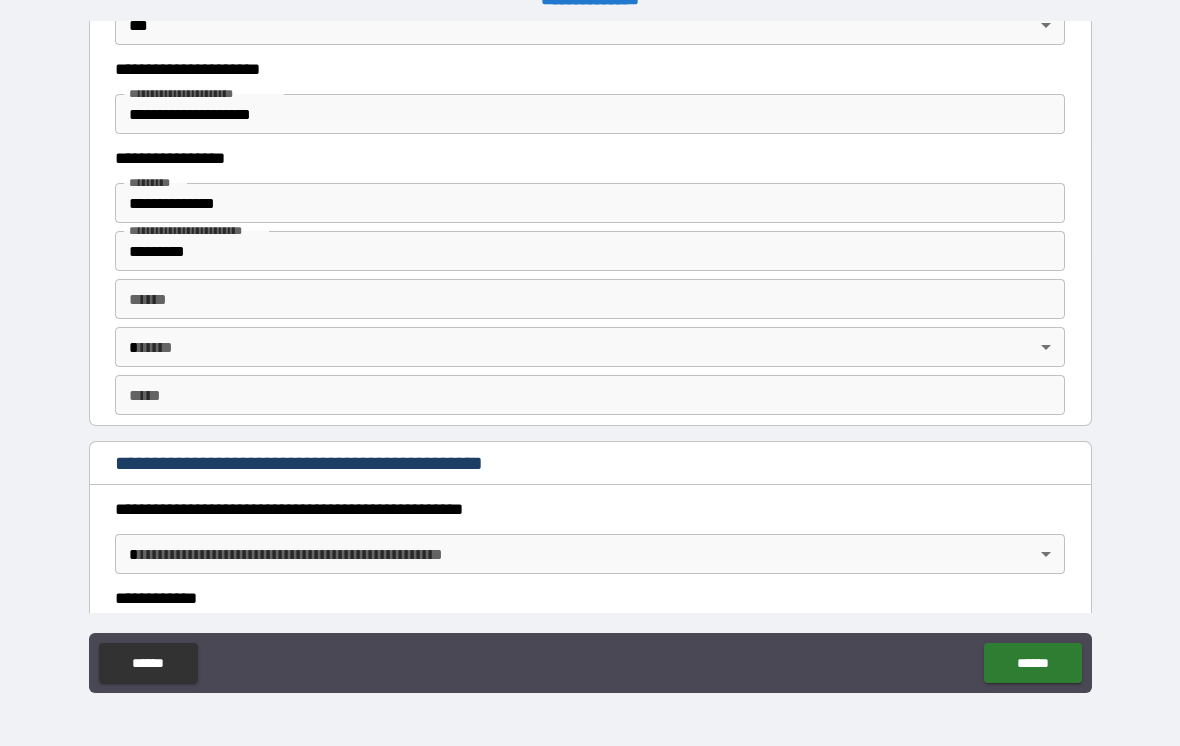 click on "****   *" at bounding box center [590, 299] 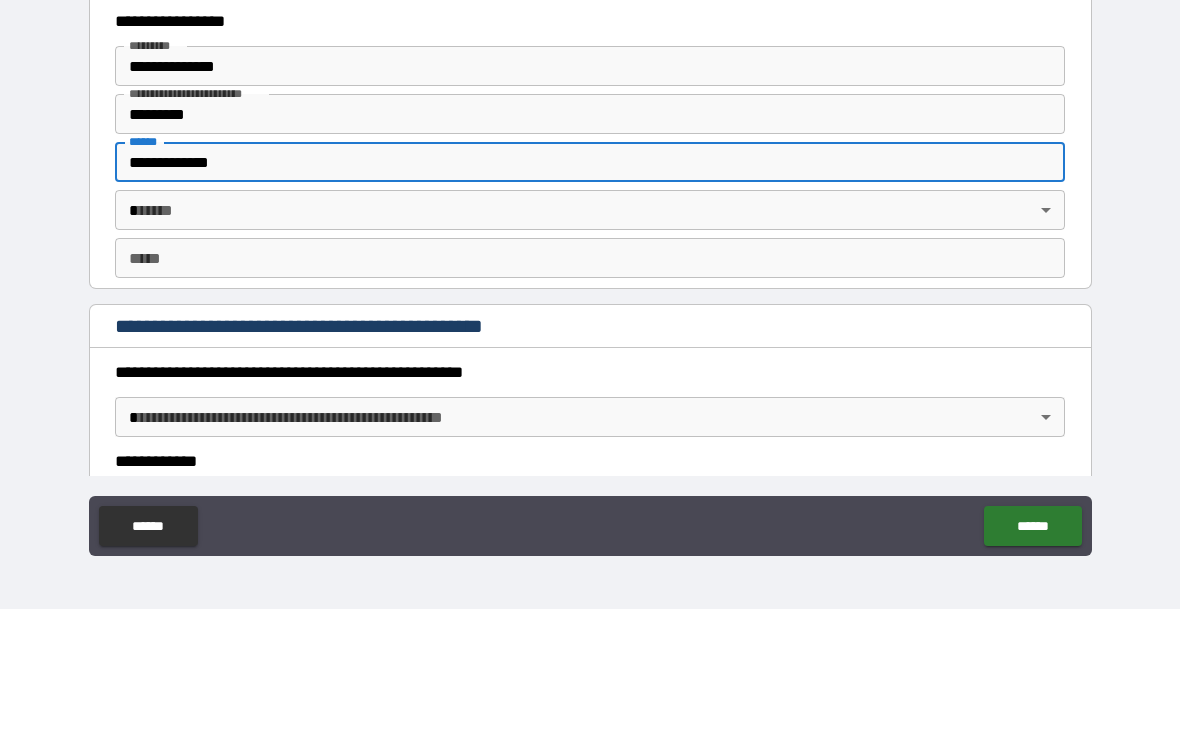click on "**********" at bounding box center [590, 357] 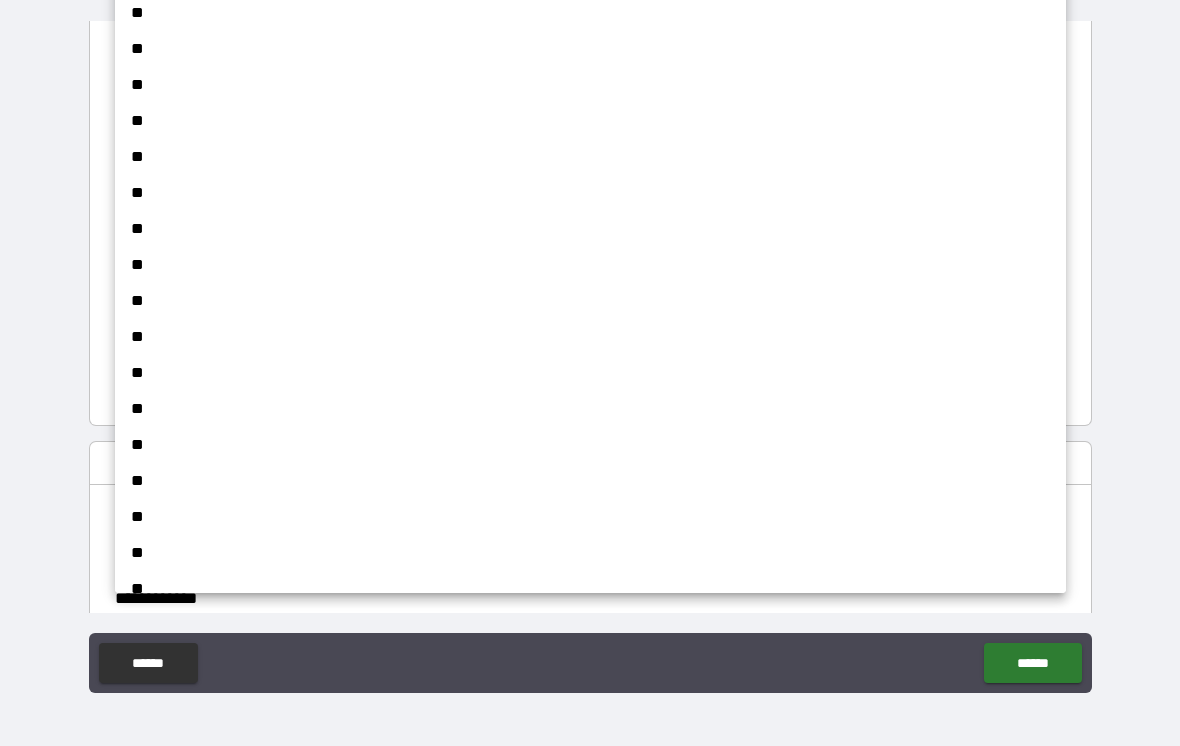 click on "**" at bounding box center (590, 85) 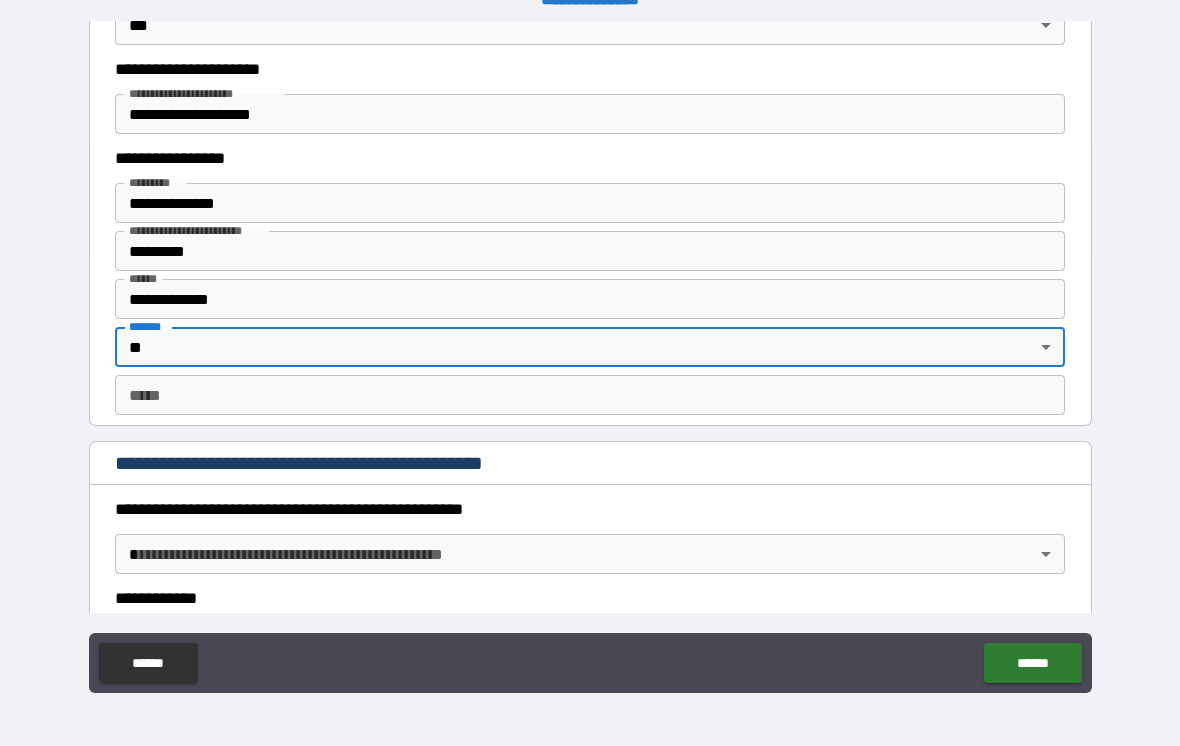 click on "***   *" at bounding box center [590, 395] 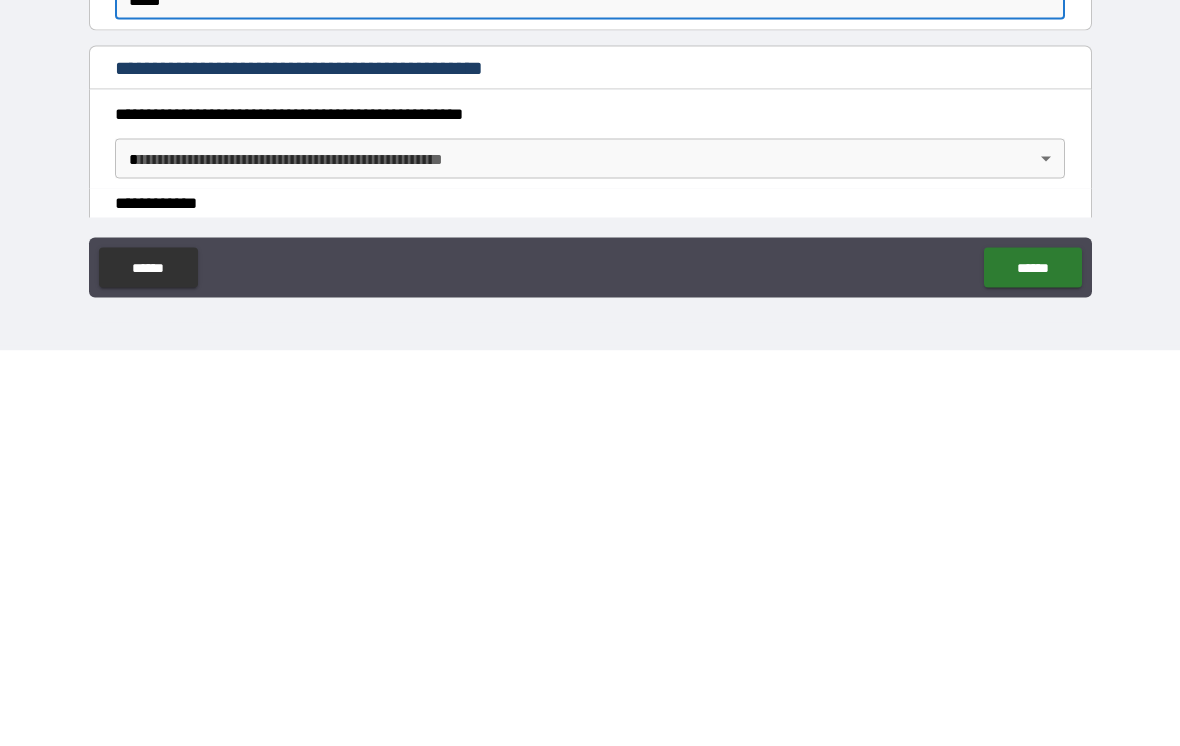 click on "**********" at bounding box center [590, 357] 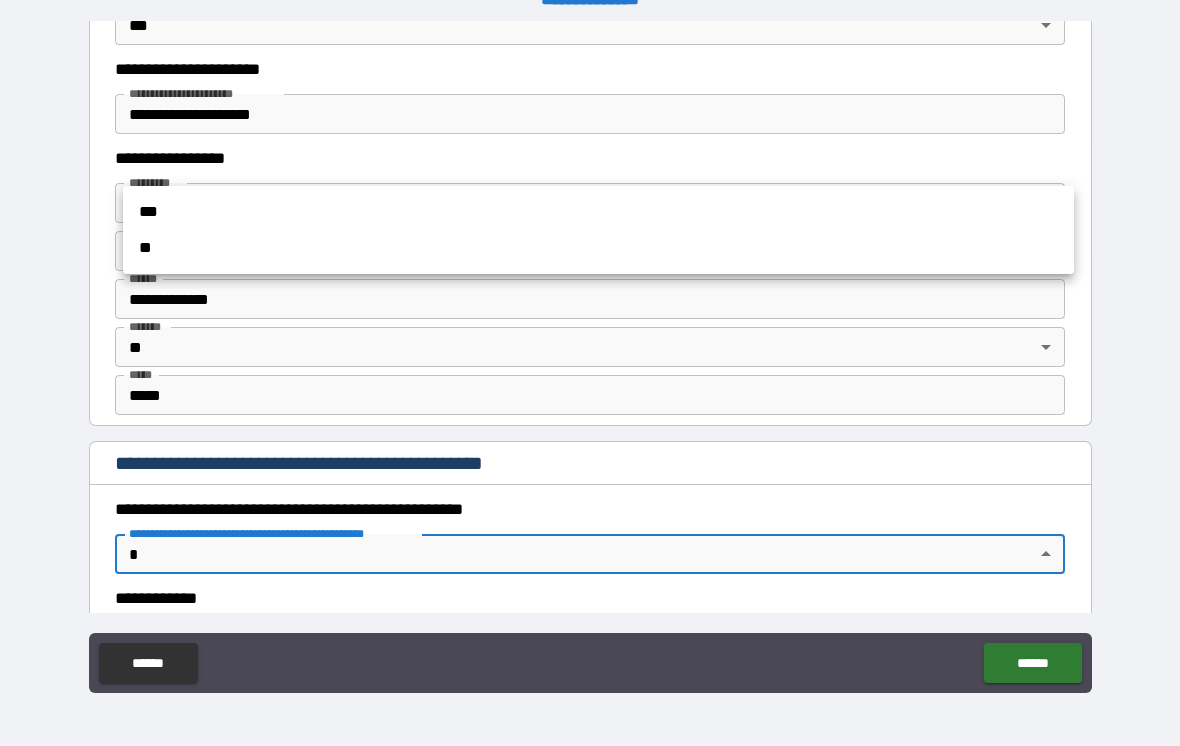 click on "**" at bounding box center (598, 248) 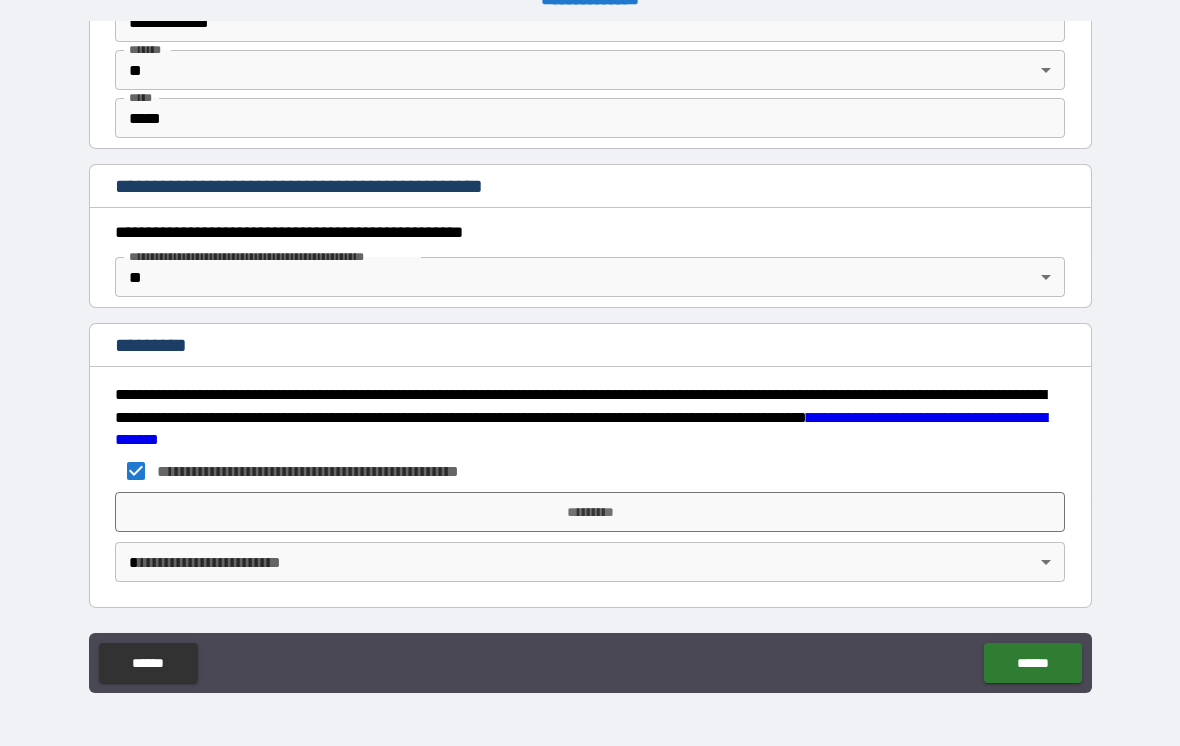 scroll, scrollTop: 2069, scrollLeft: 0, axis: vertical 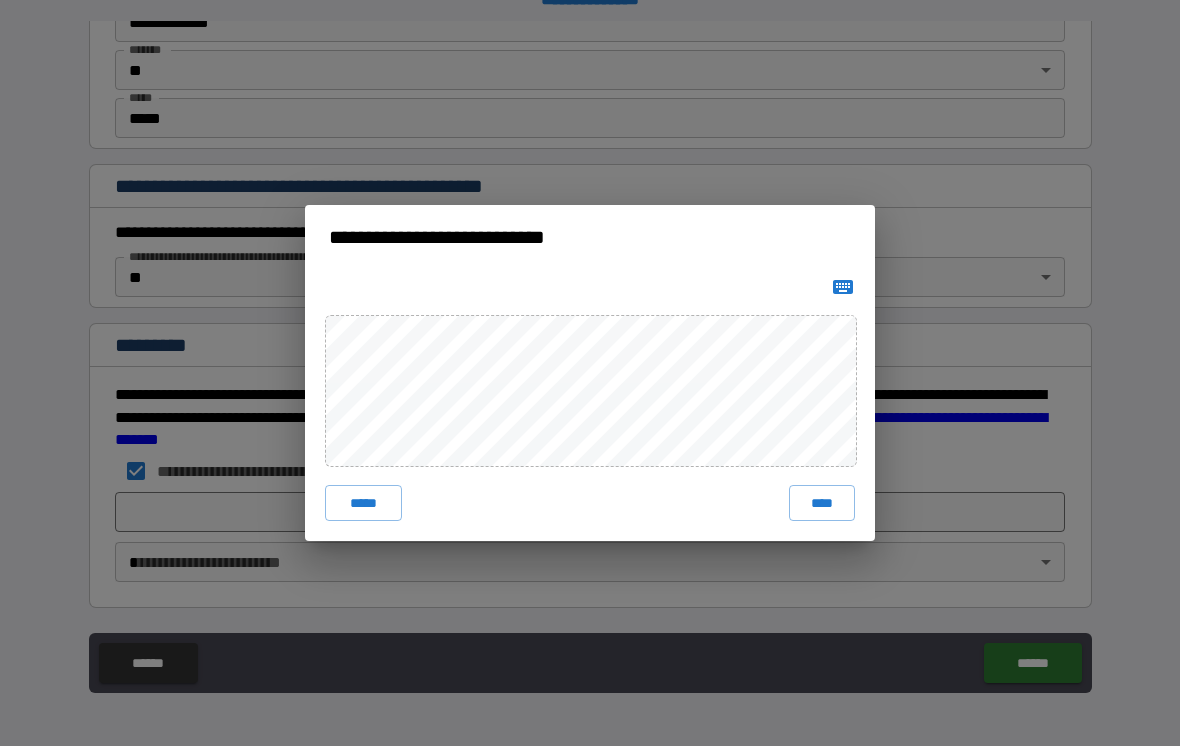 click on "****" at bounding box center (822, 503) 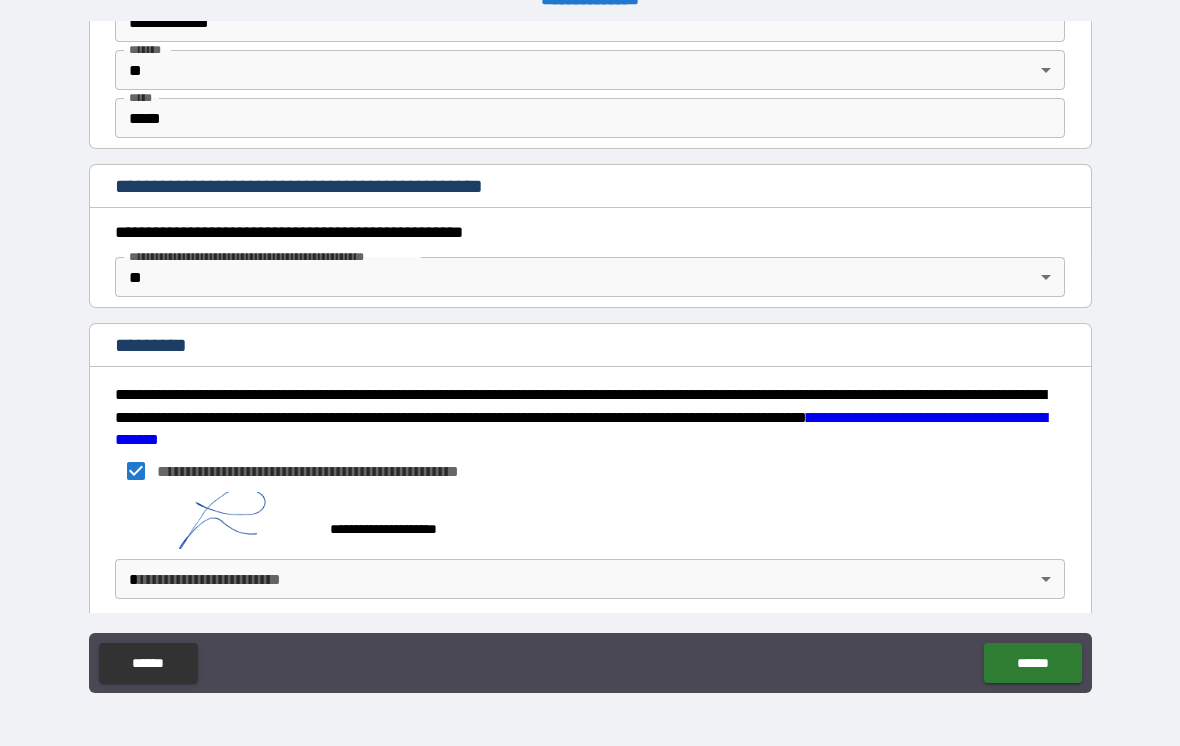 scroll, scrollTop: 2059, scrollLeft: 0, axis: vertical 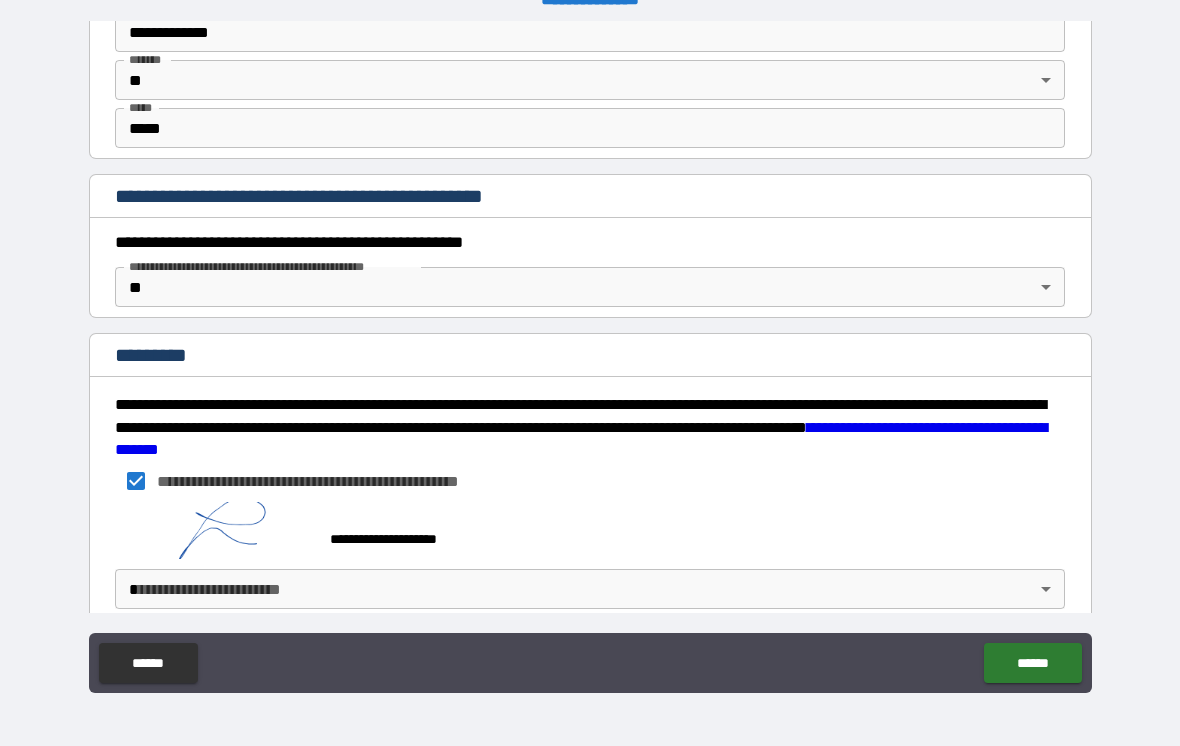 click on "**********" at bounding box center [590, 357] 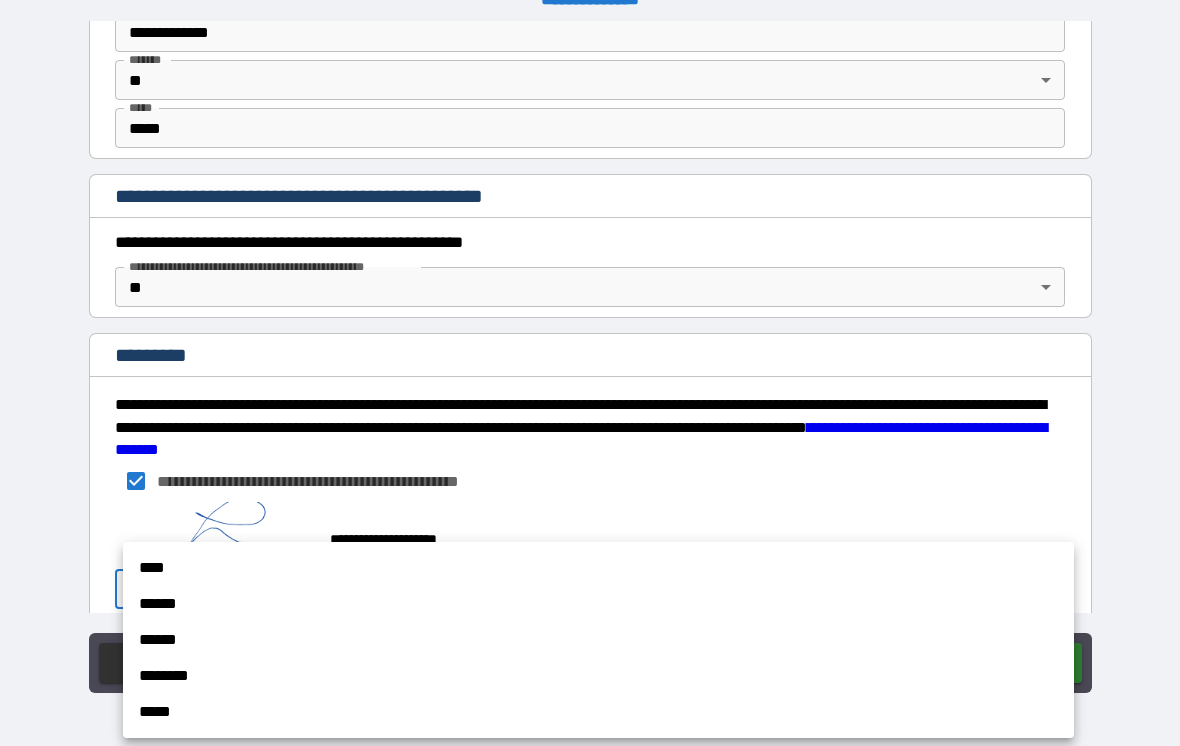click on "****" at bounding box center [598, 568] 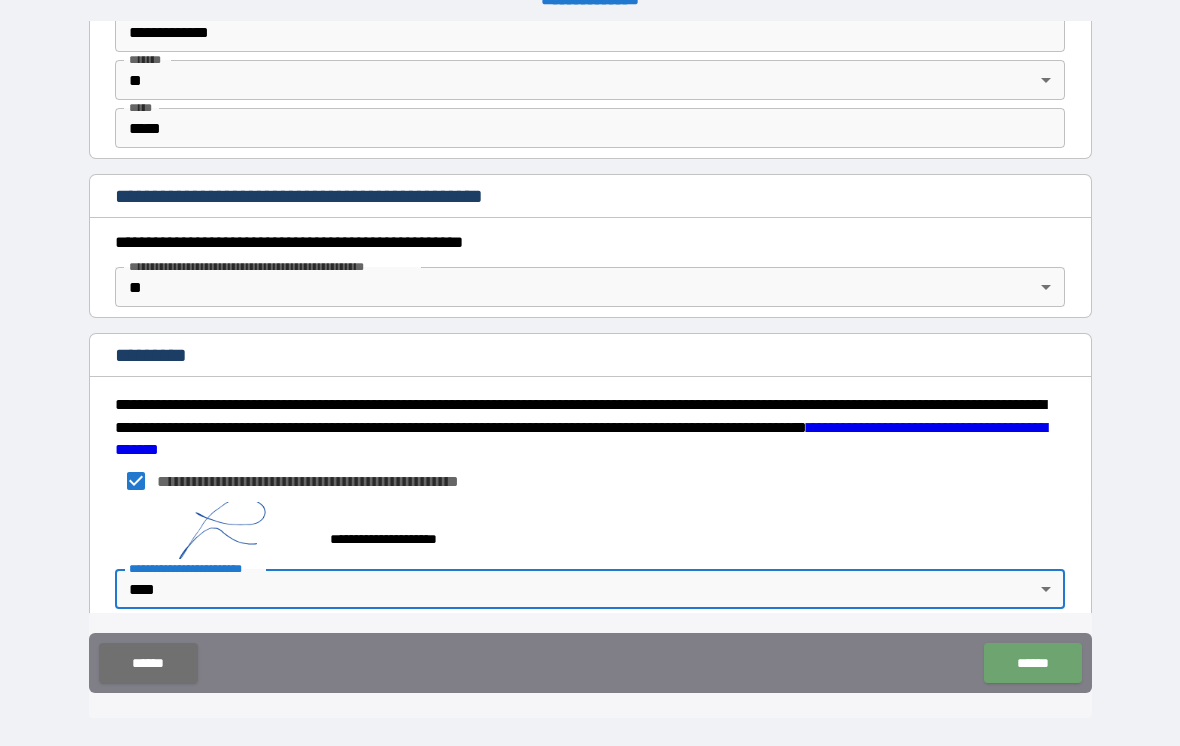 click on "******" at bounding box center (1032, 663) 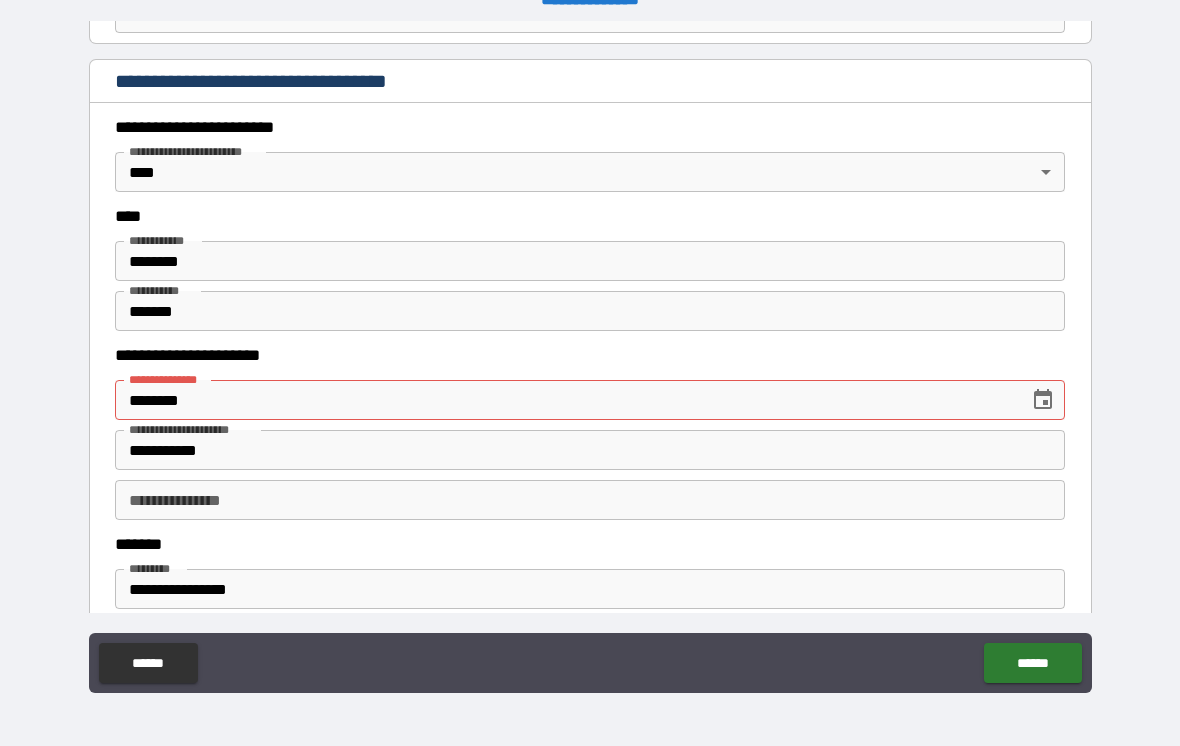 scroll, scrollTop: 879, scrollLeft: 0, axis: vertical 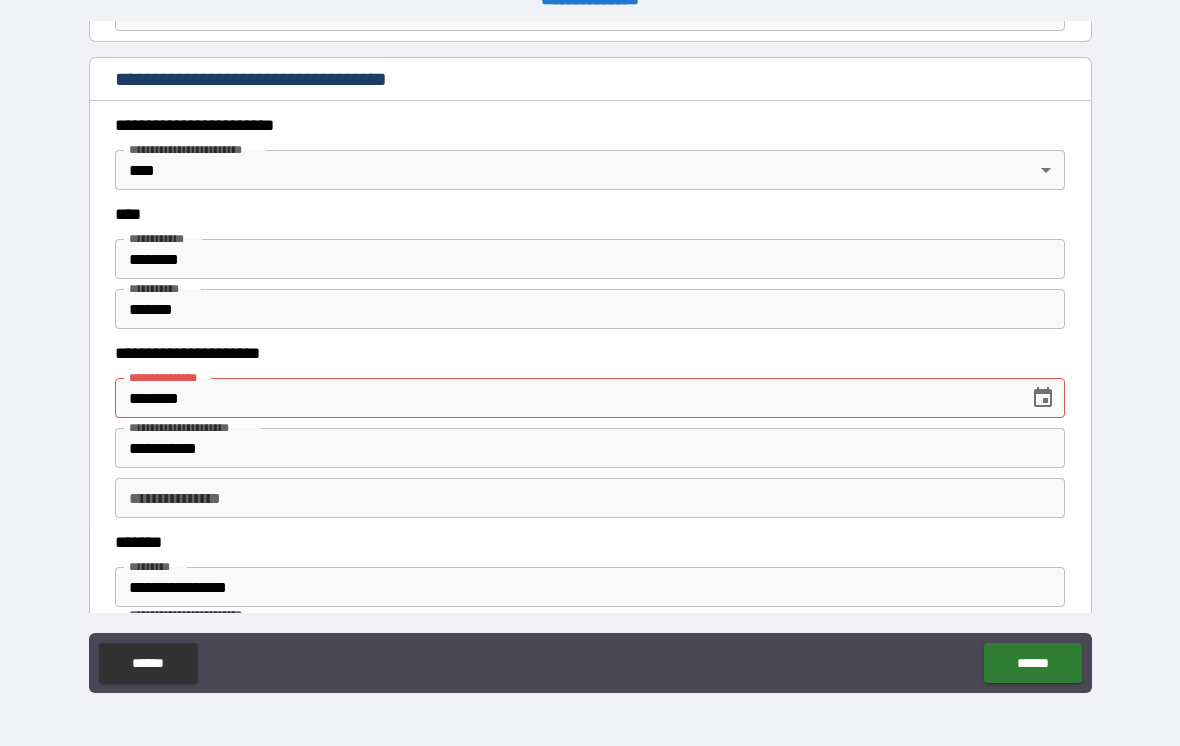 click on "********" at bounding box center (565, 398) 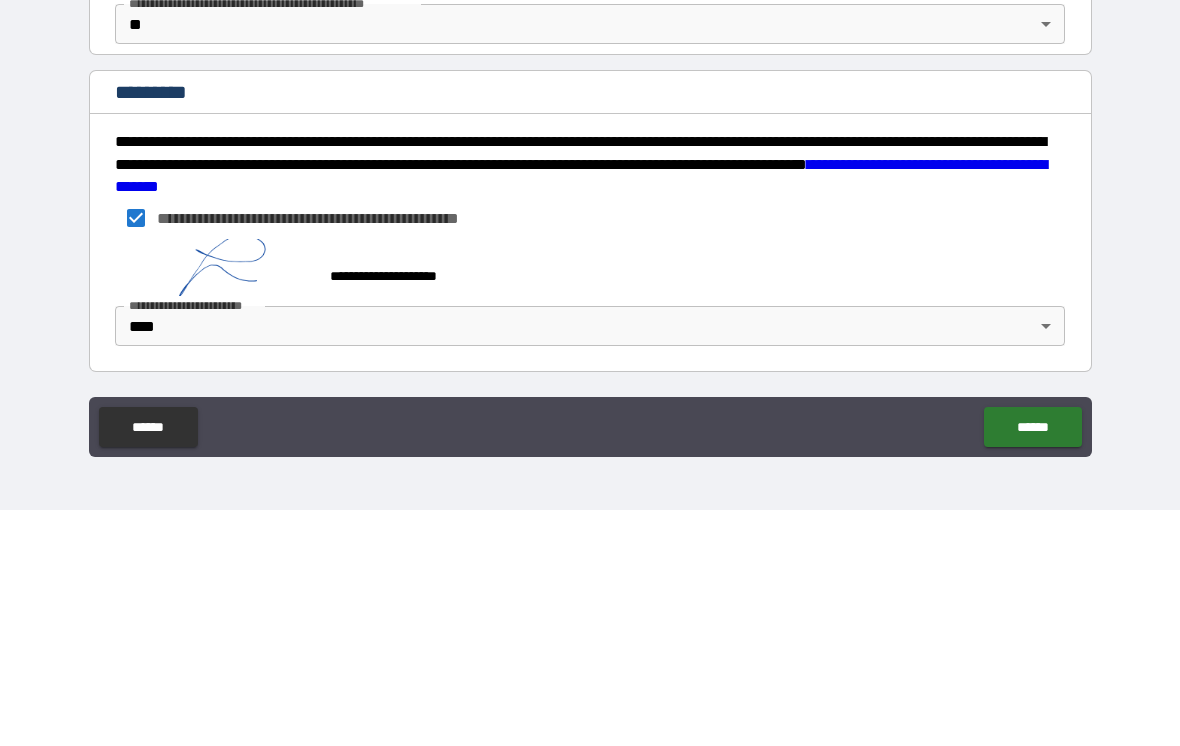 scroll, scrollTop: 2086, scrollLeft: 0, axis: vertical 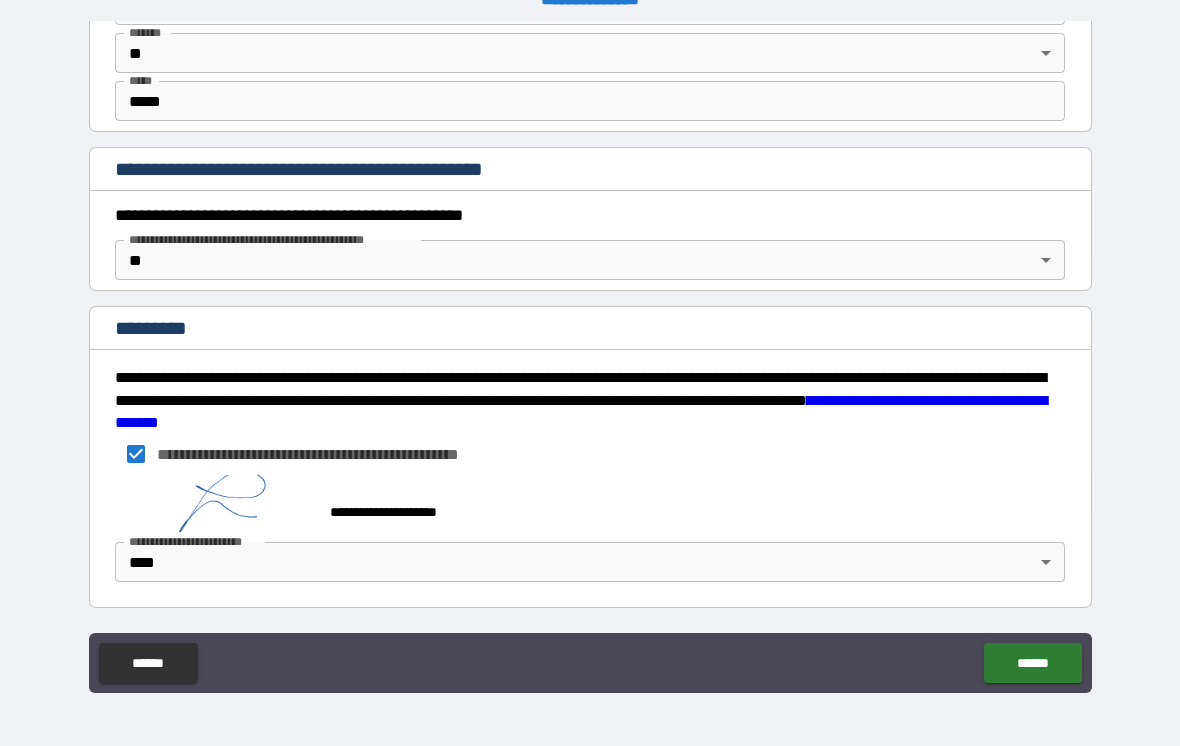 click on "******" at bounding box center [1032, 663] 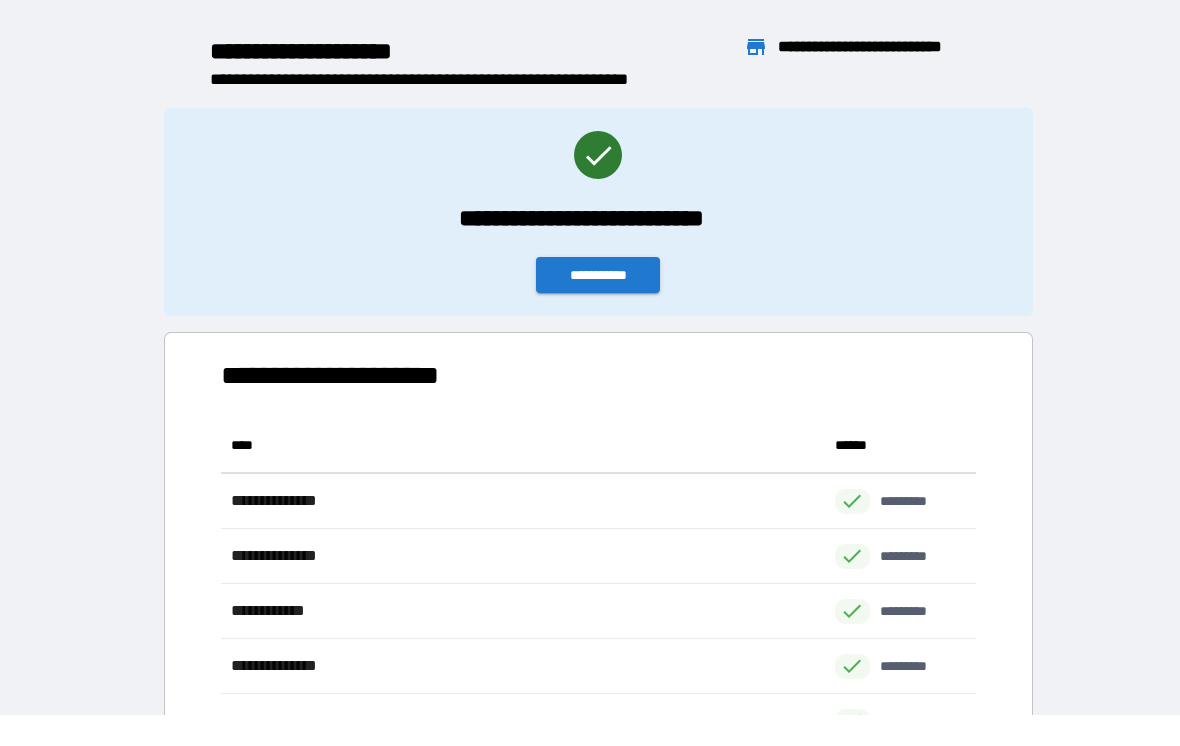 scroll, scrollTop: 1, scrollLeft: 1, axis: both 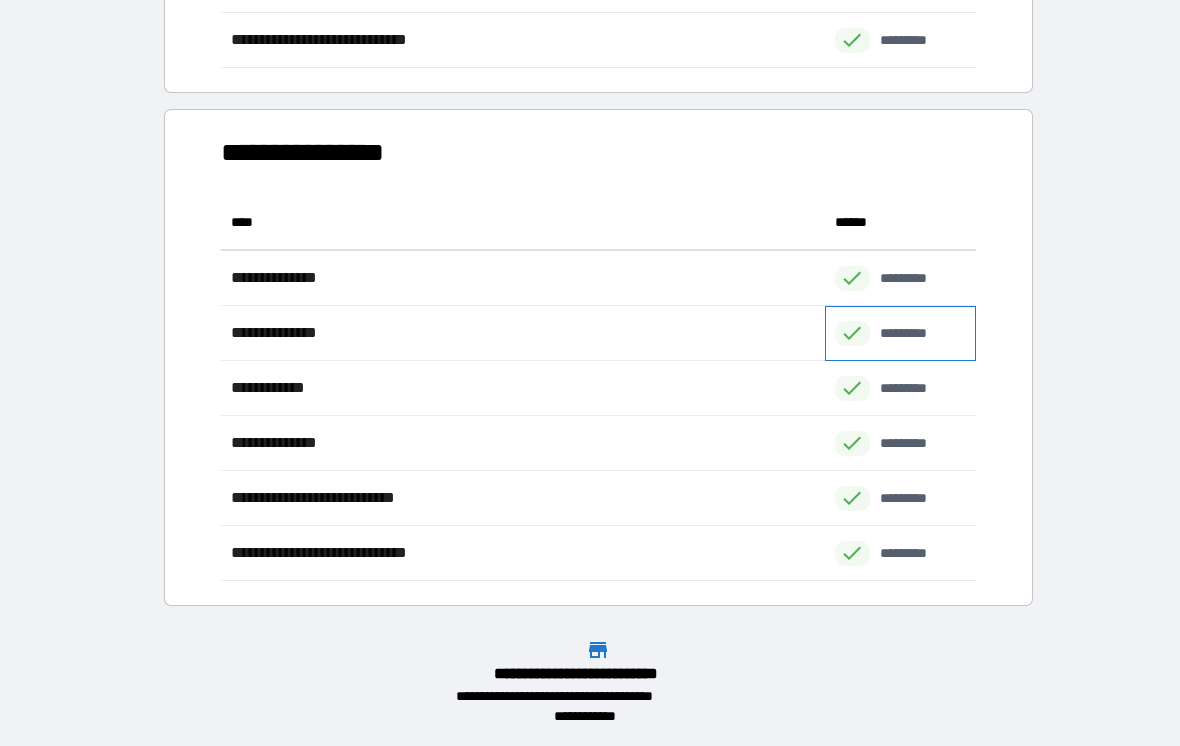 click on "*********" at bounding box center (914, 333) 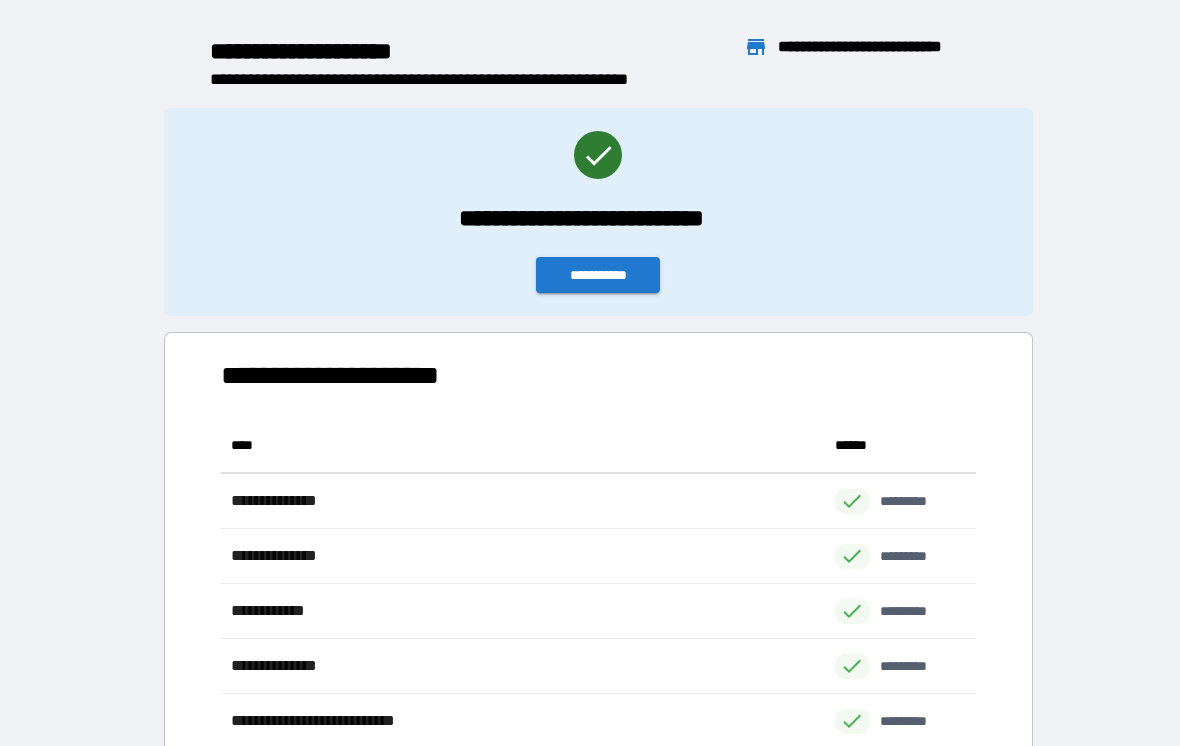 scroll, scrollTop: 0, scrollLeft: 0, axis: both 